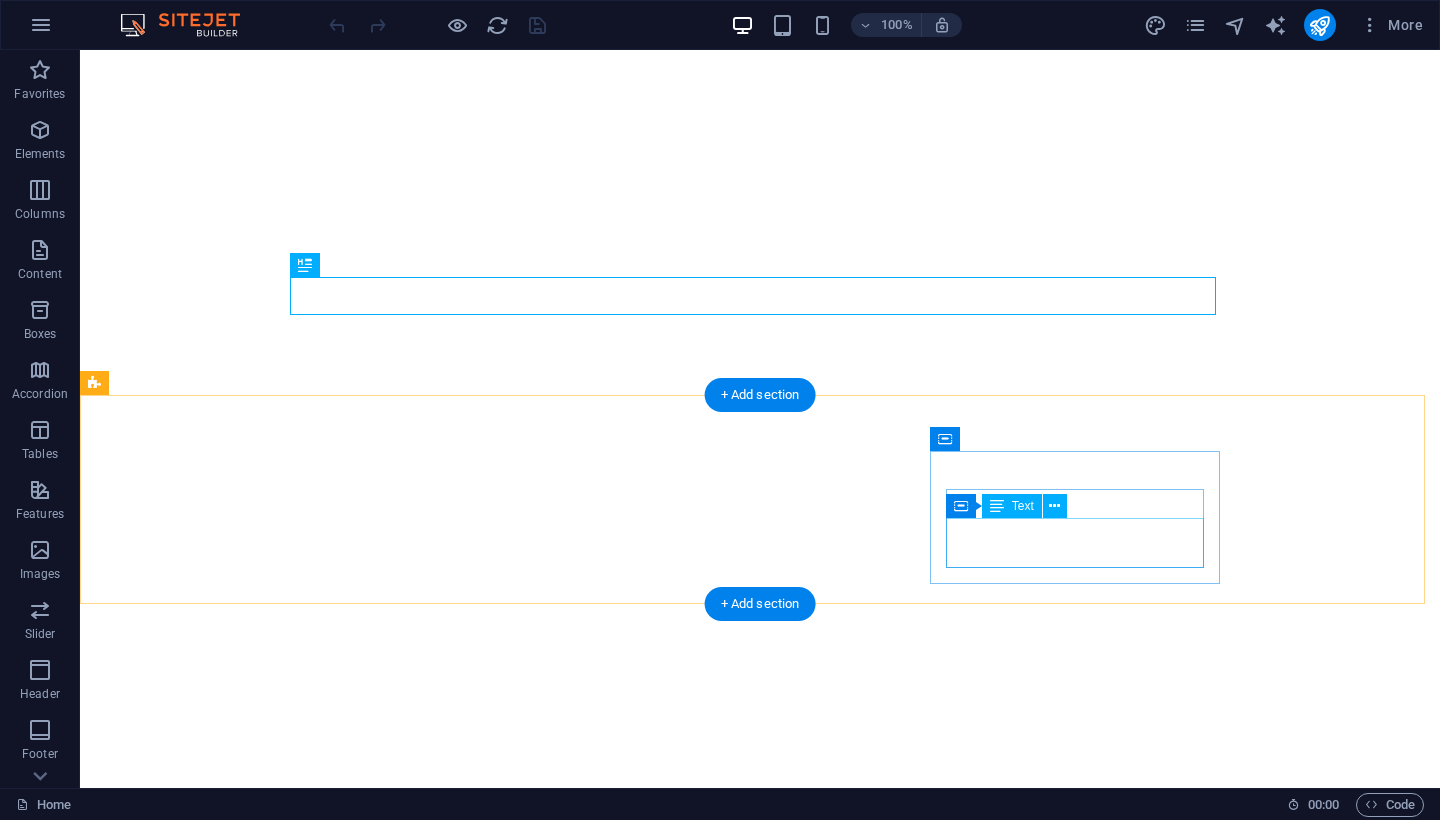 scroll, scrollTop: 0, scrollLeft: 0, axis: both 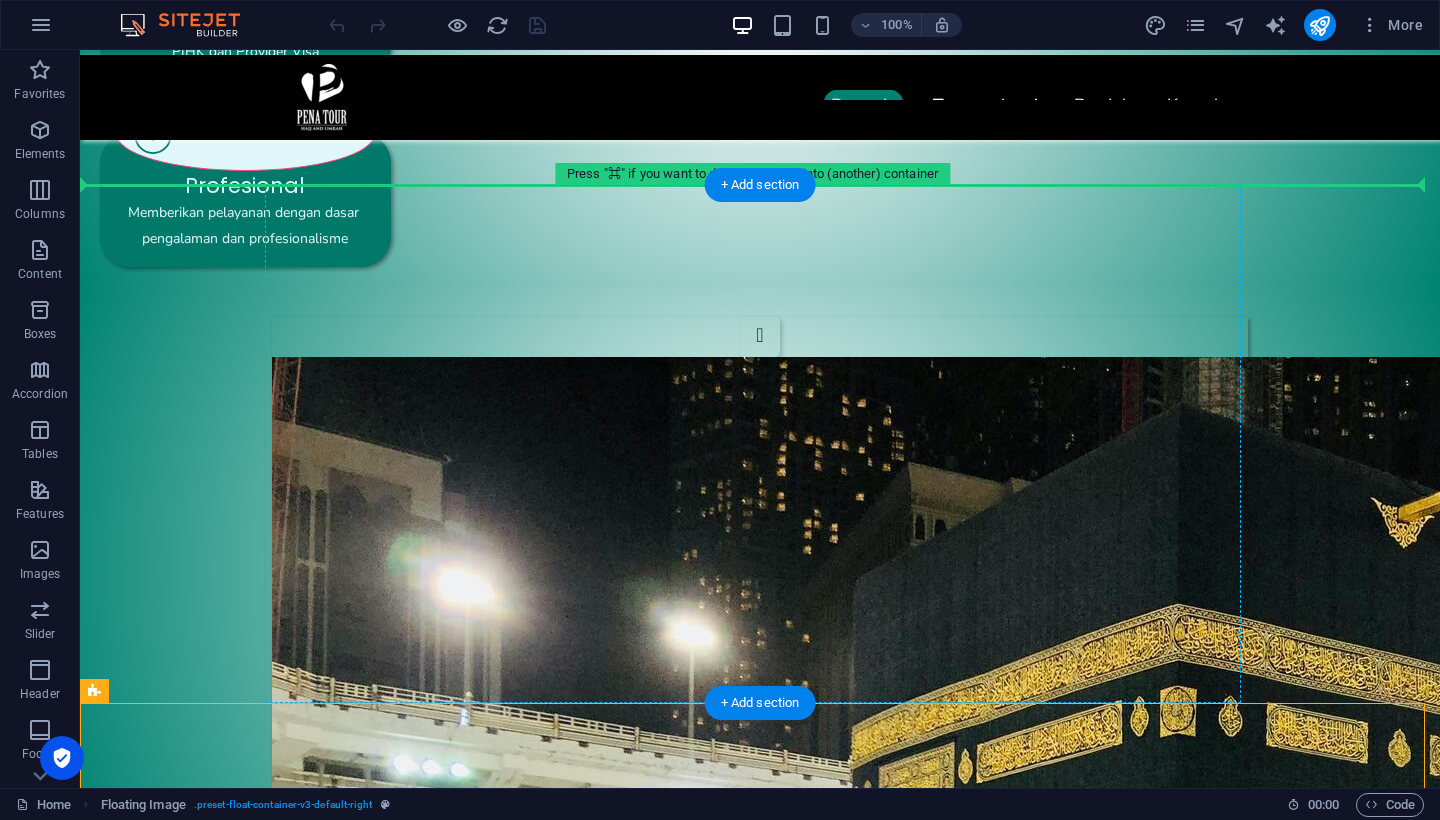 drag, startPoint x: 559, startPoint y: 722, endPoint x: 610, endPoint y: 242, distance: 482.70178 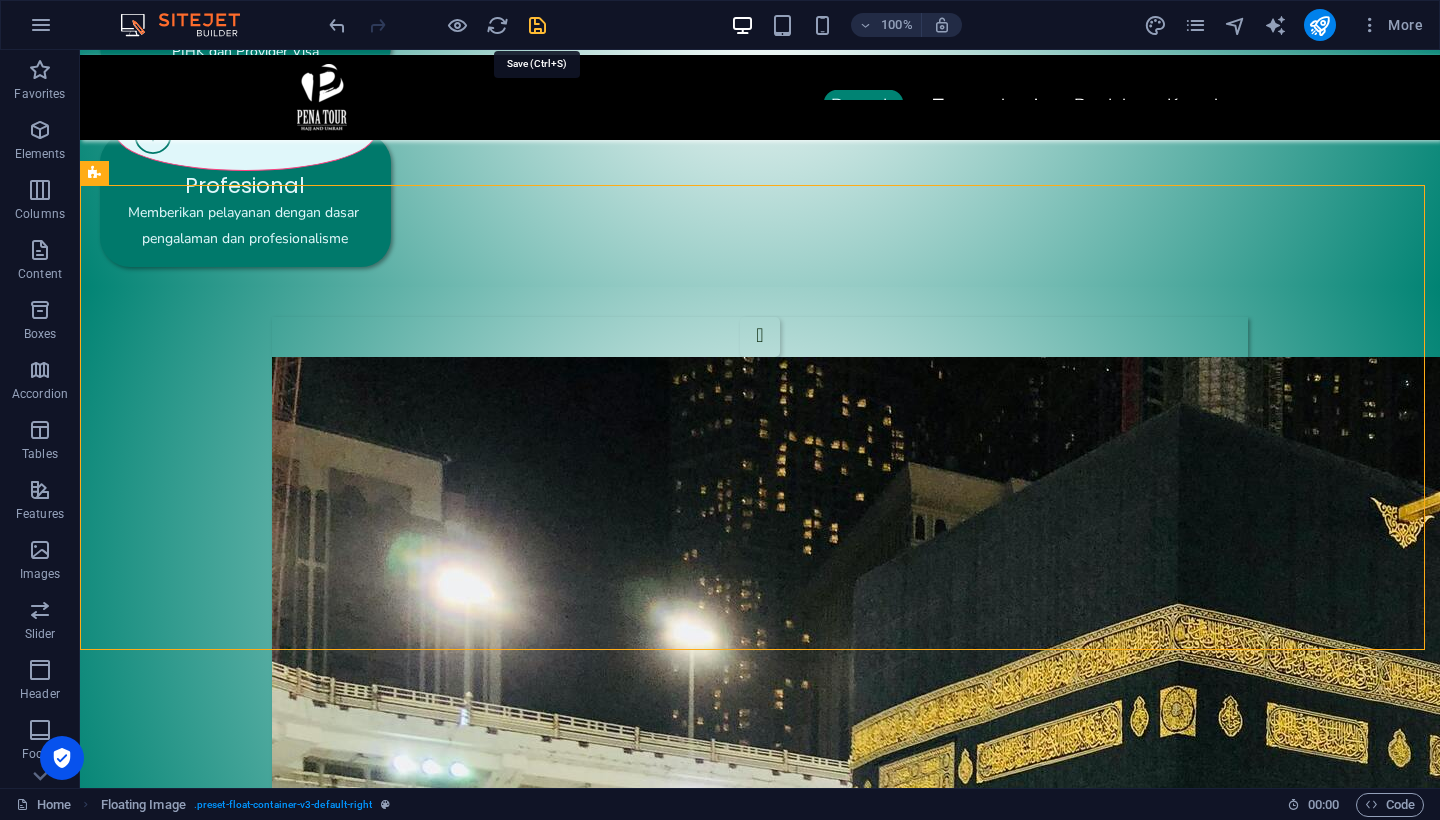 click at bounding box center (537, 25) 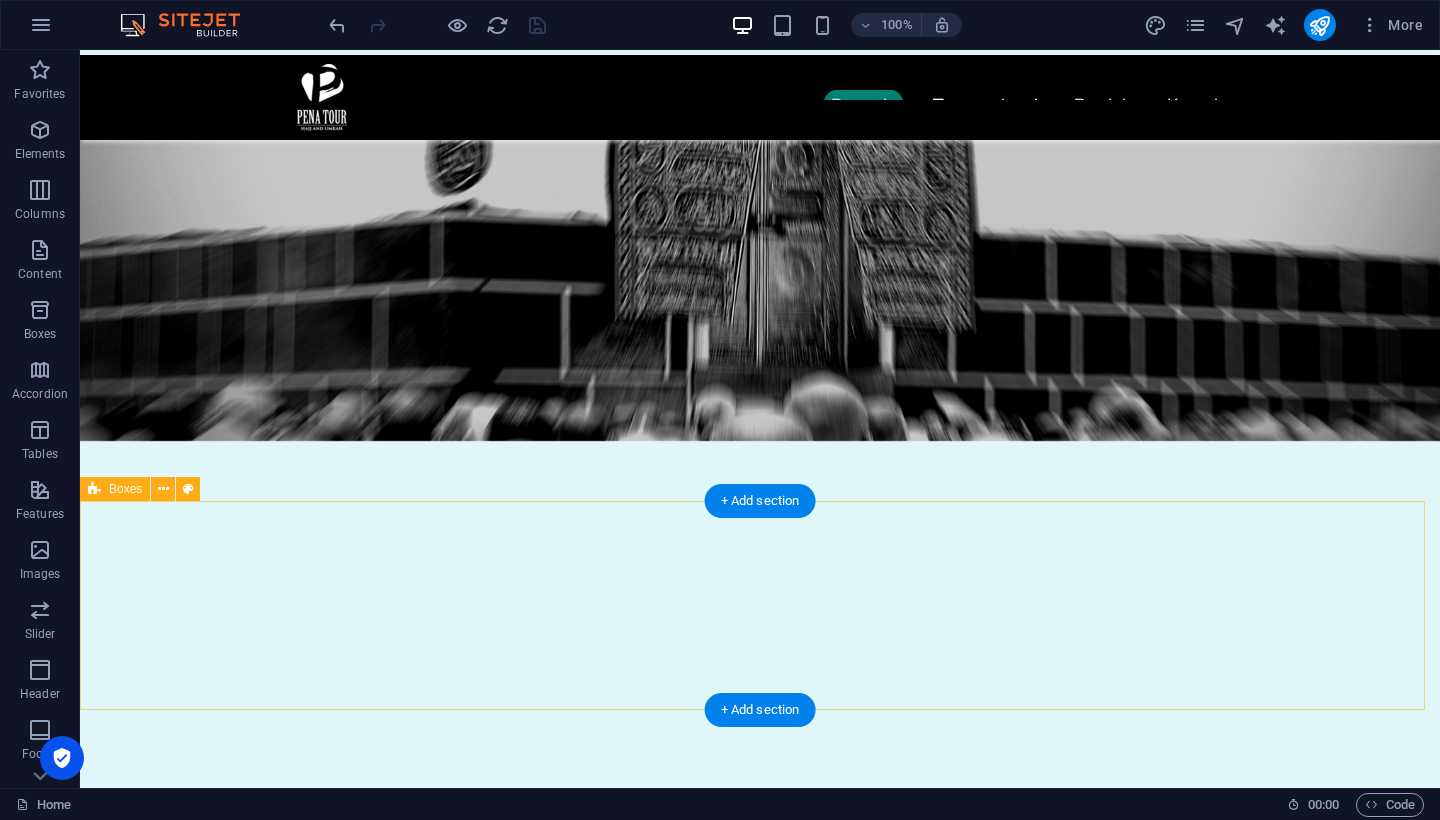 scroll, scrollTop: 0, scrollLeft: 0, axis: both 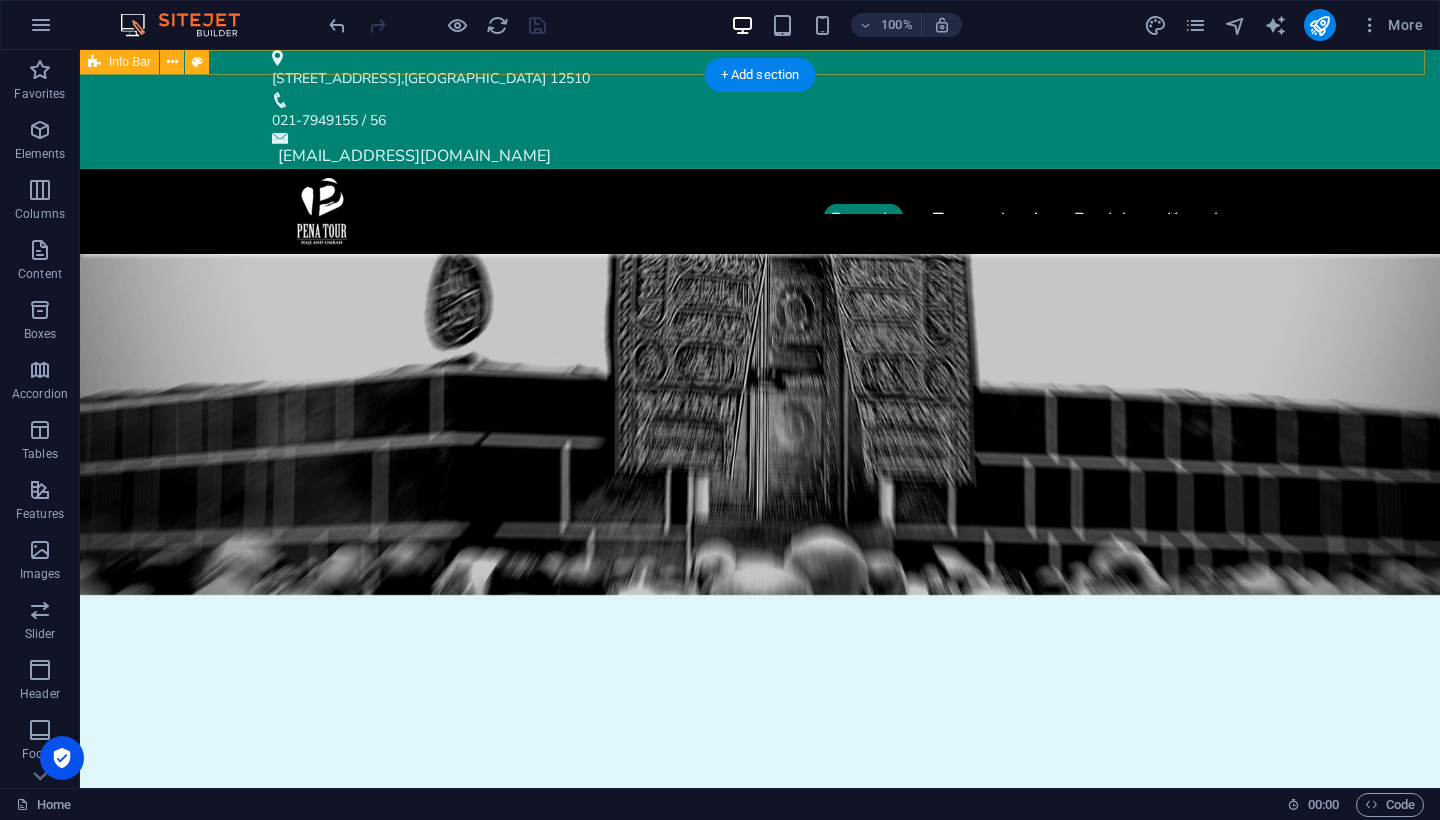 click on "Info Bar" at bounding box center (130, 62) 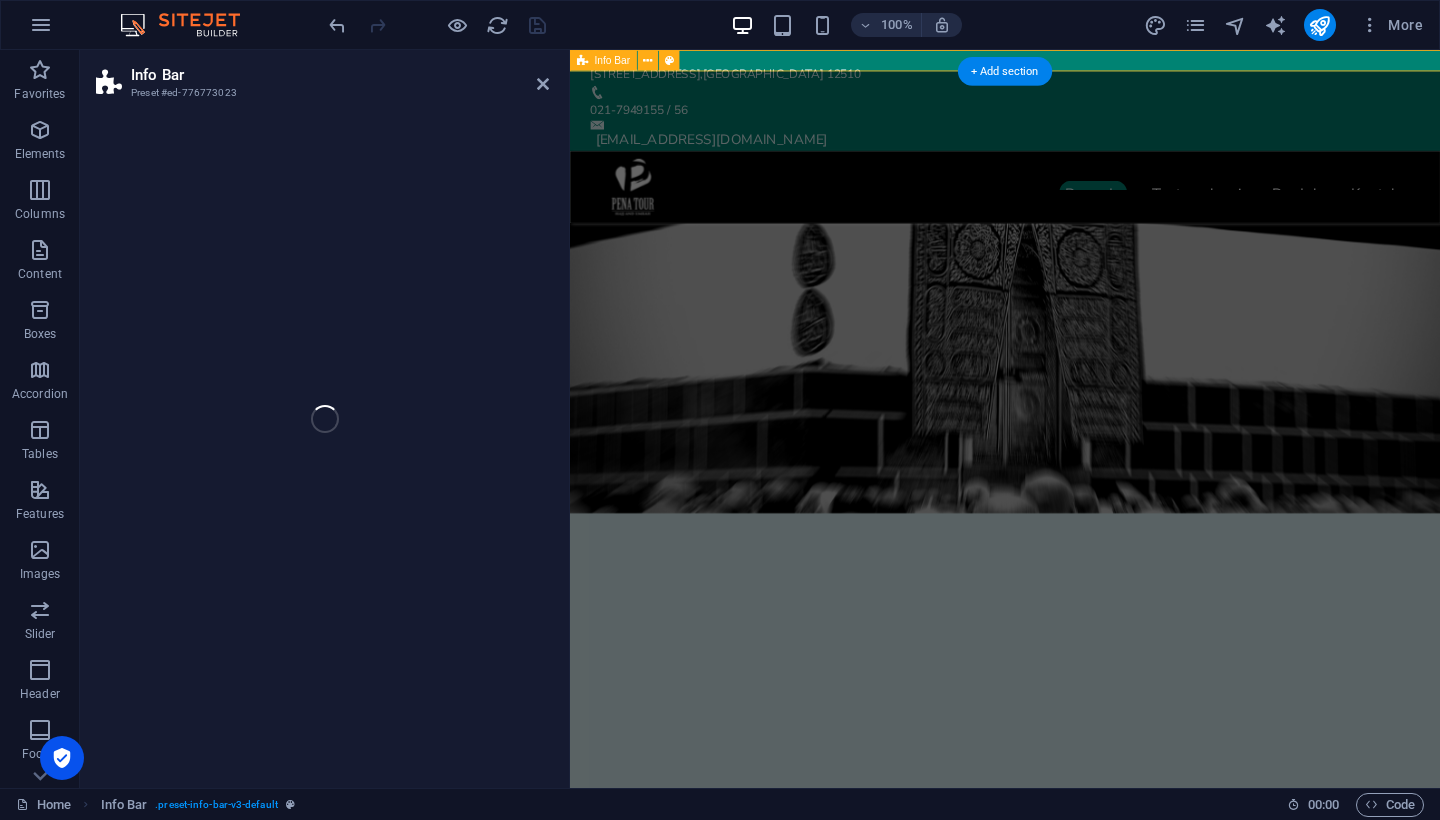 select on "%" 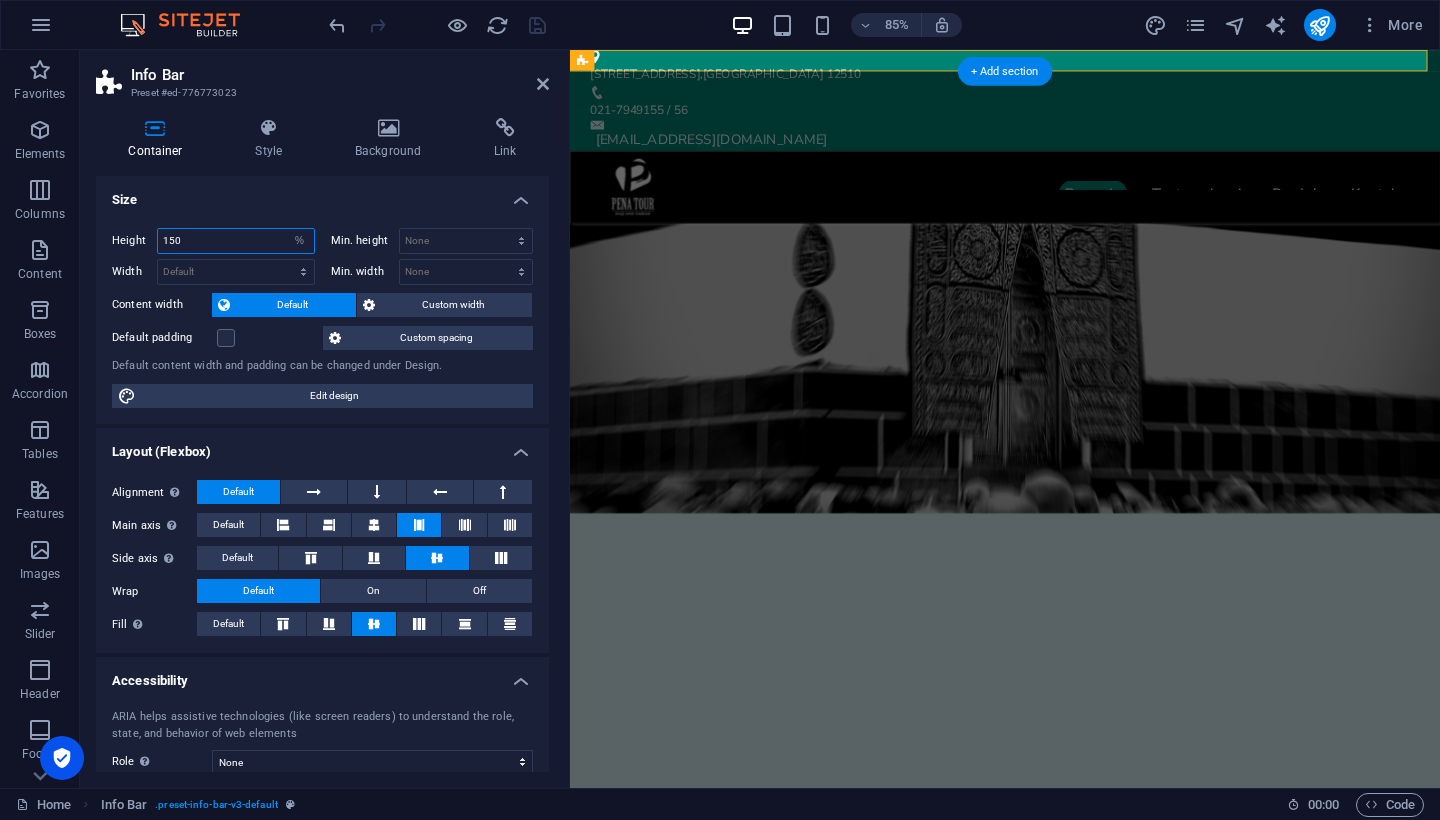 click on "150" at bounding box center (236, 241) 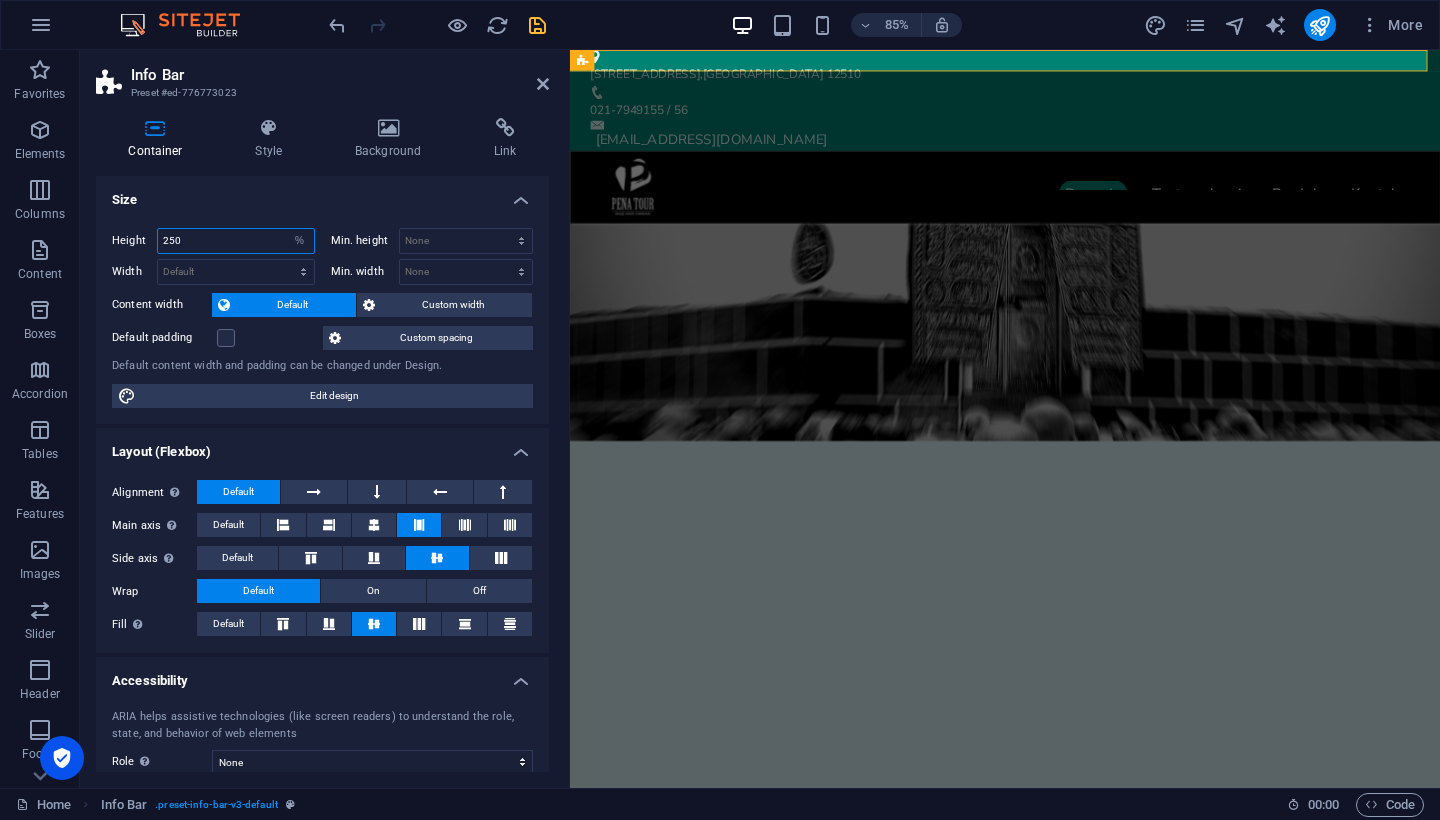 drag, startPoint x: 243, startPoint y: 239, endPoint x: 105, endPoint y: 228, distance: 138.43771 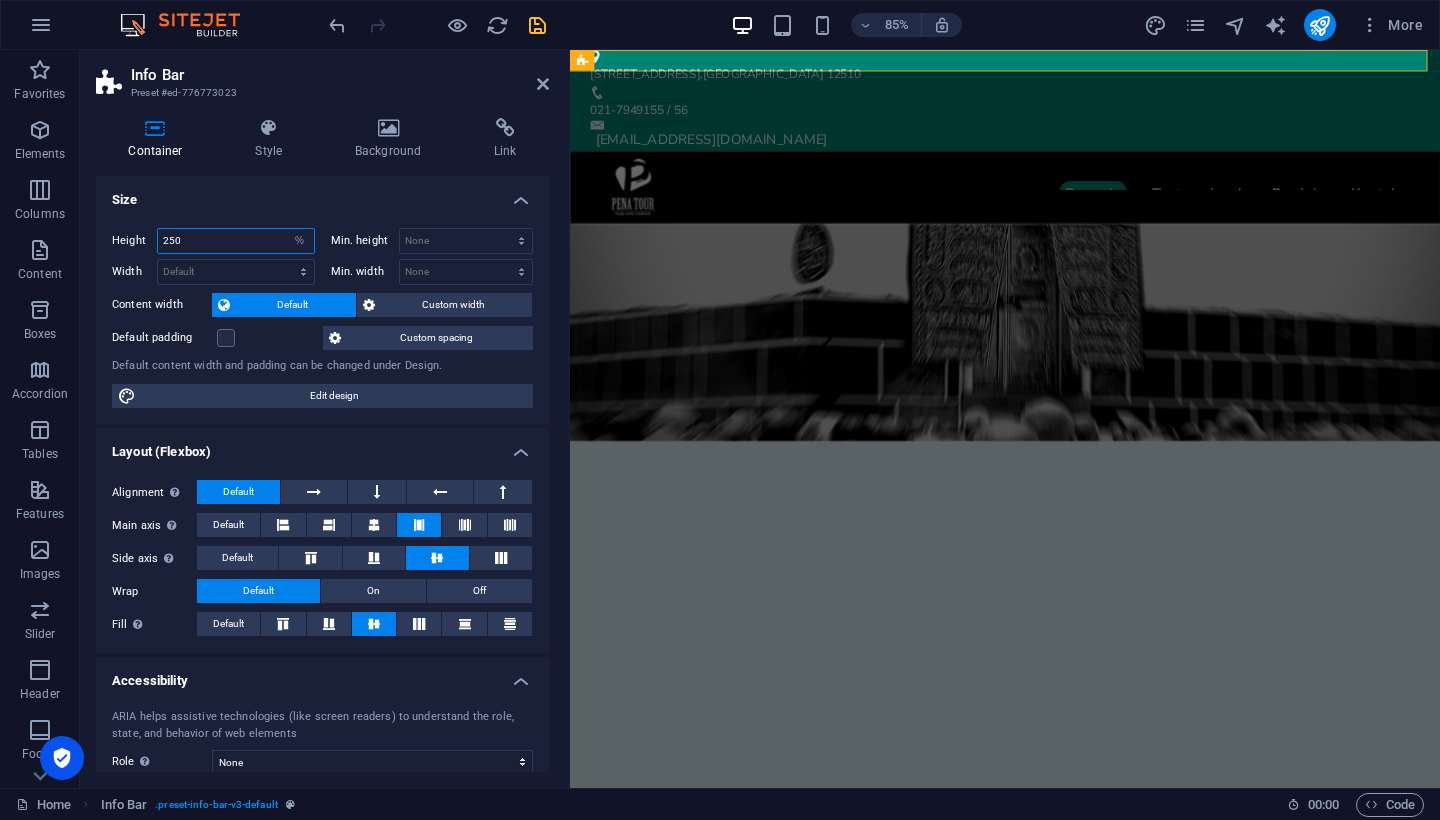 click on "Height 250 Default px rem % vh vw Min. height None px rem % vh vw Width Default px rem % em vh vw Min. width None px rem % vh vw Content width Default Custom width Width Default px rem % em vh vw Min. width None px rem % vh vw Default padding Custom spacing Default content width and padding can be changed under Design. Edit design" at bounding box center (322, 318) 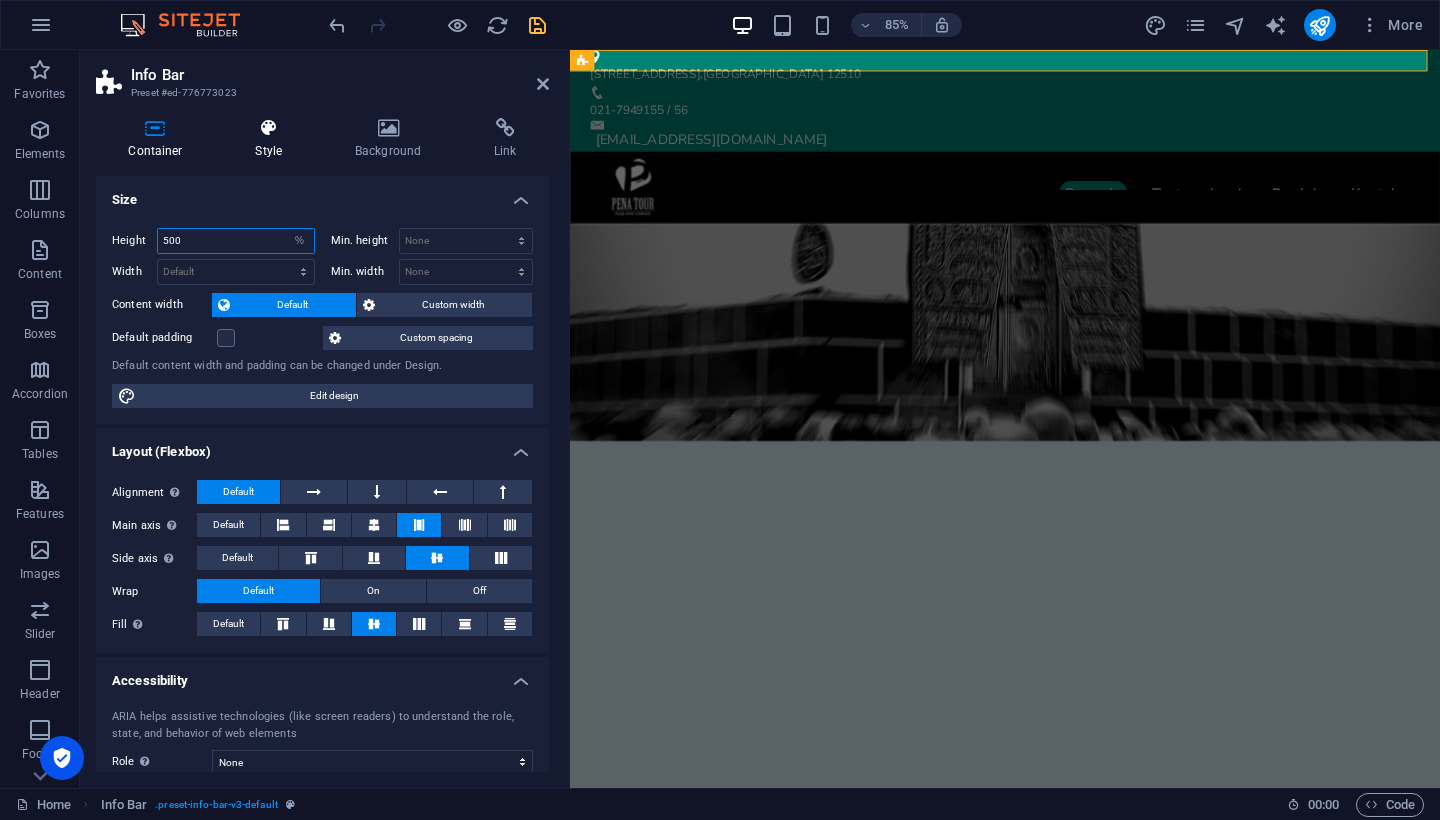 type on "500" 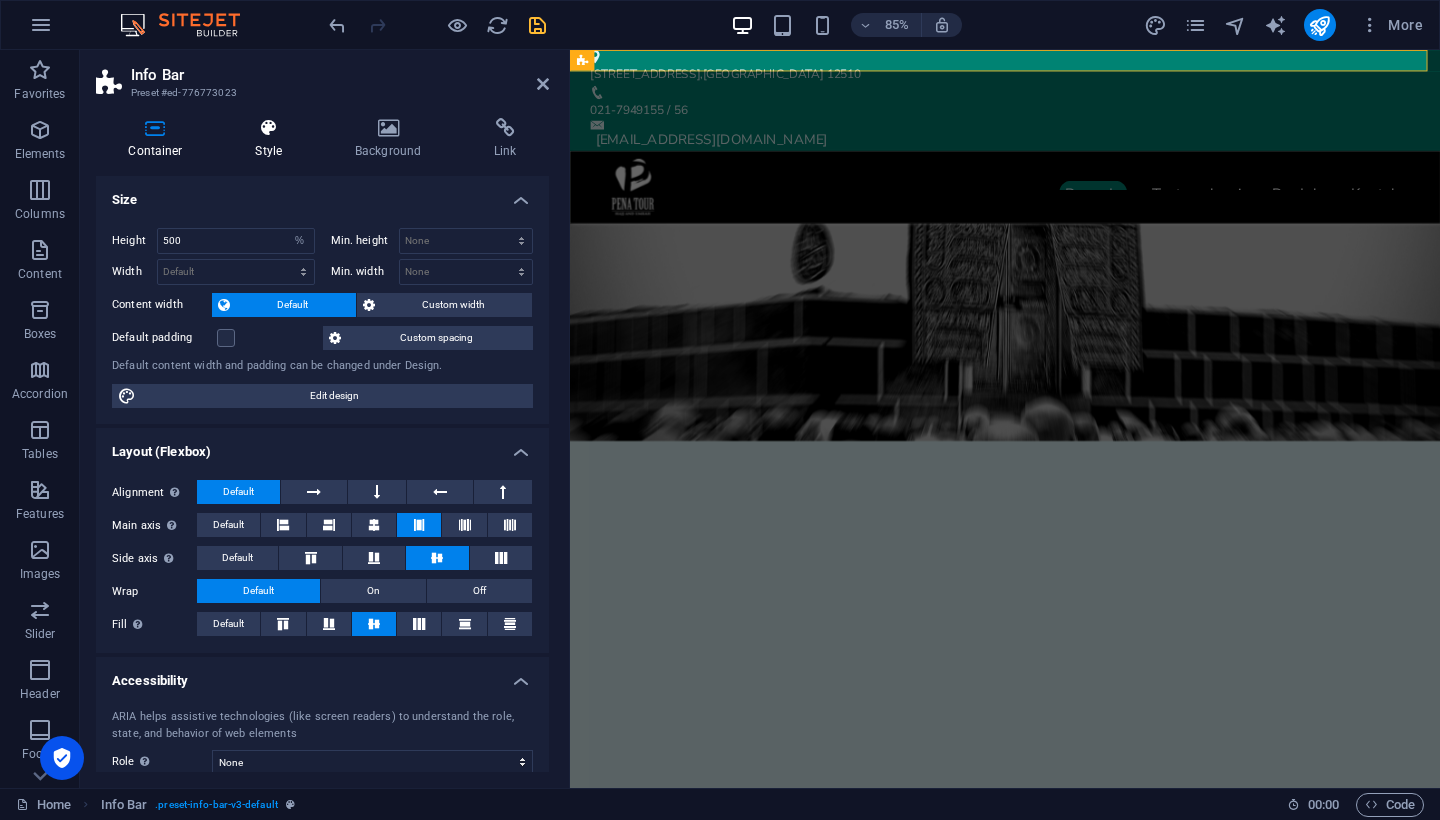 click at bounding box center [268, 128] 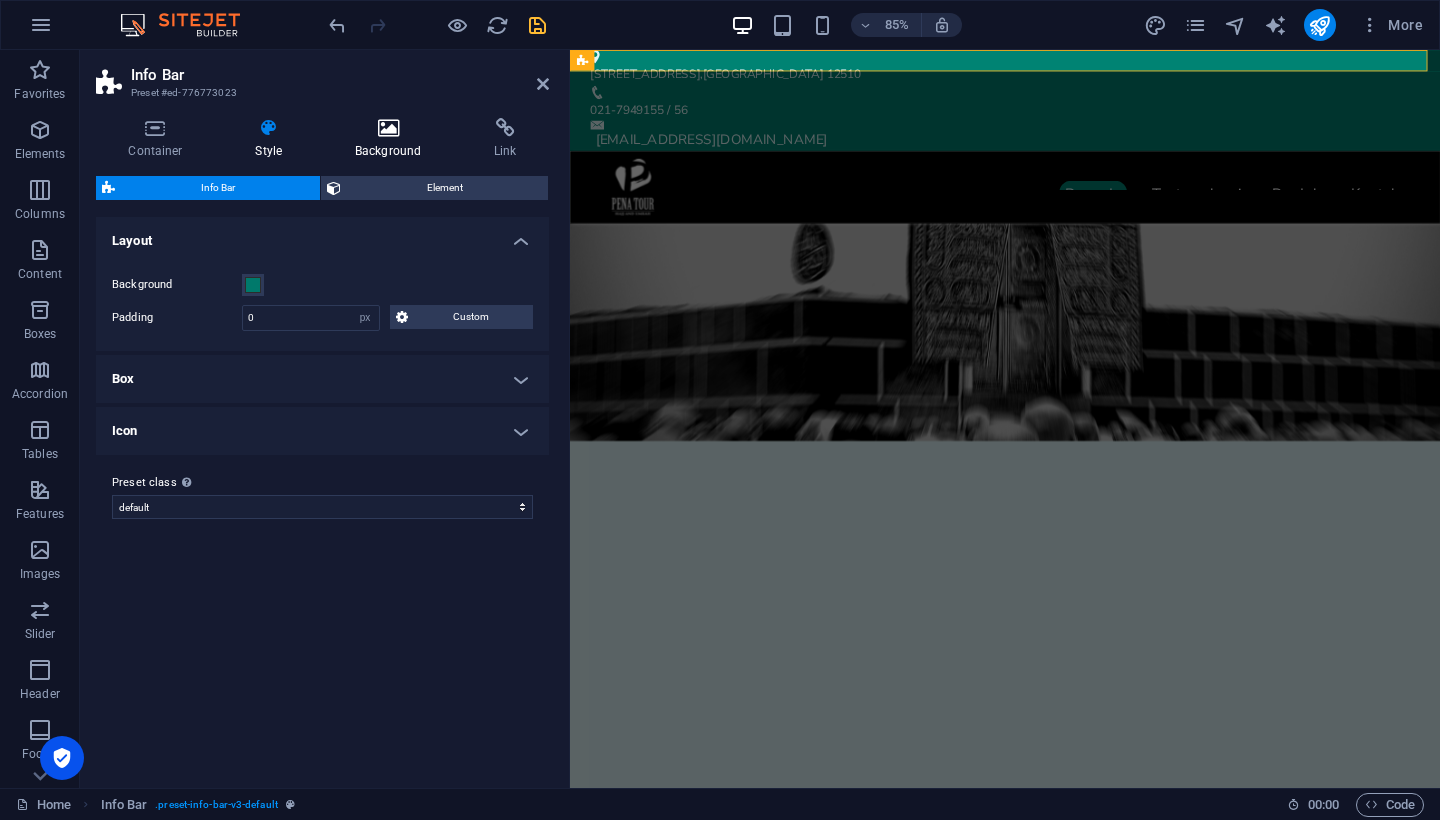 click at bounding box center (388, 128) 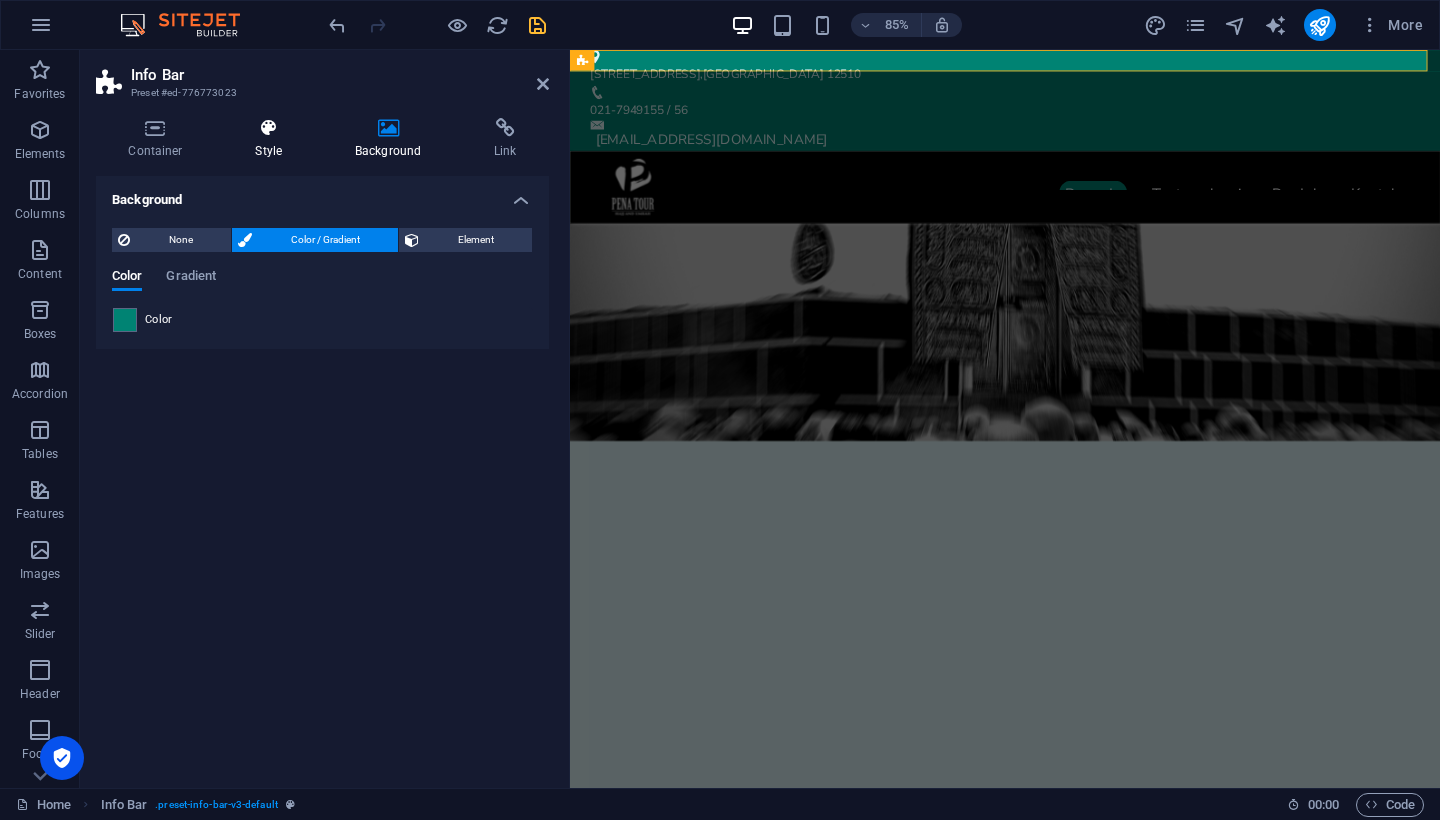 click on "Style" at bounding box center [272, 139] 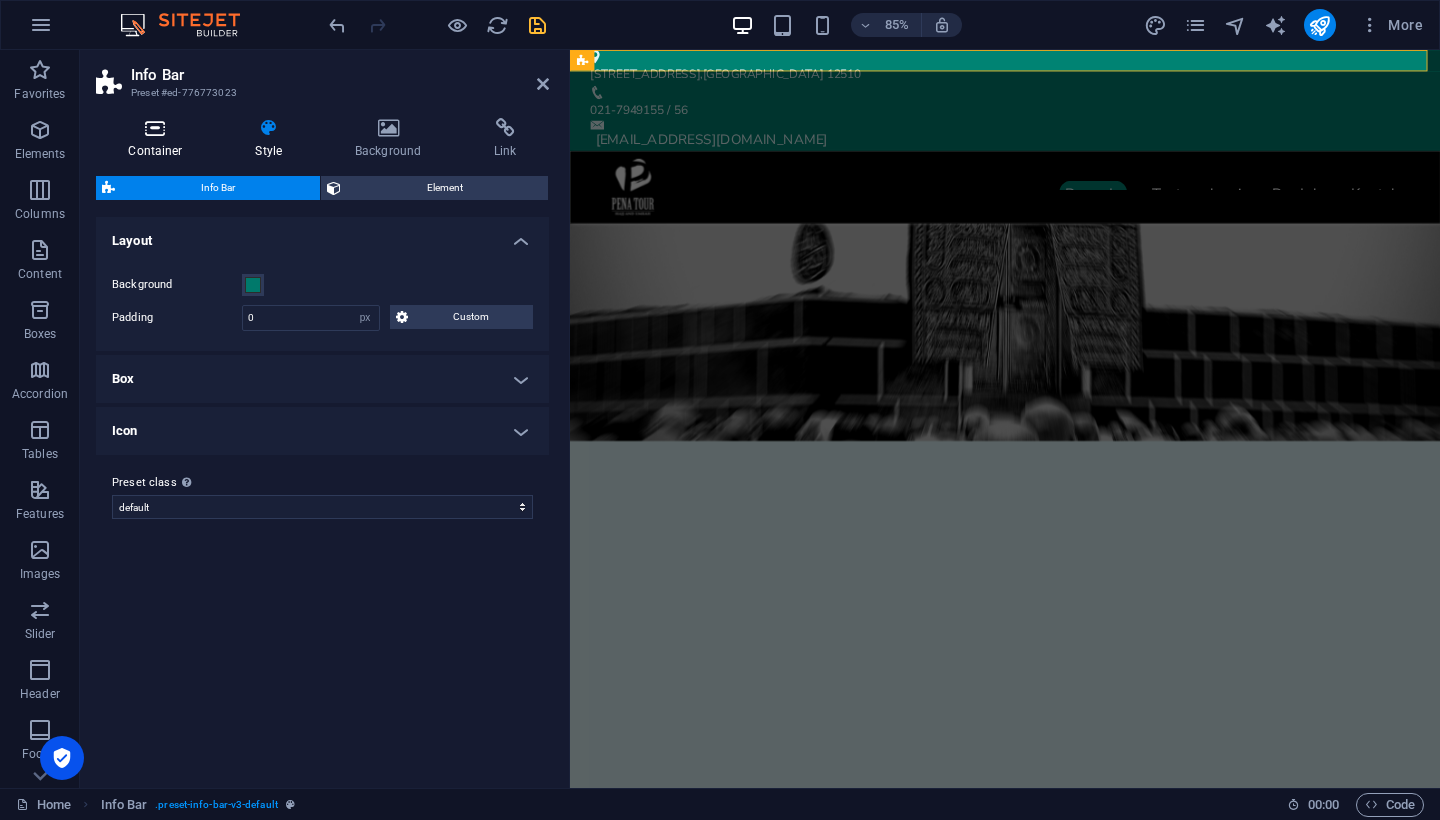click on "Container" at bounding box center (159, 139) 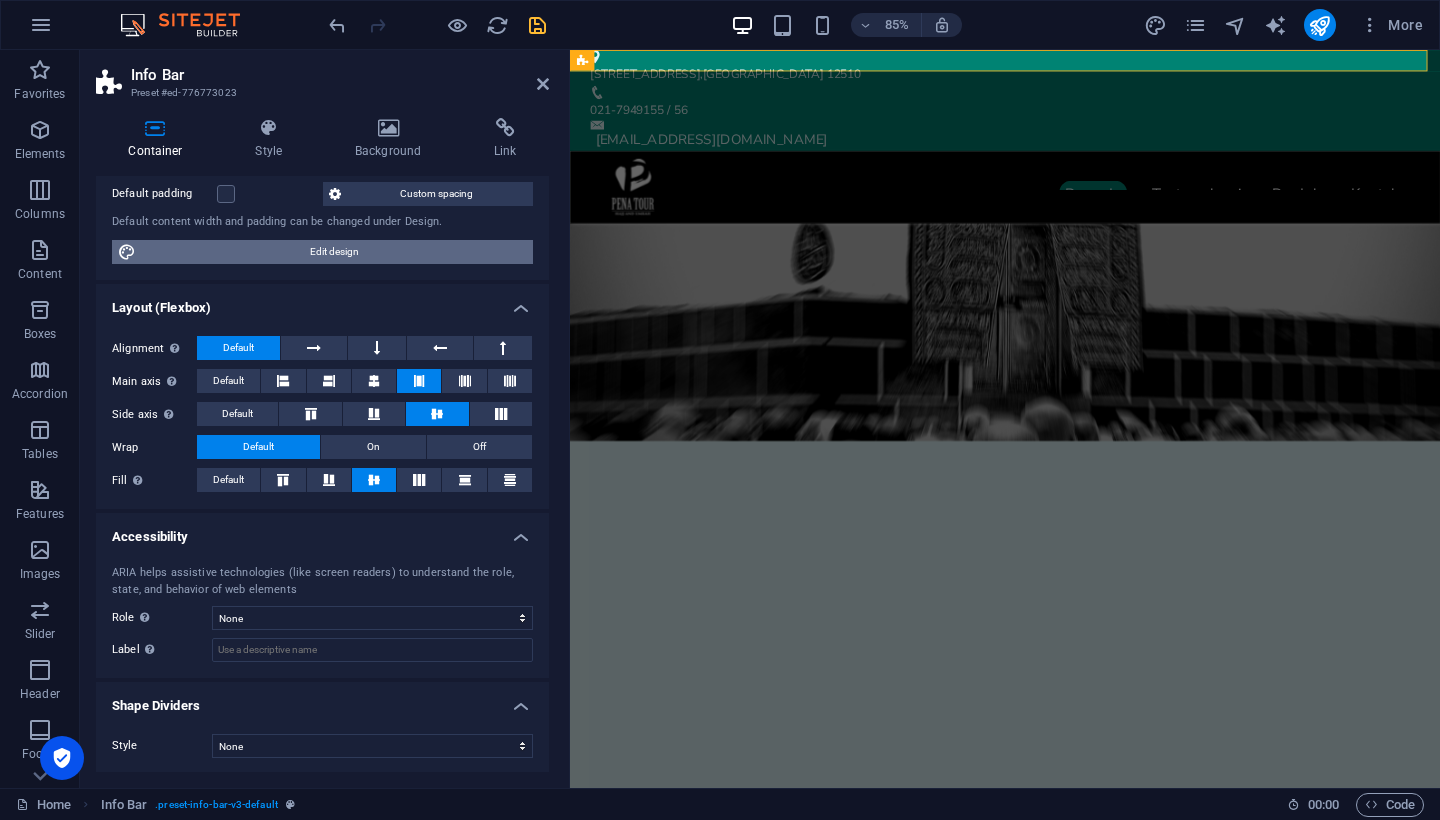 scroll, scrollTop: 0, scrollLeft: 0, axis: both 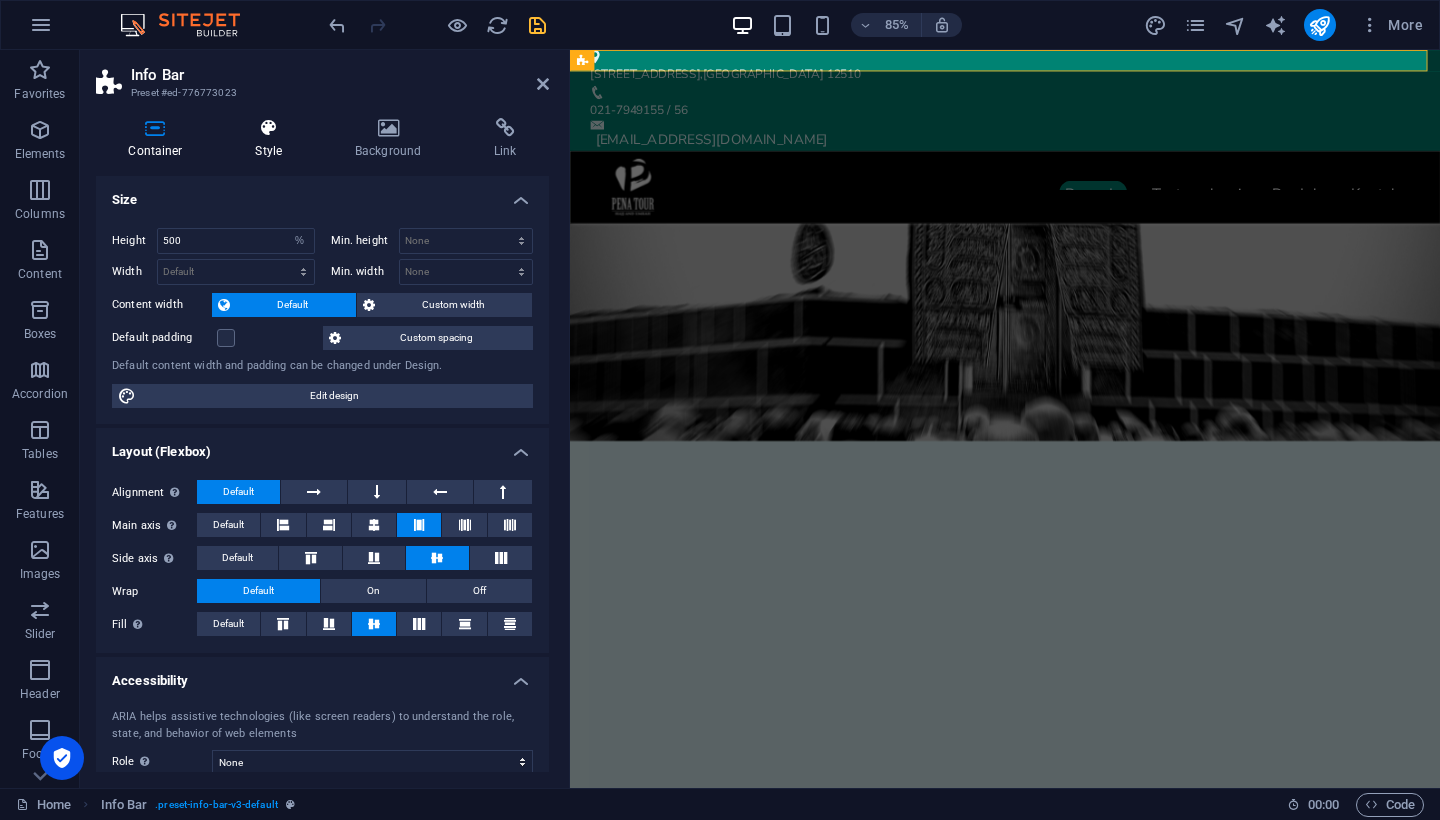 click on "Style" at bounding box center [272, 139] 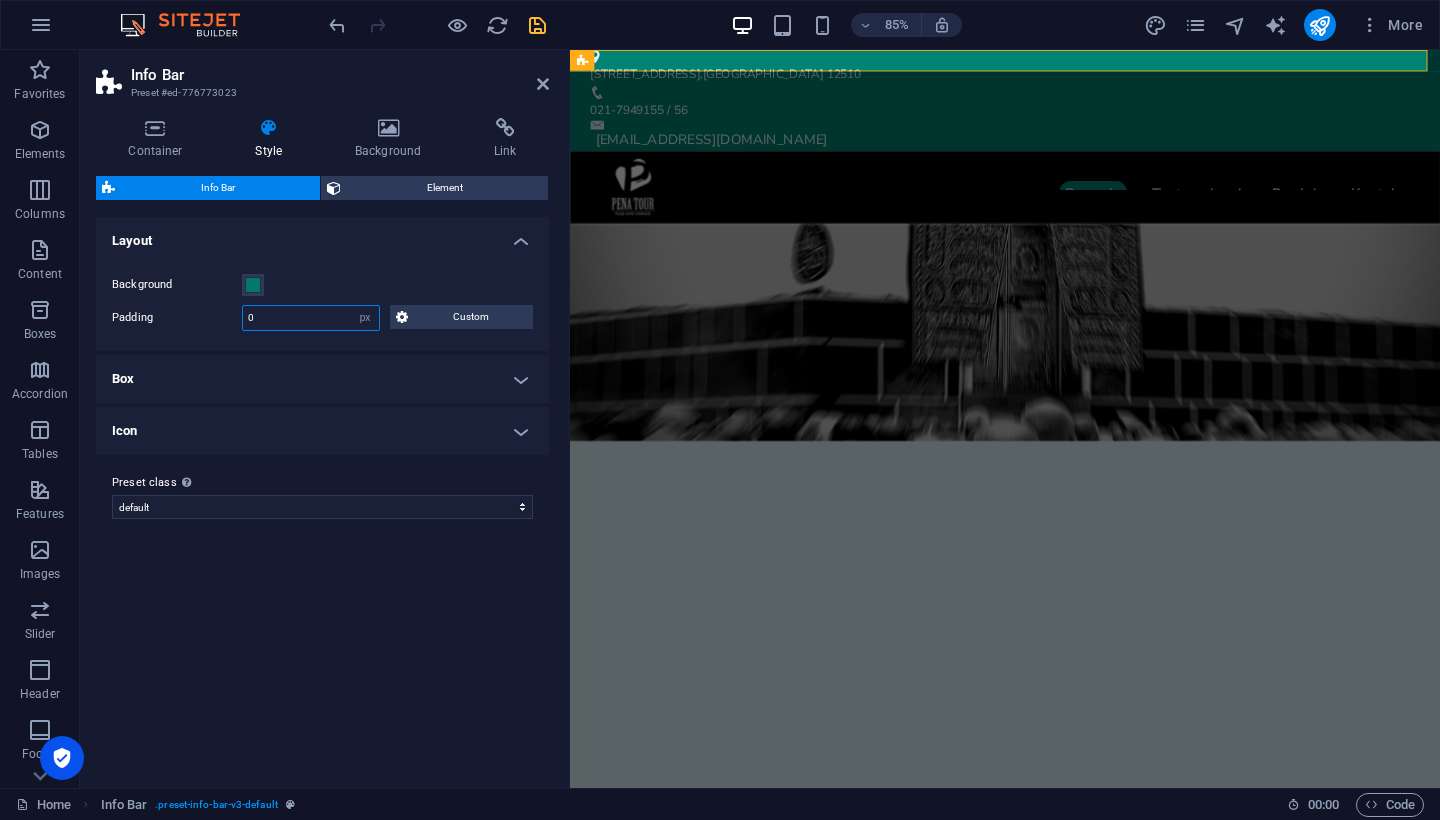 drag, startPoint x: 283, startPoint y: 324, endPoint x: 170, endPoint y: 308, distance: 114.12712 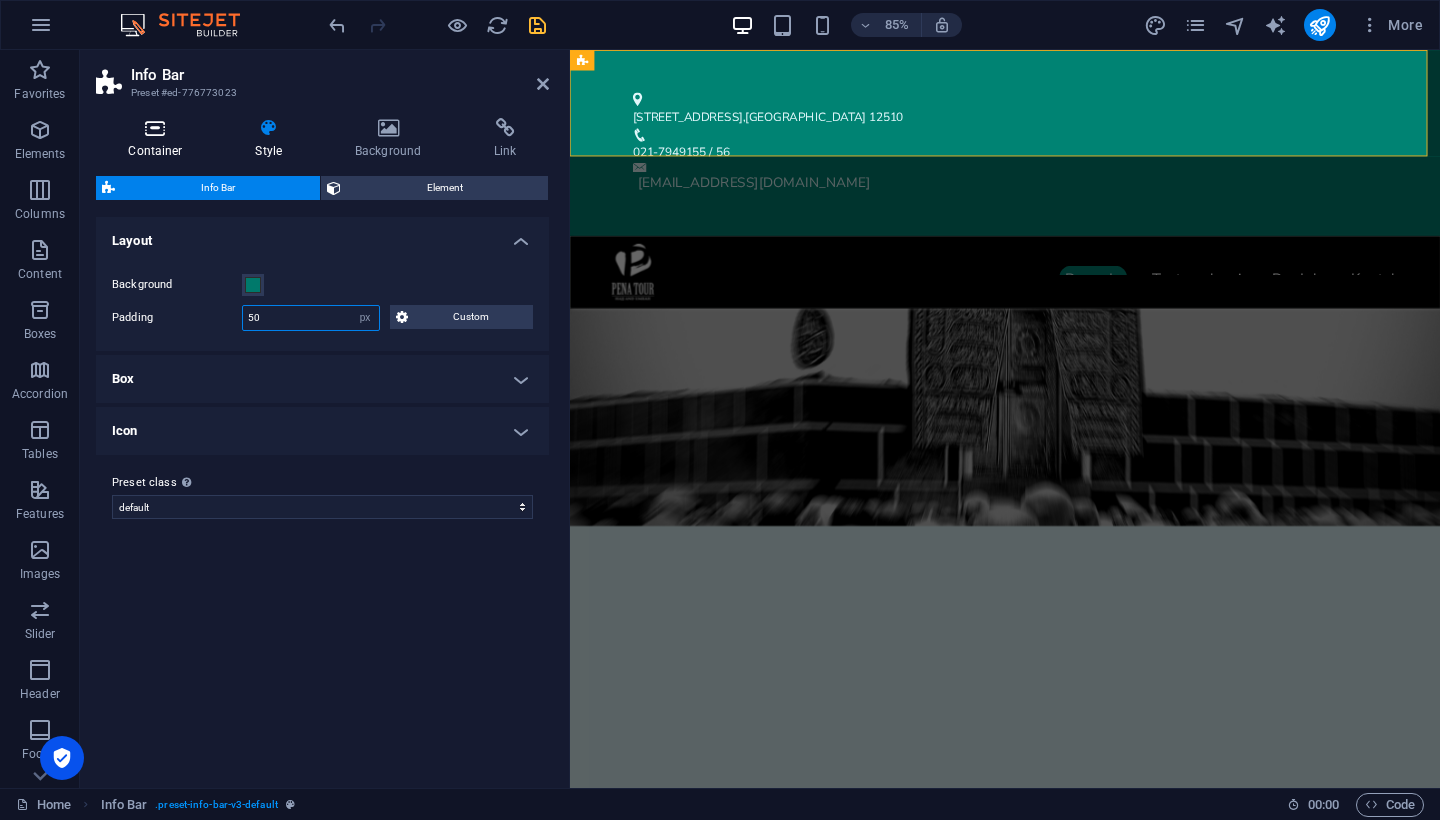 type on "50" 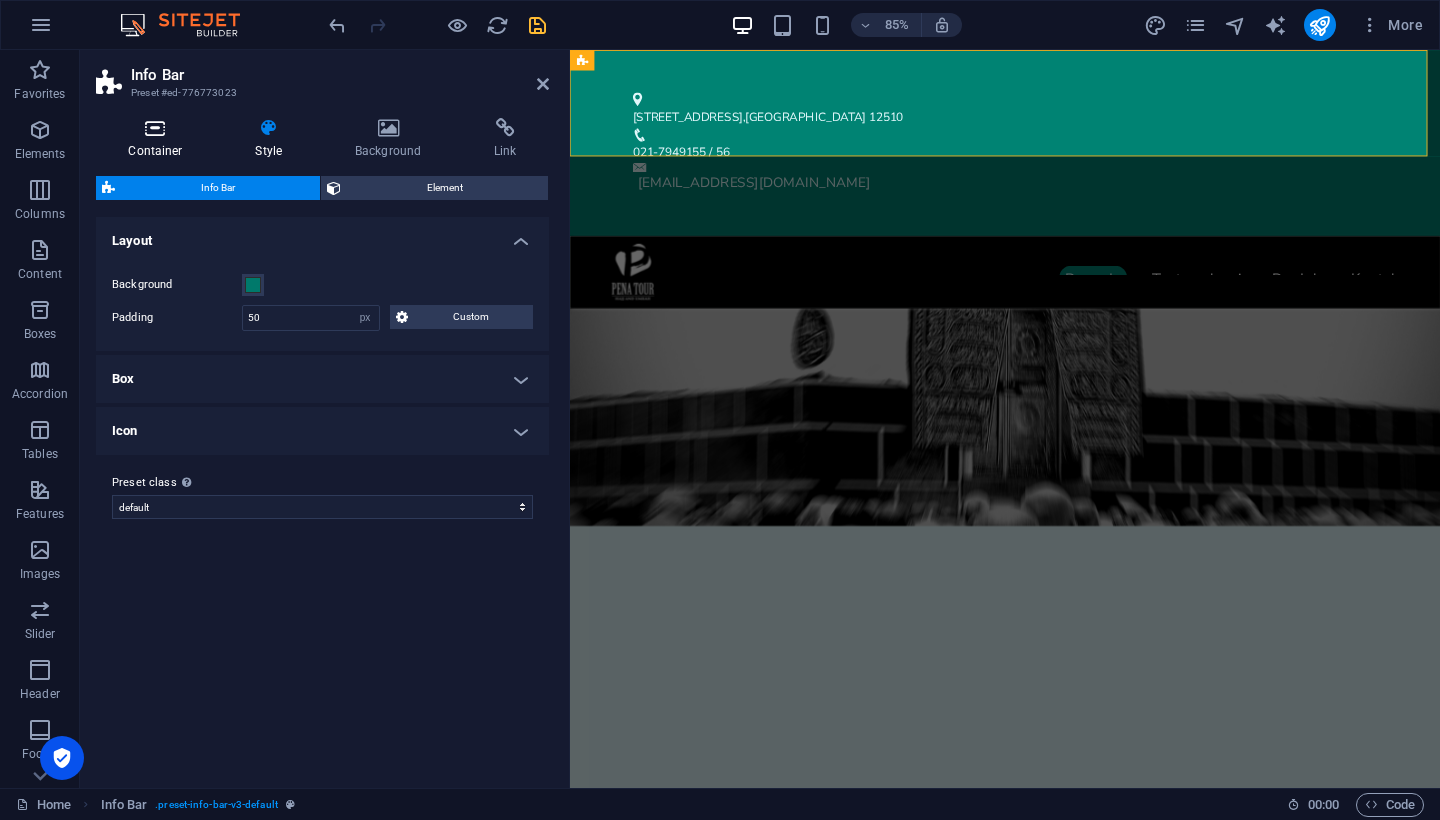 click on "Container" at bounding box center [159, 139] 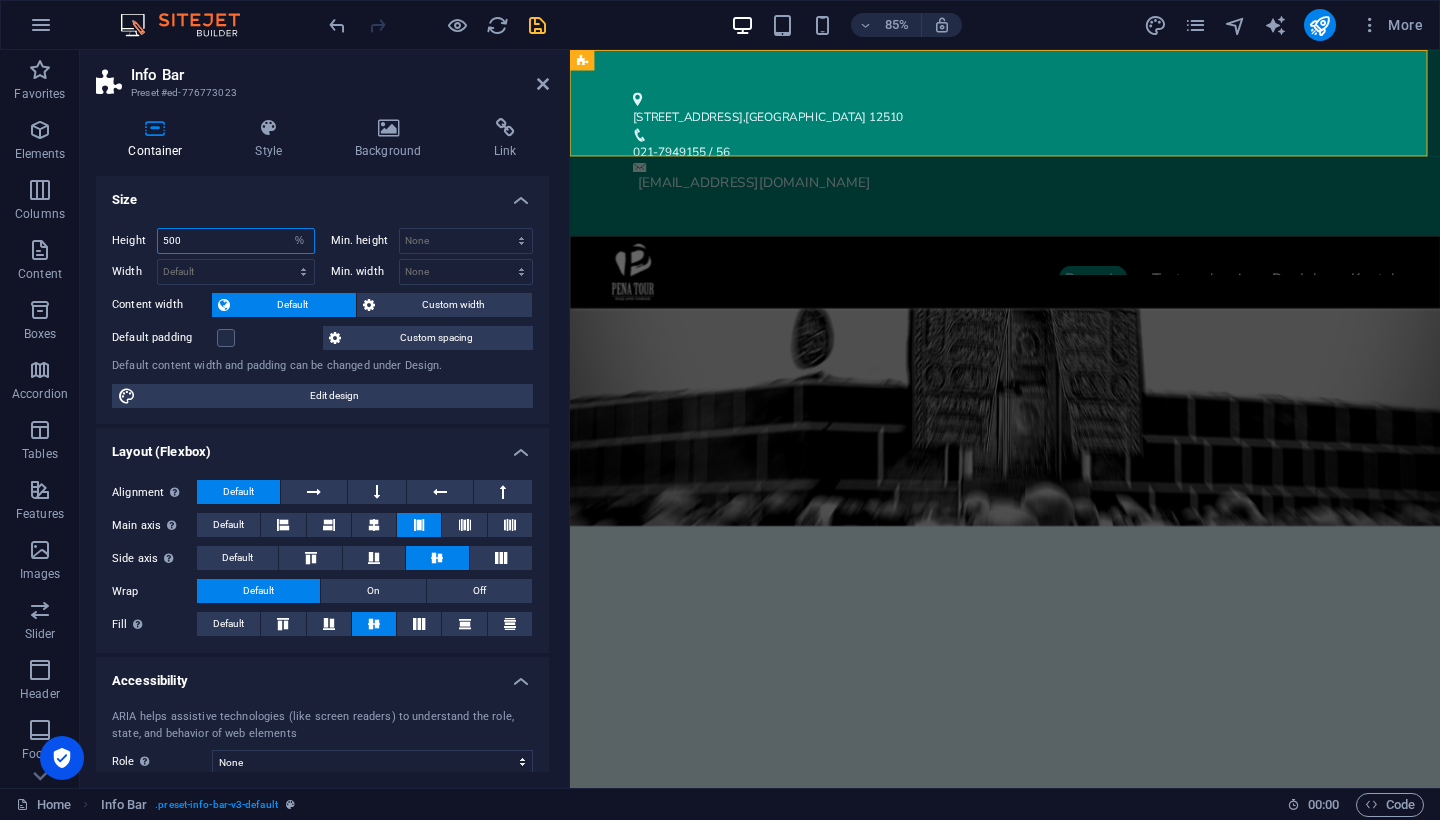 drag, startPoint x: 206, startPoint y: 236, endPoint x: 86, endPoint y: 225, distance: 120.50311 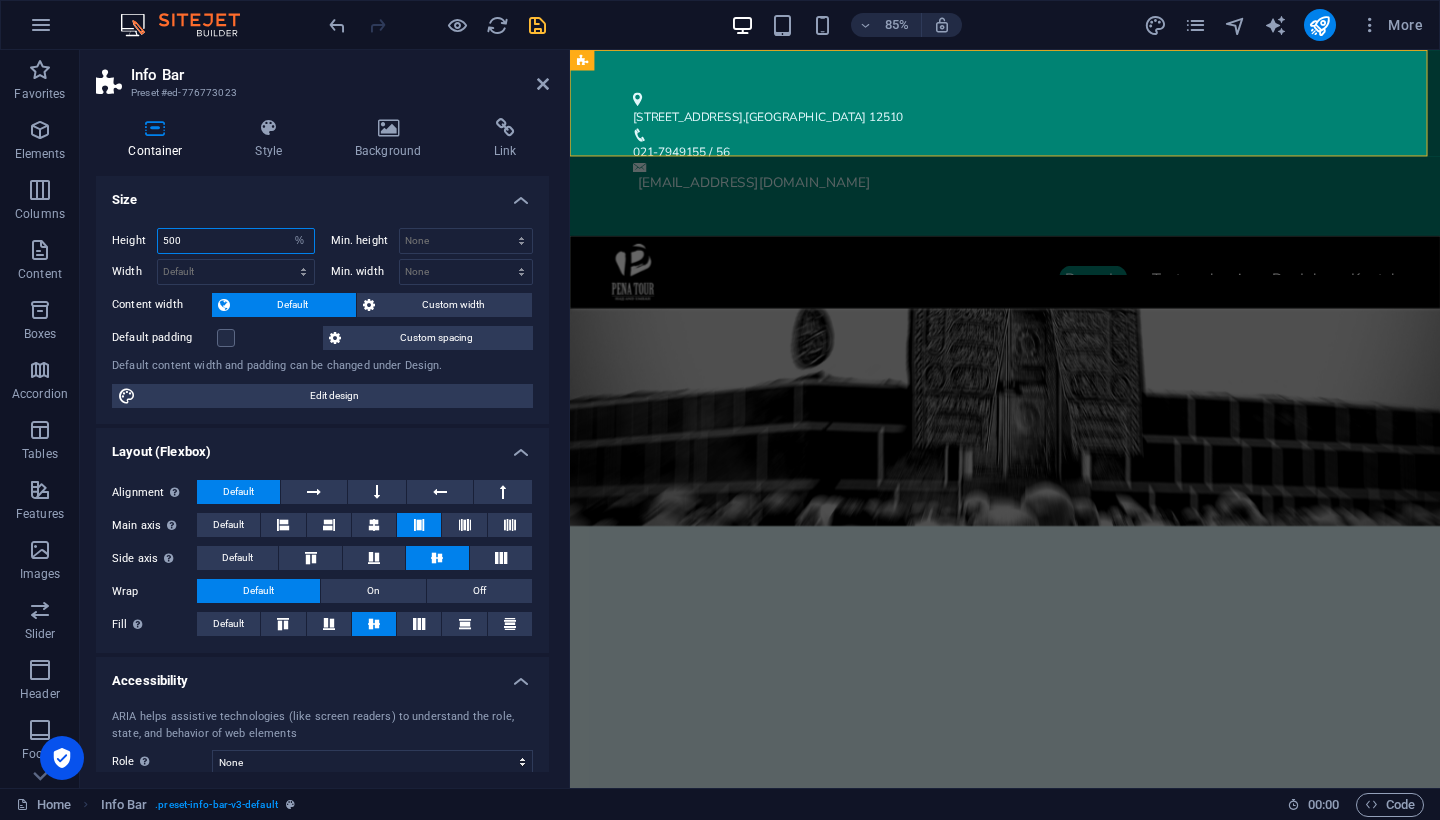 click on "Container Style Background Link Size Height 500 Default px rem % vh vw Min. height None px rem % vh vw Width Default px rem % em vh vw Min. width None px rem % vh vw Content width Default Custom width Width Default px rem % em vh vw Min. width None px rem % vh vw Default padding Custom spacing Default content width and padding can be changed under Design. Edit design Layout (Flexbox) Alignment Determines the flex direction. Default Main axis Determine how elements should behave along the main axis inside this container (justify content). Default Side axis Control the vertical direction of the element inside of the container (align items). Default Wrap Default On Off Fill Controls the distances and direction of elements on the y-axis across several lines (align content). Default Accessibility ARIA helps assistive technologies (like screen readers) to understand the role, state, and behavior of web elements Role The ARIA role defines the purpose of an element.  None Header Footer Section Banner" at bounding box center [322, 445] 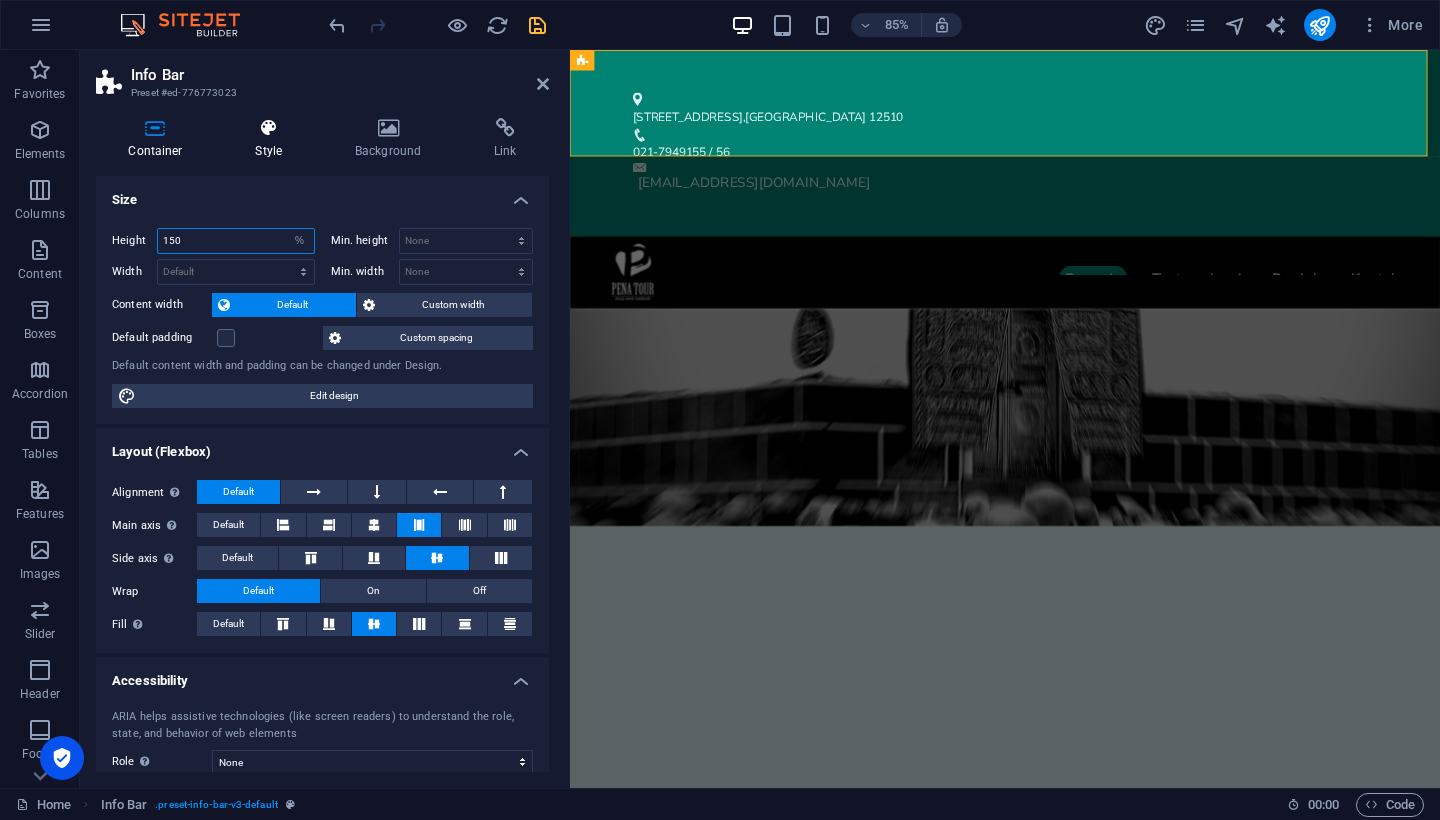 type on "150" 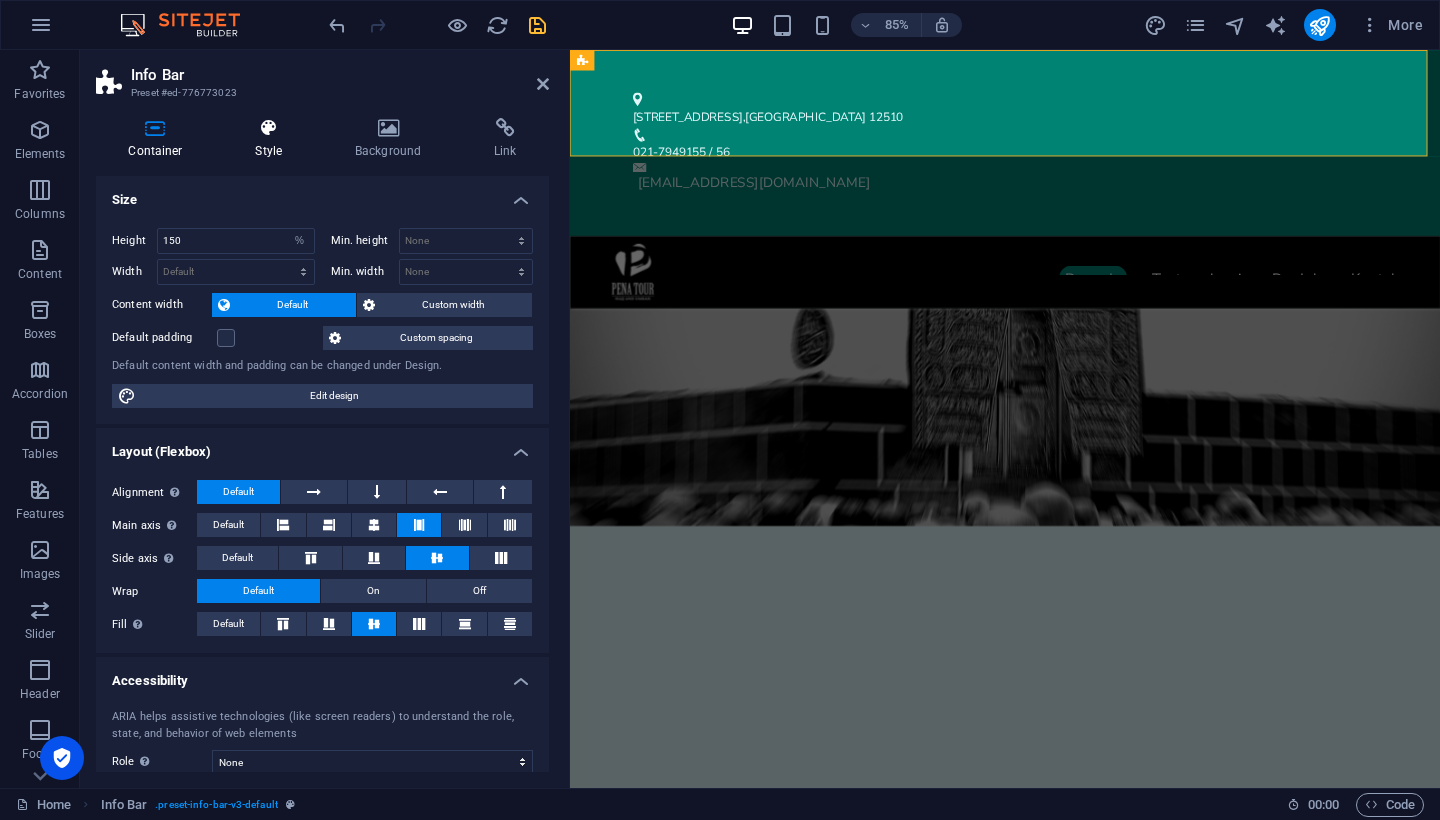 click on "Style" at bounding box center (272, 139) 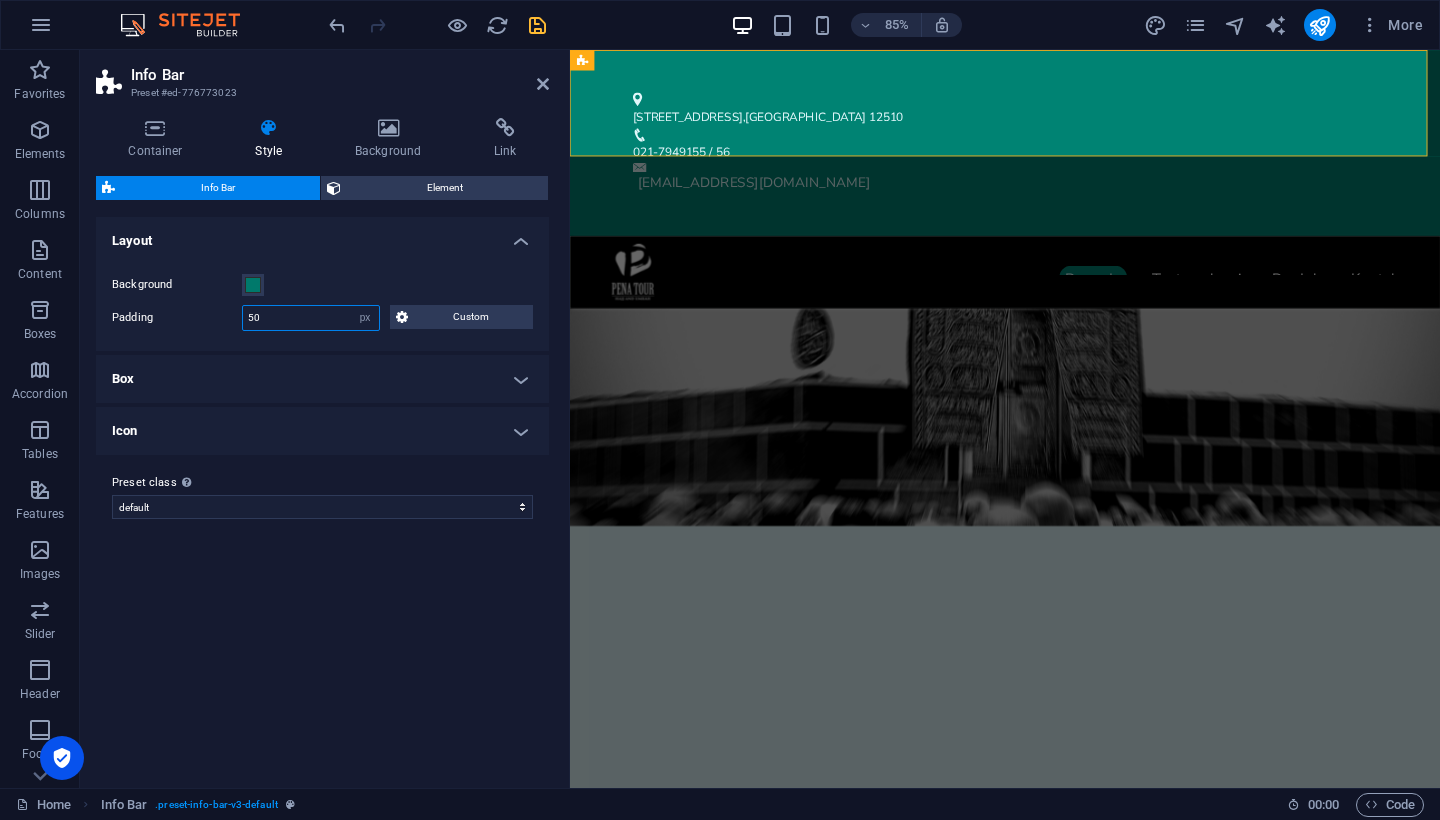 drag, startPoint x: 279, startPoint y: 320, endPoint x: 202, endPoint y: 307, distance: 78.08969 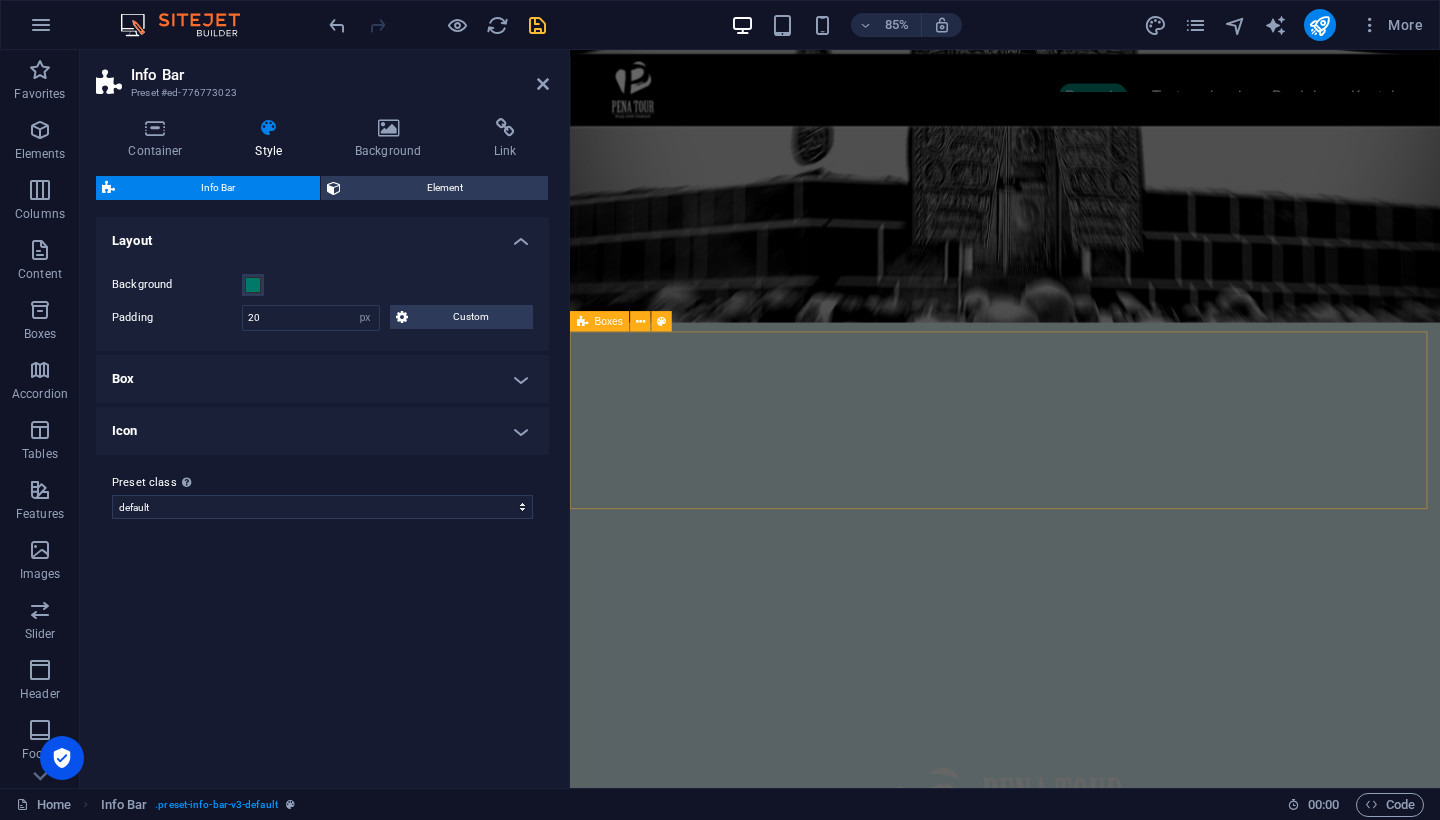 scroll, scrollTop: 0, scrollLeft: 0, axis: both 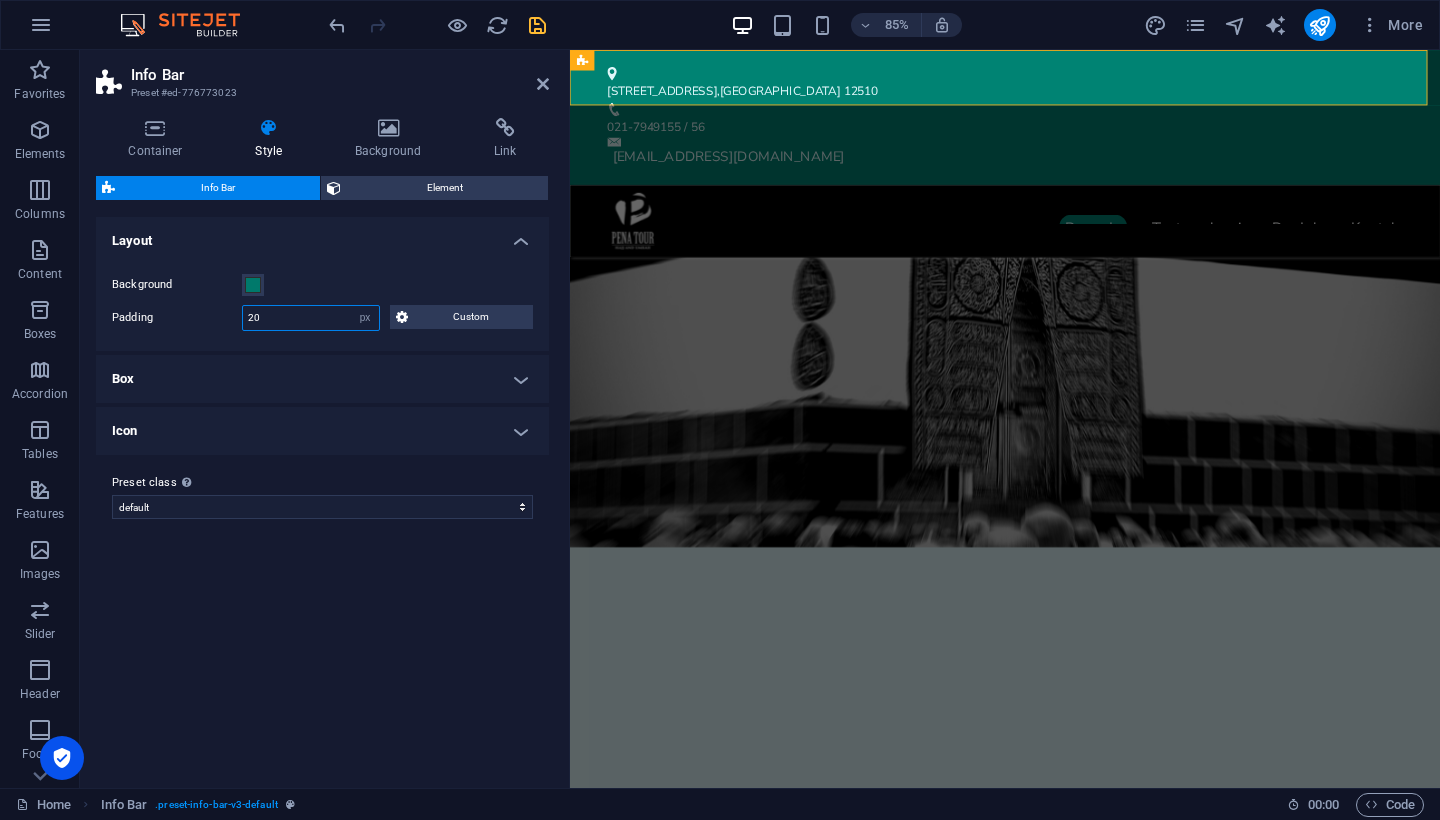 drag, startPoint x: 302, startPoint y: 310, endPoint x: 196, endPoint y: 312, distance: 106.01887 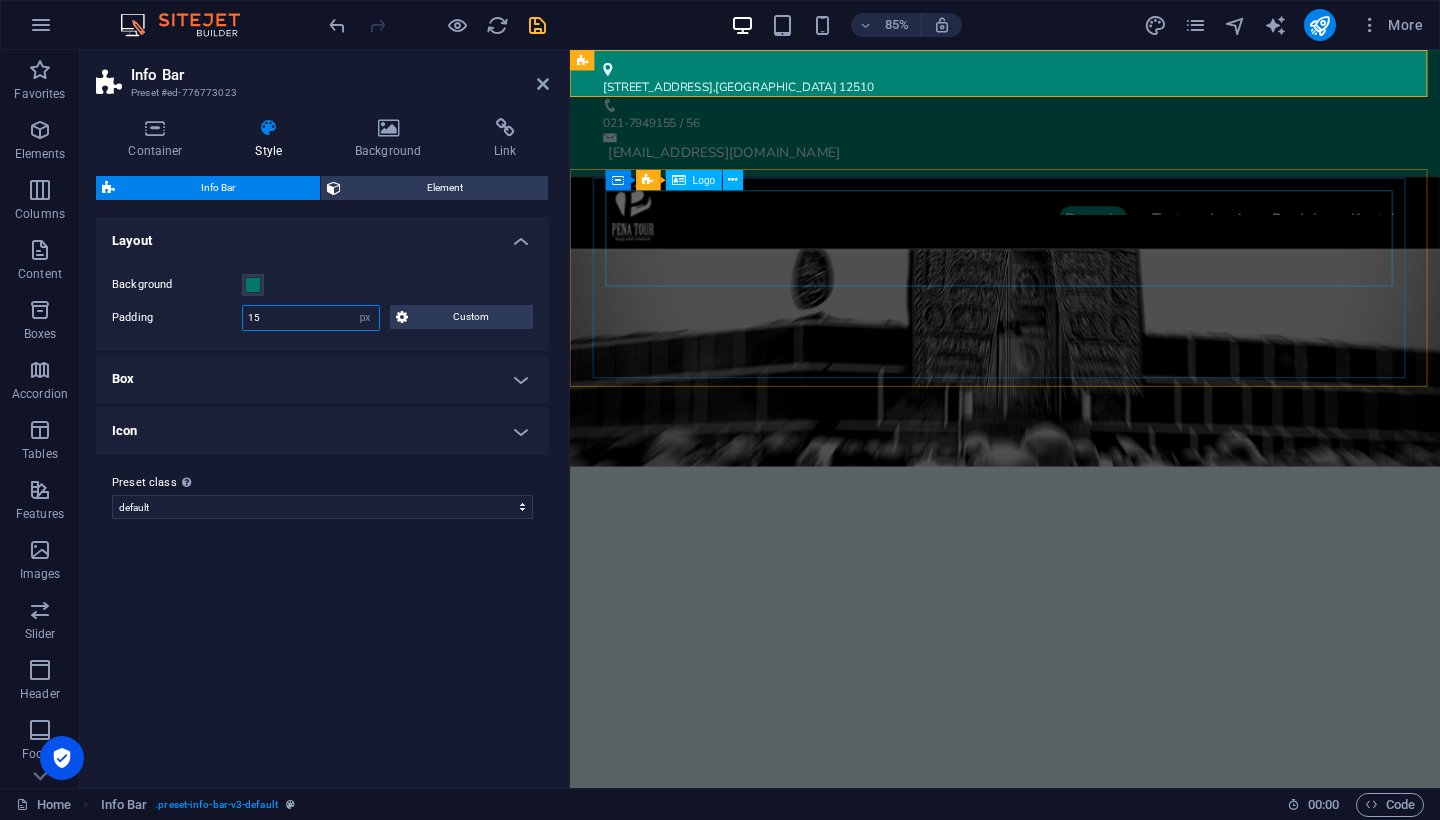 type on "15" 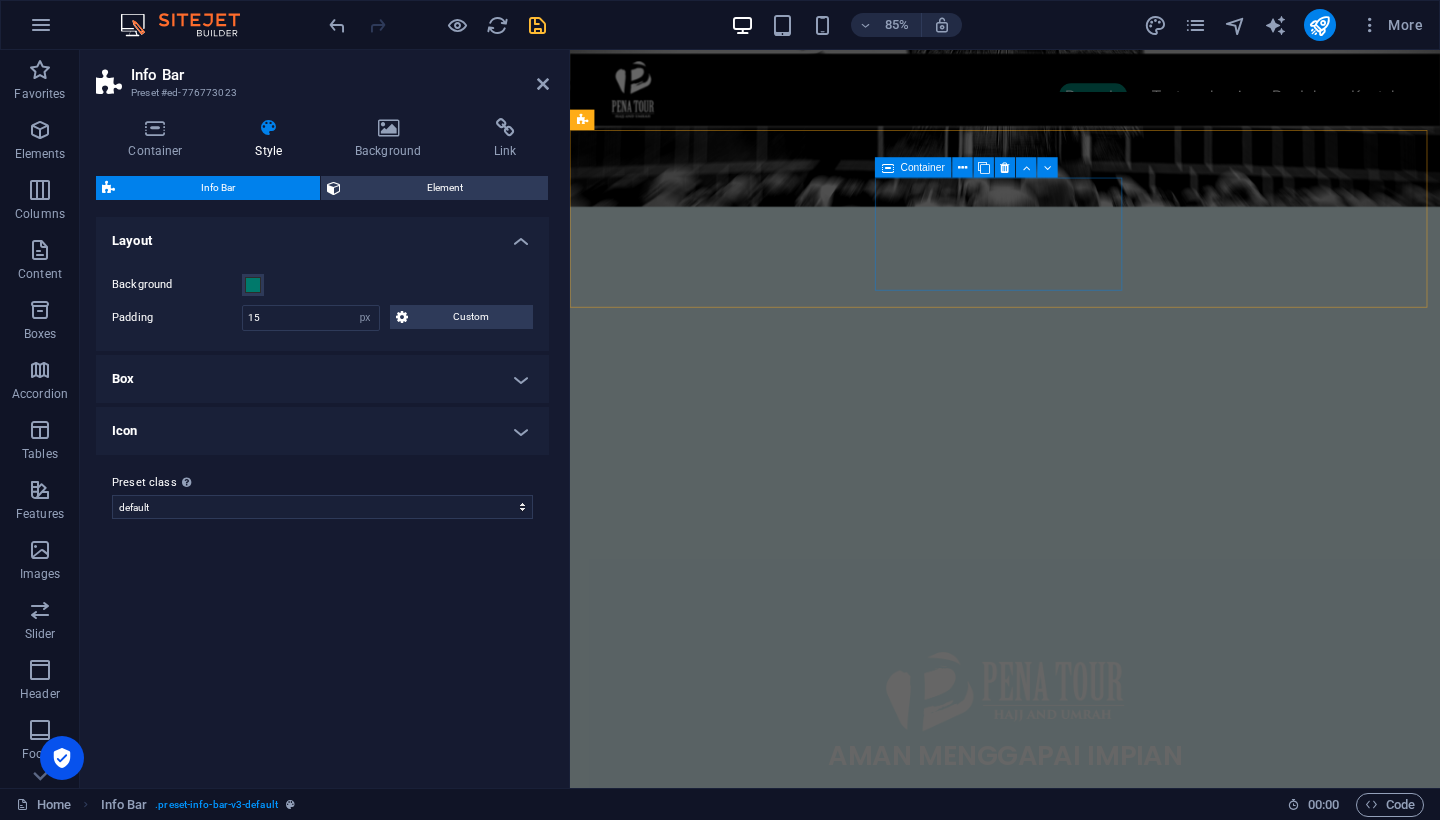 scroll, scrollTop: 349, scrollLeft: 0, axis: vertical 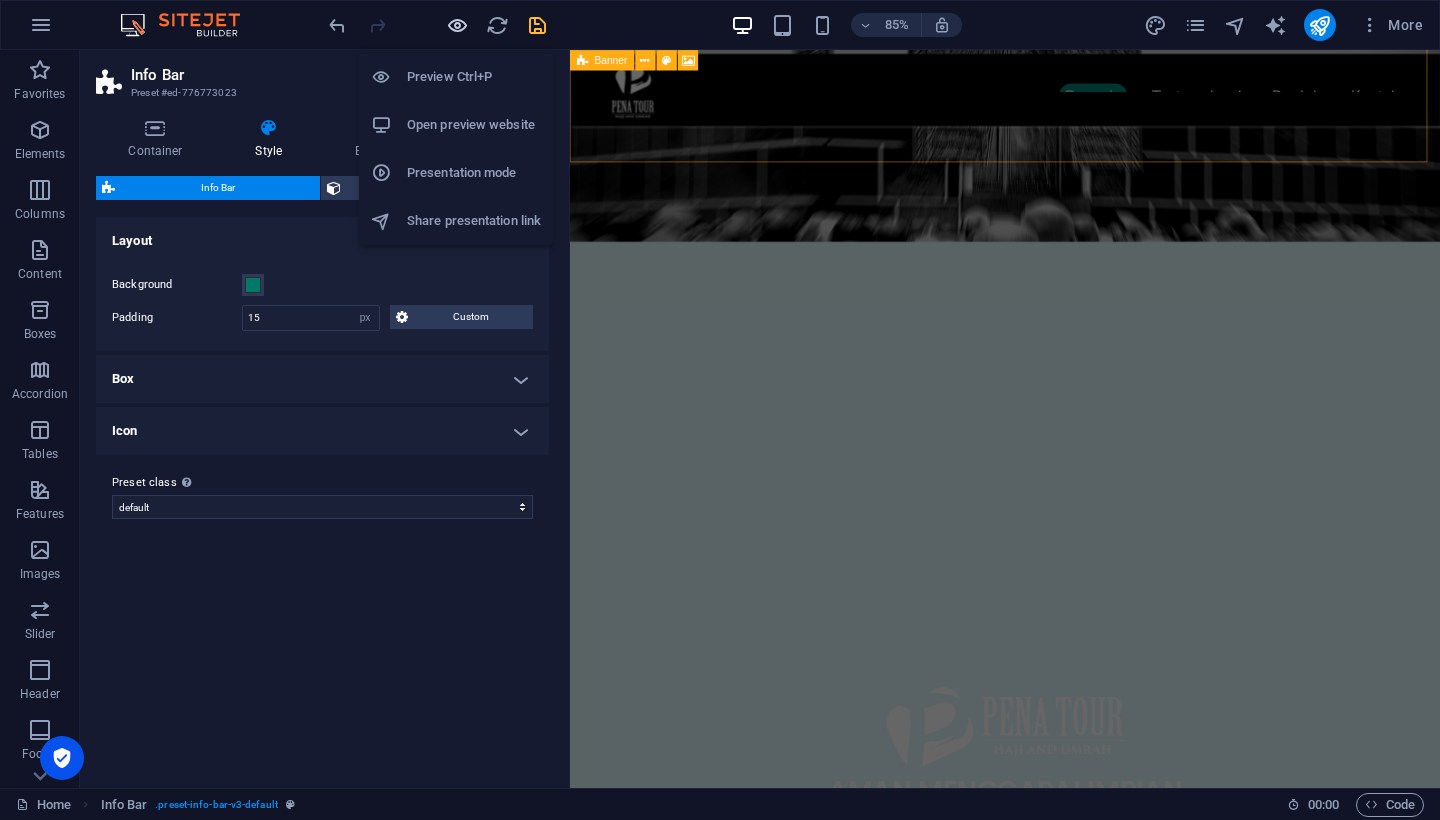 click at bounding box center (457, 25) 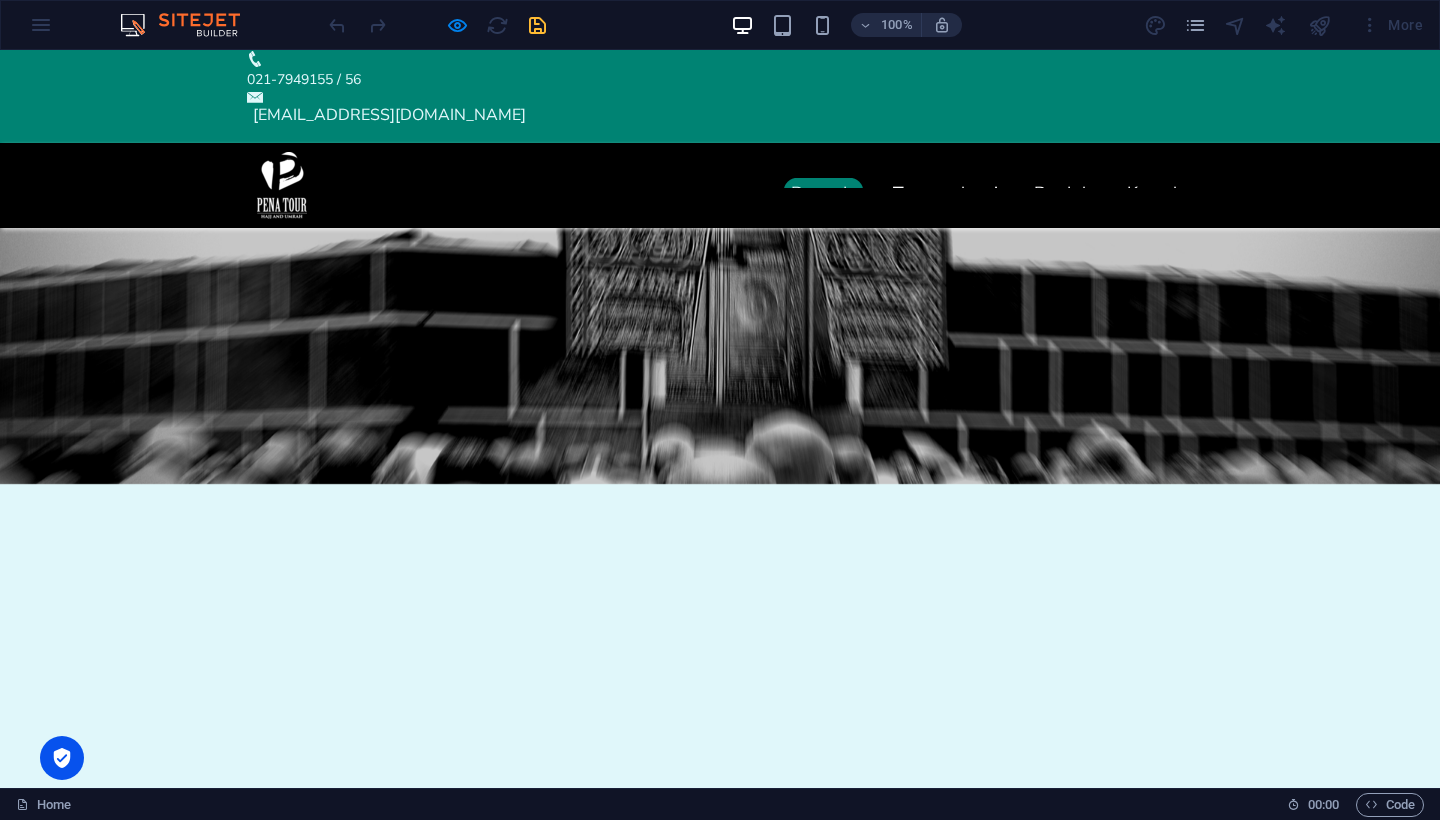 scroll, scrollTop: 77, scrollLeft: 0, axis: vertical 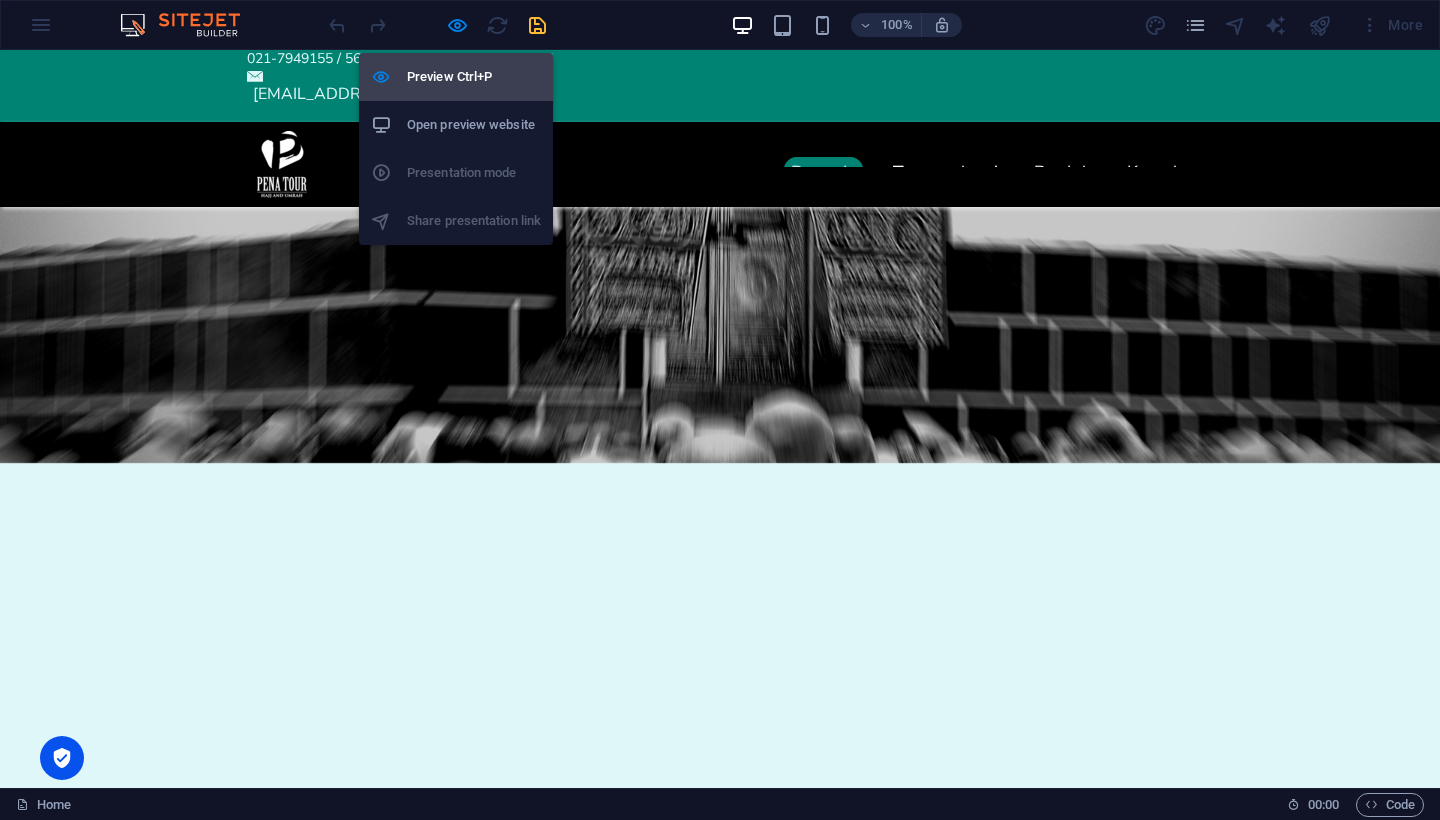 click on "Preview Ctrl+P" at bounding box center (474, 77) 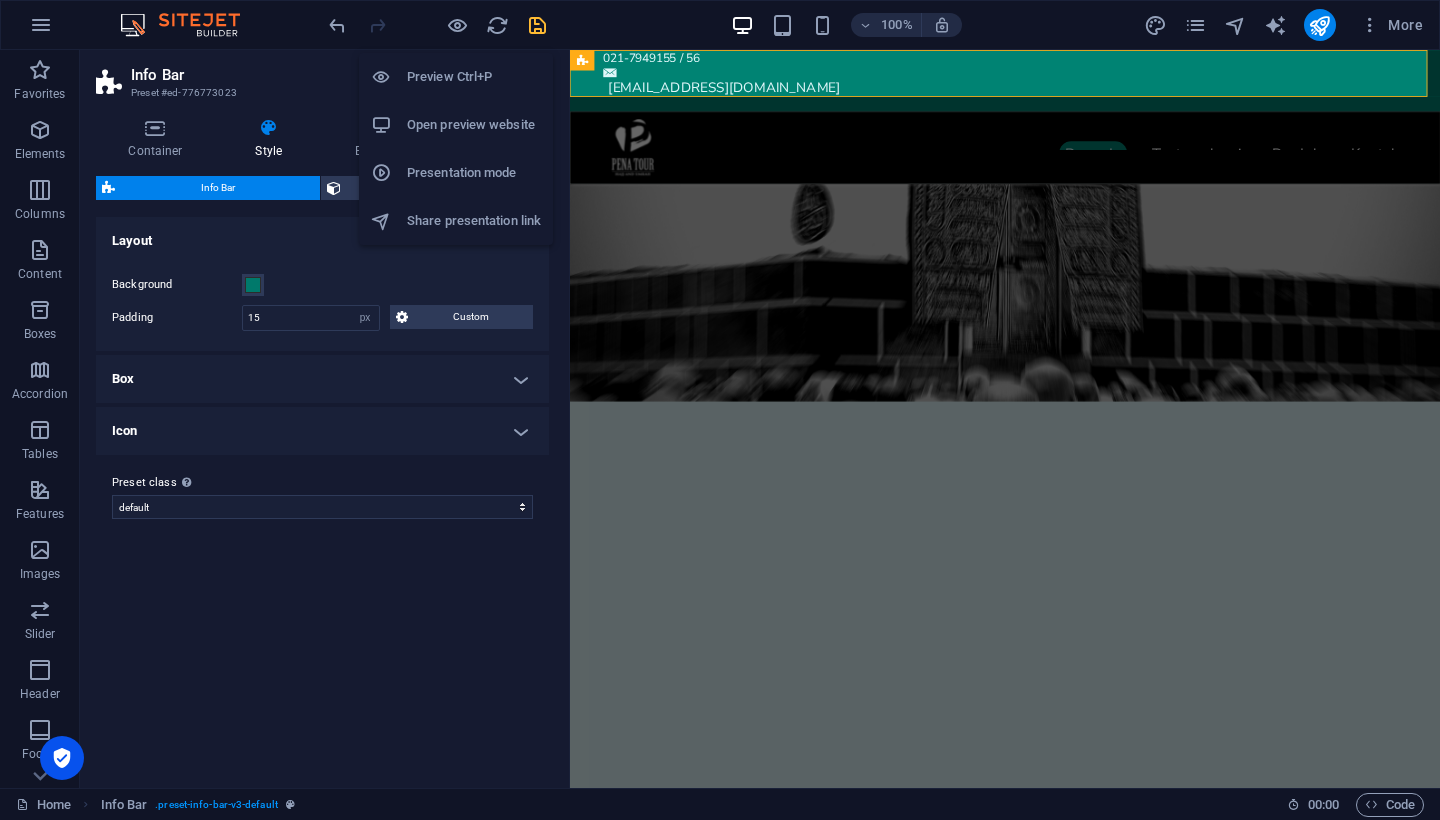 scroll, scrollTop: 0, scrollLeft: 0, axis: both 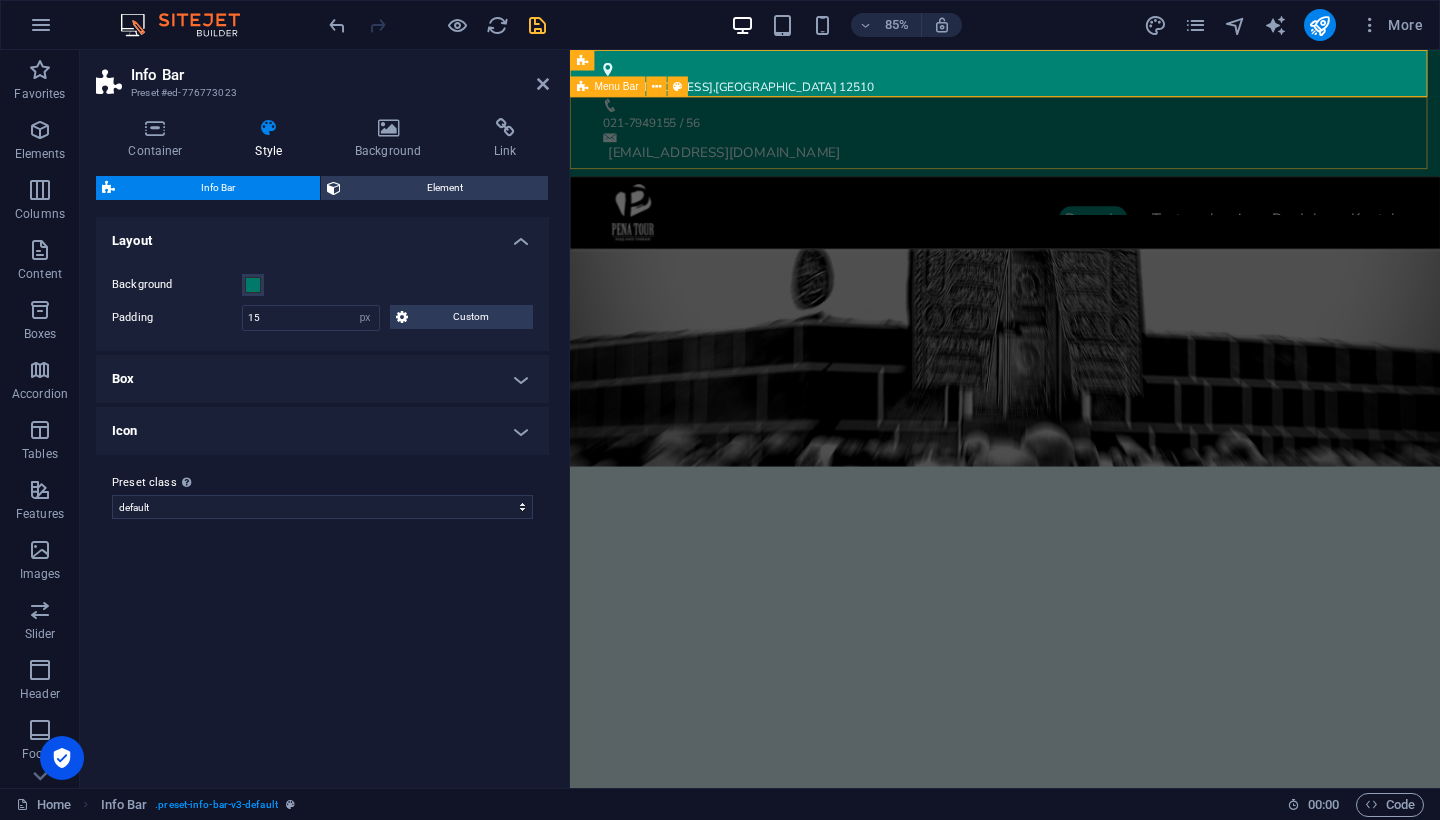click on "Menu Bar" at bounding box center [617, 86] 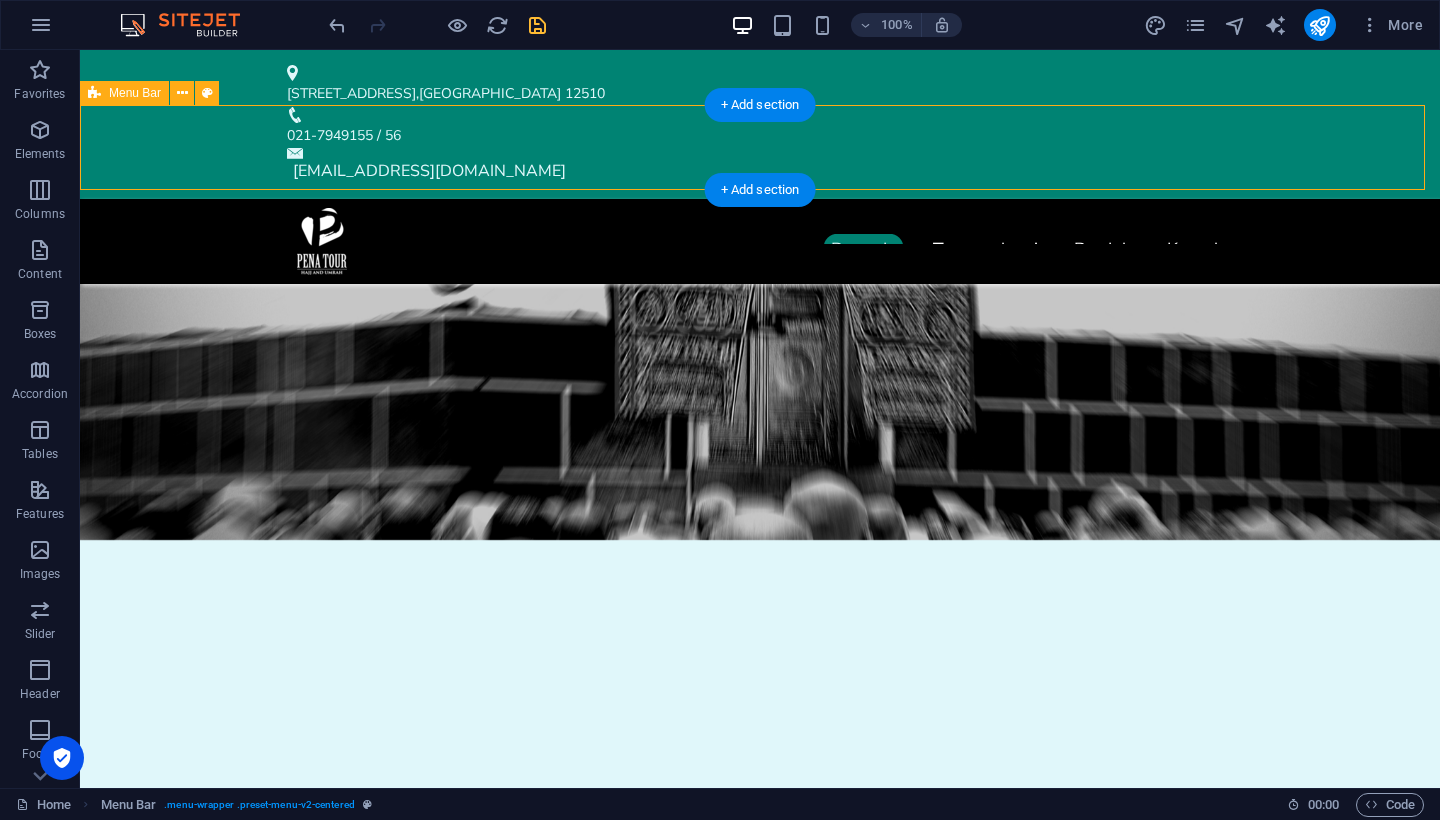 click on "Menu Bar" at bounding box center [135, 93] 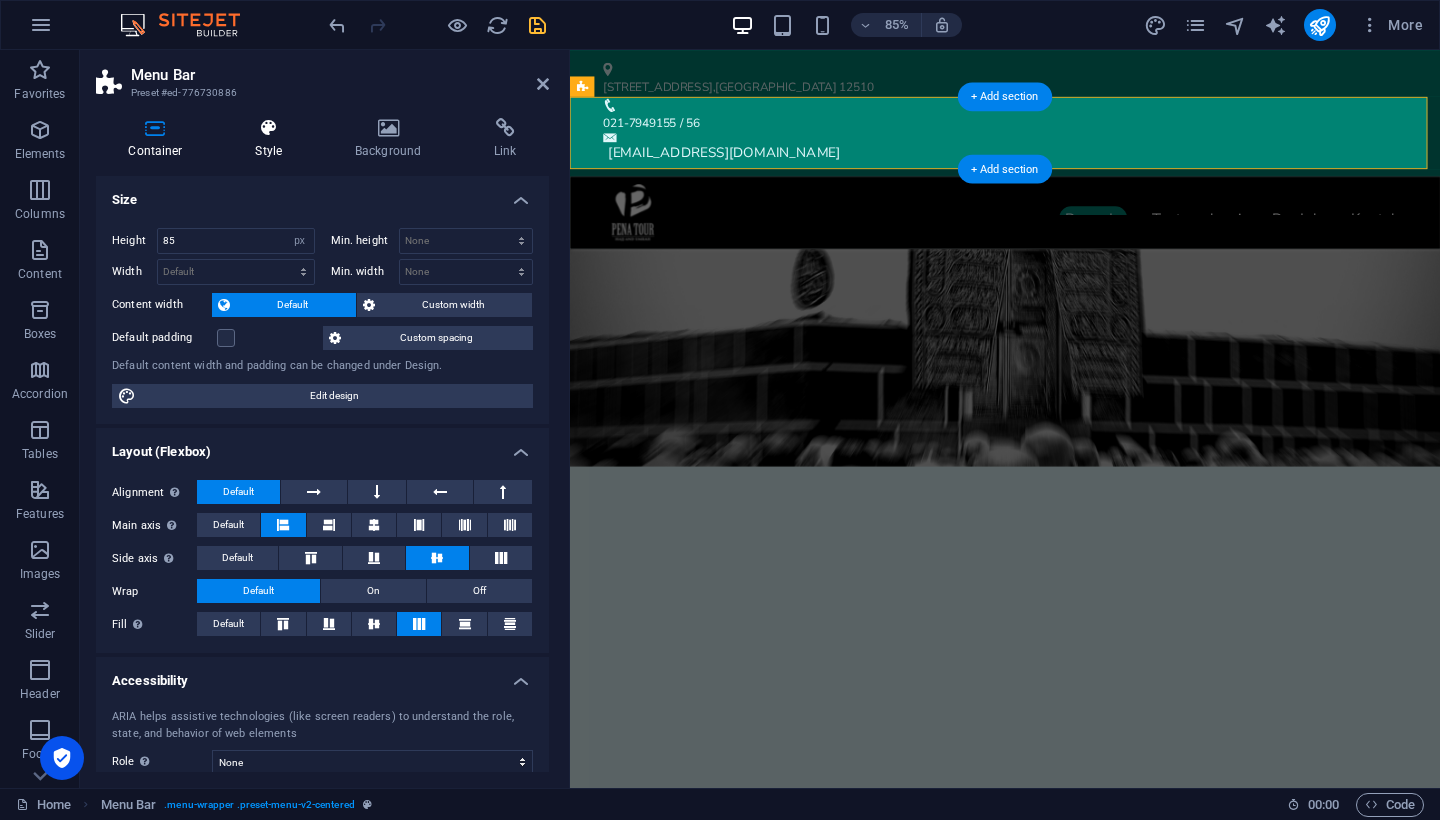 click at bounding box center [268, 128] 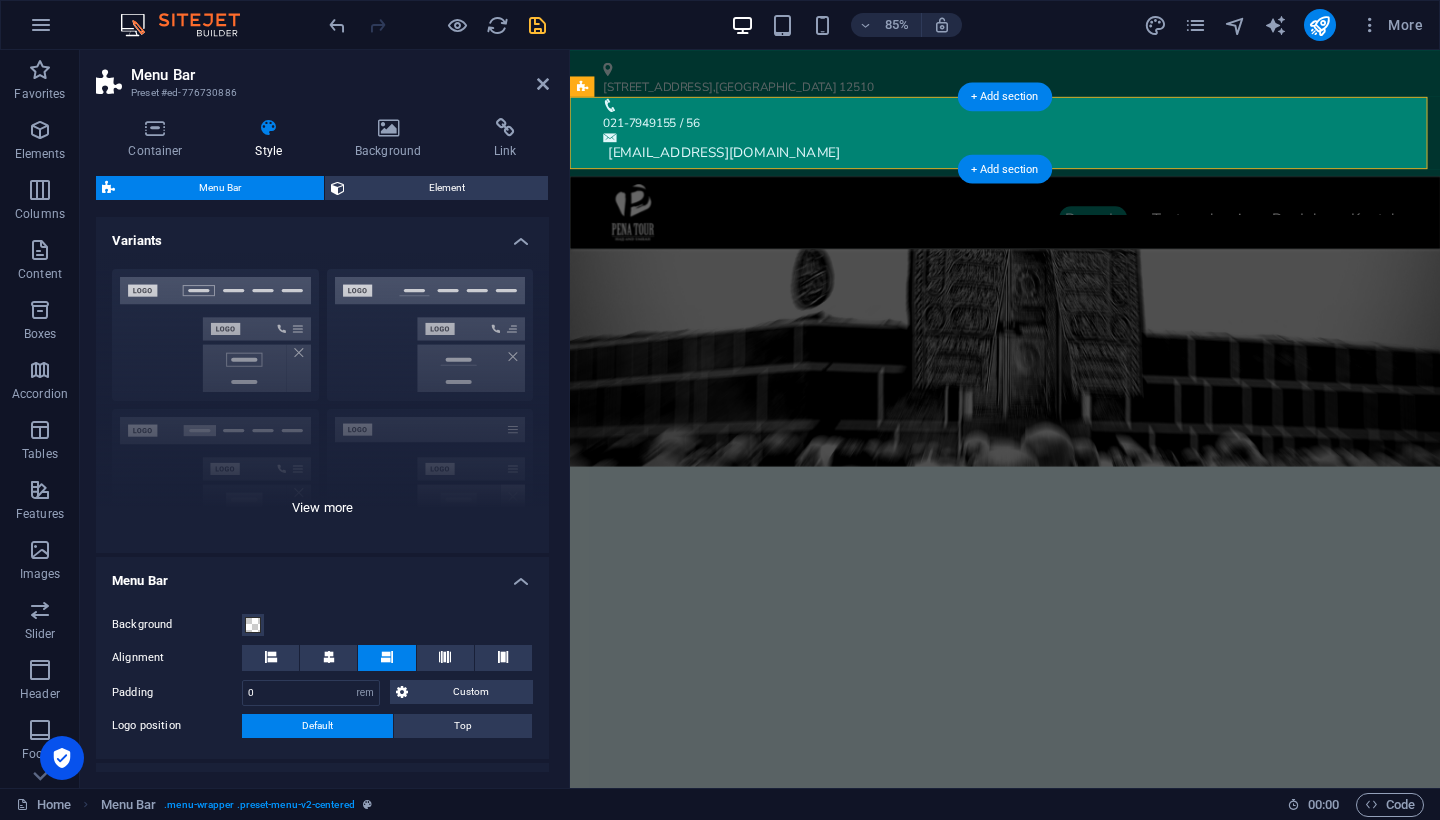 scroll, scrollTop: 326, scrollLeft: 0, axis: vertical 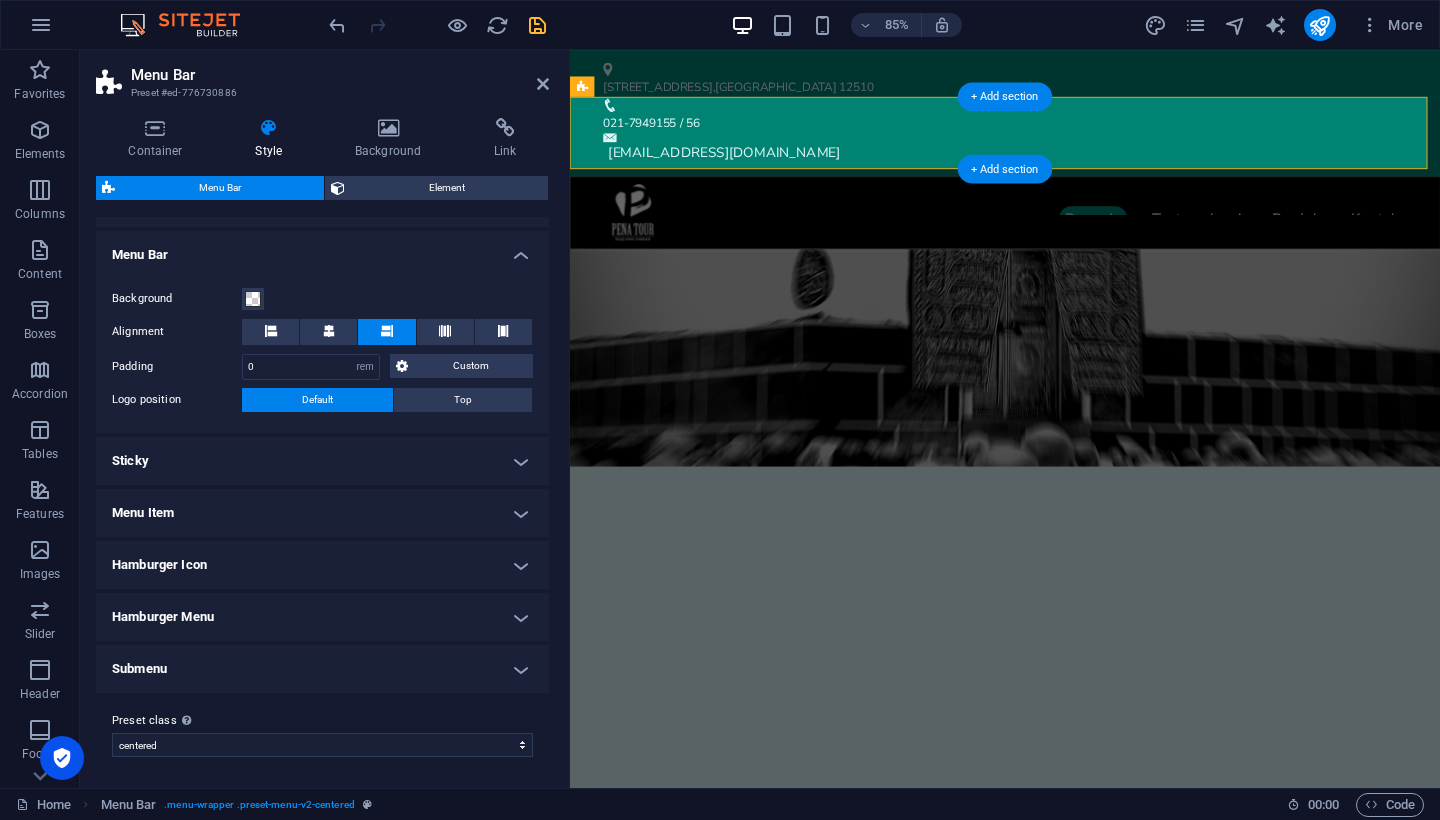 click on "Sticky" at bounding box center (322, 461) 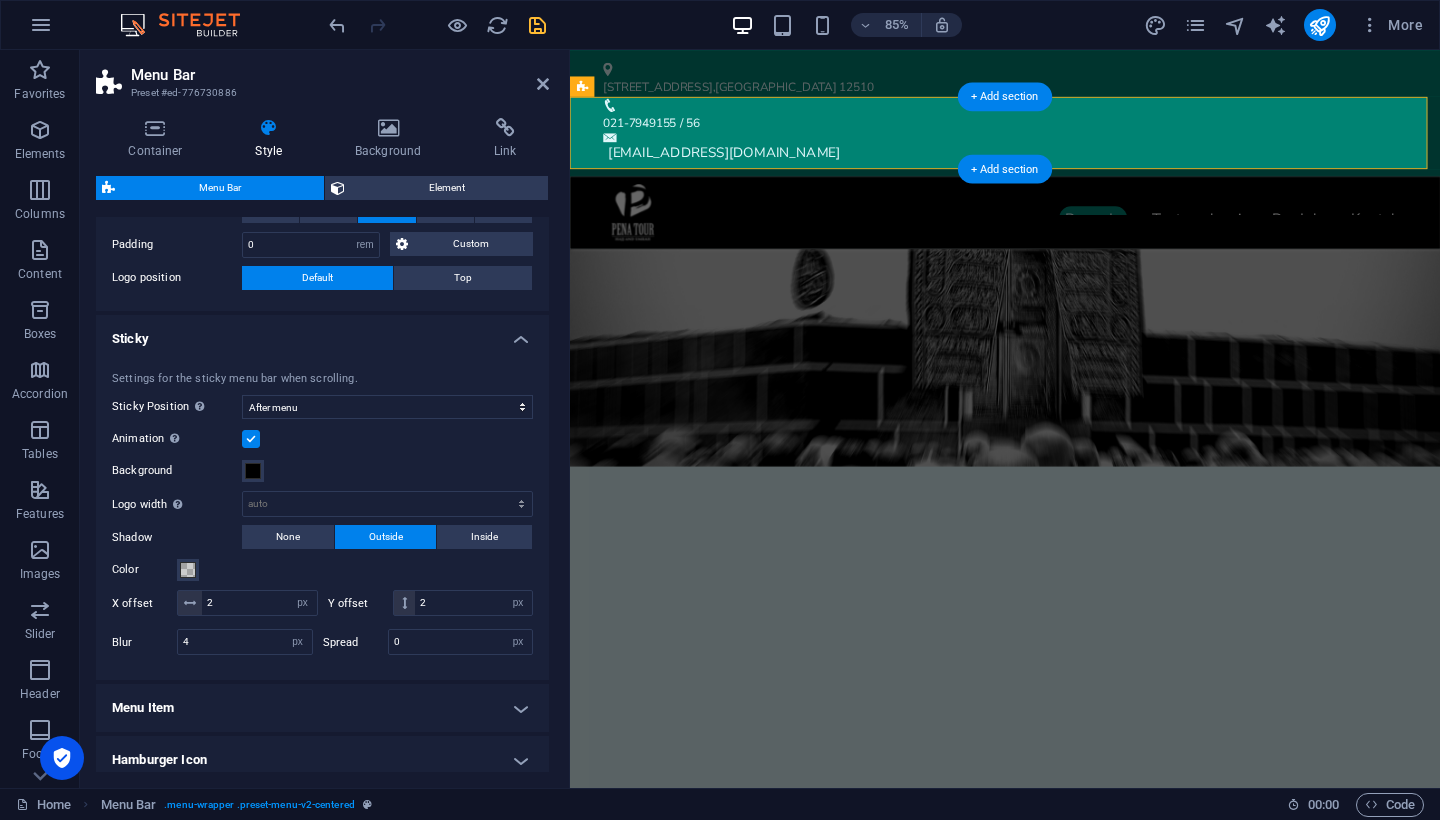 scroll, scrollTop: 480, scrollLeft: 0, axis: vertical 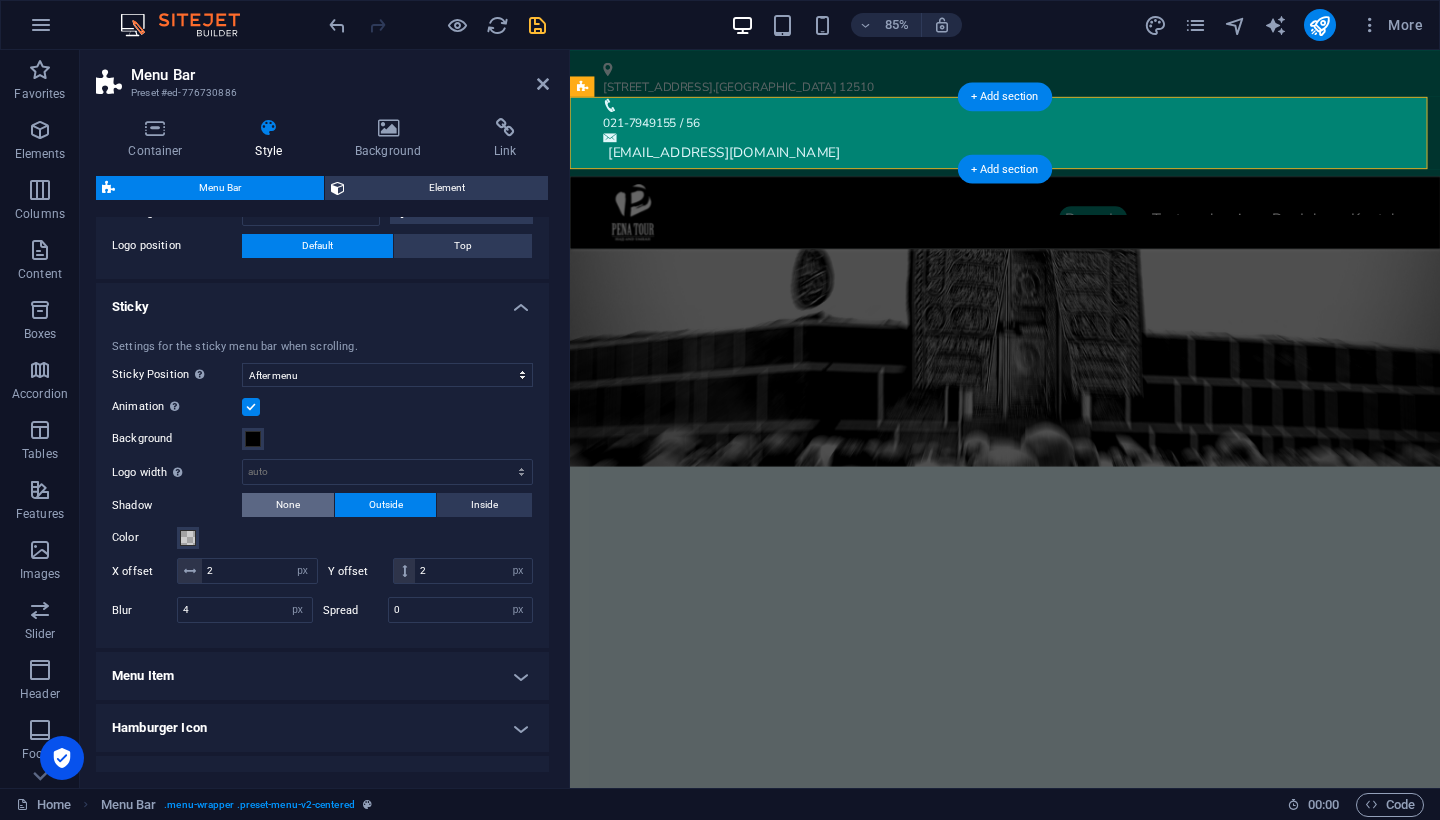 click on "None" at bounding box center (288, 505) 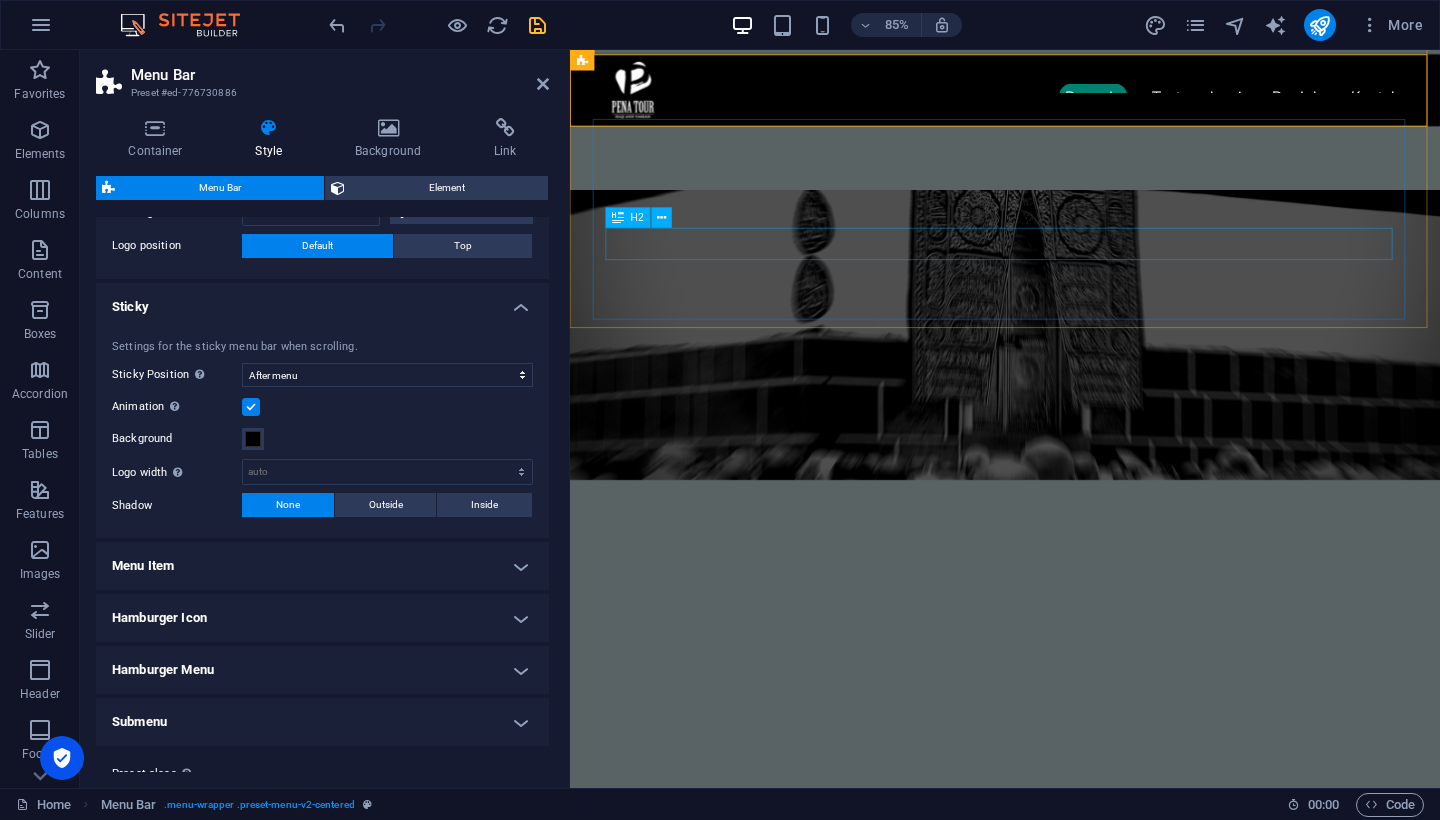 scroll, scrollTop: 179, scrollLeft: 0, axis: vertical 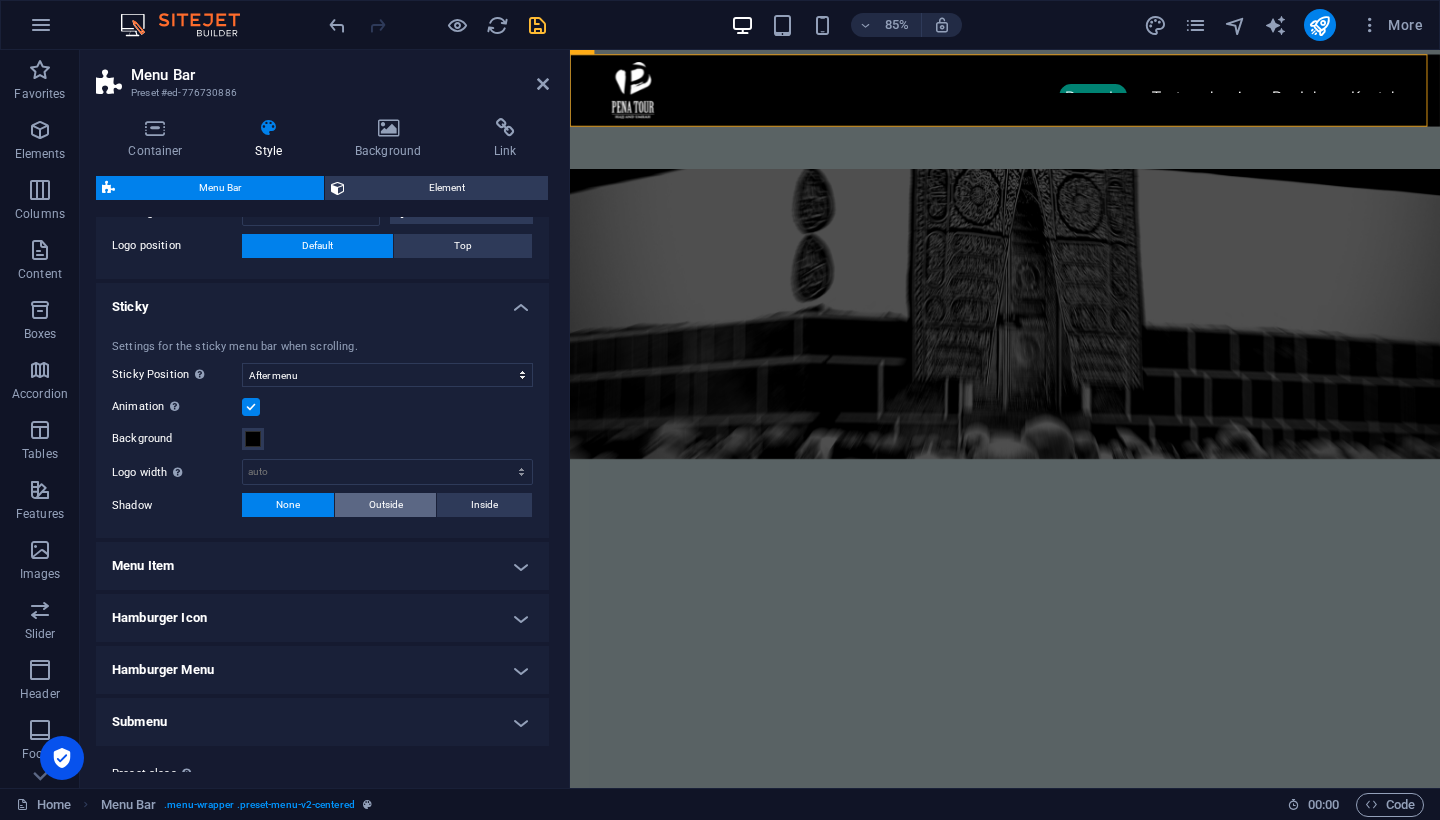 click on "Outside" at bounding box center [386, 505] 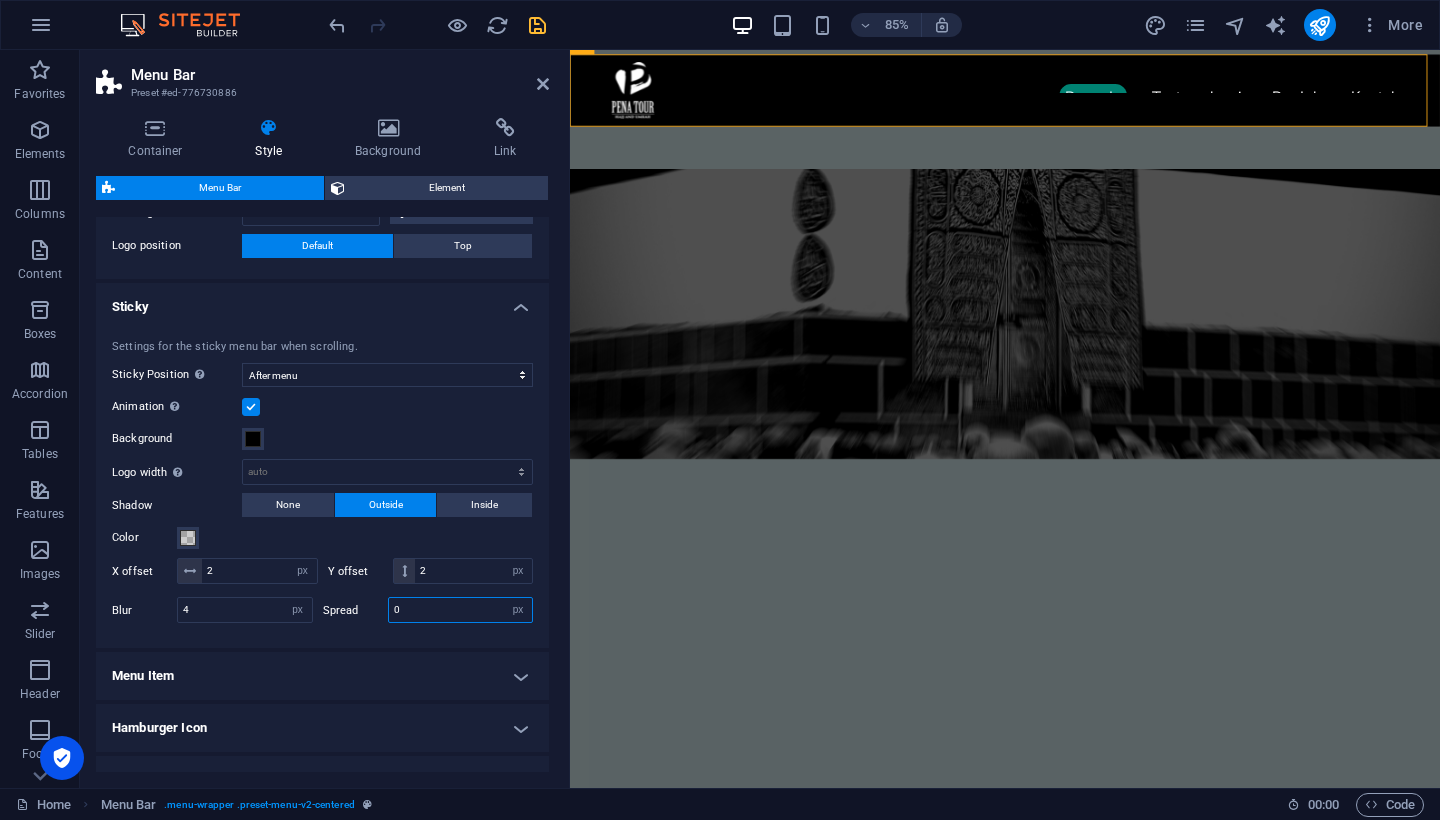 drag, startPoint x: 415, startPoint y: 604, endPoint x: 398, endPoint y: 602, distance: 17.117243 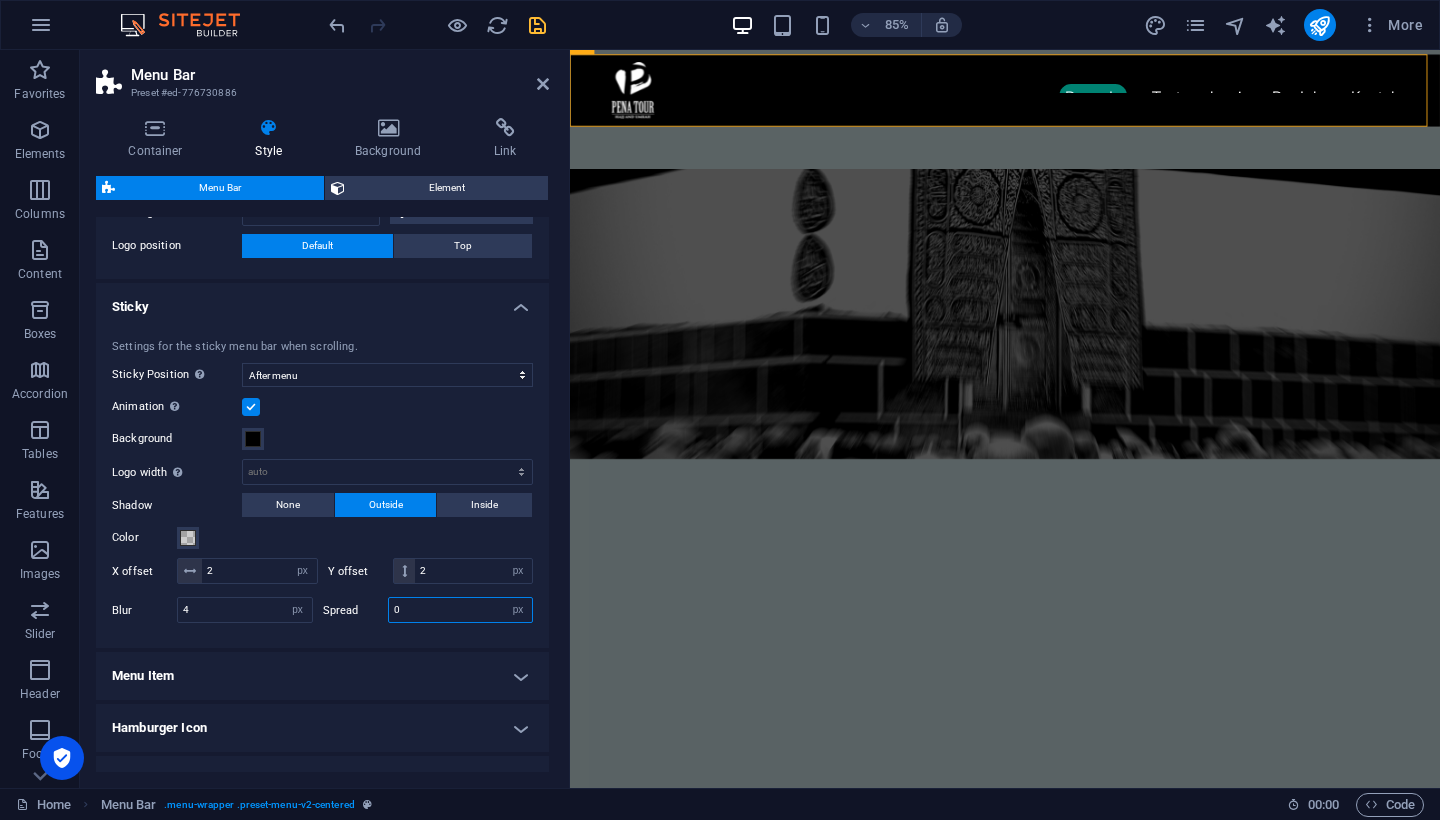 click on "0" at bounding box center (461, 610) 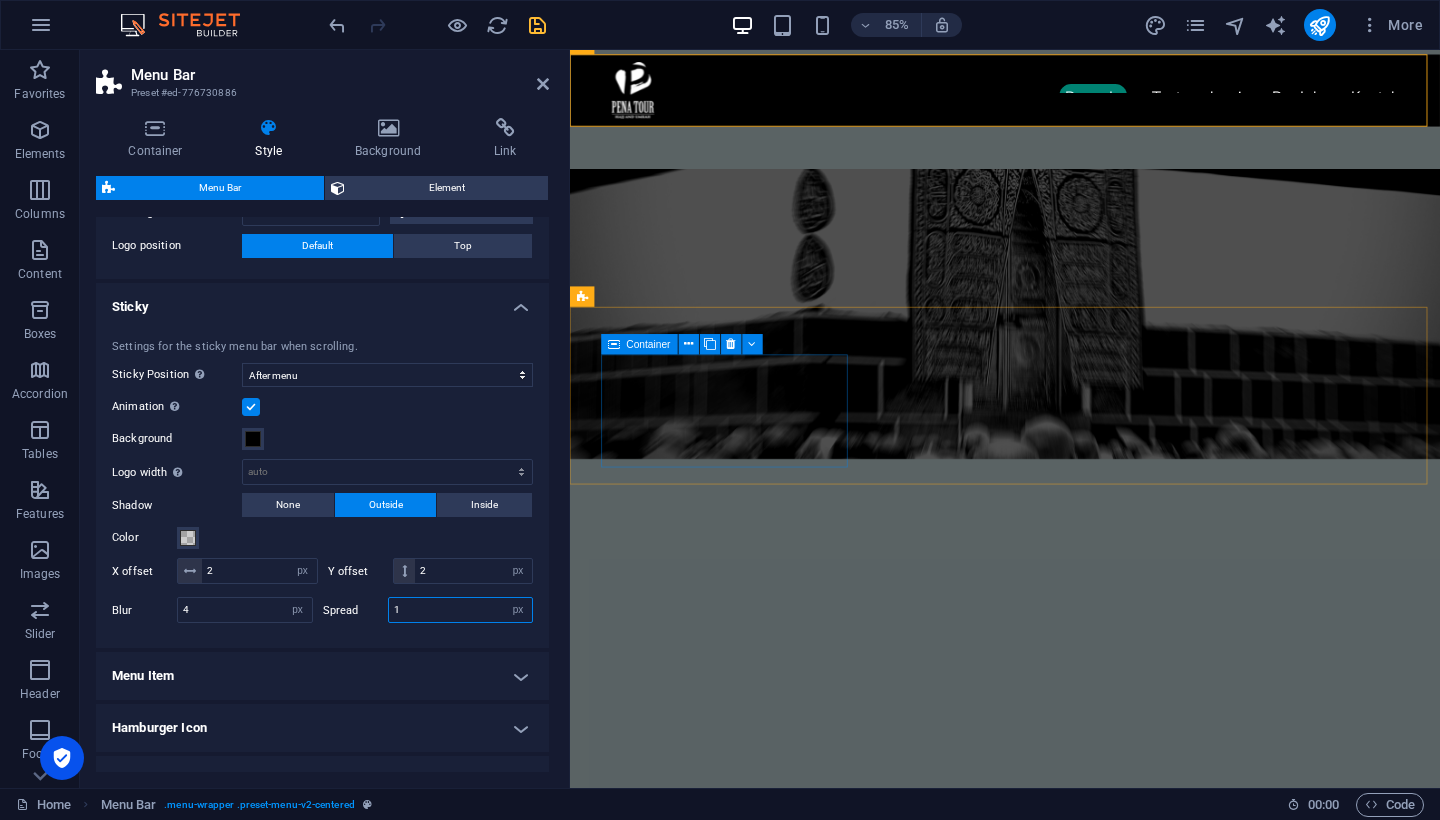 type on "1" 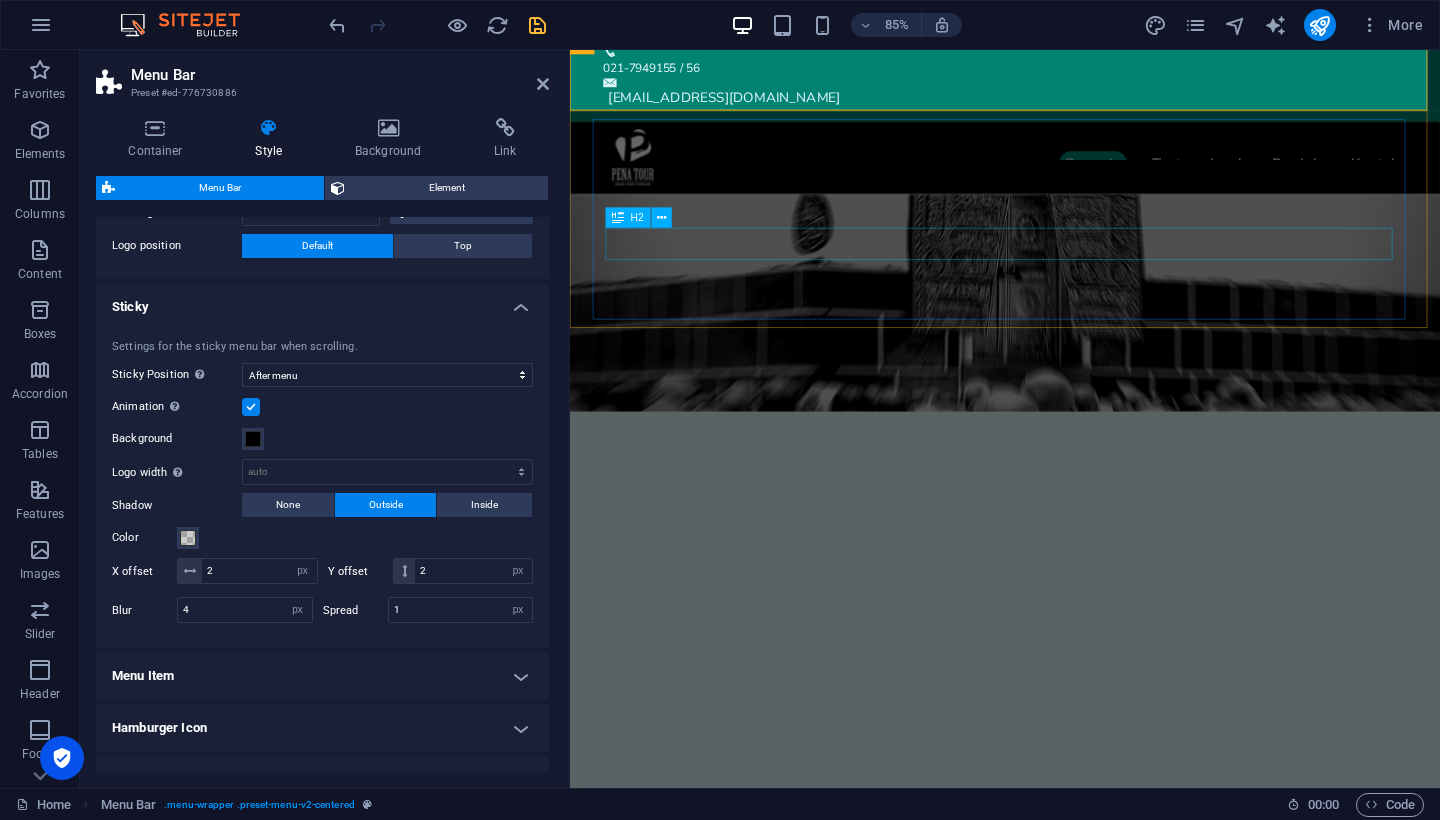 scroll, scrollTop: 69, scrollLeft: 0, axis: vertical 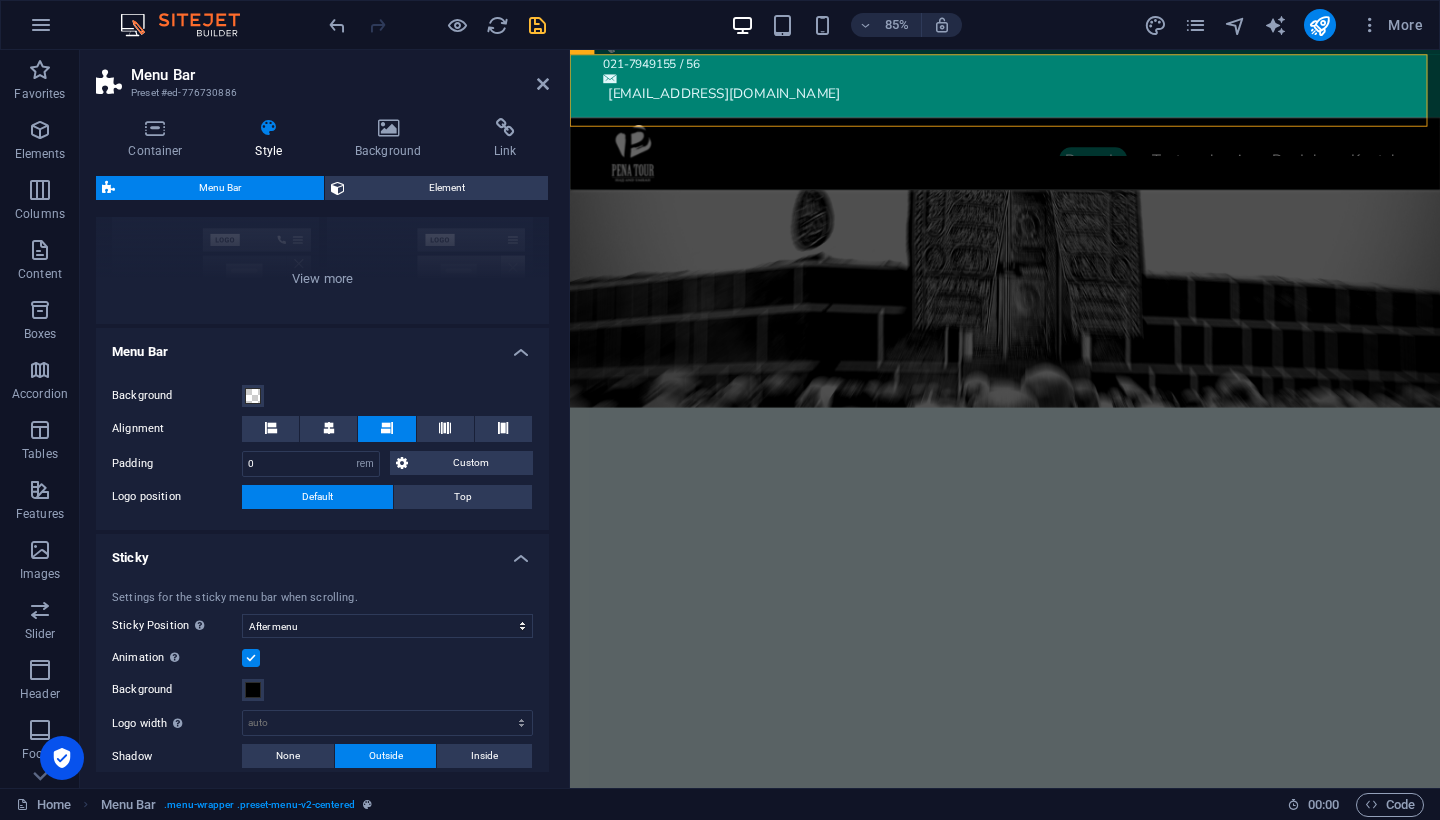 click on "Style" at bounding box center [272, 139] 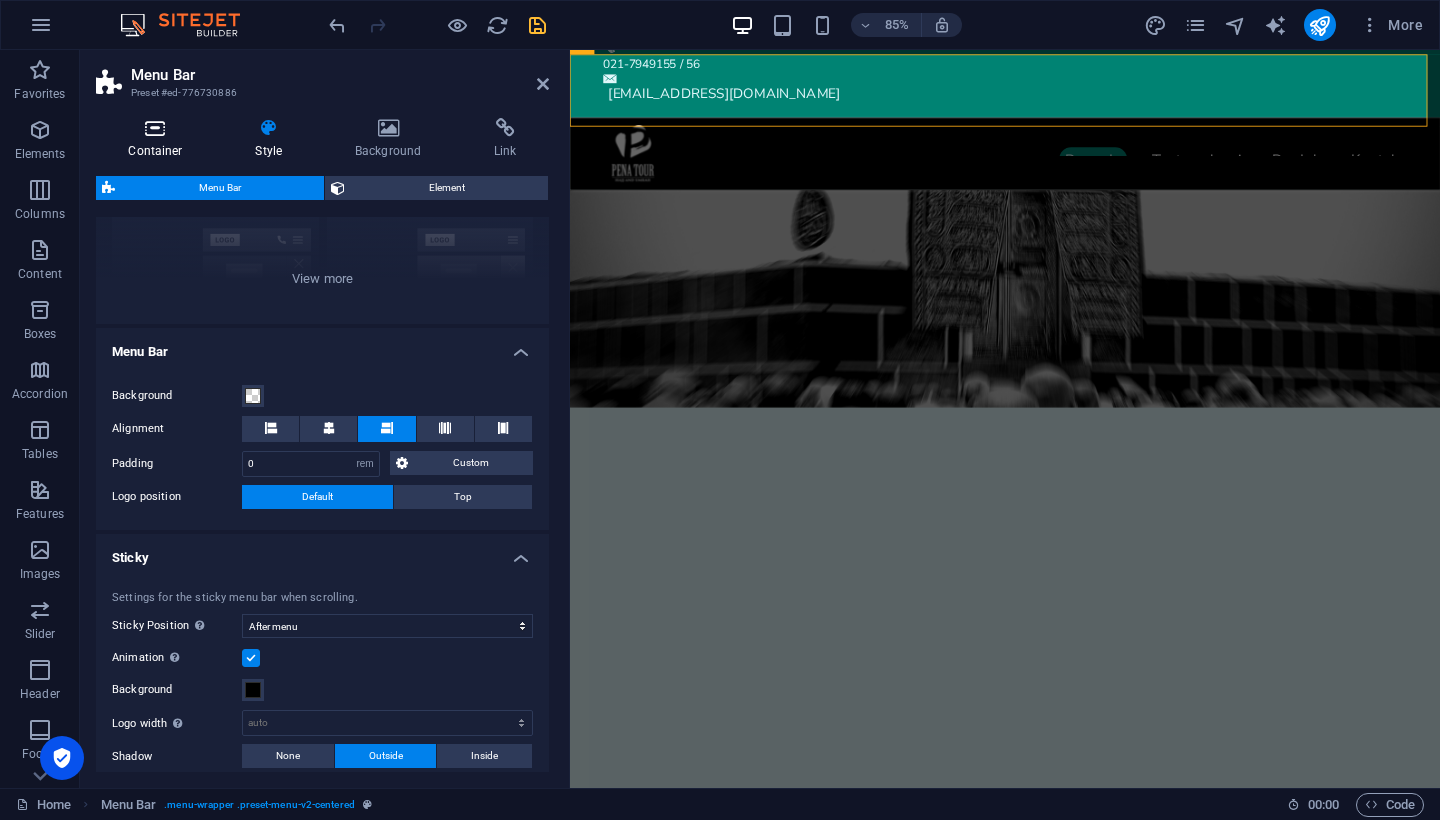 click at bounding box center (155, 128) 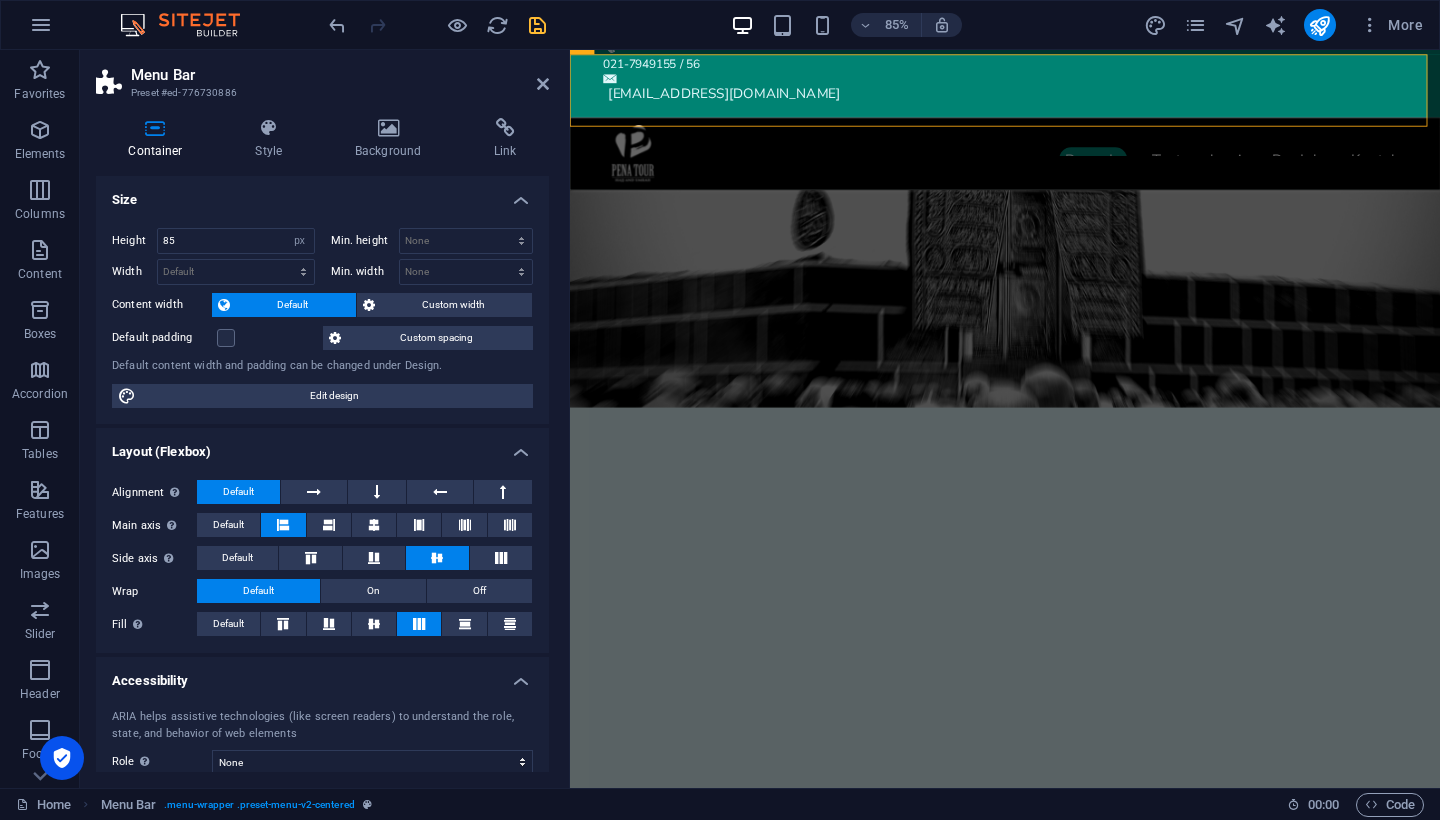 click on "Layout (Flexbox)" at bounding box center (322, 446) 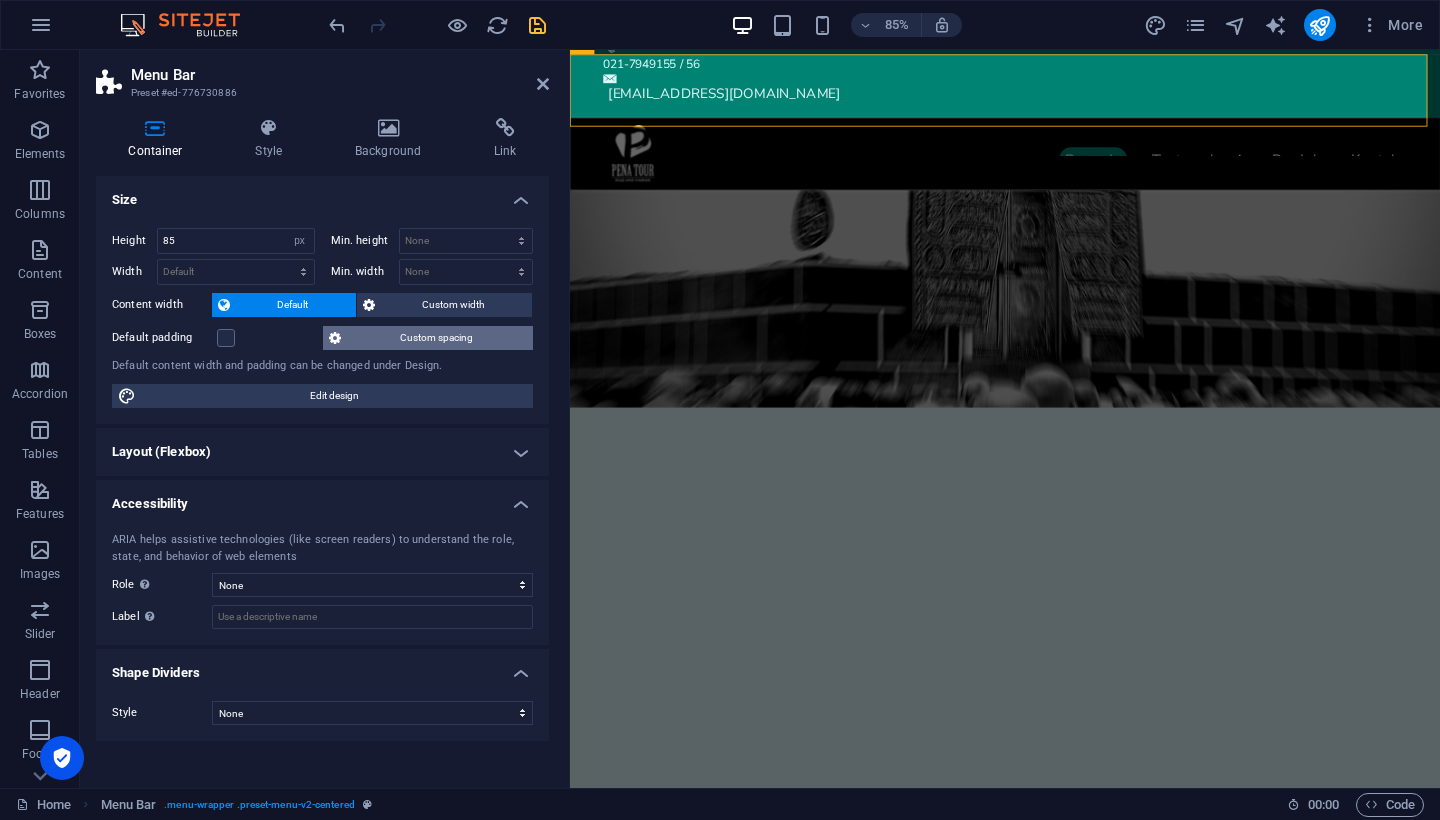 click on "Custom spacing" at bounding box center [437, 338] 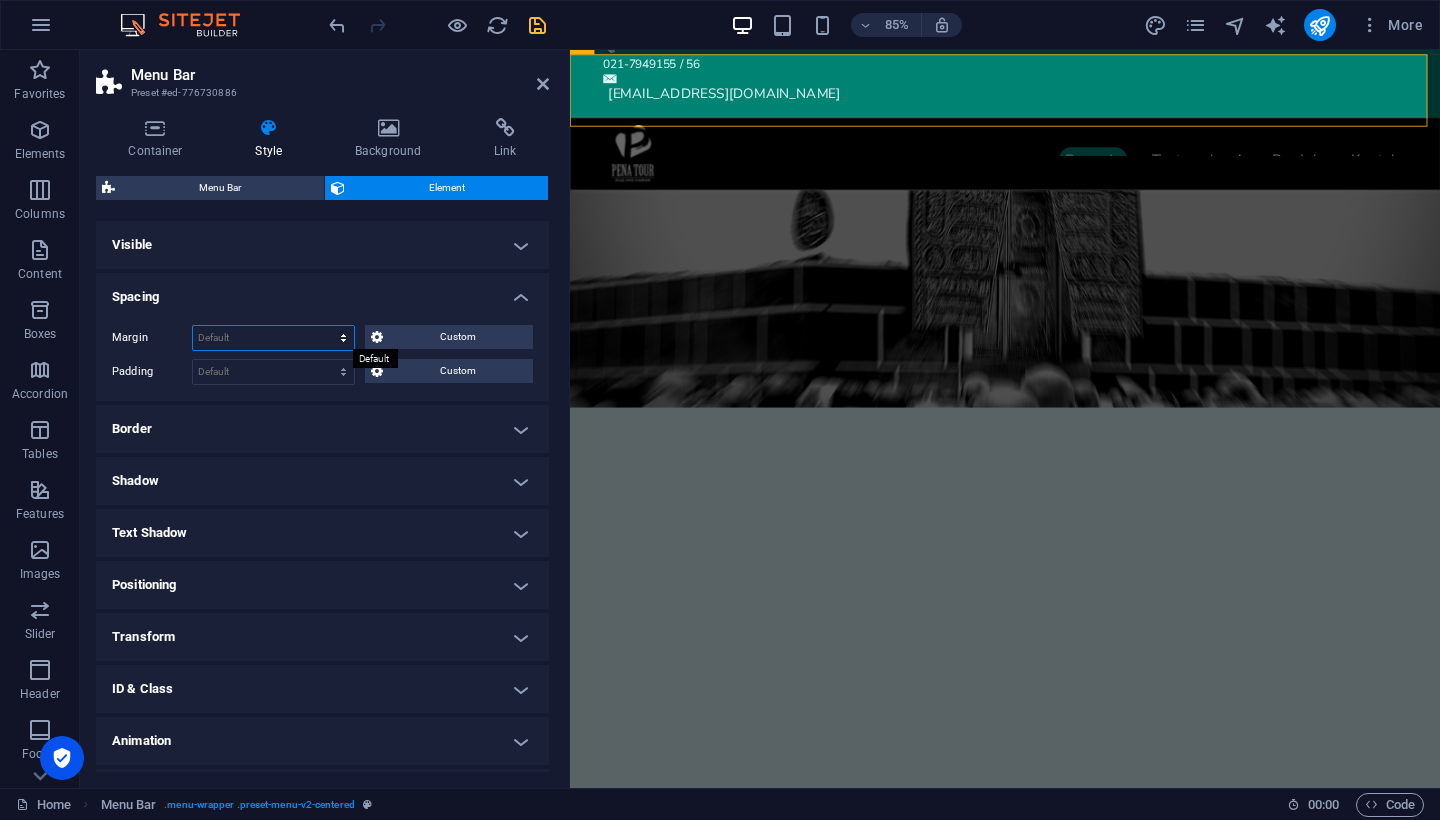 select on "px" 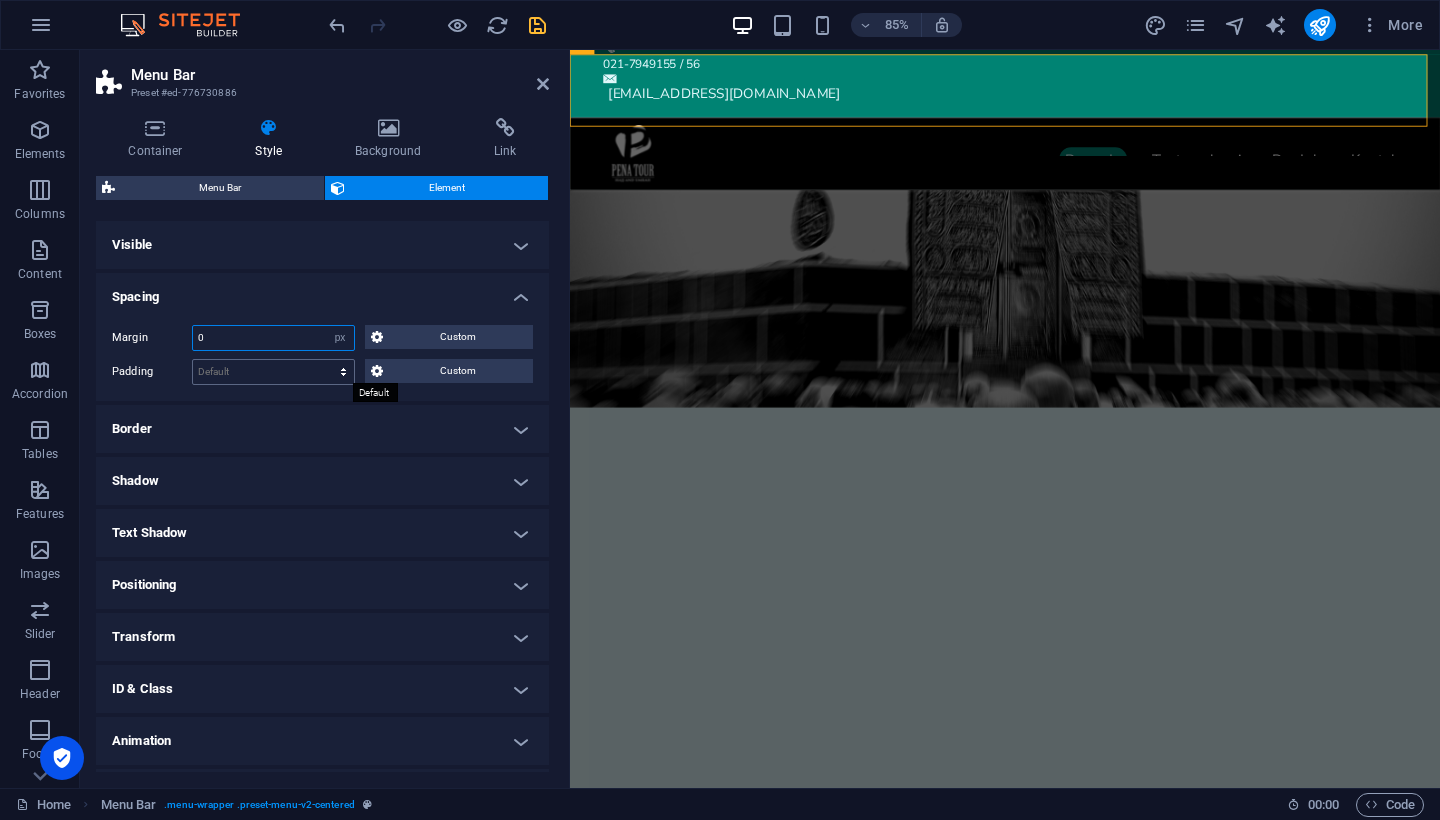 type on "5" 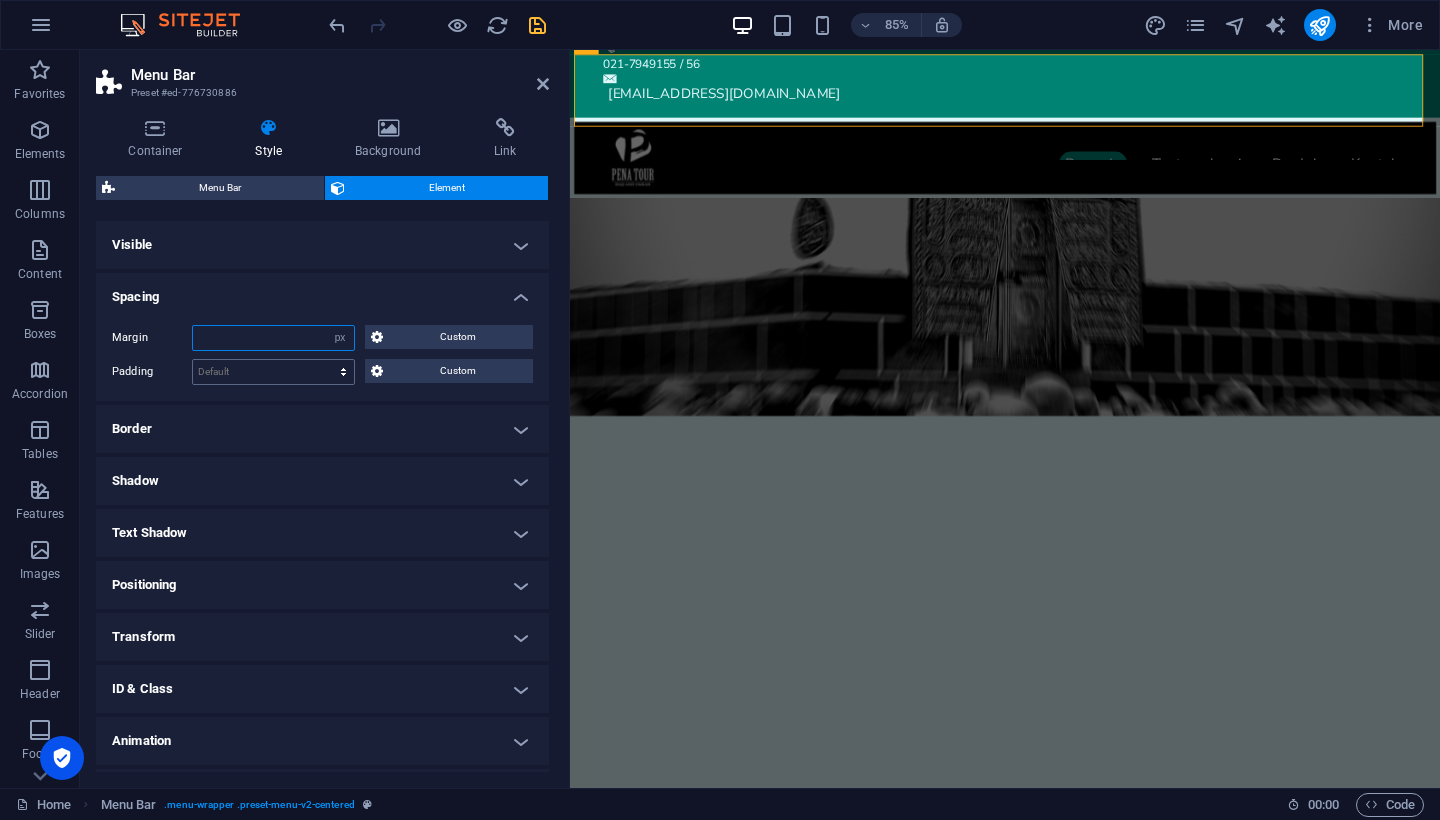 type on "0" 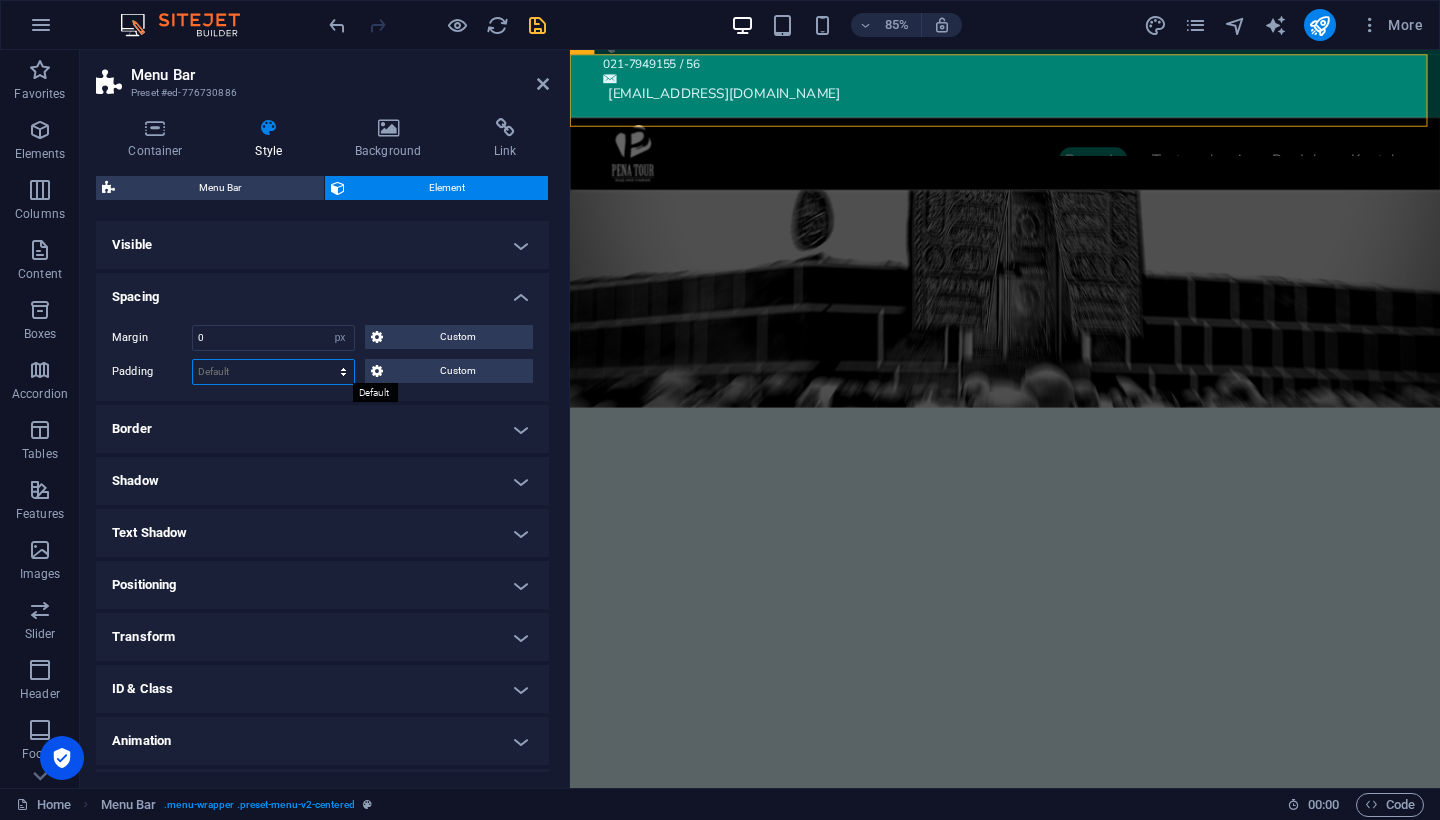 select on "px" 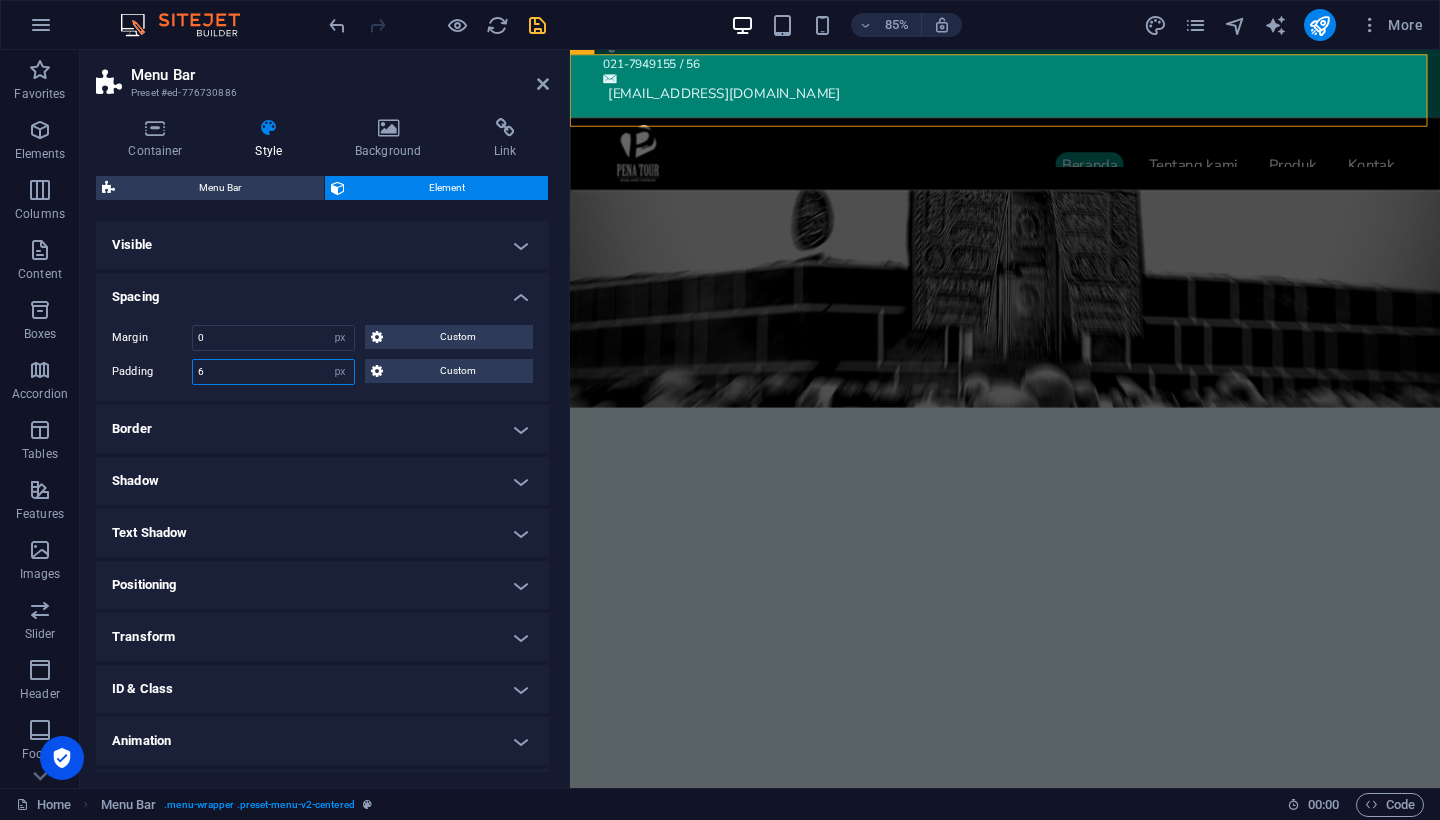 drag, startPoint x: 266, startPoint y: 379, endPoint x: 185, endPoint y: 372, distance: 81.3019 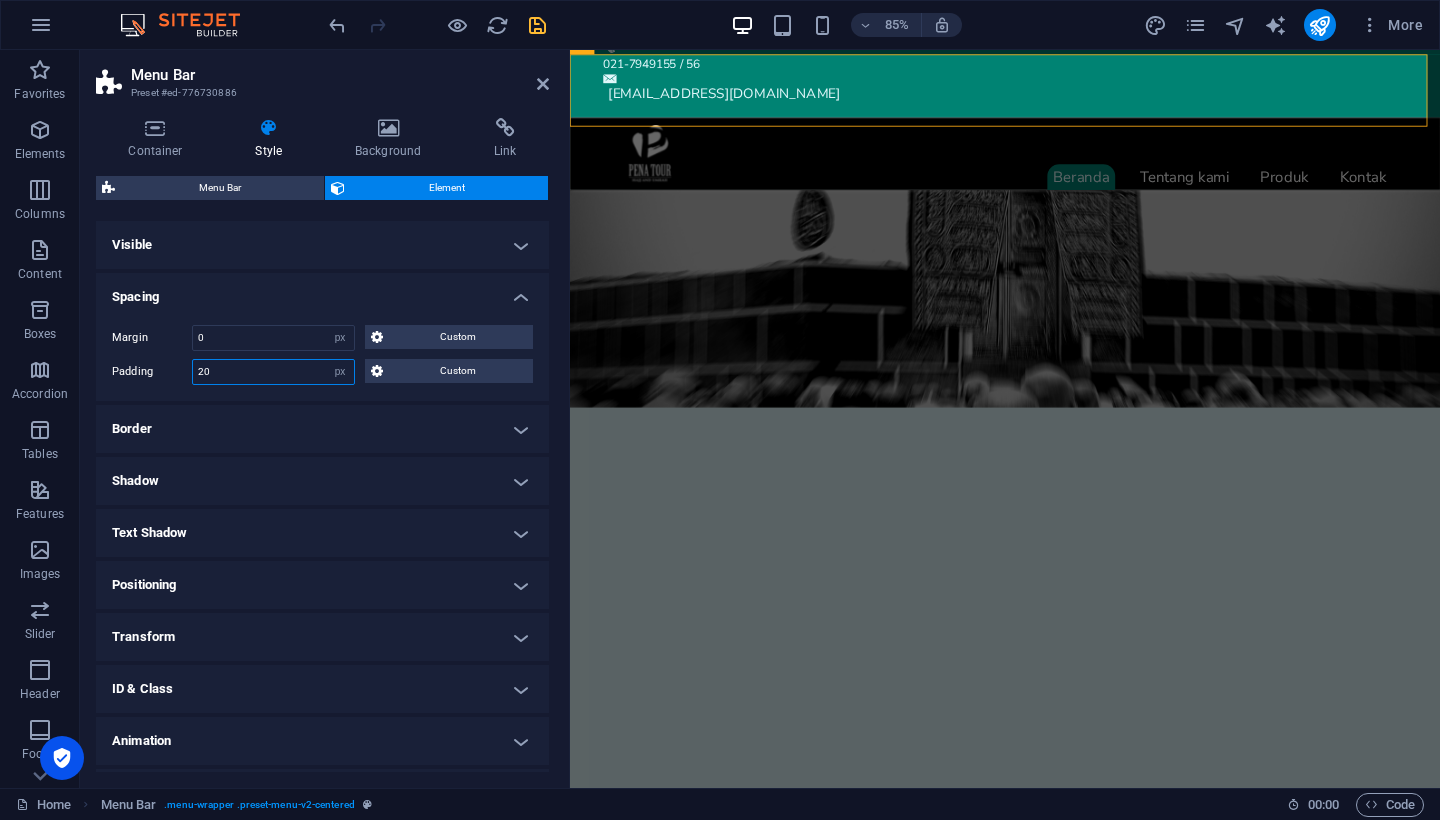 drag, startPoint x: 229, startPoint y: 372, endPoint x: 156, endPoint y: 371, distance: 73.00685 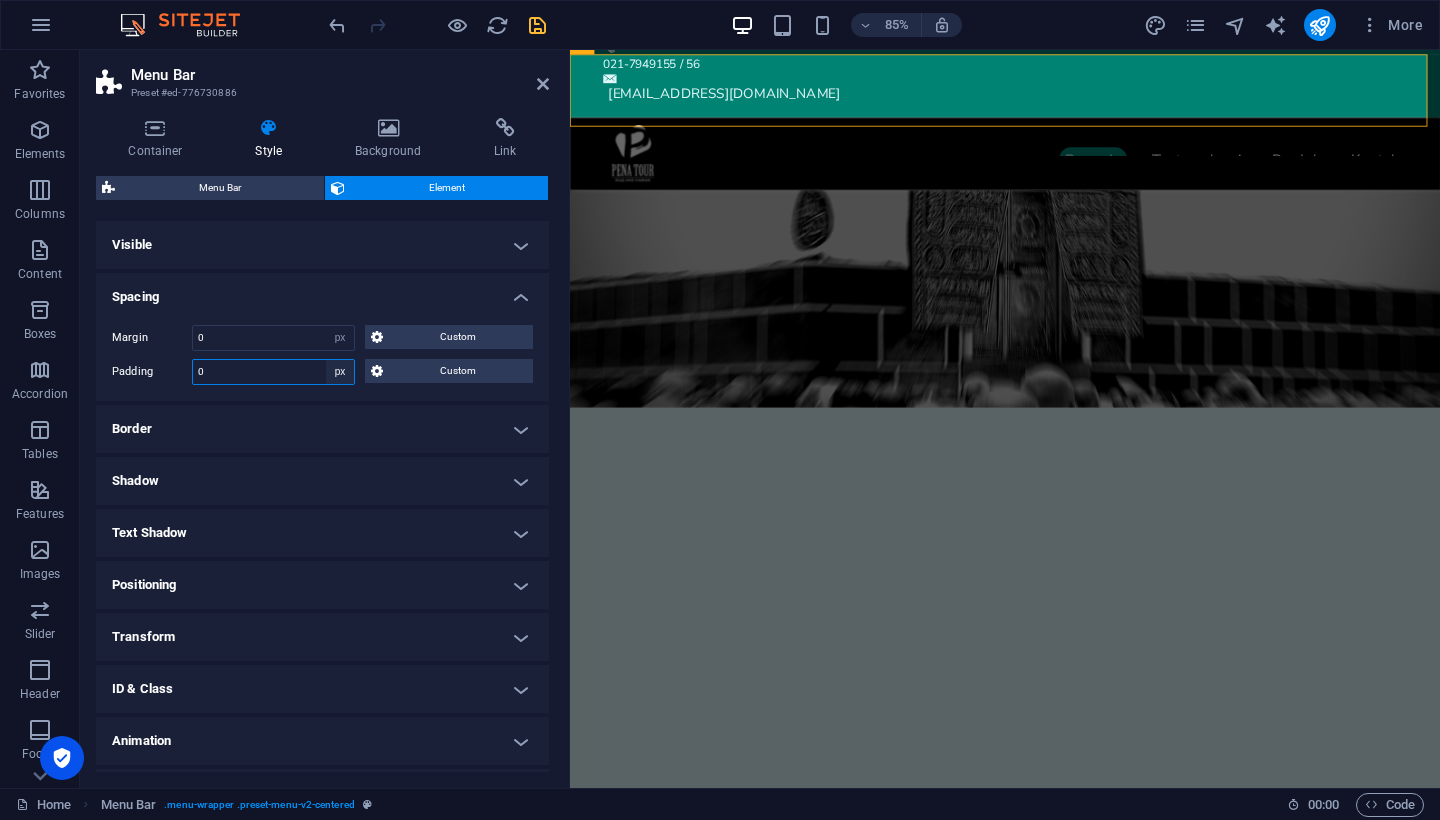 select on "default" 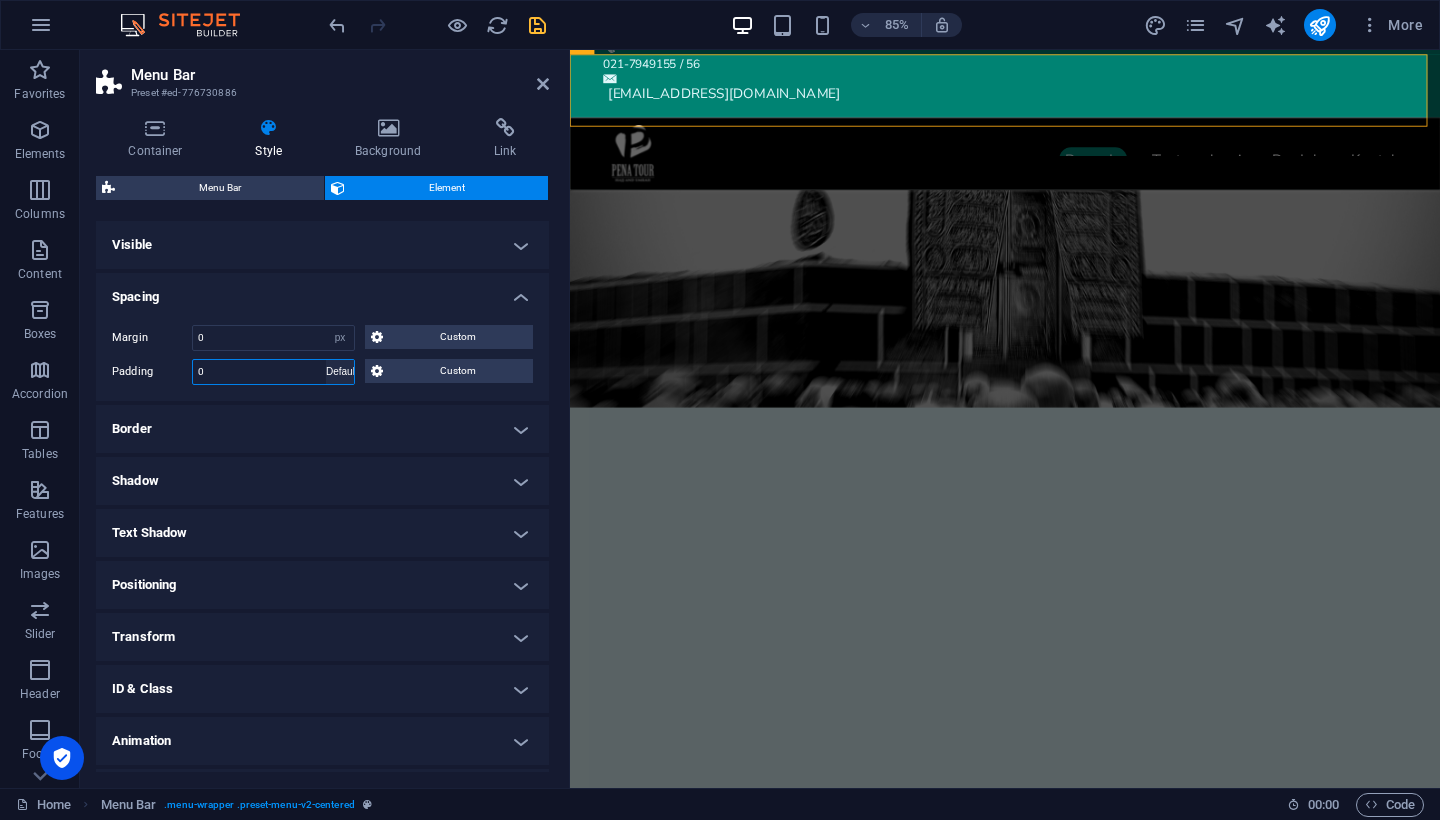 type 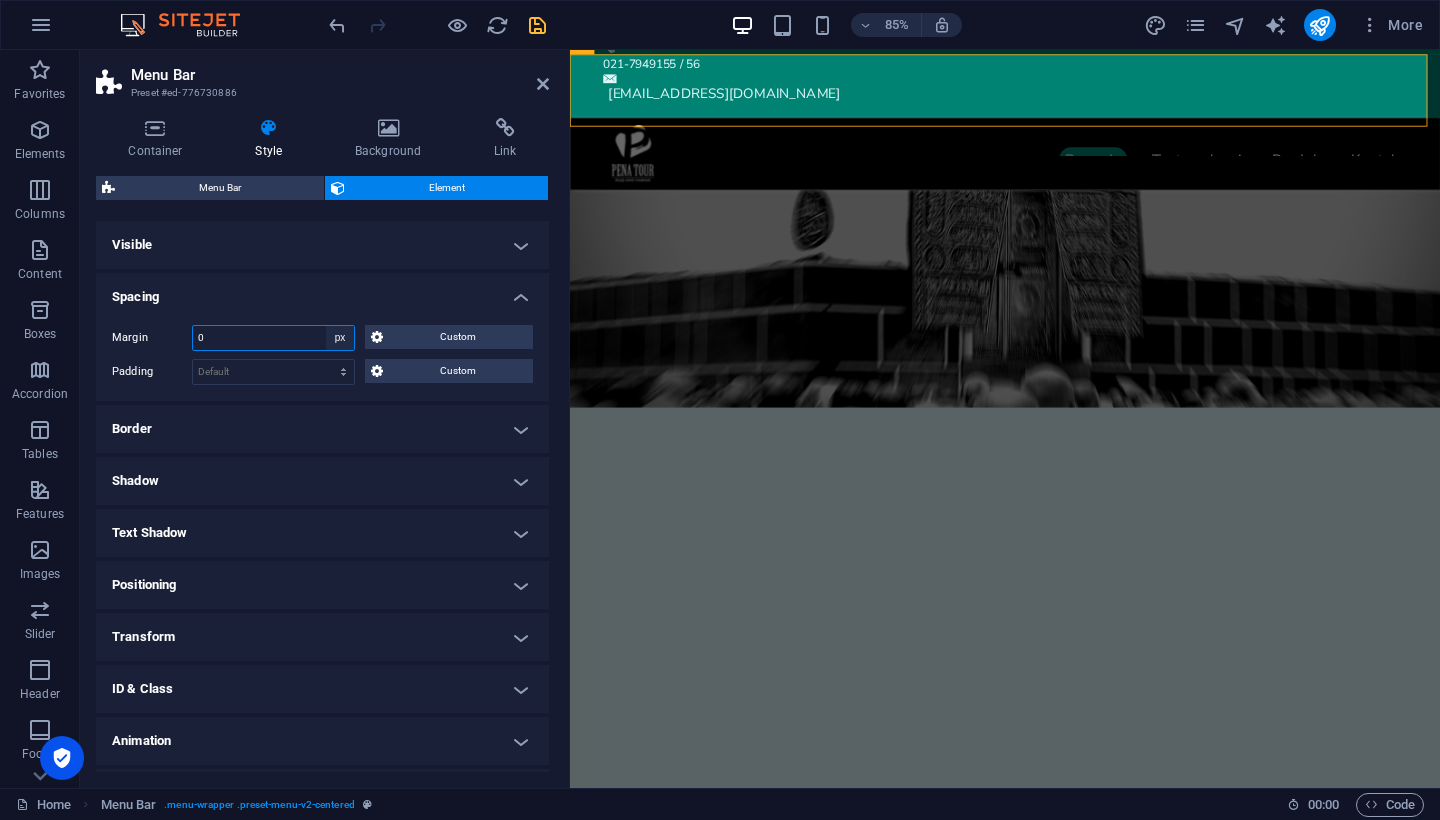 select on "default" 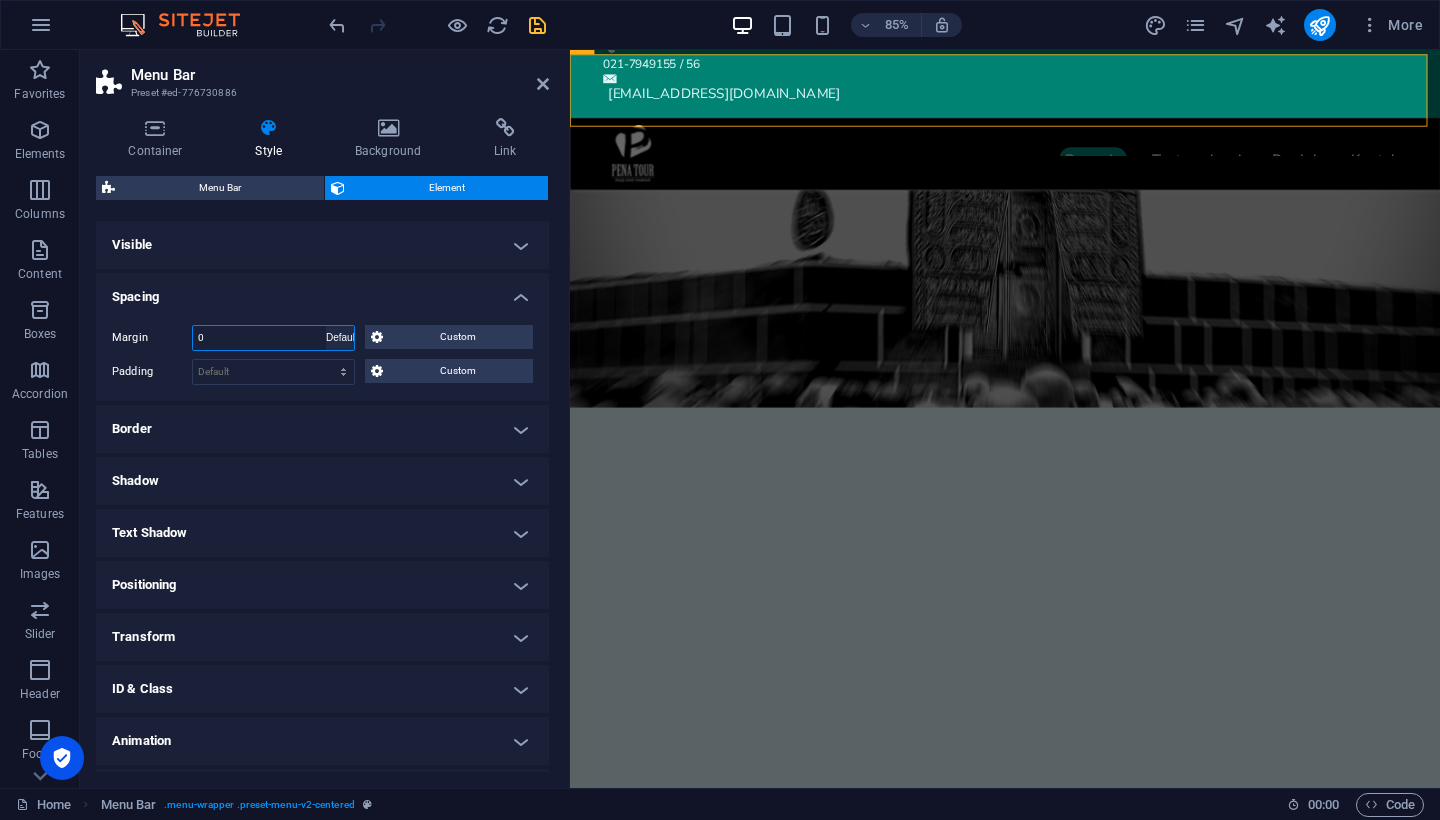 type 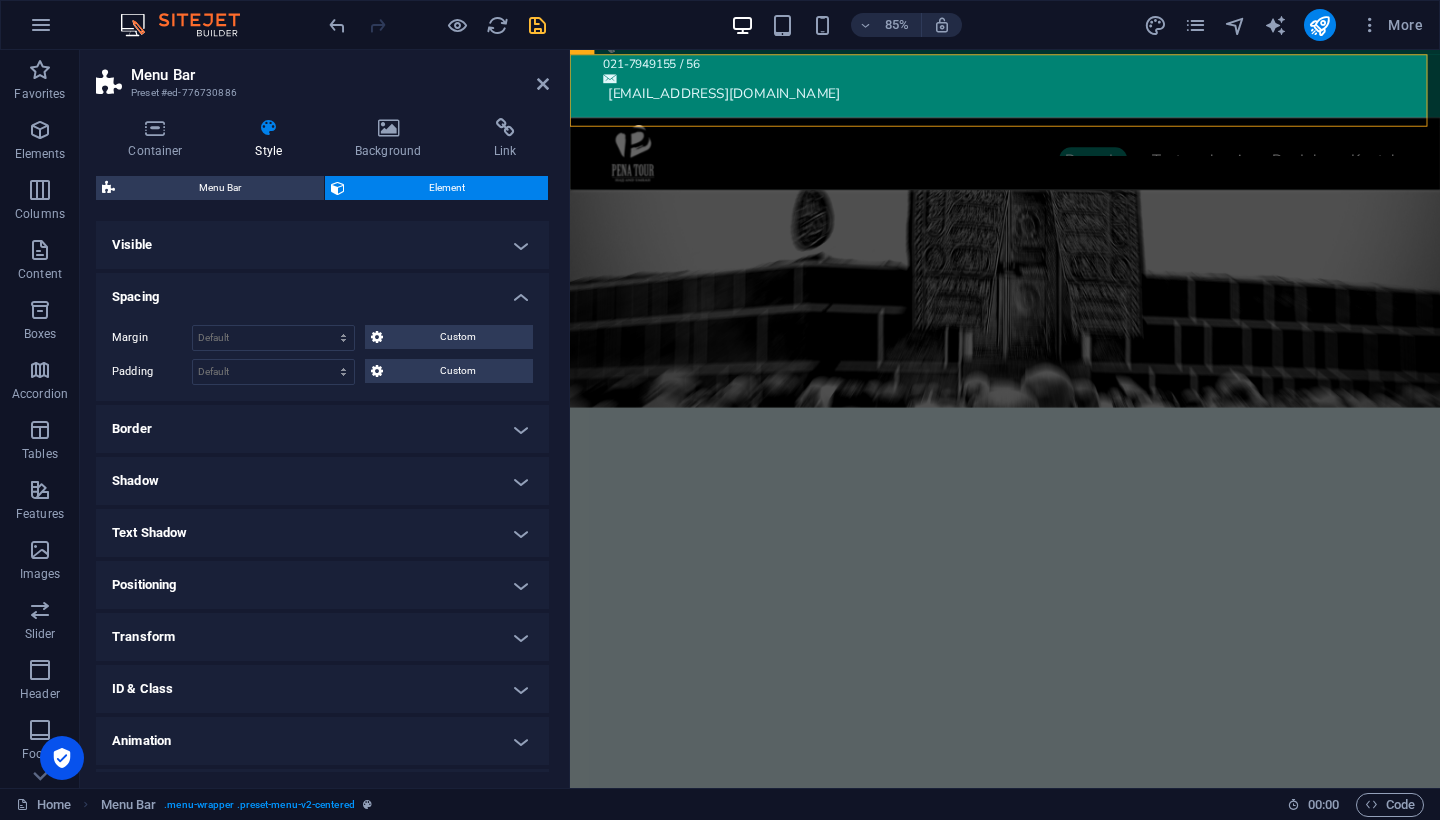click on "Positioning" at bounding box center (322, 585) 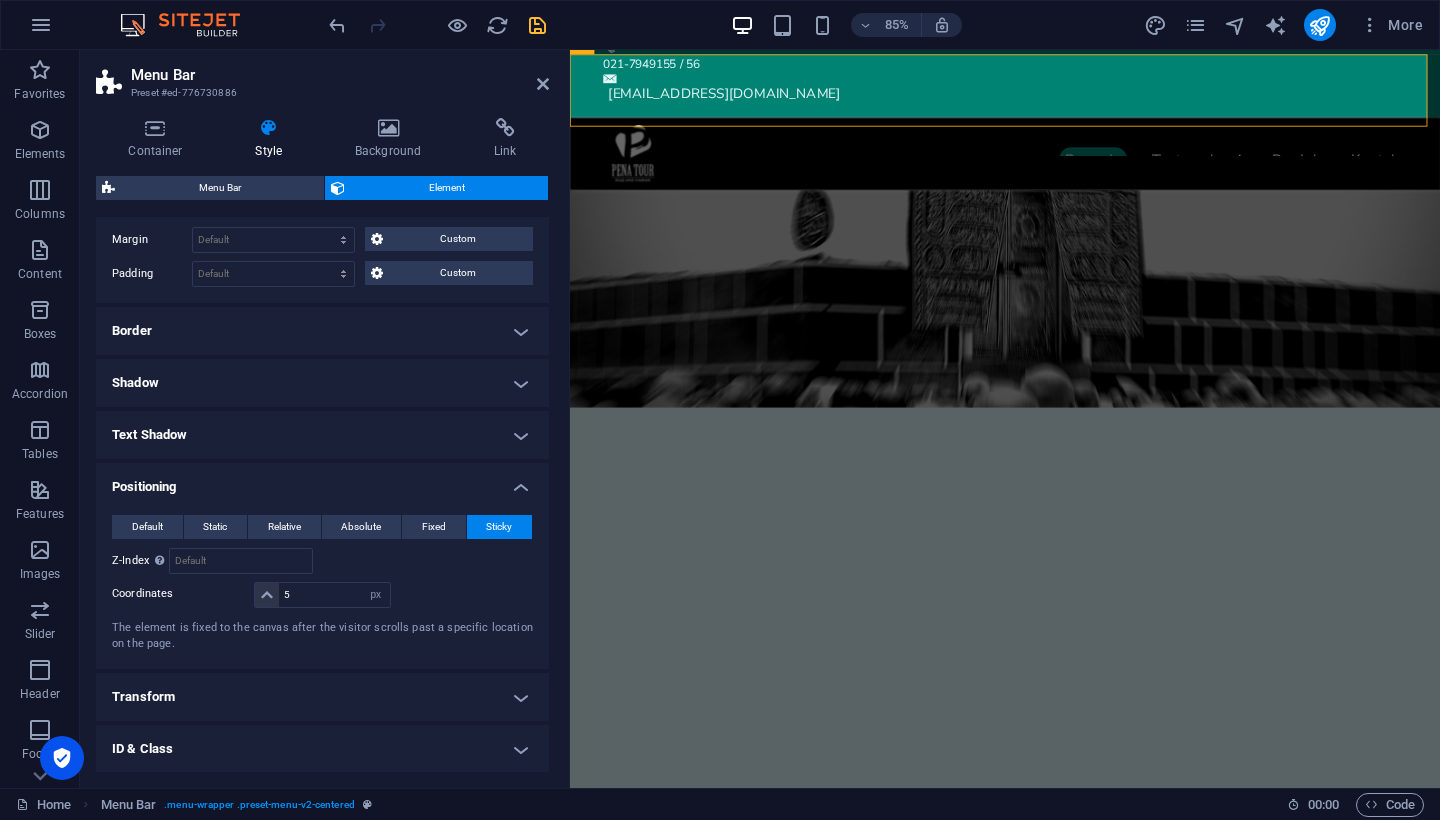 scroll, scrollTop: 121, scrollLeft: 0, axis: vertical 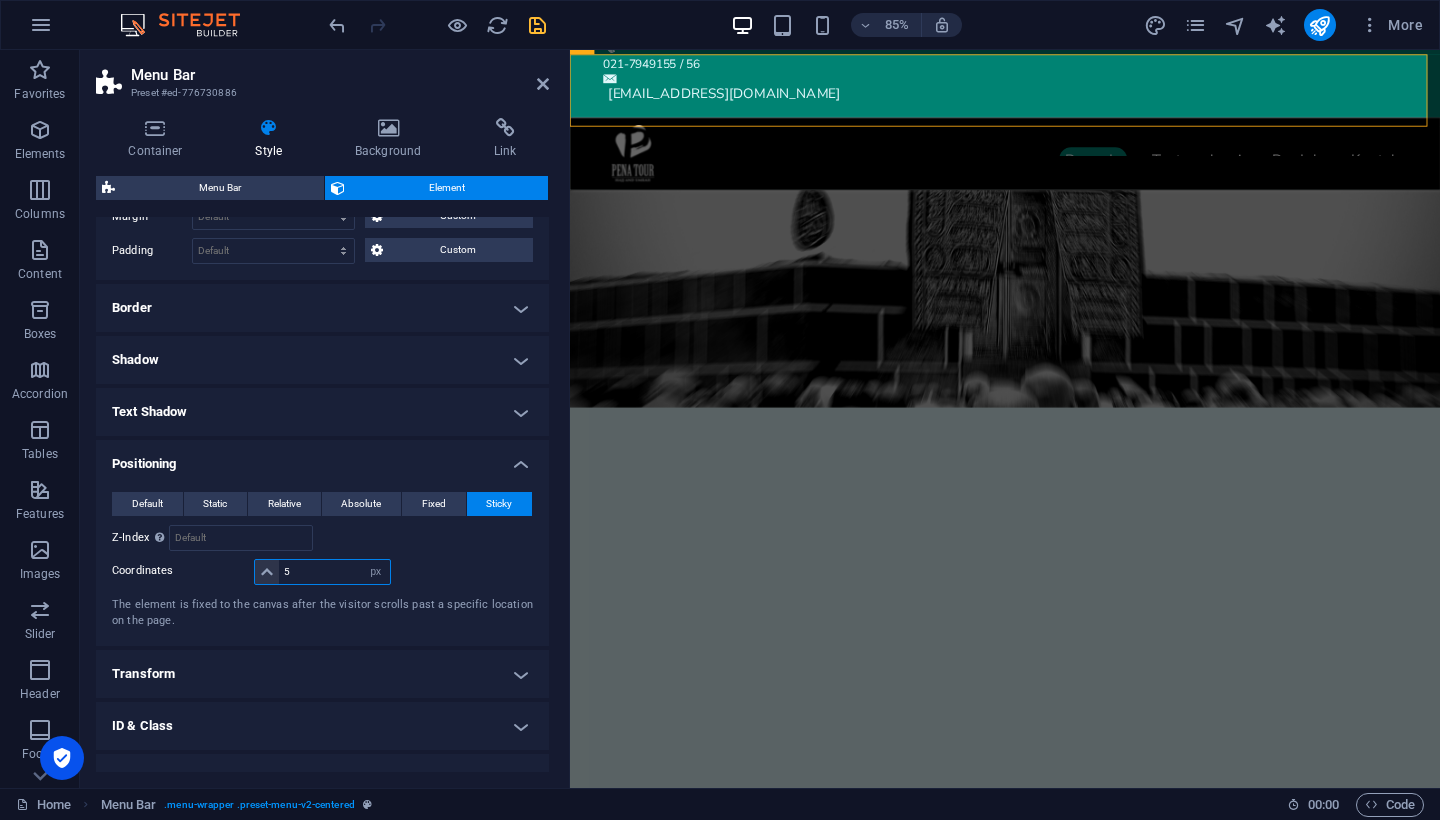 drag, startPoint x: 305, startPoint y: 575, endPoint x: 284, endPoint y: 575, distance: 21 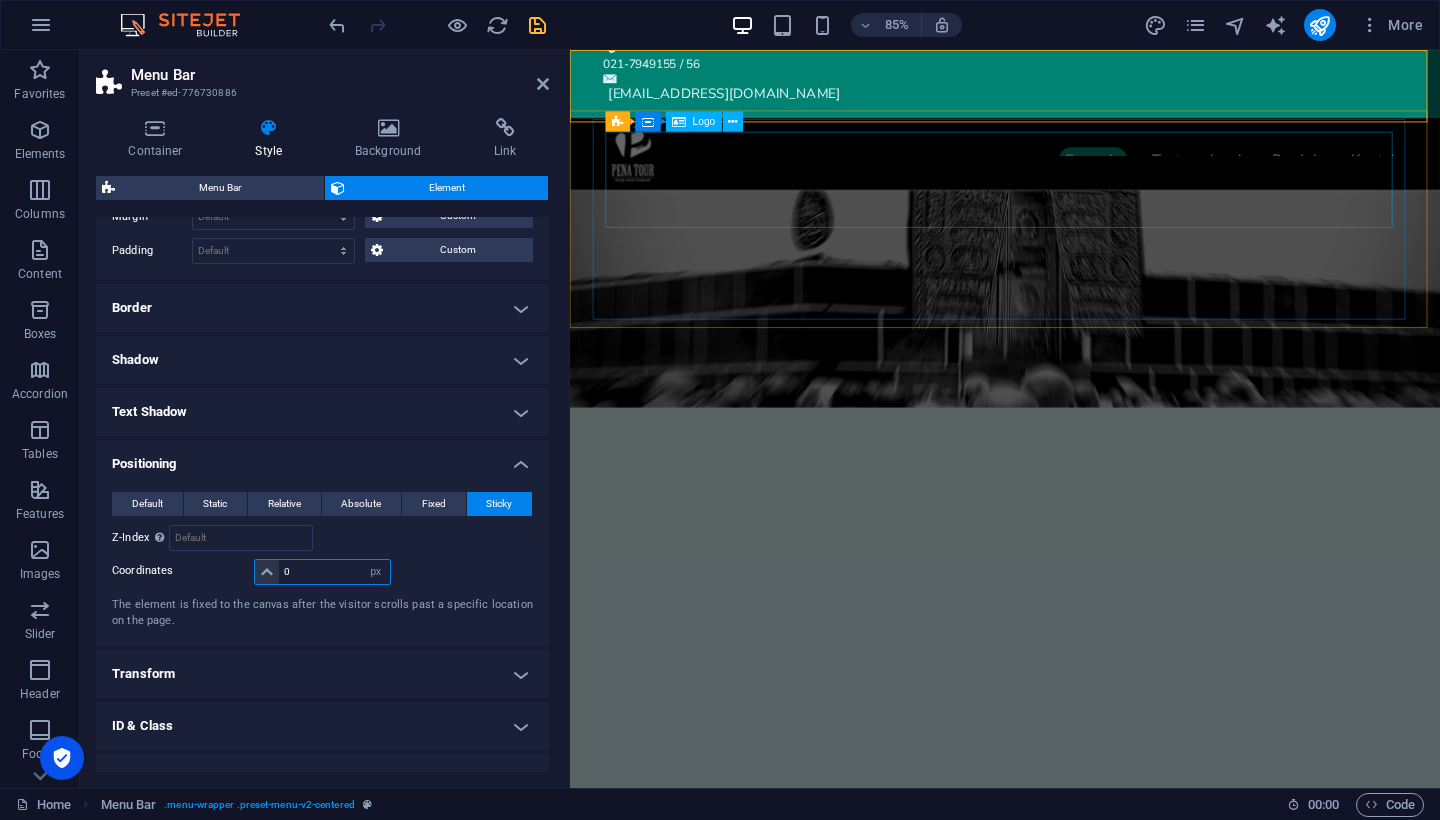 type on "0" 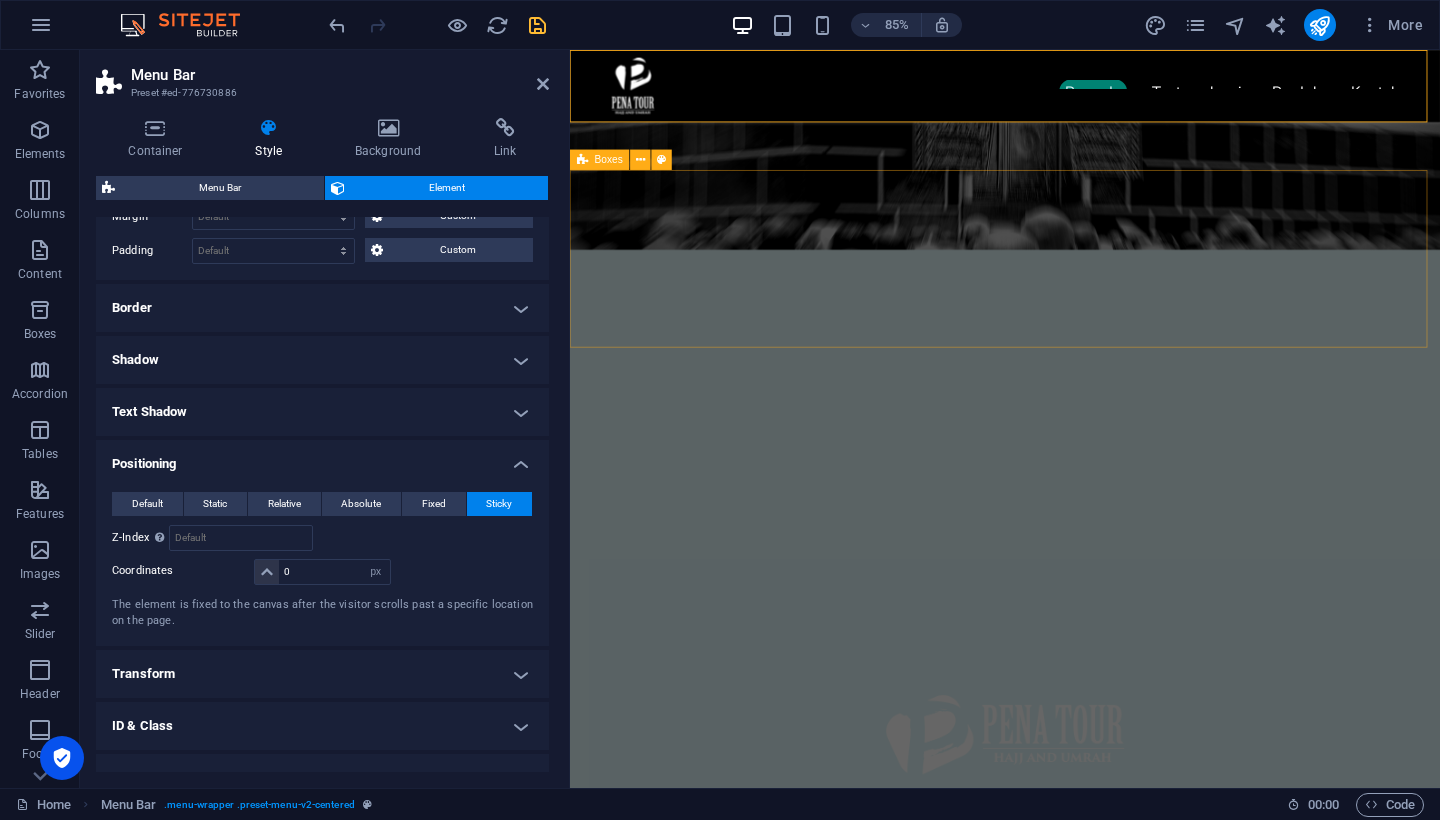 scroll, scrollTop: 511, scrollLeft: 0, axis: vertical 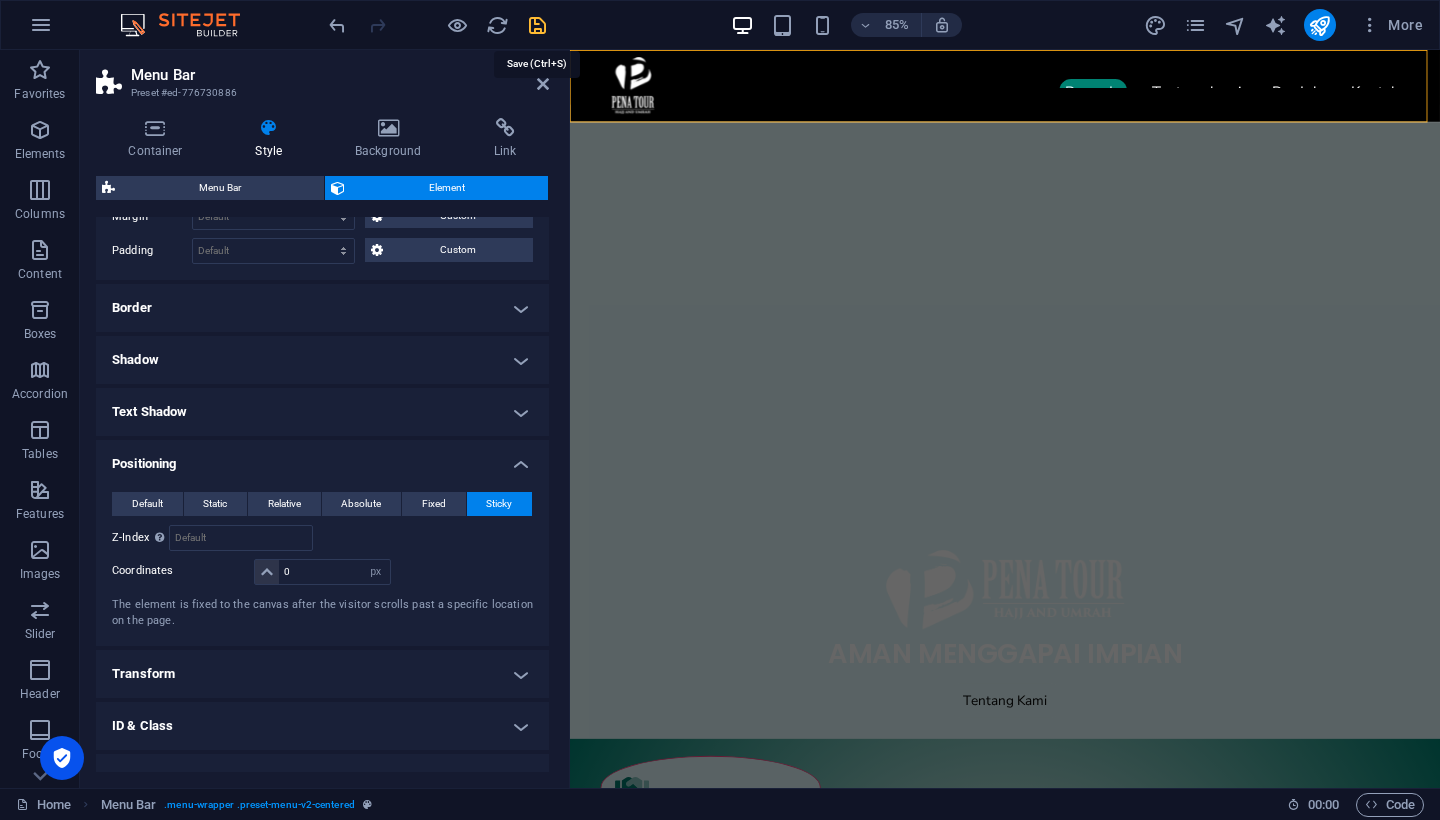 click at bounding box center [537, 25] 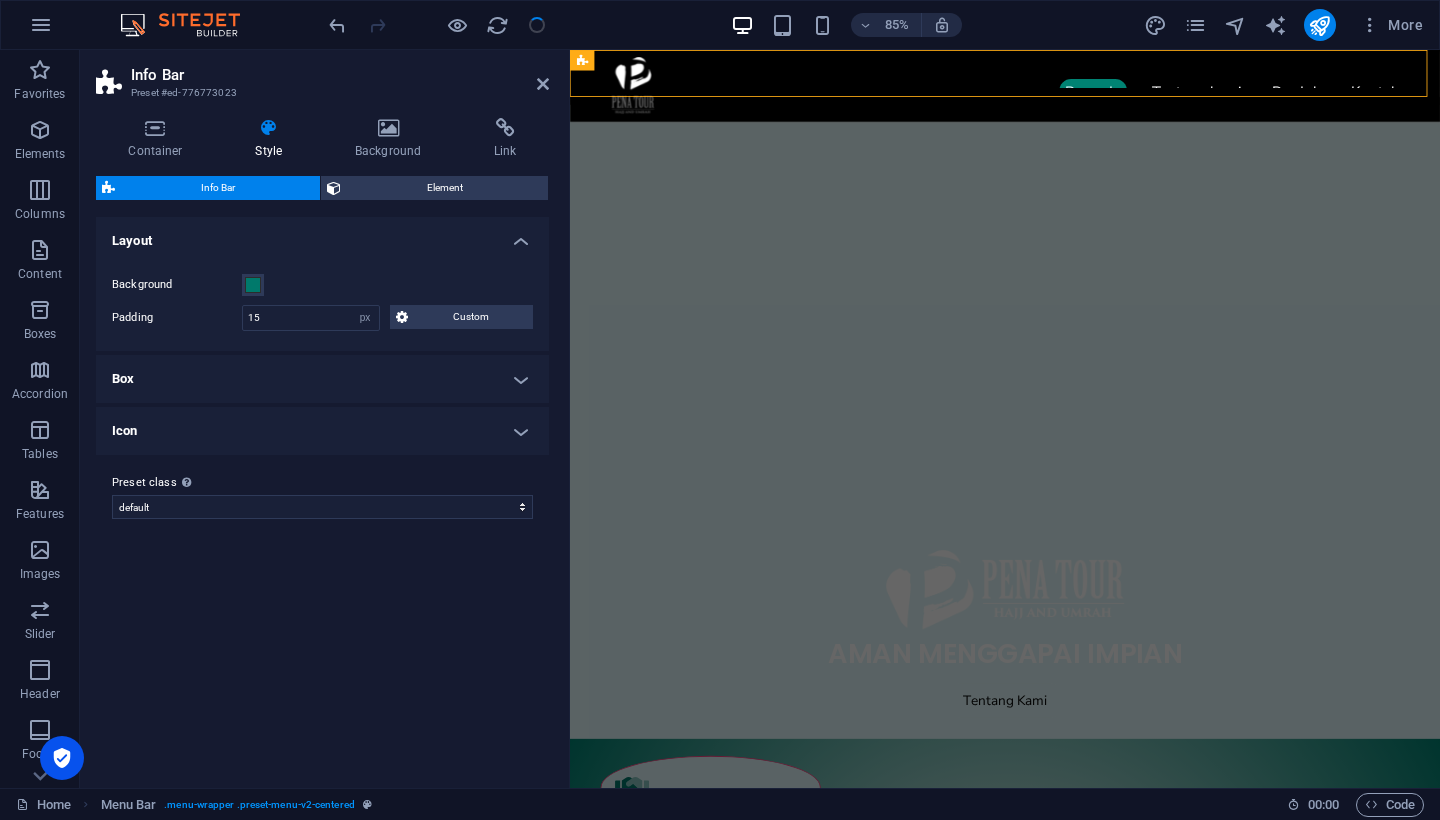 scroll, scrollTop: 0, scrollLeft: 0, axis: both 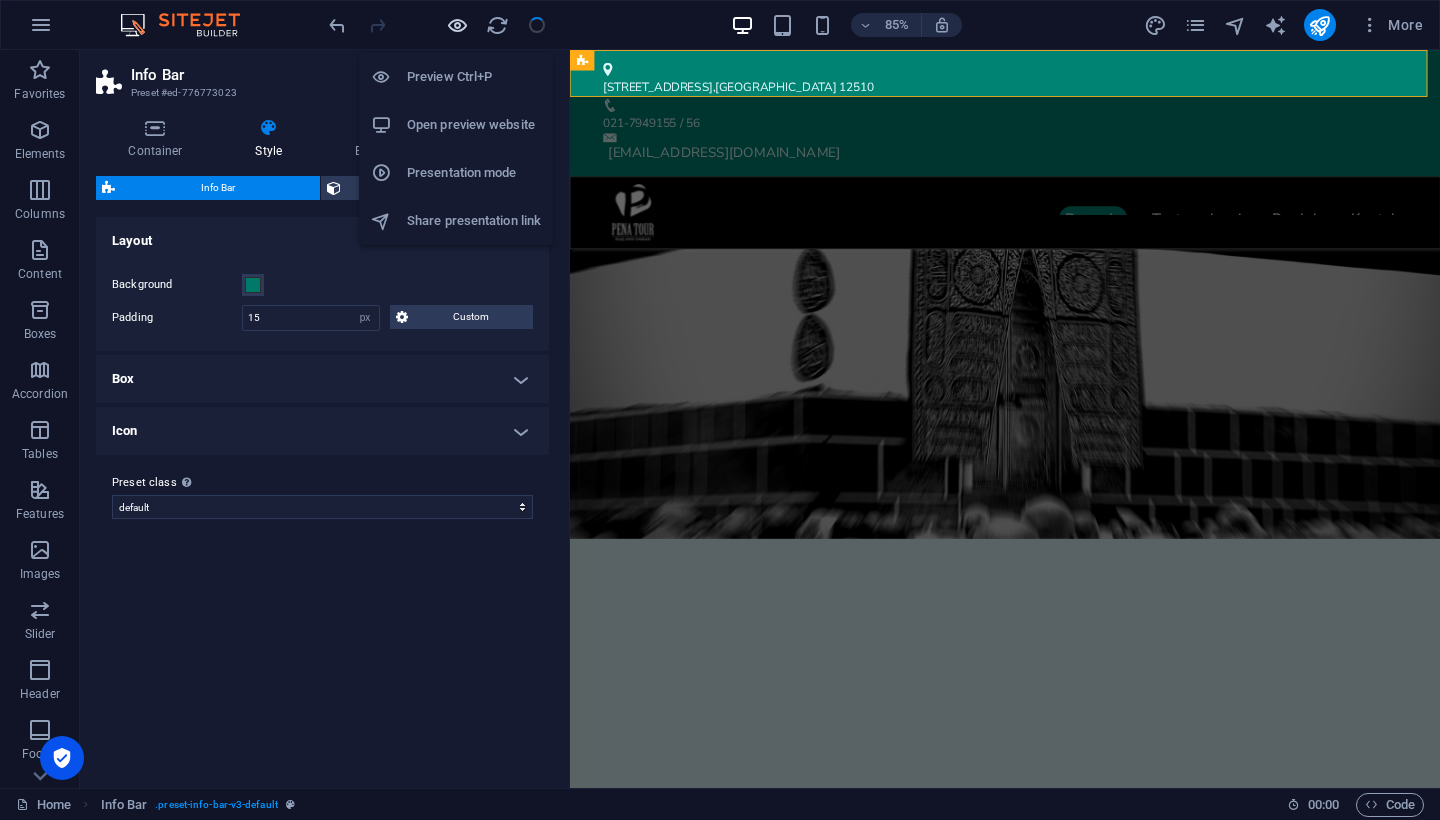 click at bounding box center (457, 25) 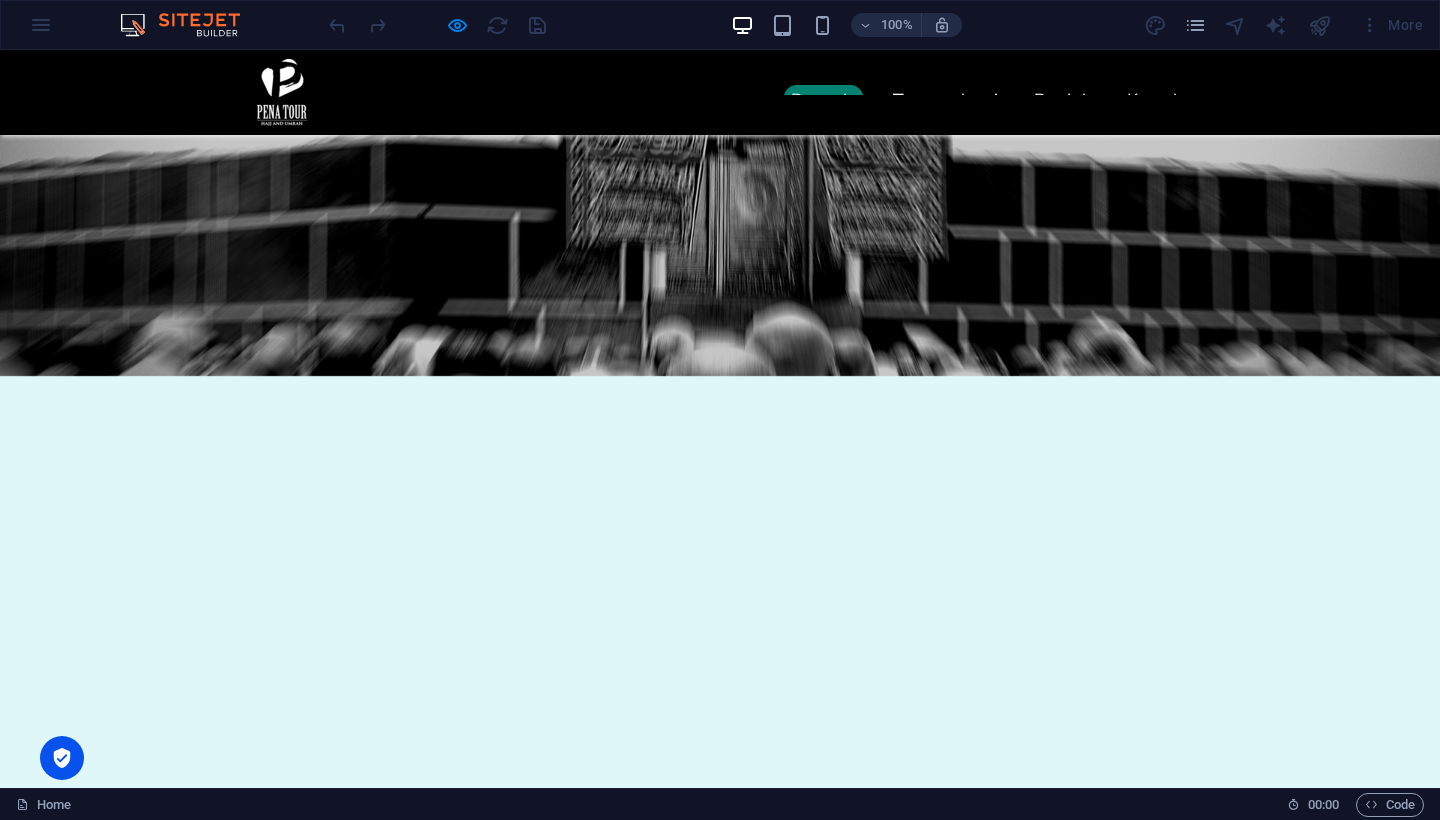 scroll, scrollTop: 0, scrollLeft: 0, axis: both 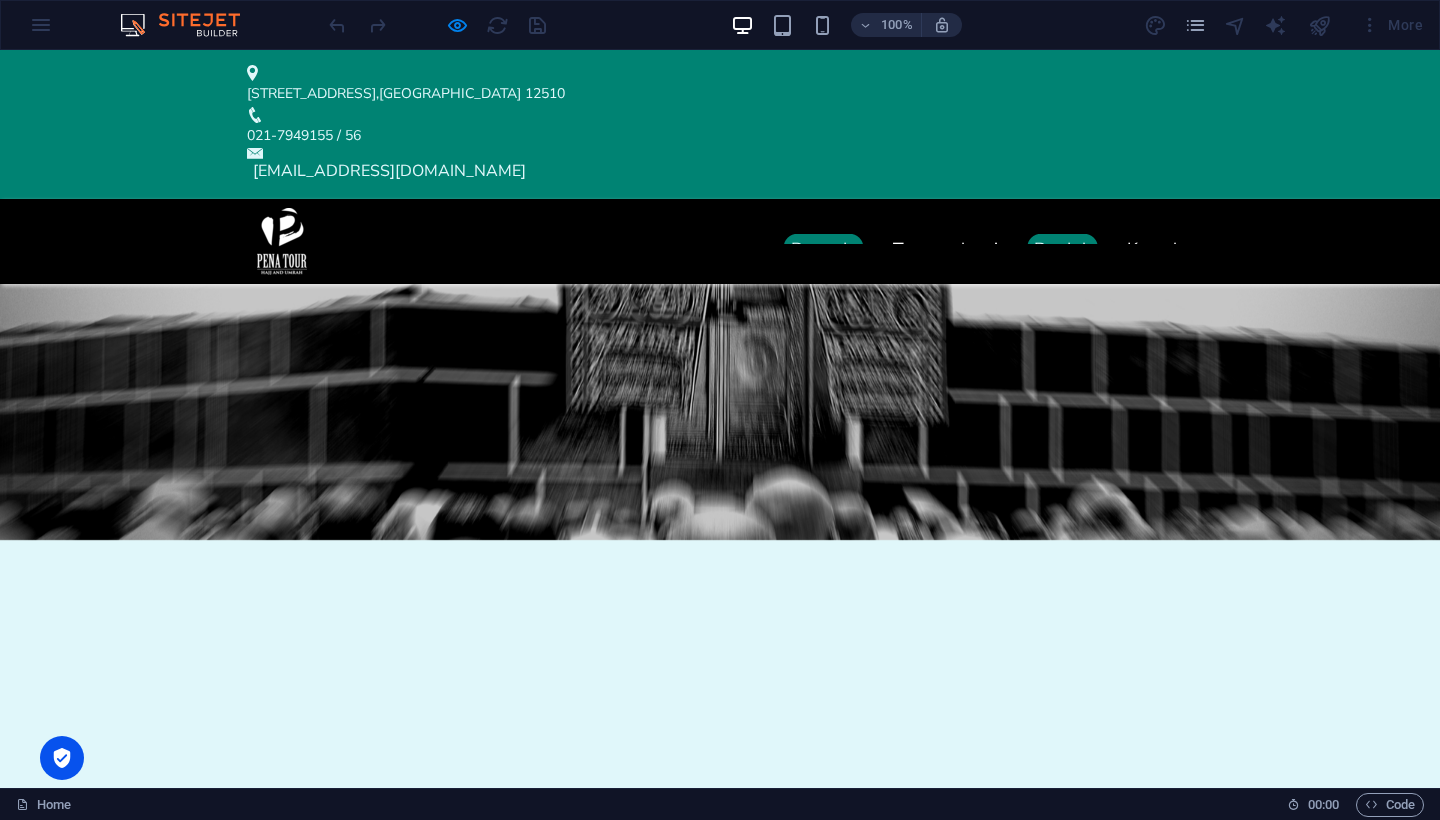 click on "Produk" at bounding box center [1062, 250] 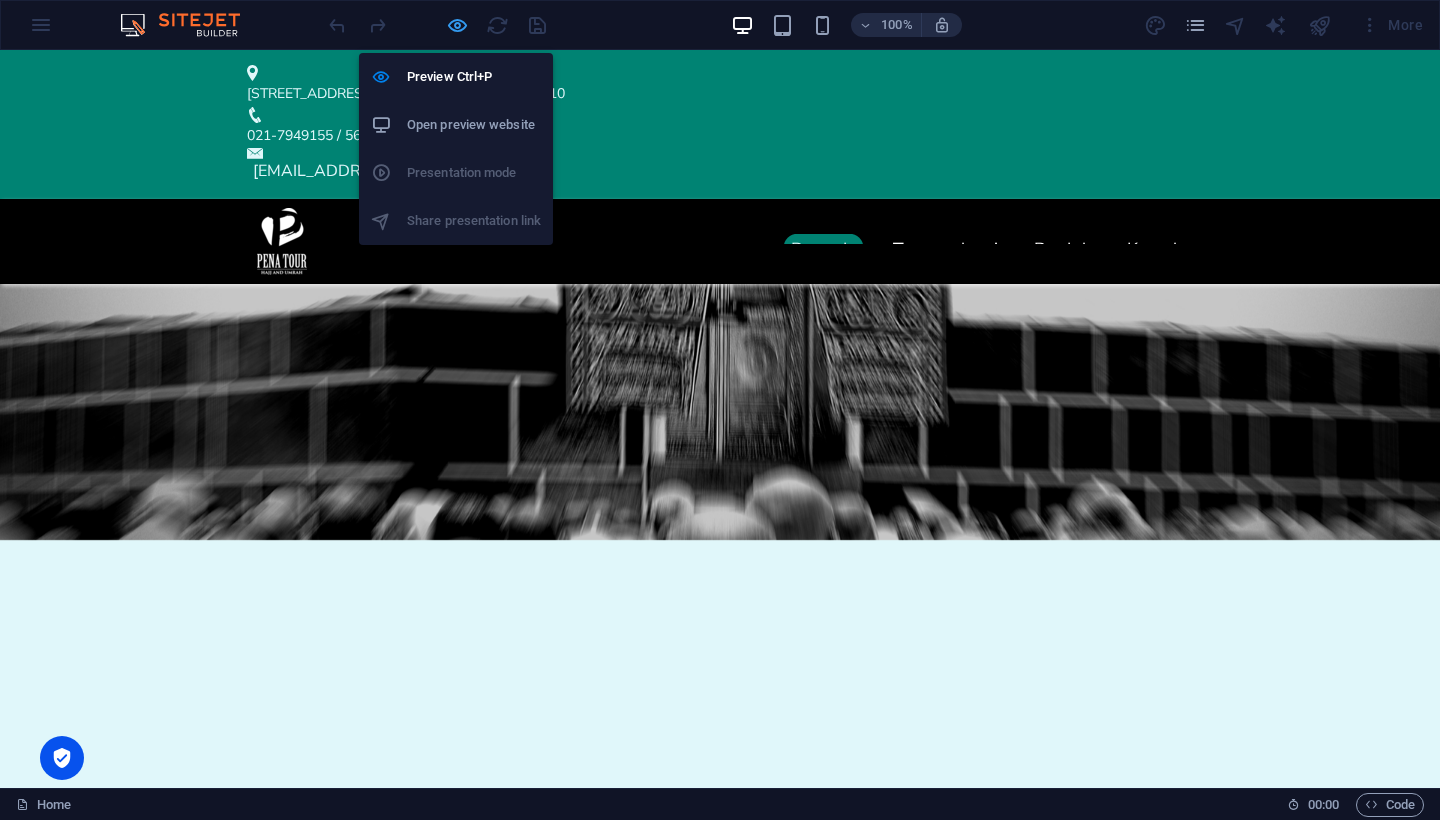 click at bounding box center (457, 25) 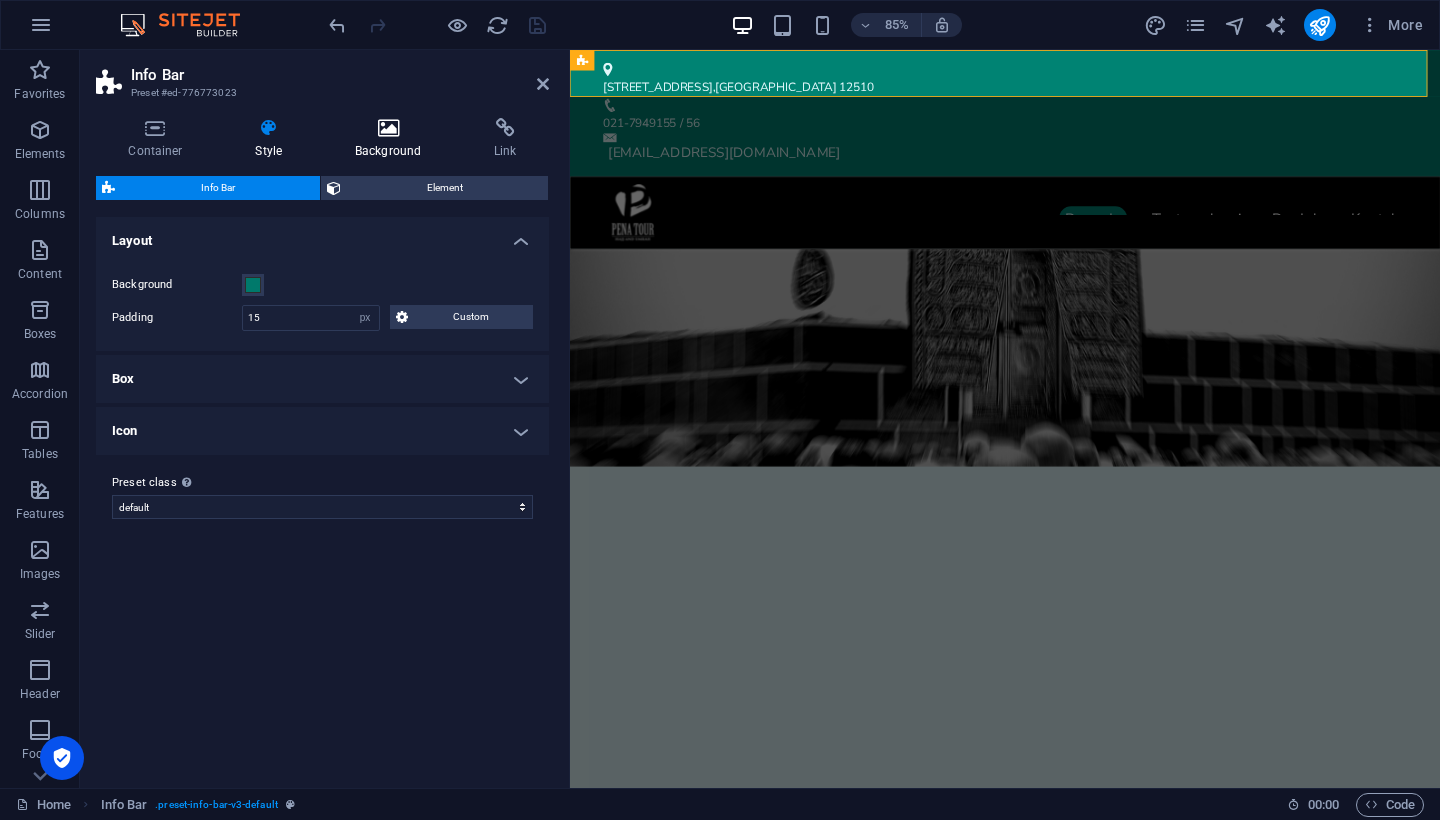 click at bounding box center (388, 128) 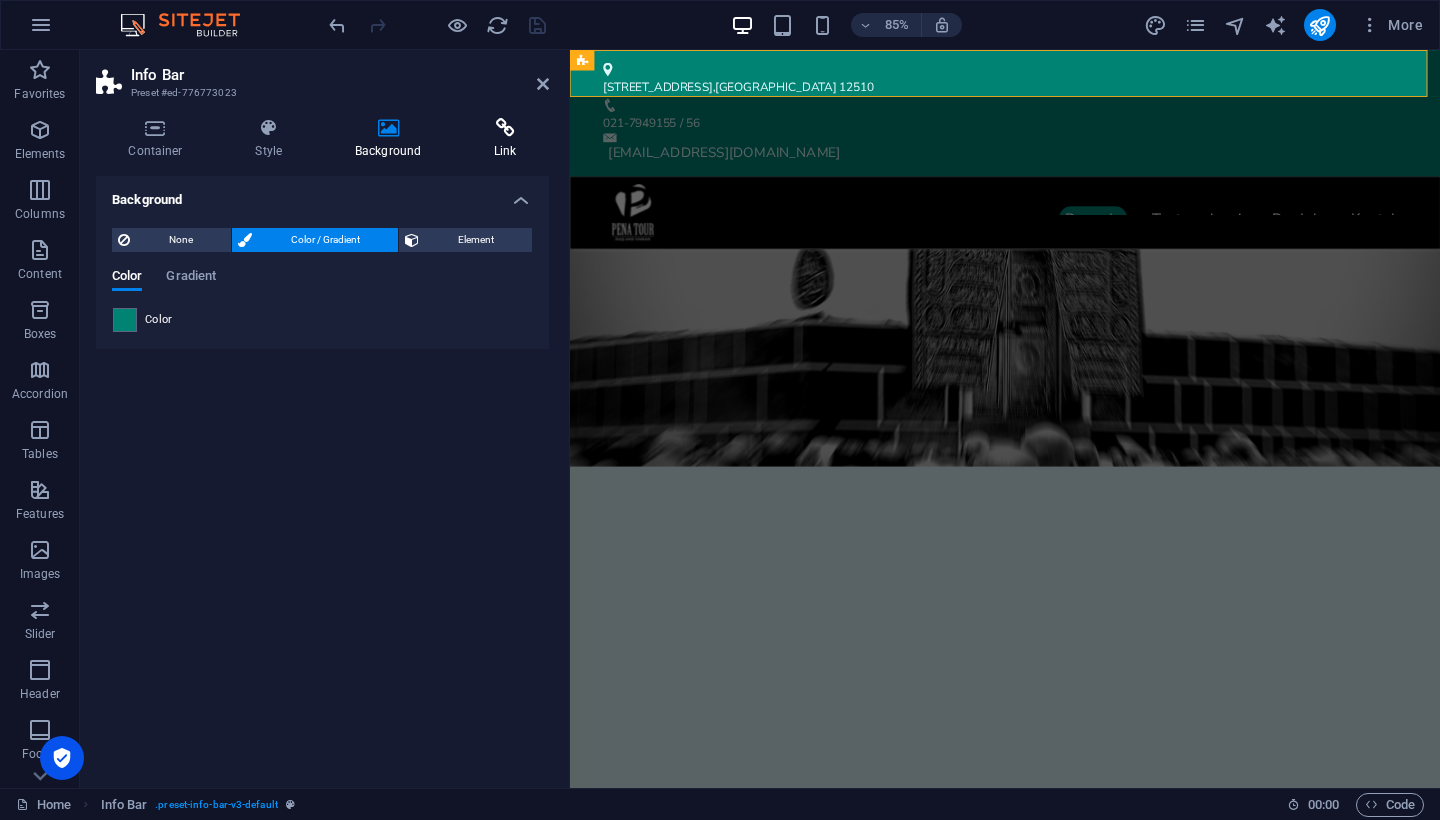 click at bounding box center [505, 128] 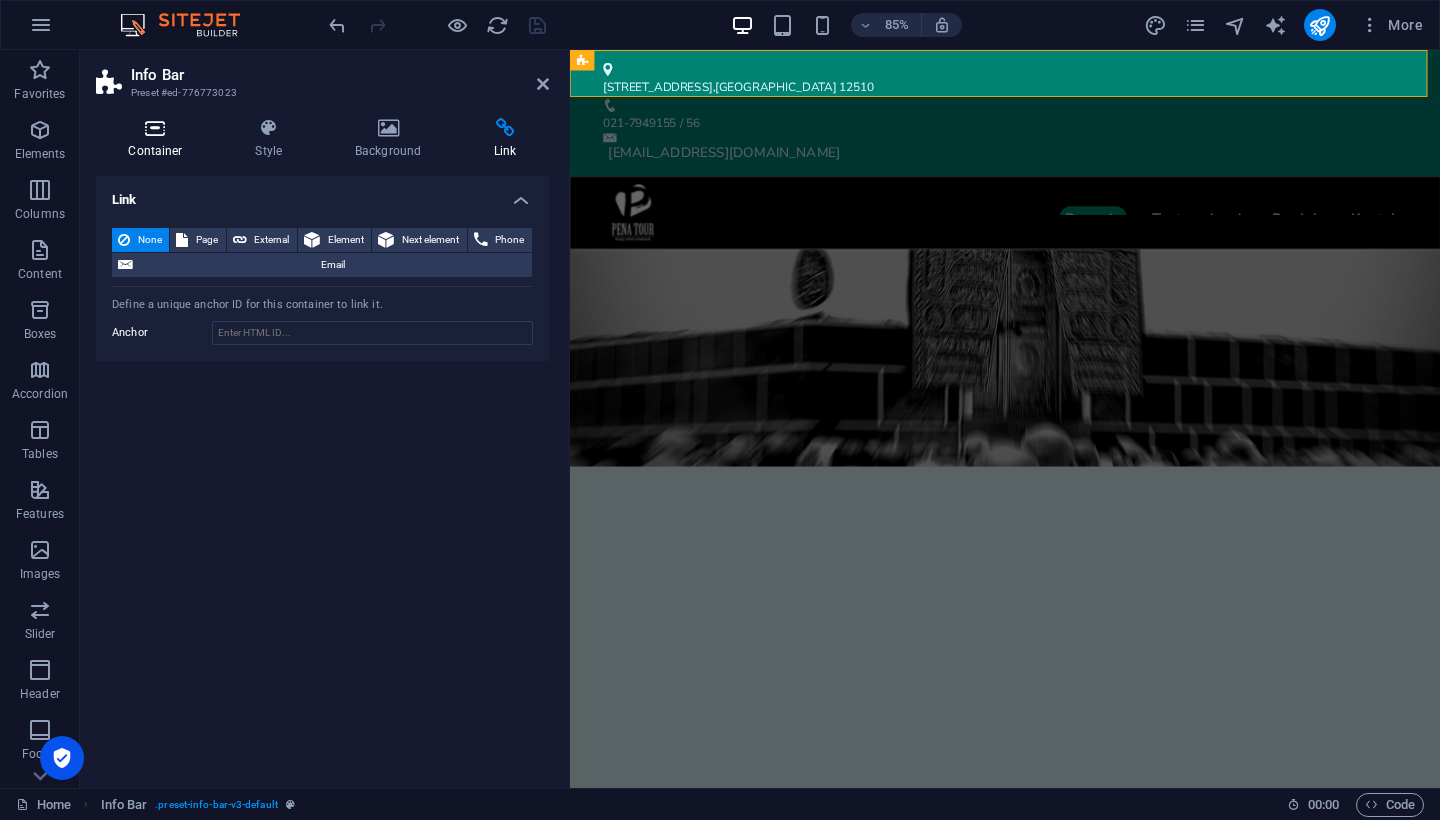 click on "Container" at bounding box center [159, 139] 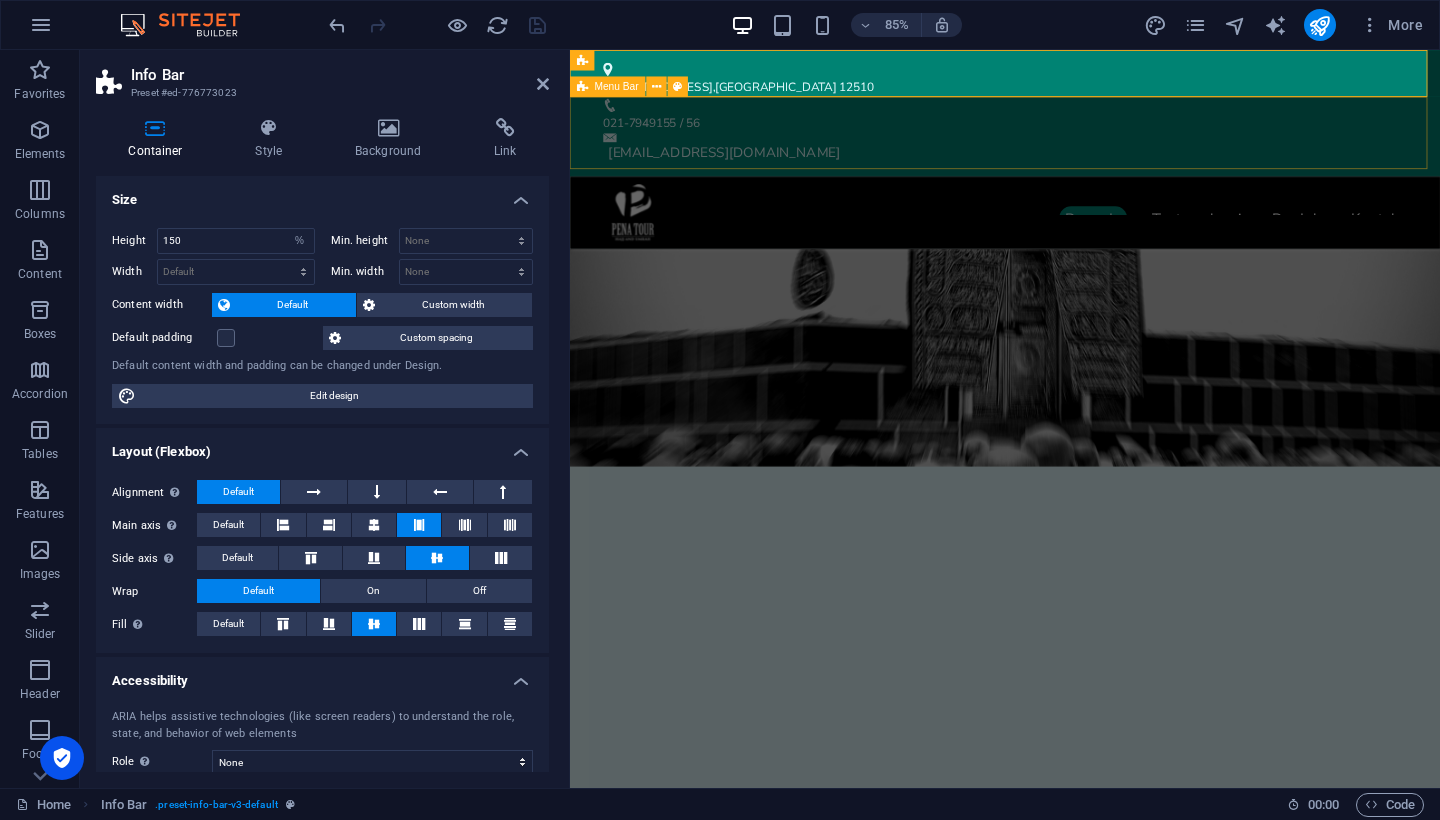 click on "Menu Bar" at bounding box center [608, 86] 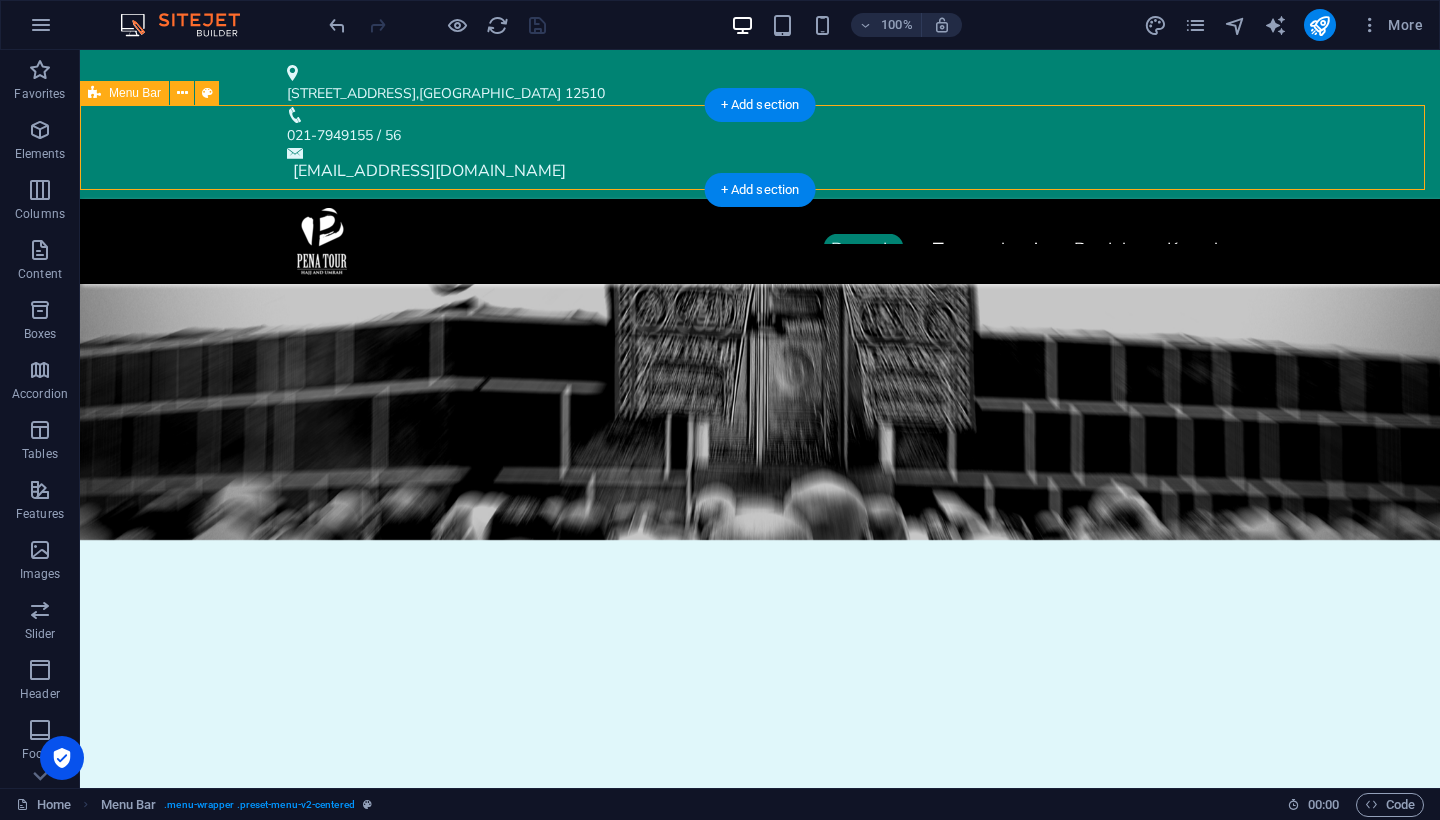 click on "Menu Bar" at bounding box center [135, 93] 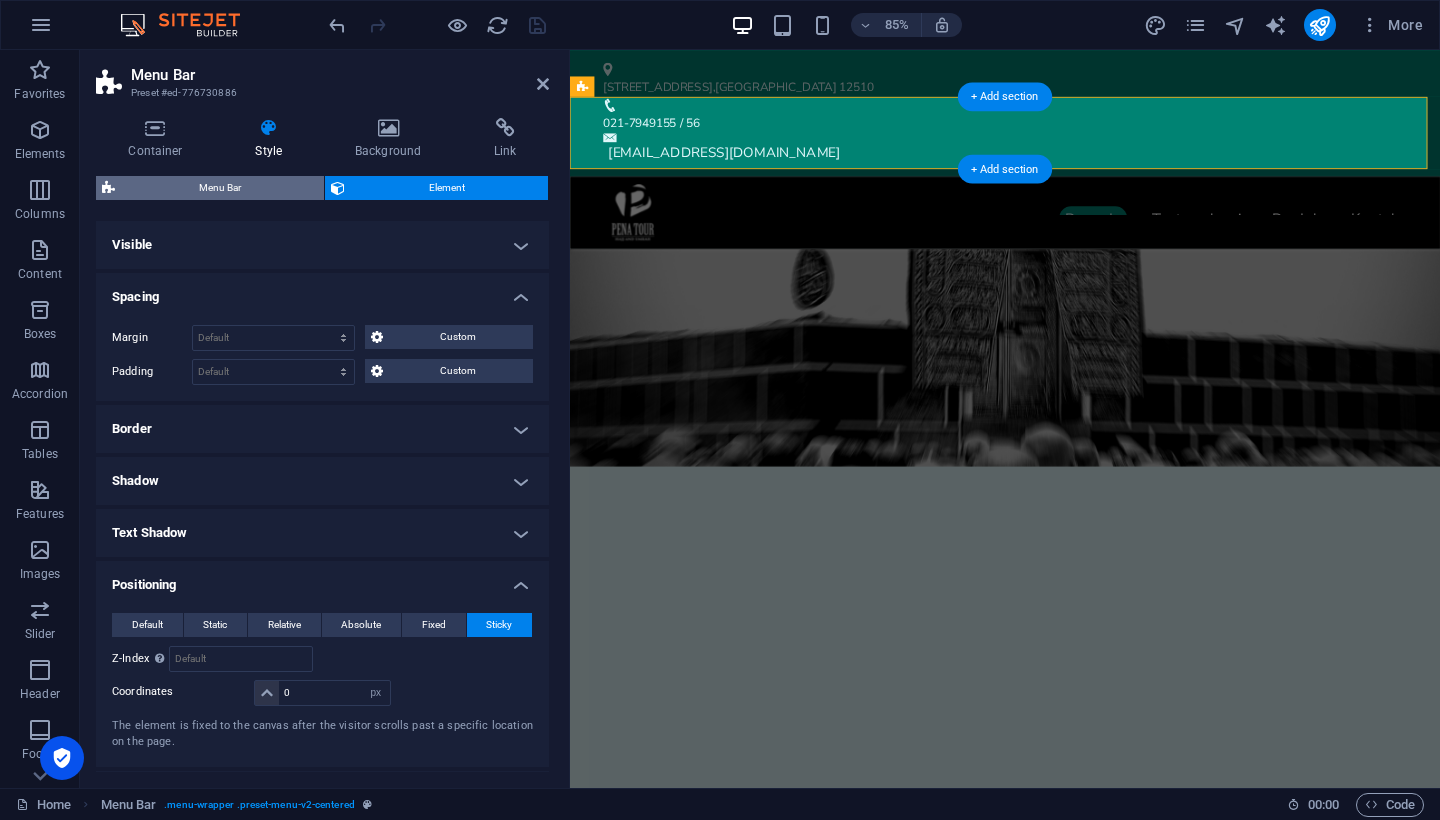 click on "Menu Bar" at bounding box center [219, 188] 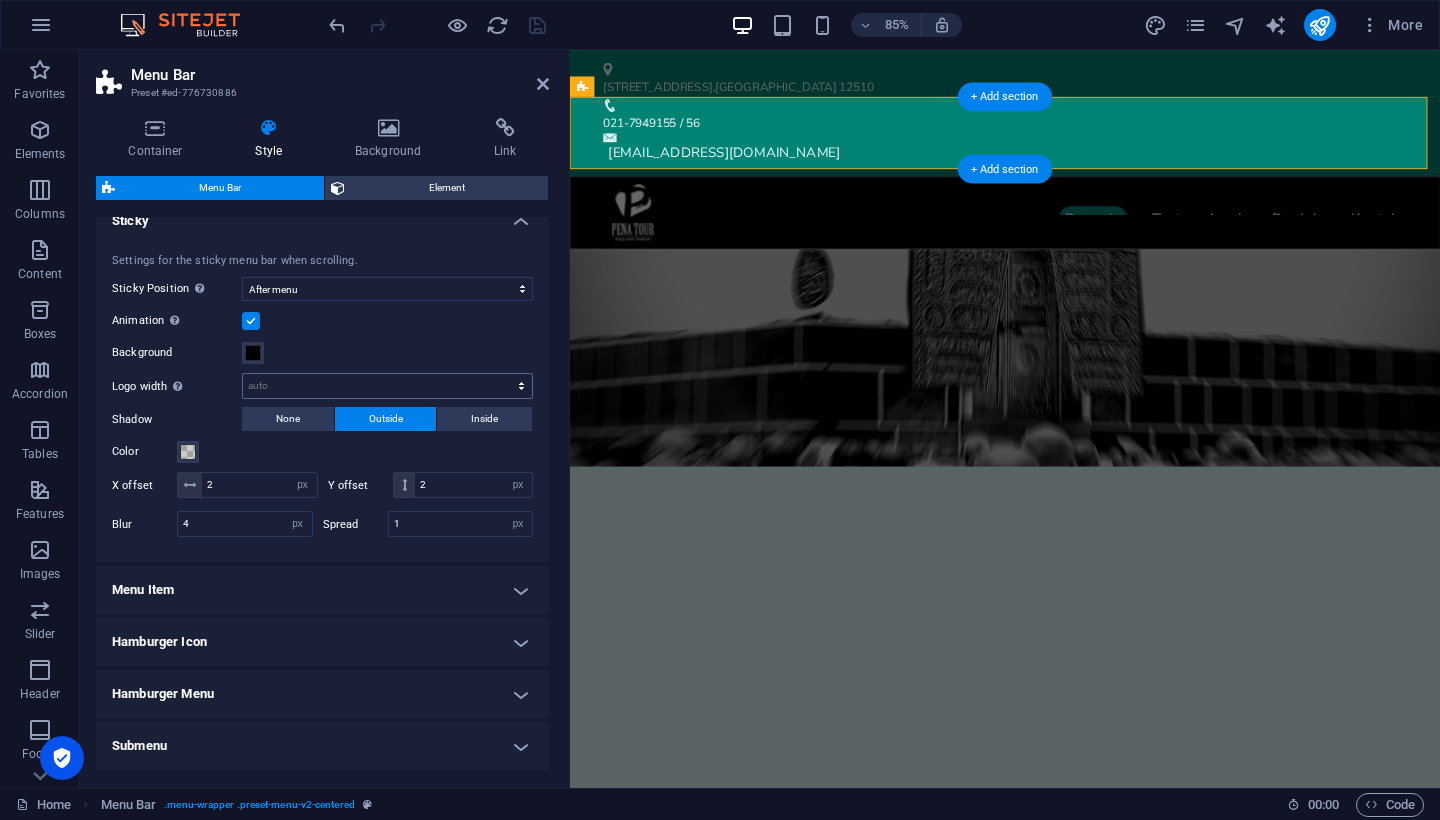 scroll, scrollTop: 177, scrollLeft: 0, axis: vertical 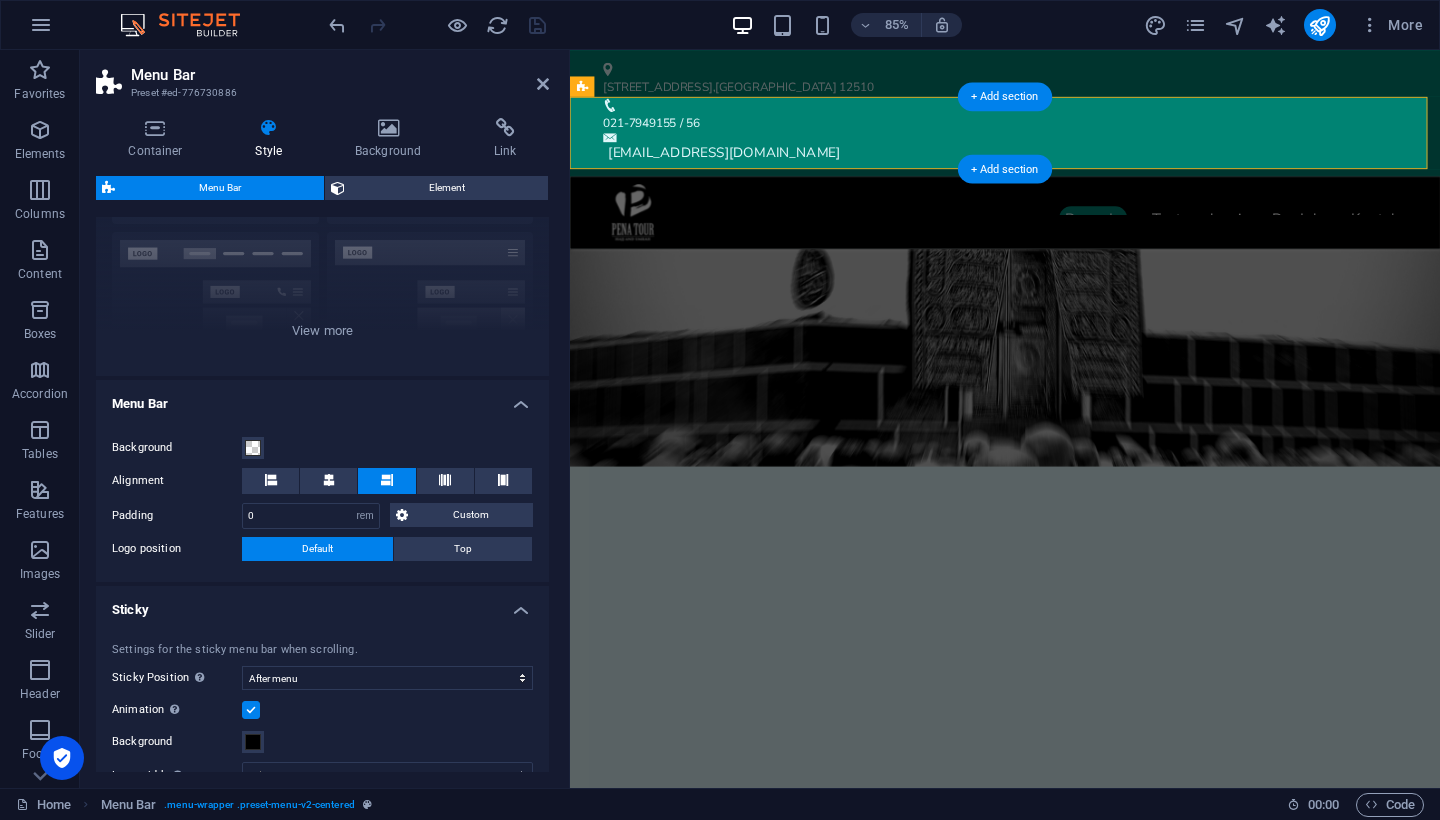 click on "Menu Bar" at bounding box center (322, 398) 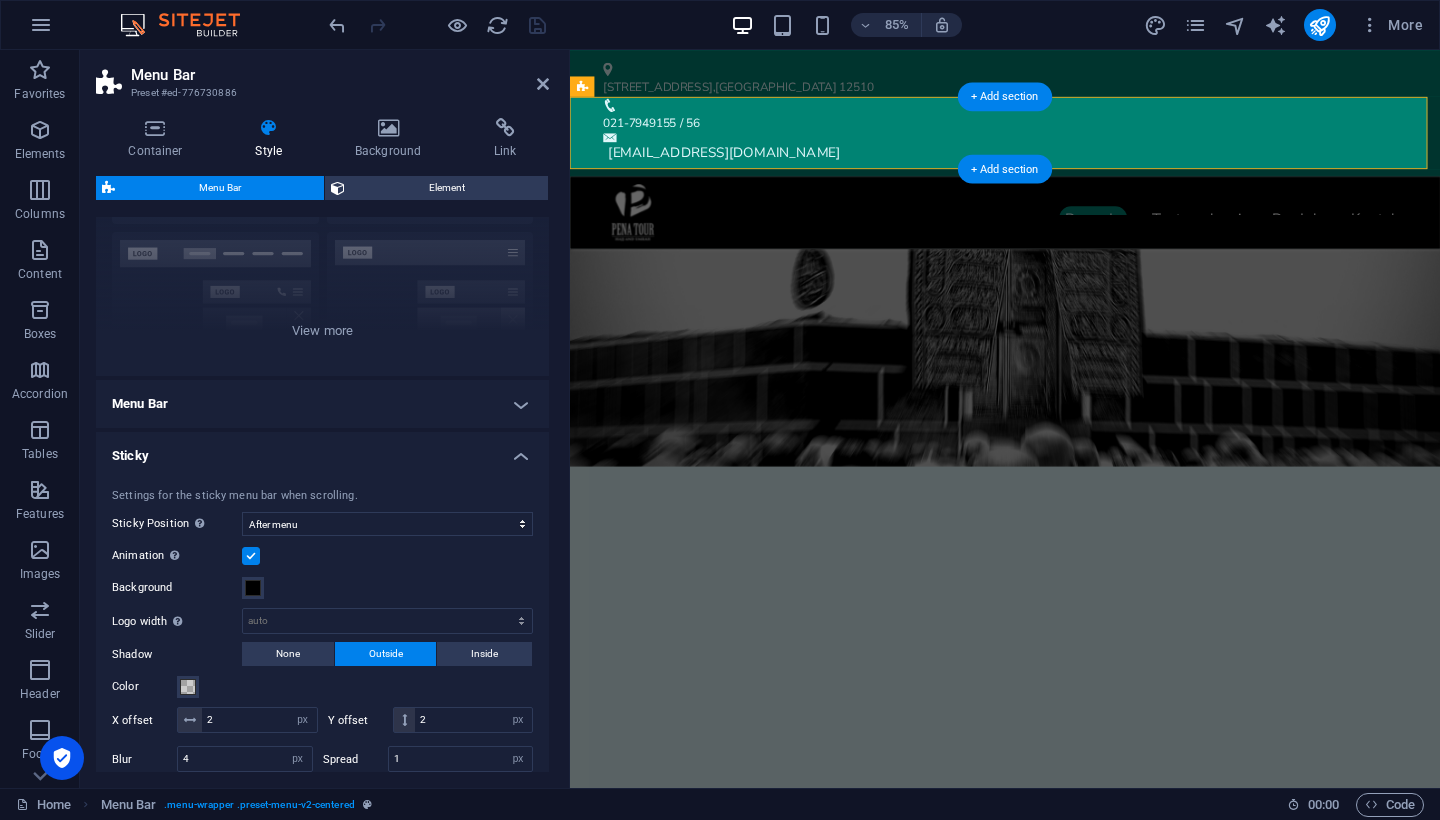 click on "Sticky" at bounding box center [322, 450] 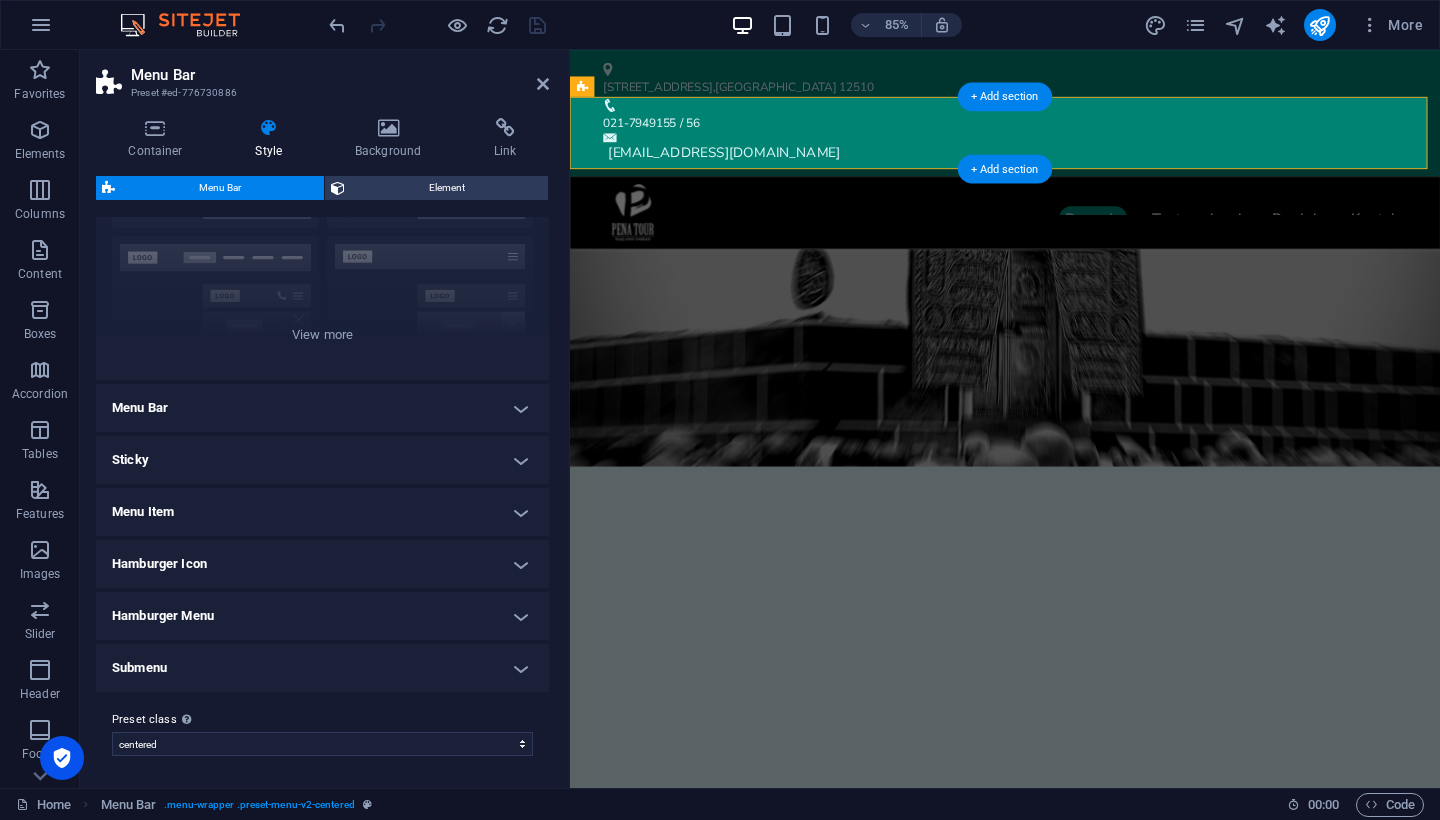 scroll, scrollTop: 172, scrollLeft: 0, axis: vertical 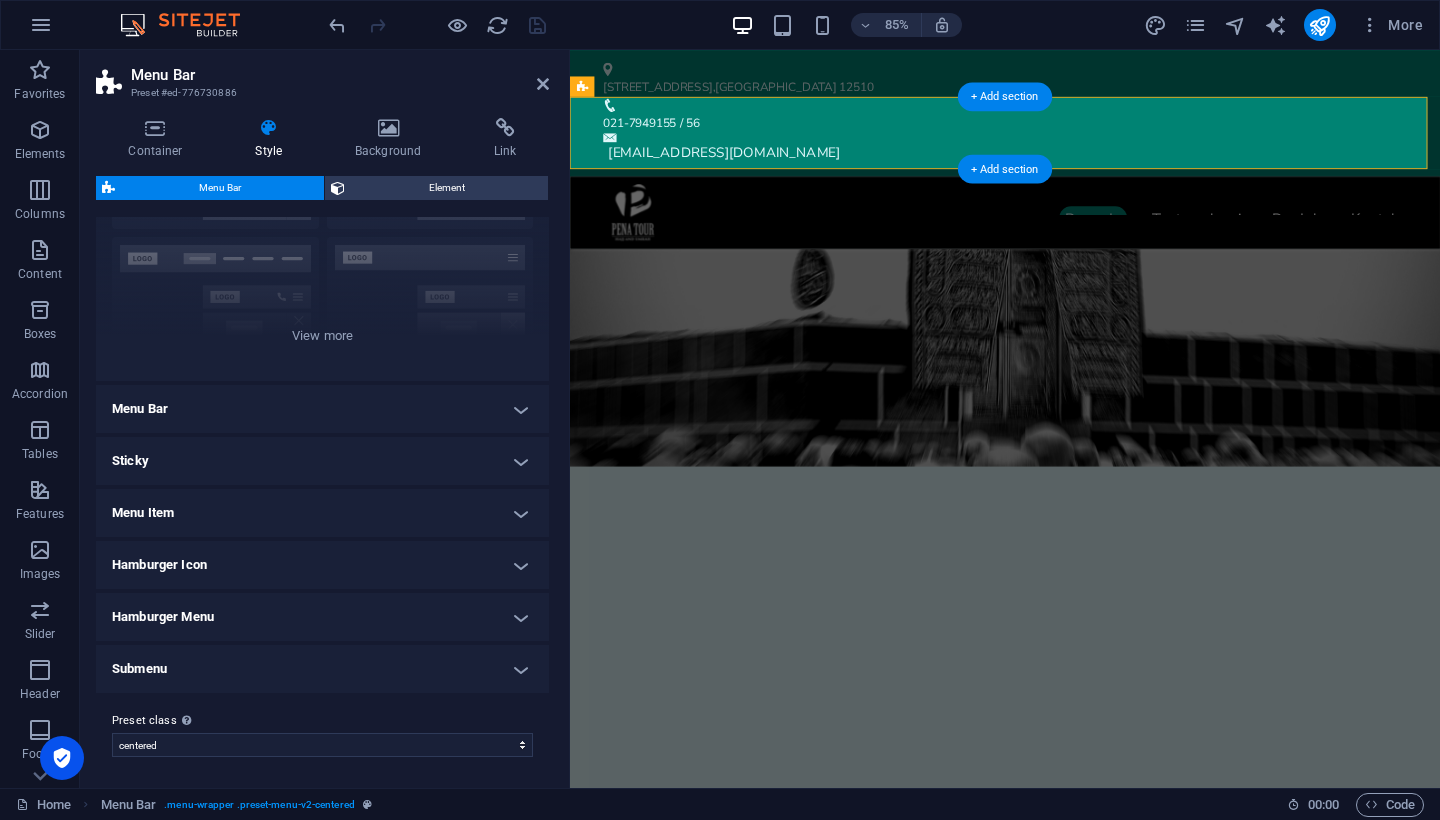 click on "Menu Item" at bounding box center (322, 513) 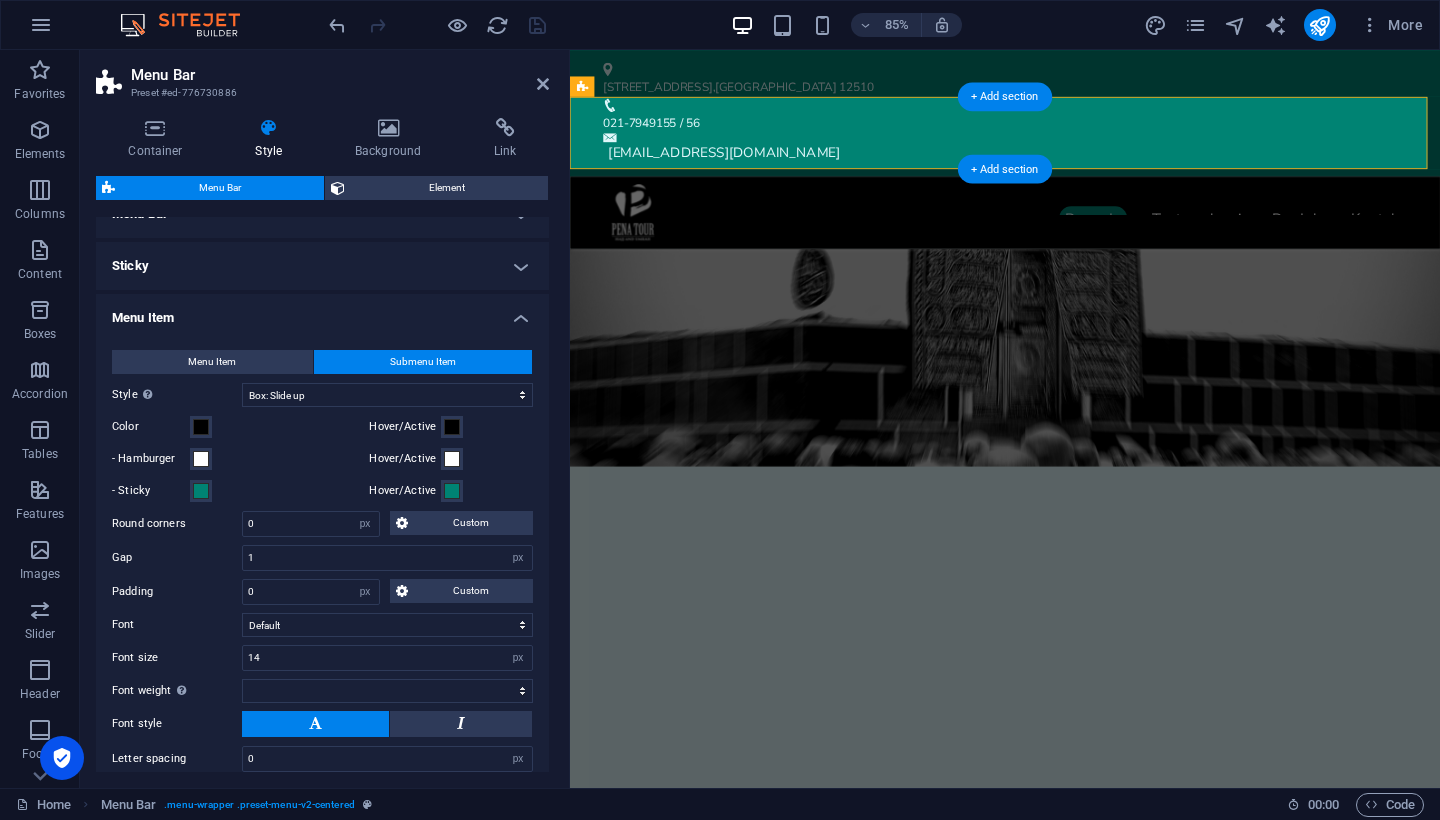 scroll, scrollTop: 371, scrollLeft: 0, axis: vertical 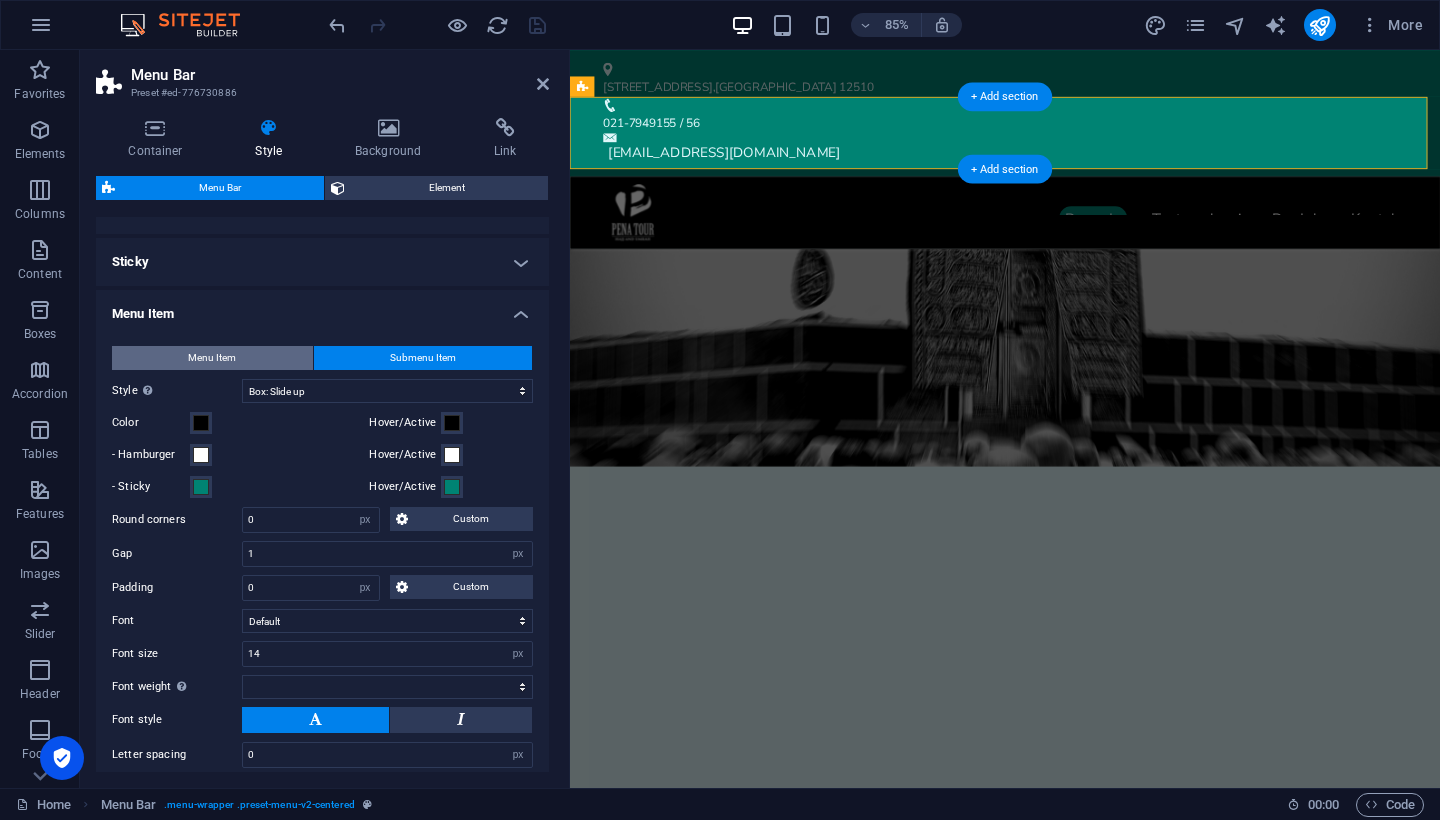 click on "Menu Item" at bounding box center [212, 358] 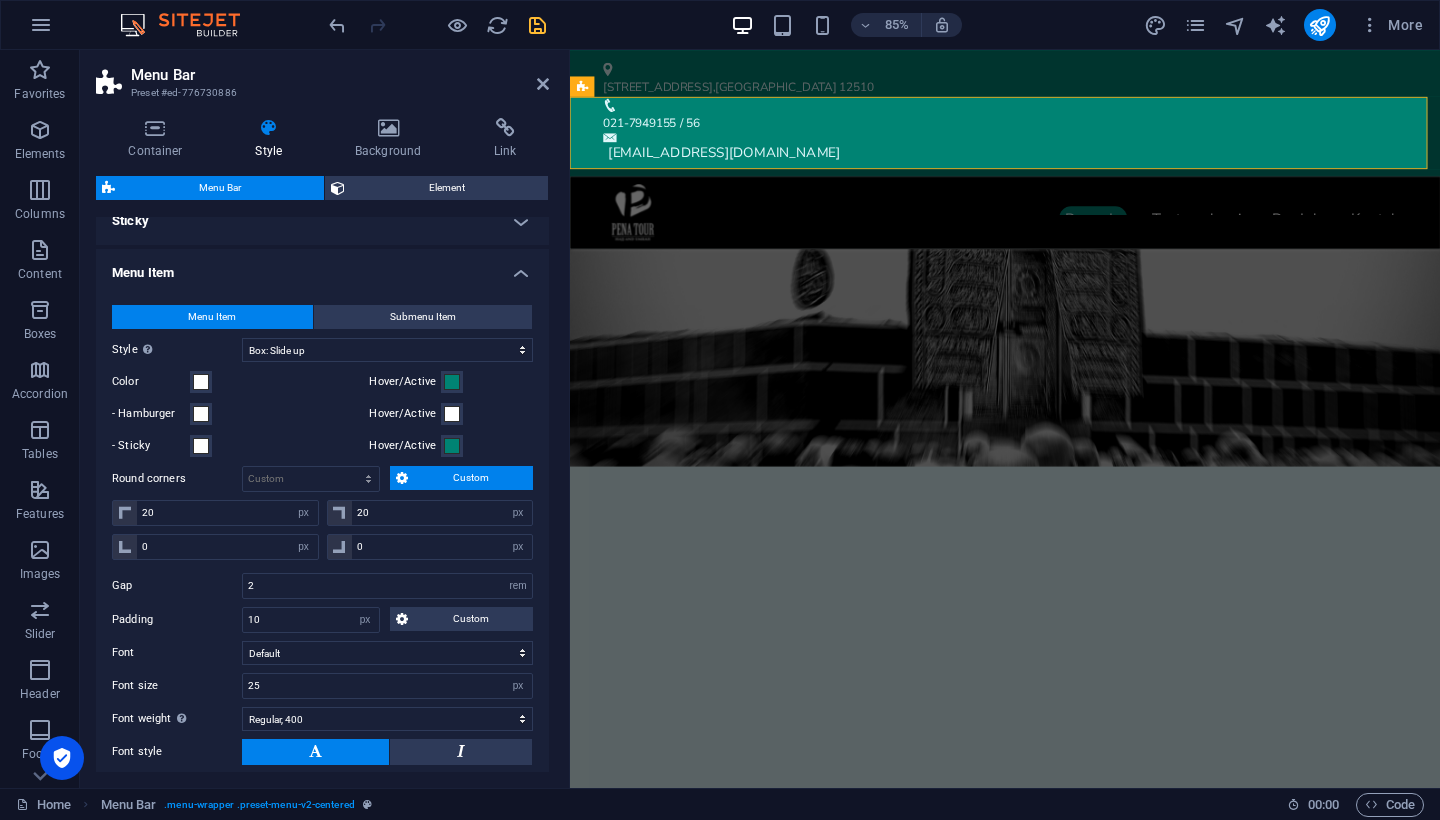 scroll, scrollTop: 408, scrollLeft: 0, axis: vertical 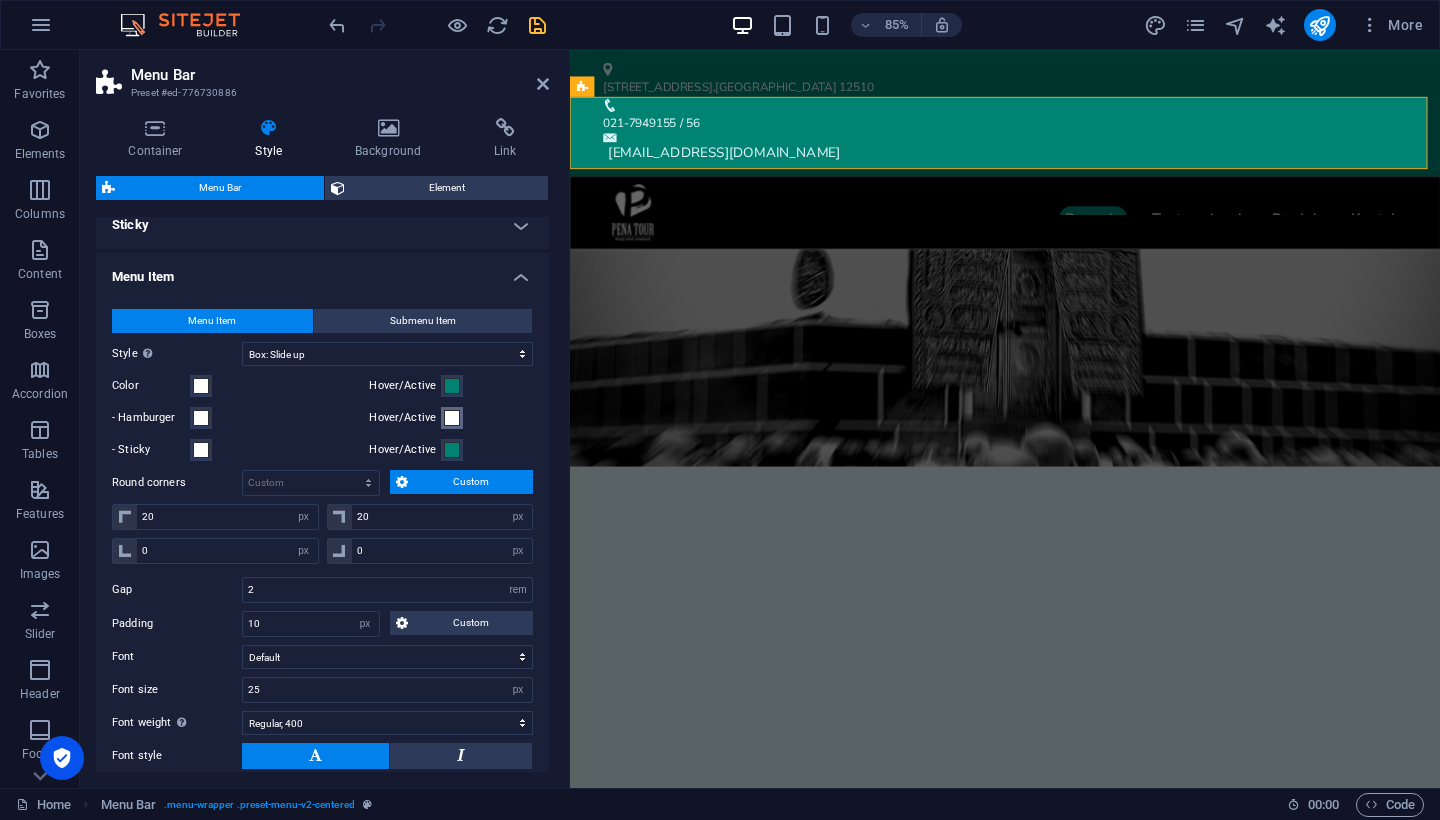 click at bounding box center (452, 418) 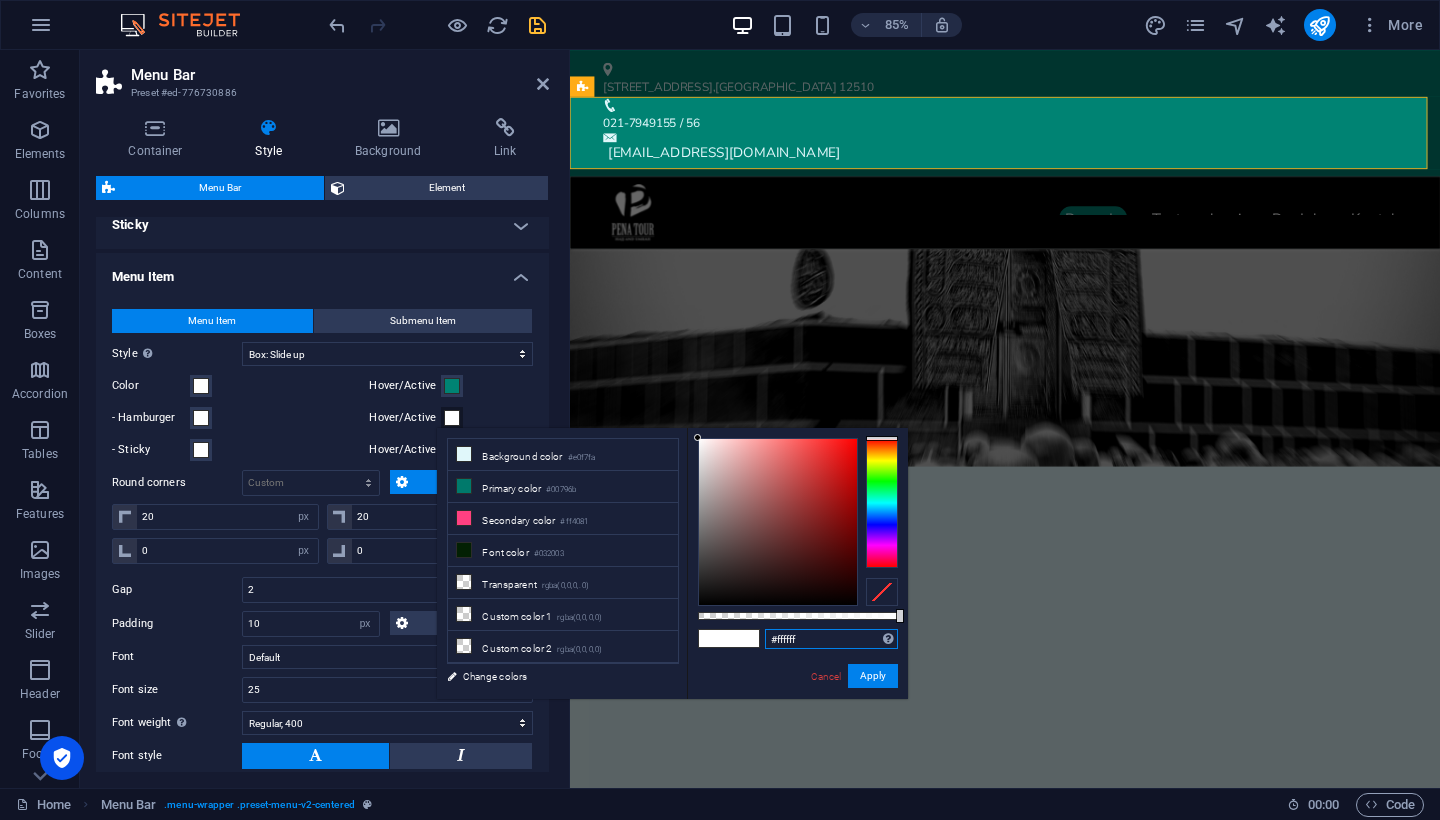 drag, startPoint x: 824, startPoint y: 644, endPoint x: 732, endPoint y: 639, distance: 92.13577 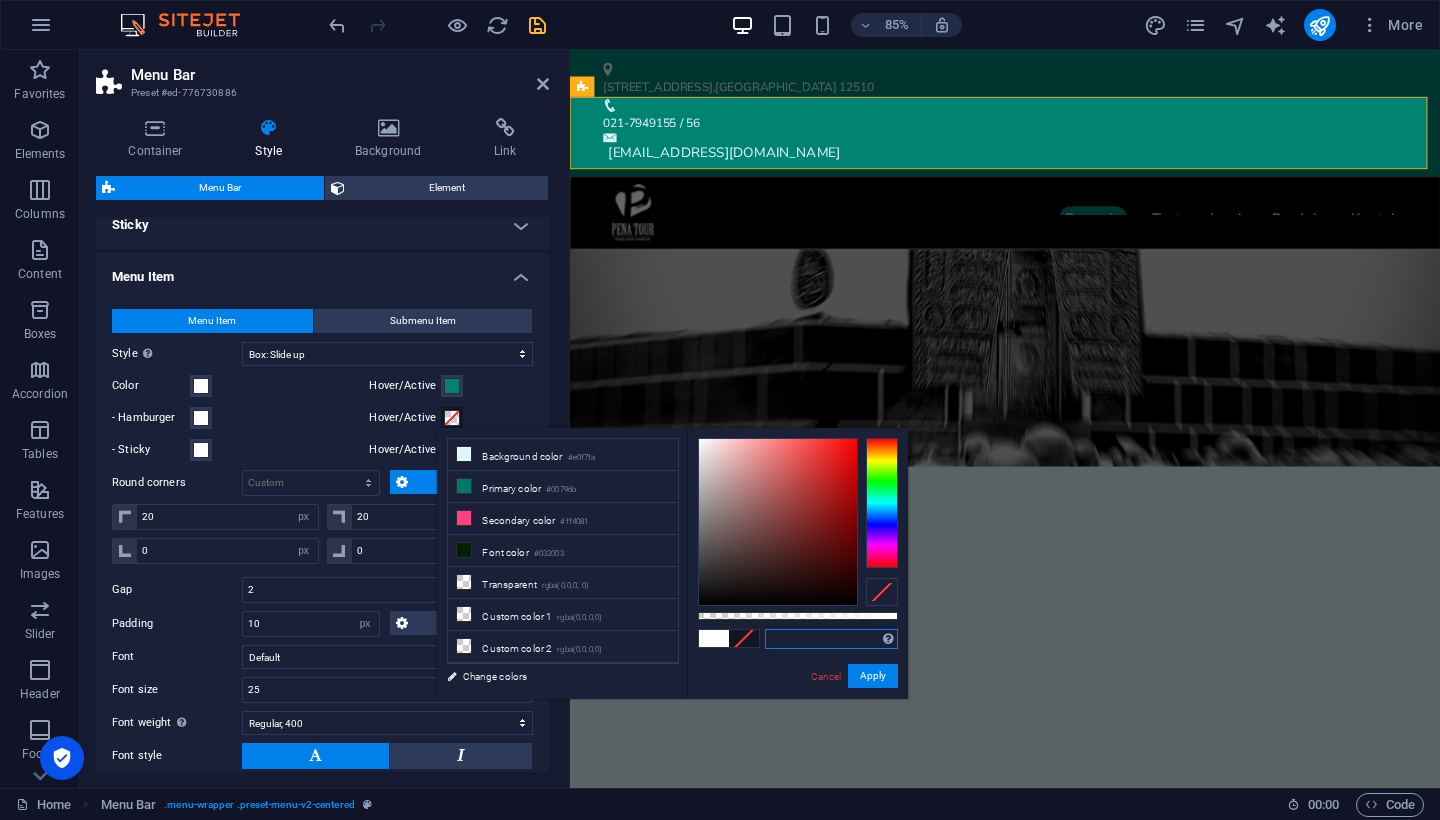 paste on "#008373" 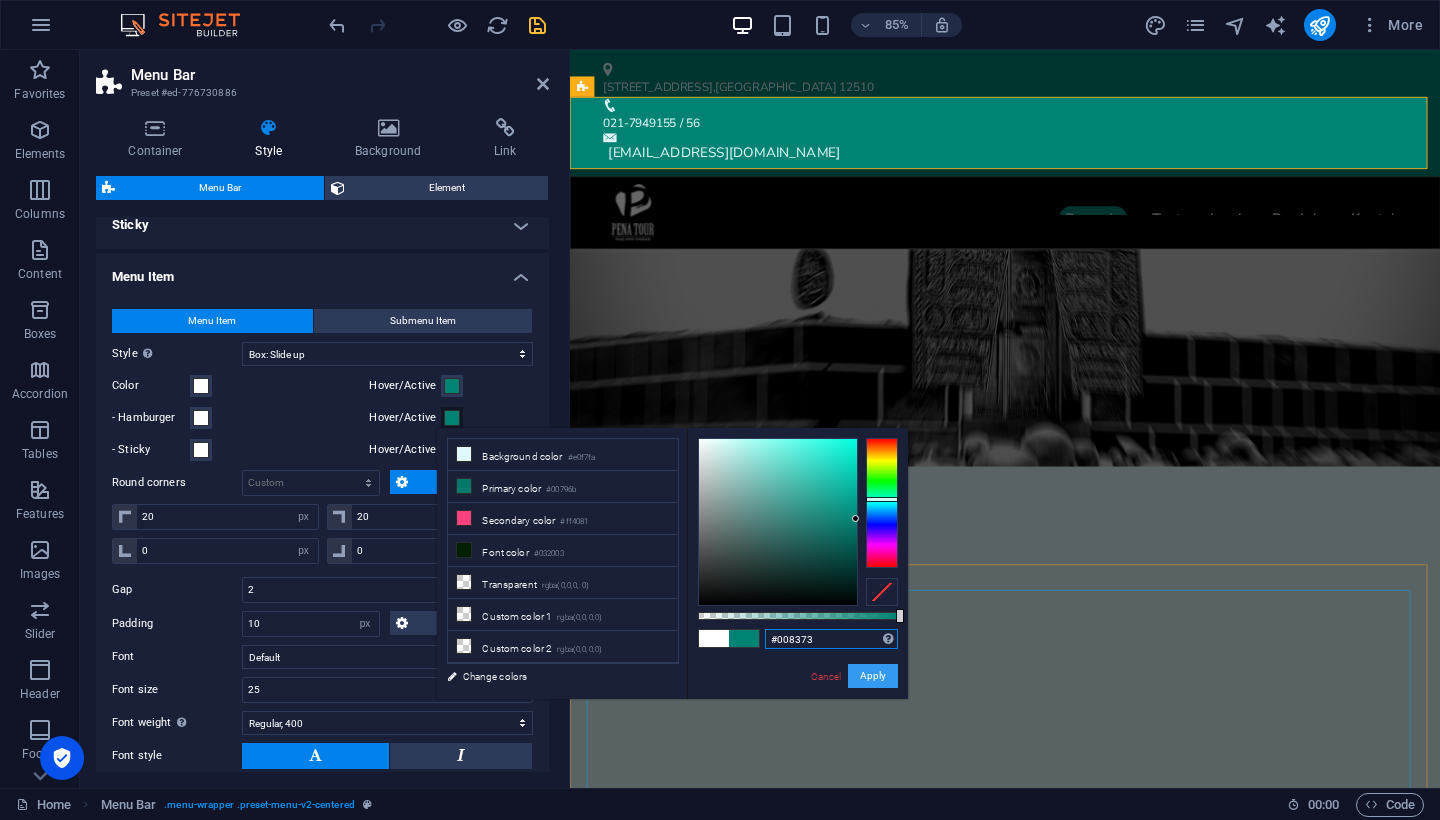 type on "#008373" 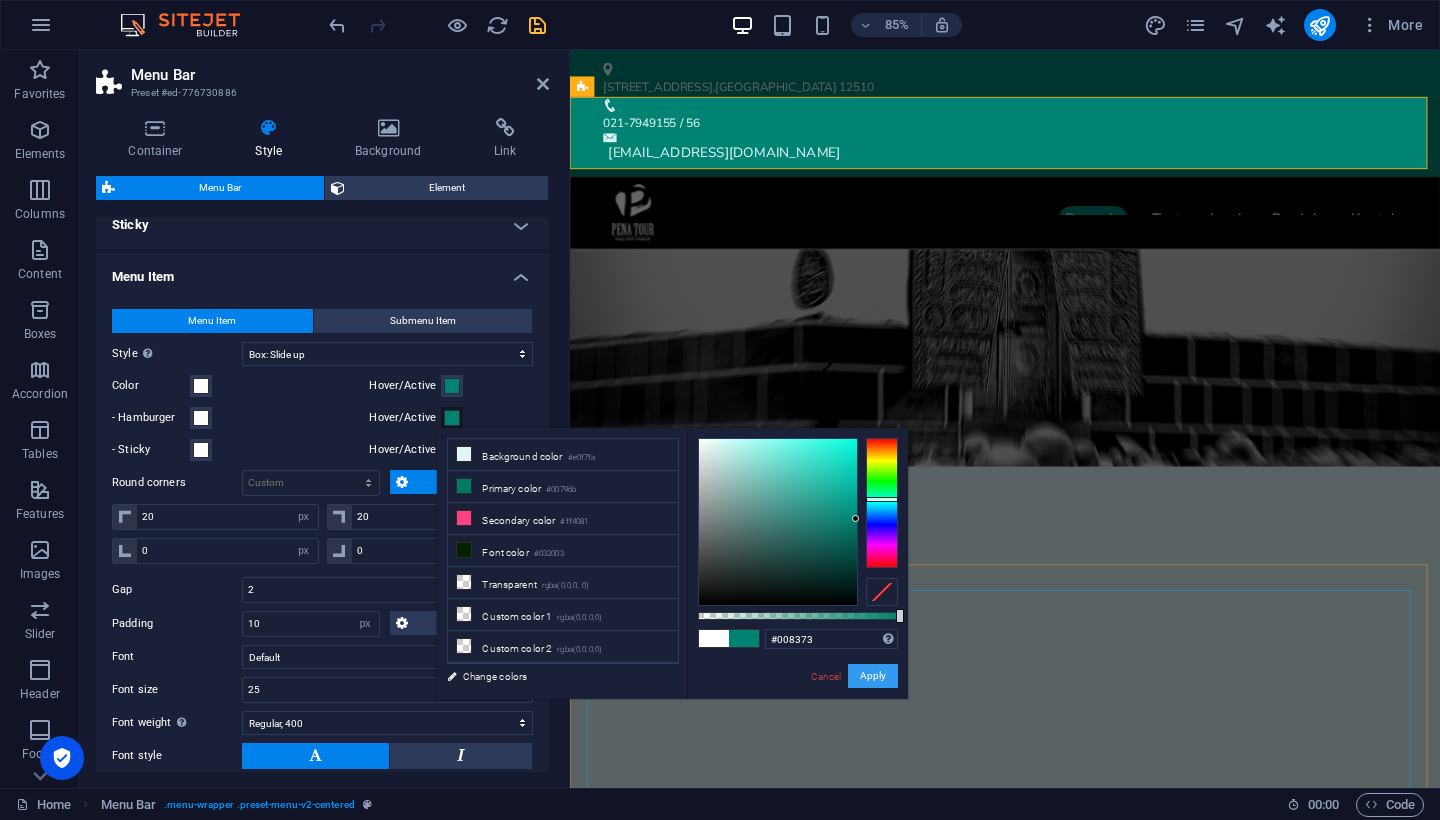 click on "Apply" at bounding box center (873, 676) 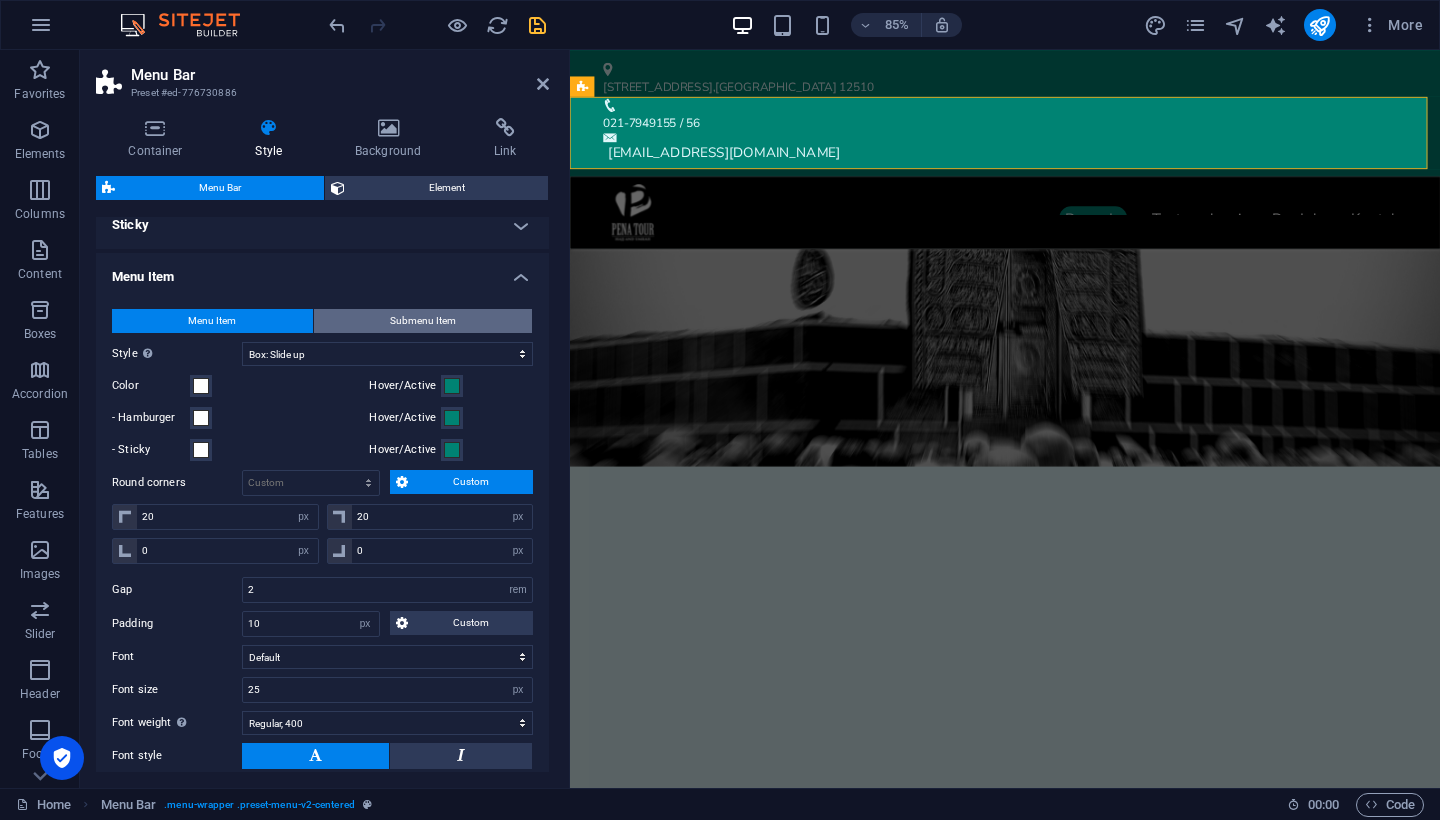 click on "Submenu Item" at bounding box center [423, 321] 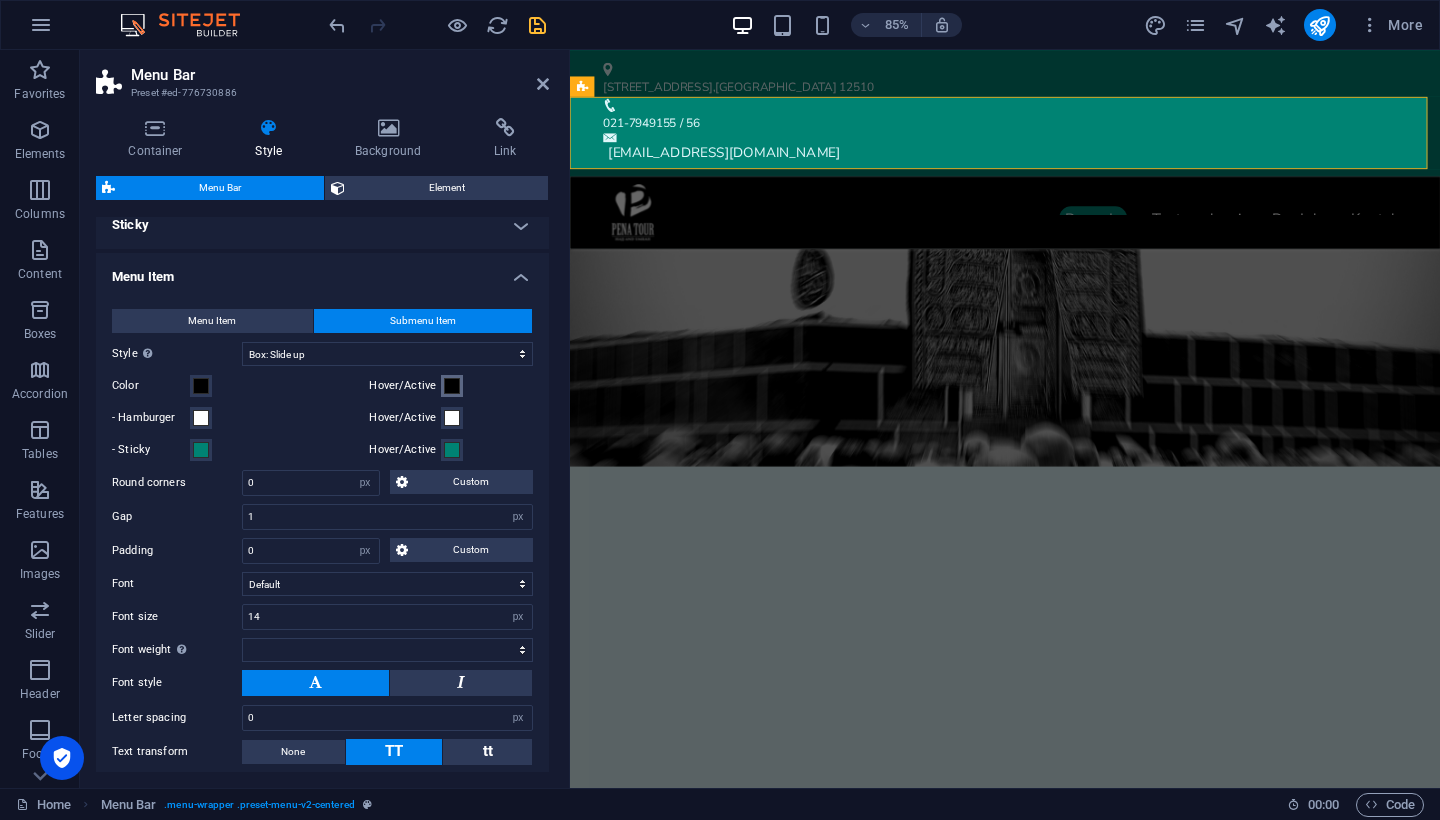 select 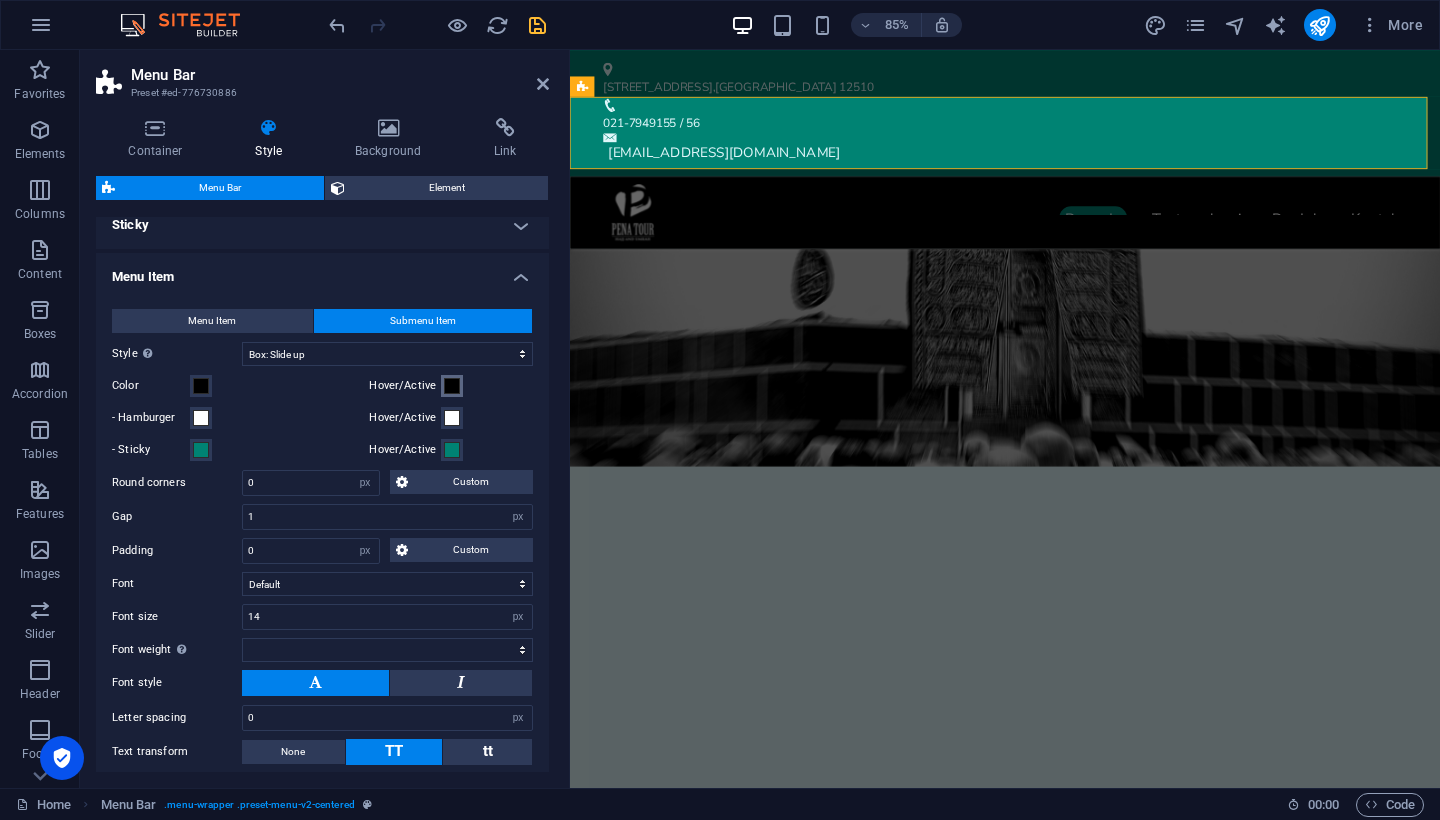 click at bounding box center (452, 386) 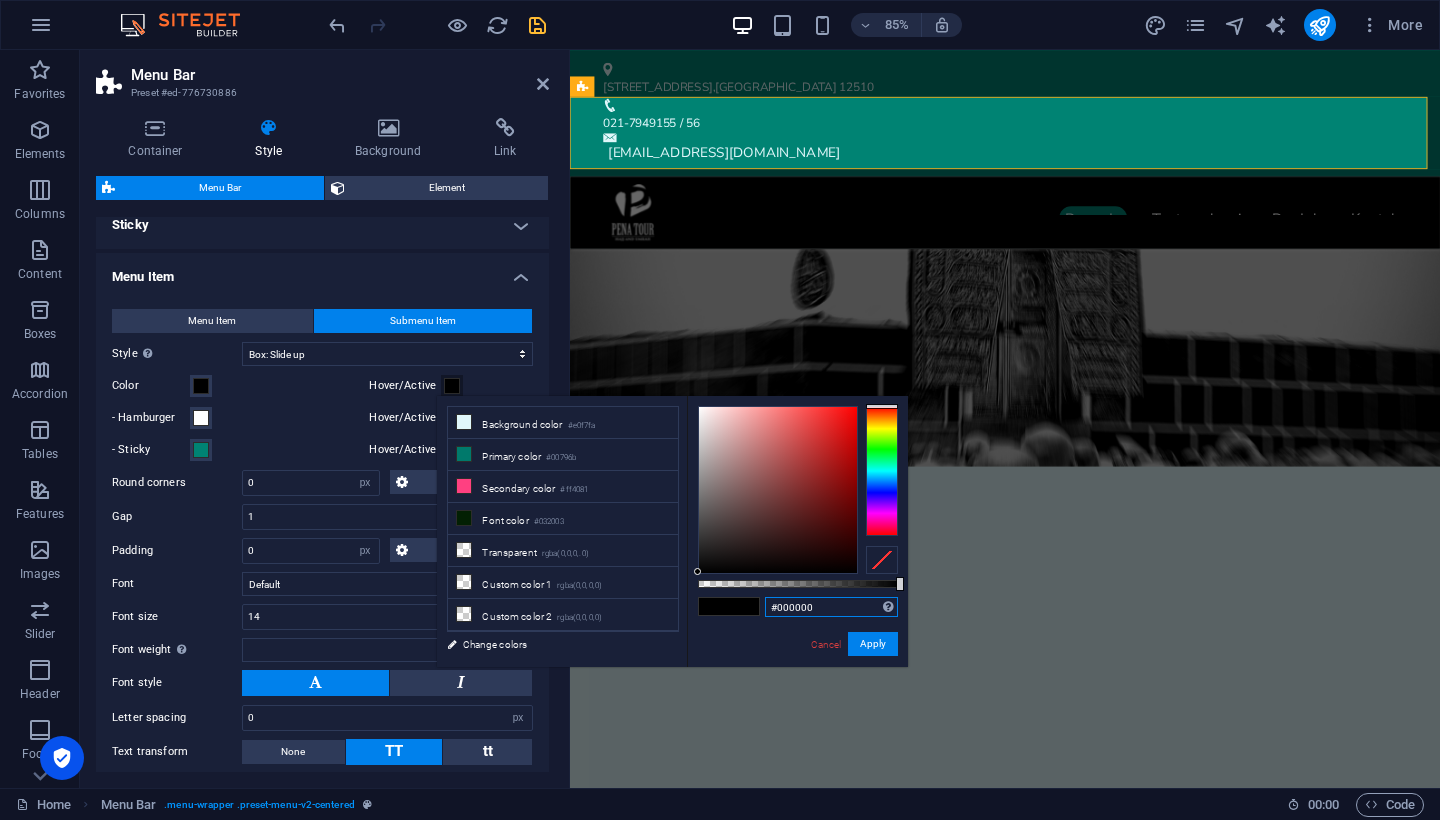 drag, startPoint x: 828, startPoint y: 606, endPoint x: 720, endPoint y: 587, distance: 109.65856 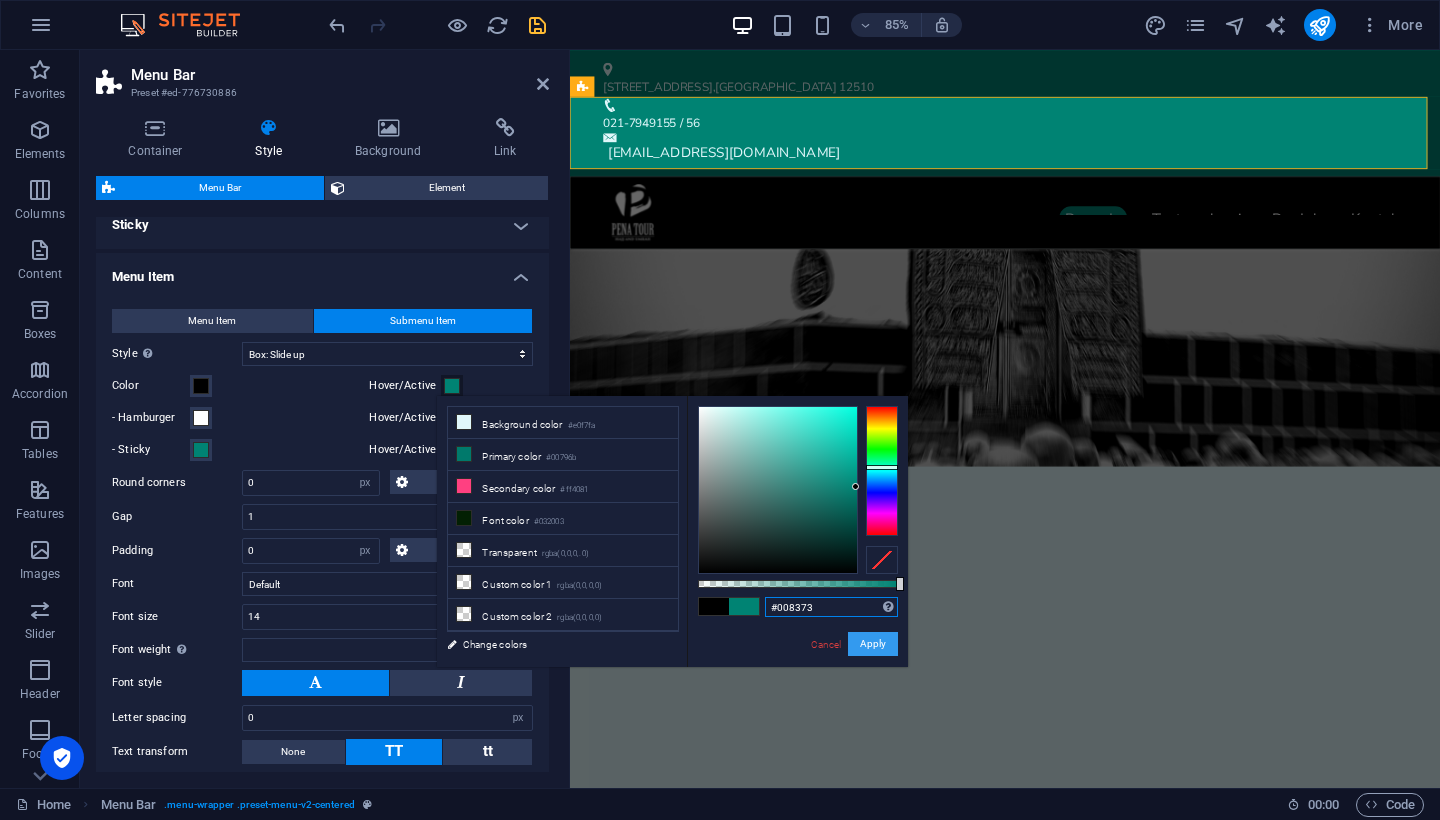 type on "#008373" 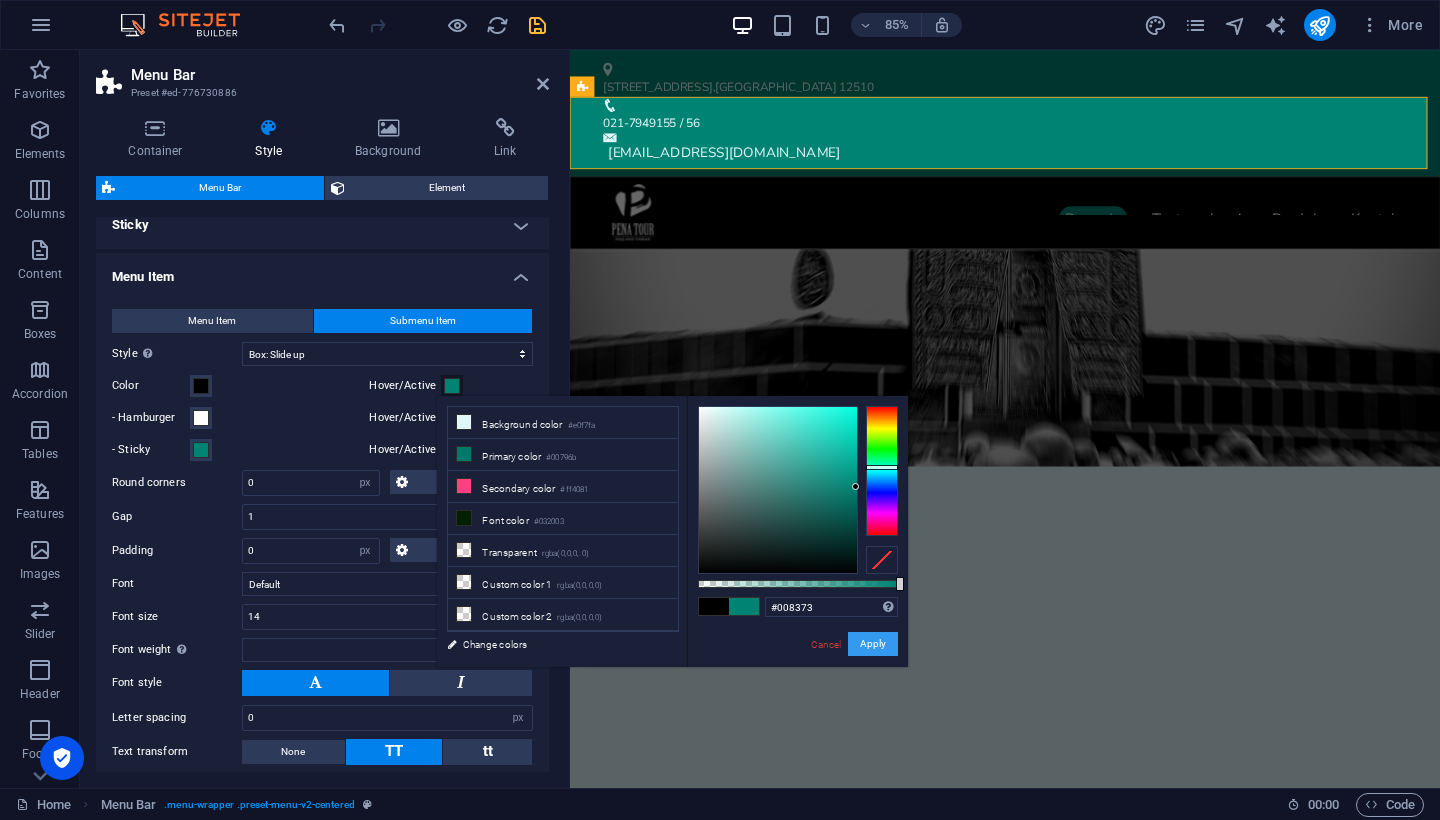 drag, startPoint x: 870, startPoint y: 649, endPoint x: 349, endPoint y: 705, distance: 524.001 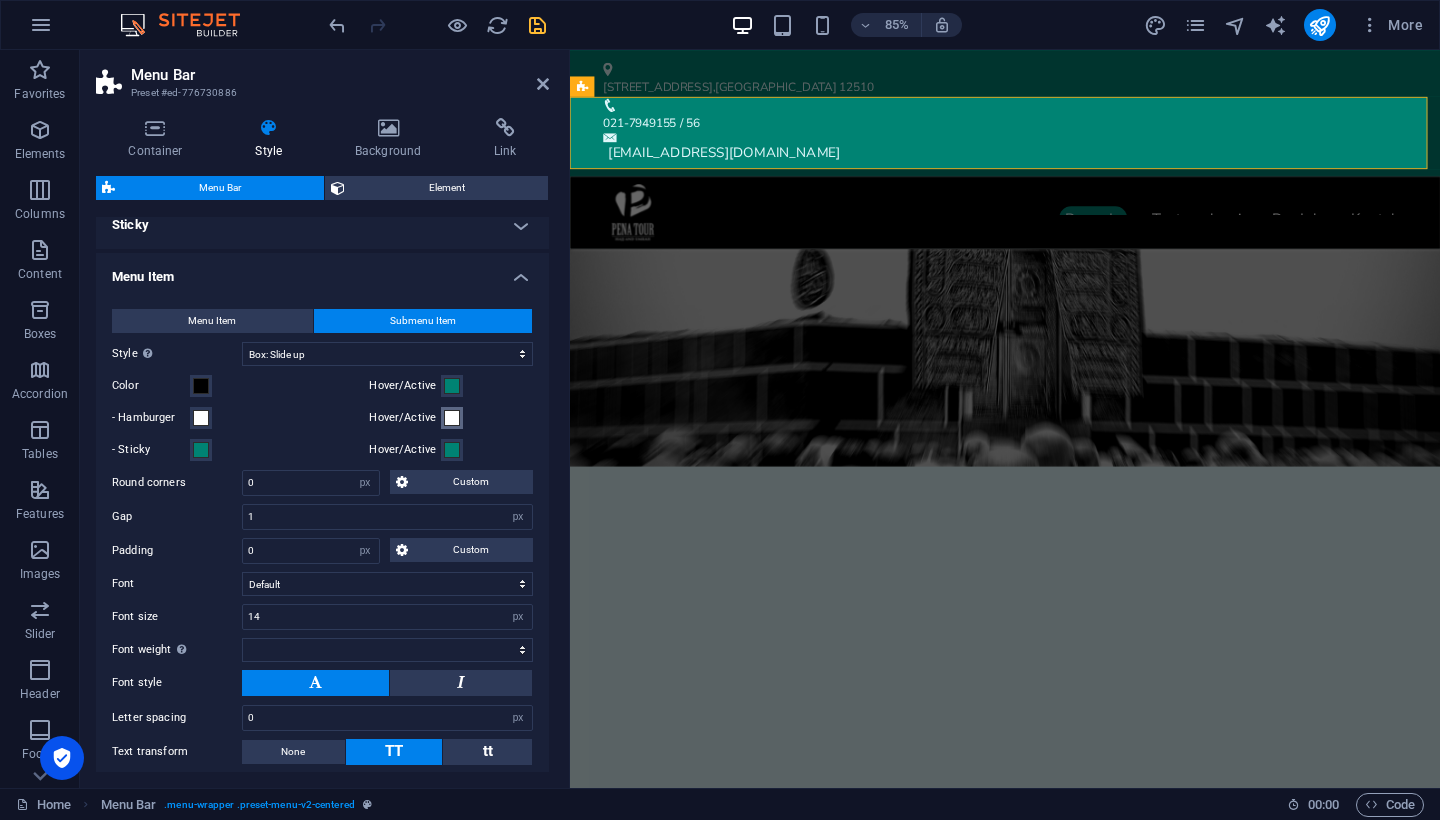 click at bounding box center (452, 418) 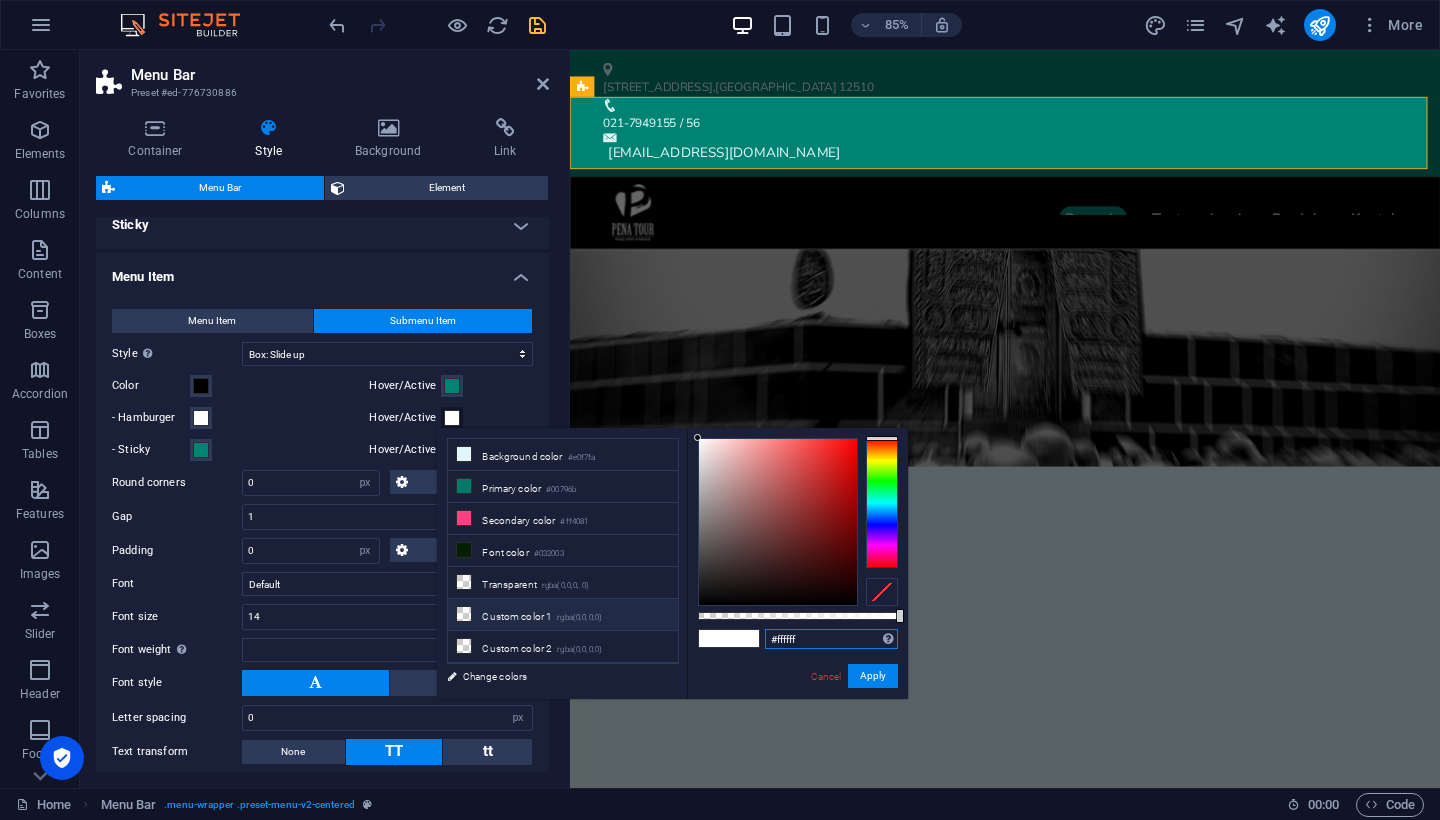 drag, startPoint x: 819, startPoint y: 639, endPoint x: 646, endPoint y: 613, distance: 174.94284 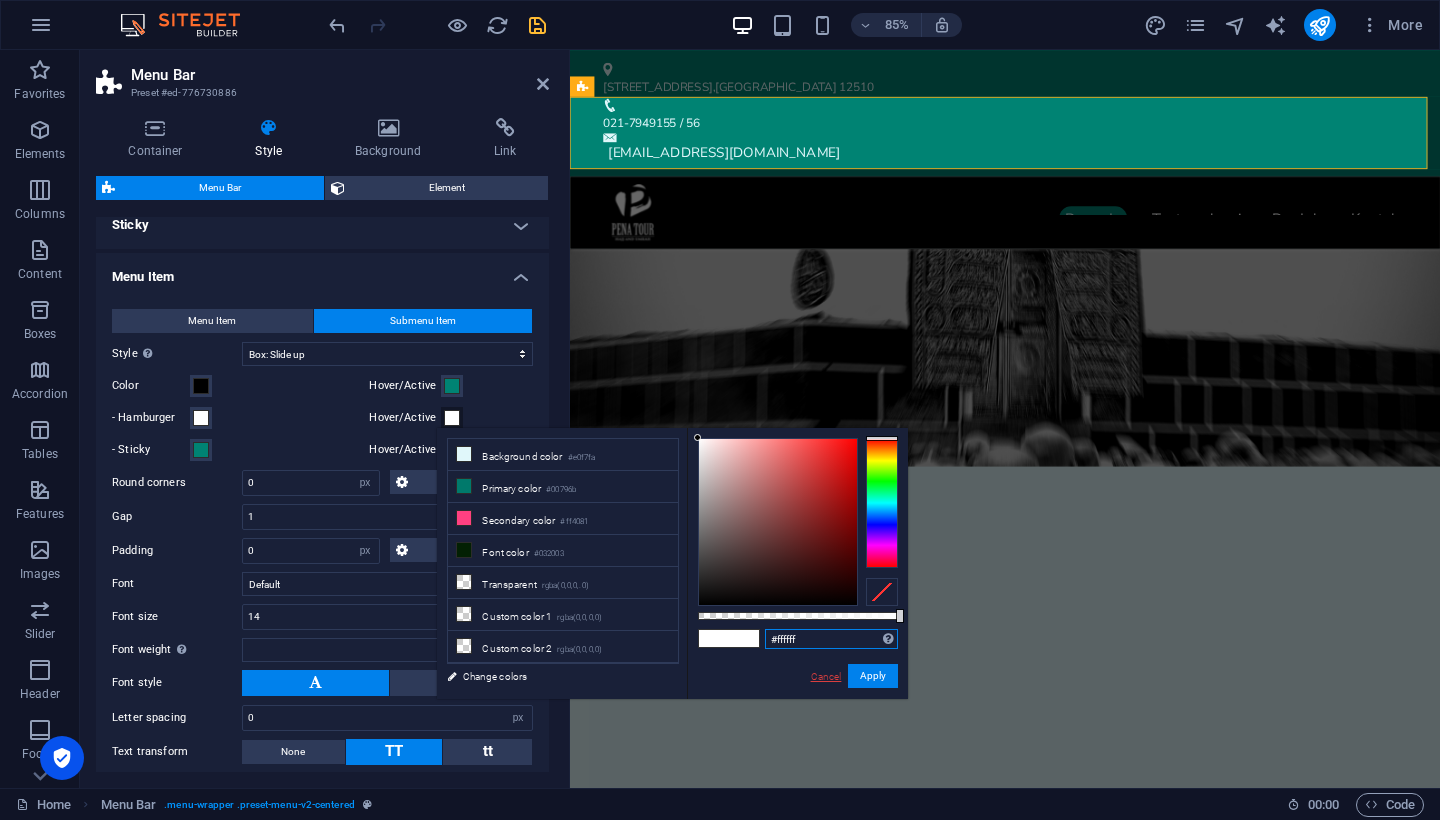 paste on "008373" 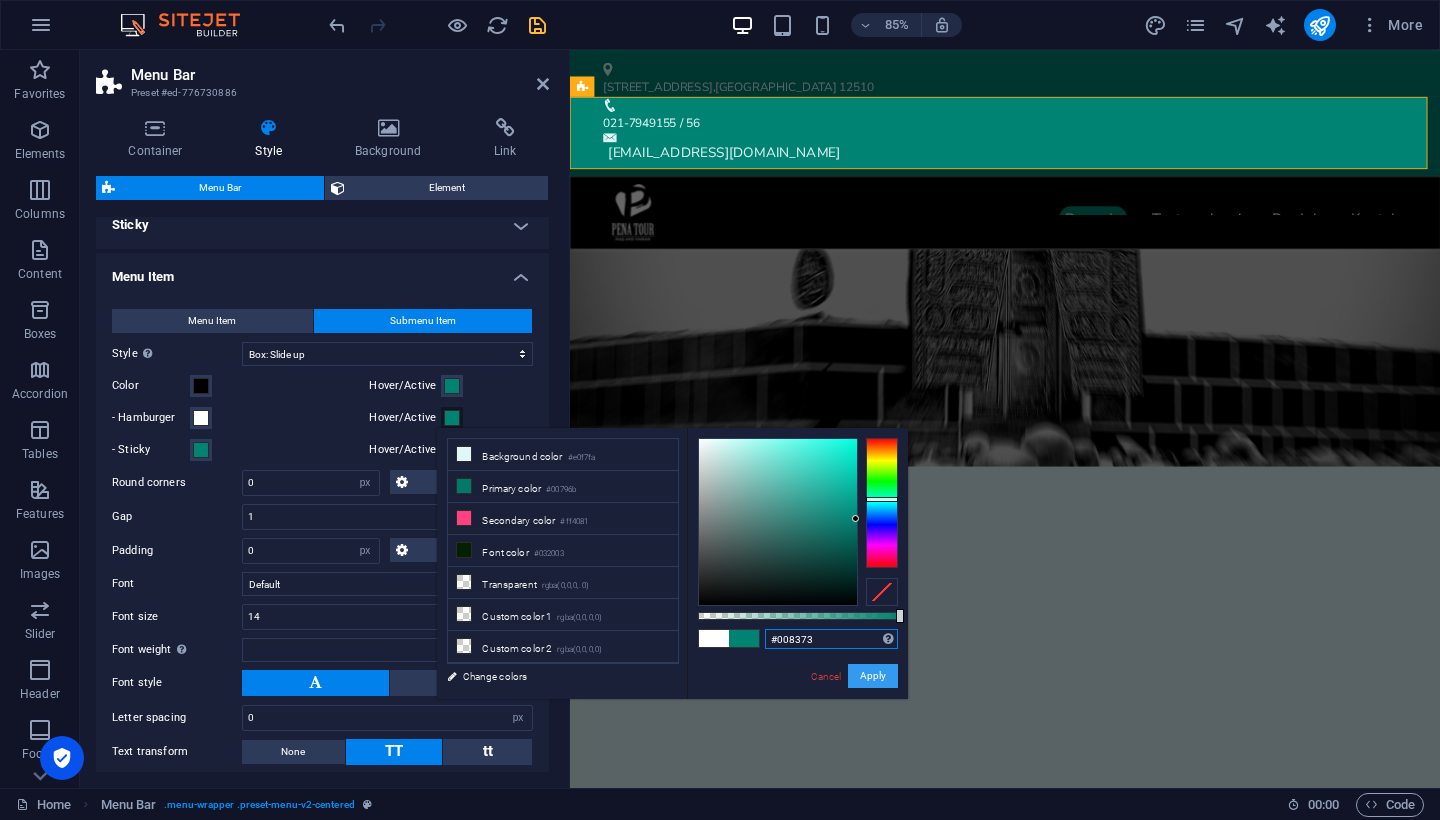 type on "#008373" 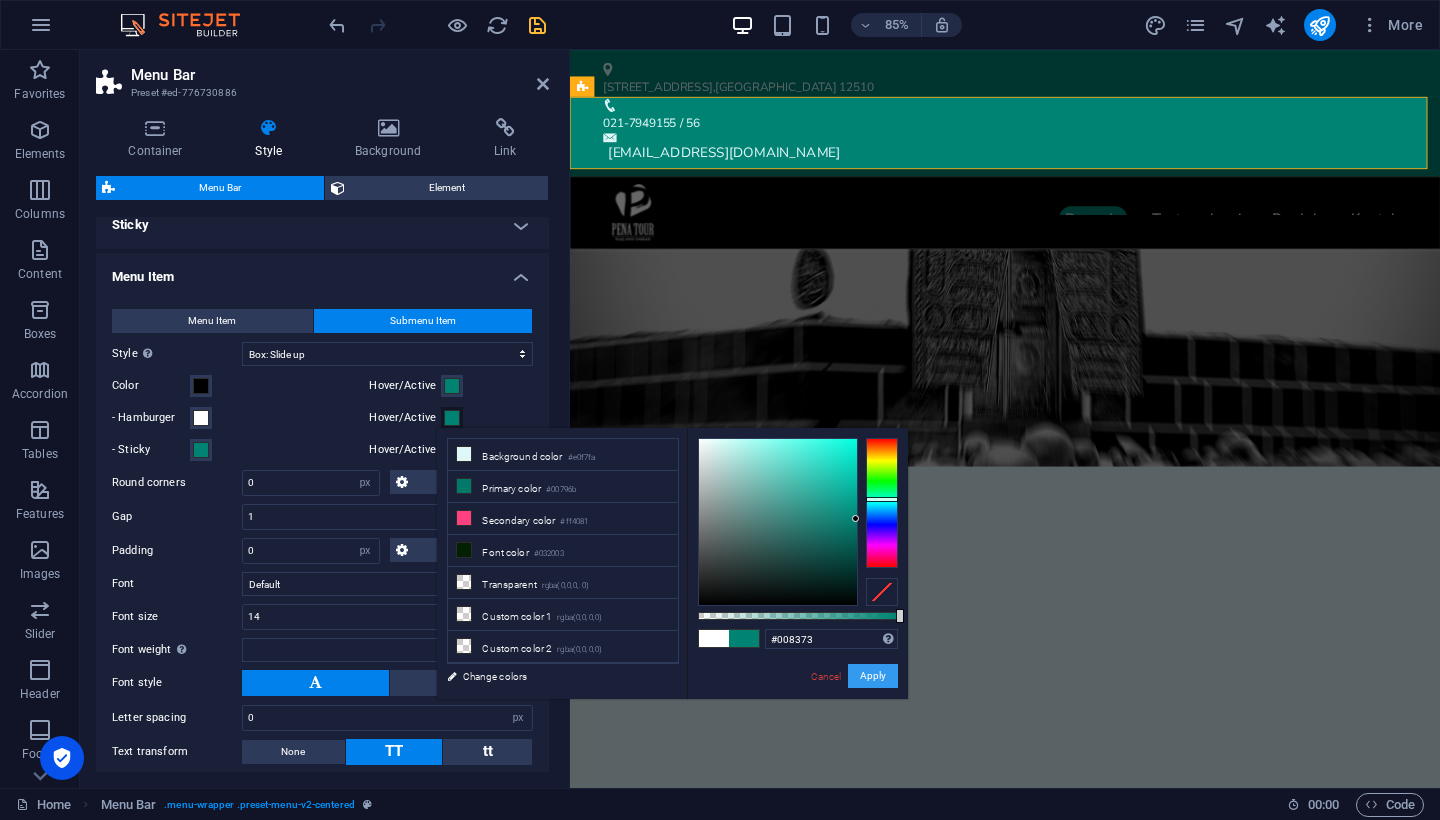 click on "Apply" at bounding box center [873, 676] 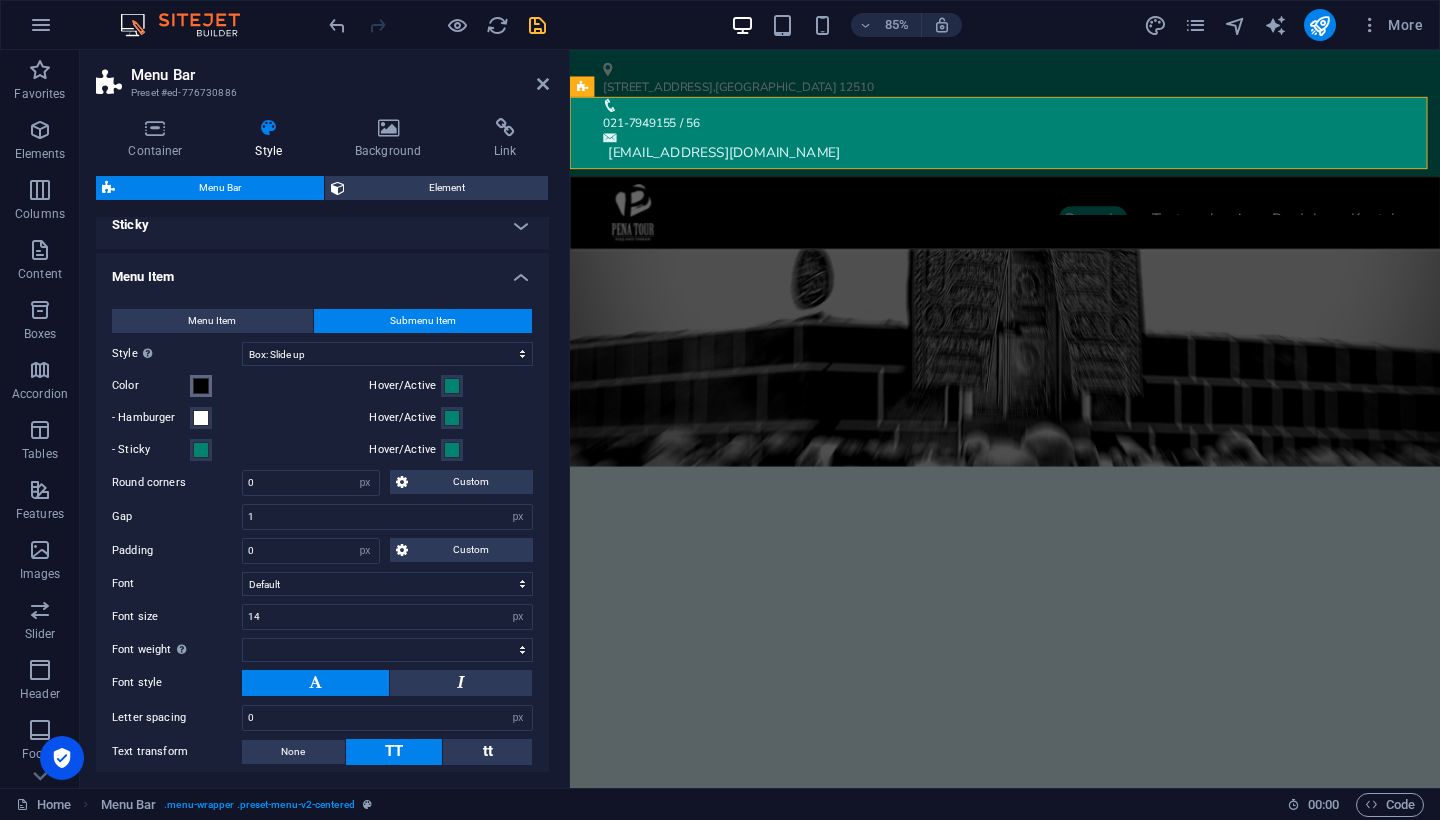click at bounding box center [201, 386] 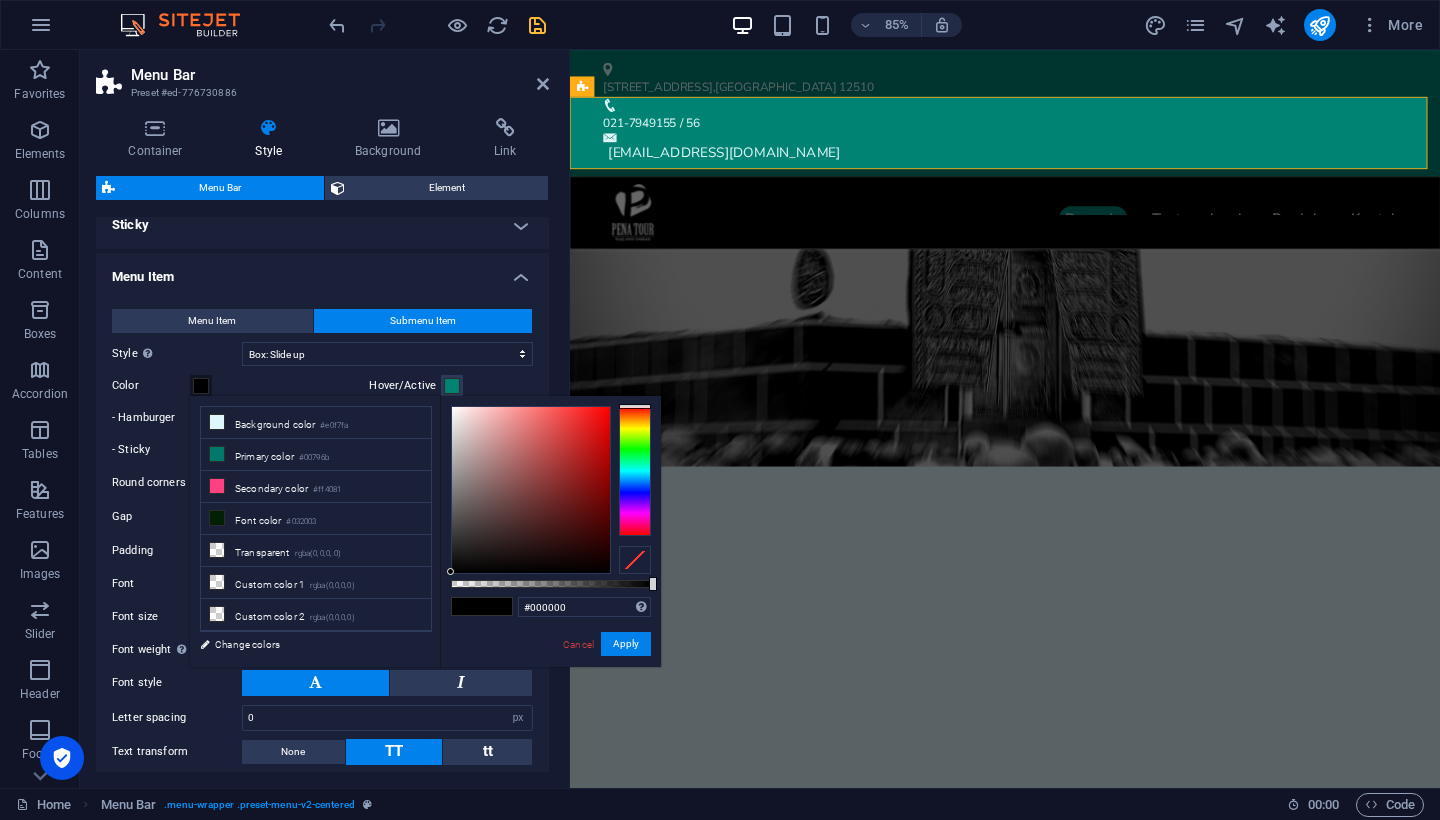 select 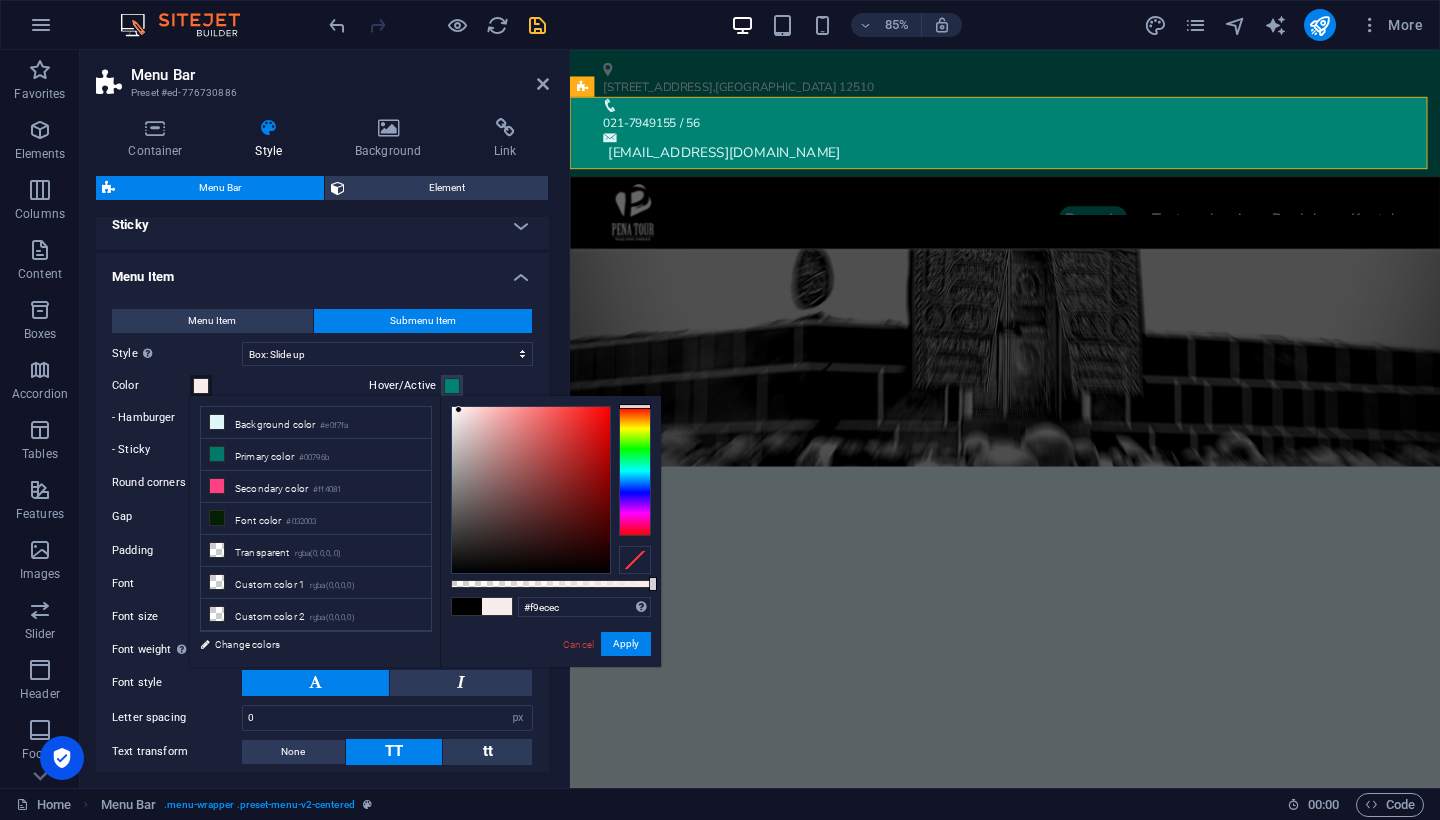 type on "#ffffff" 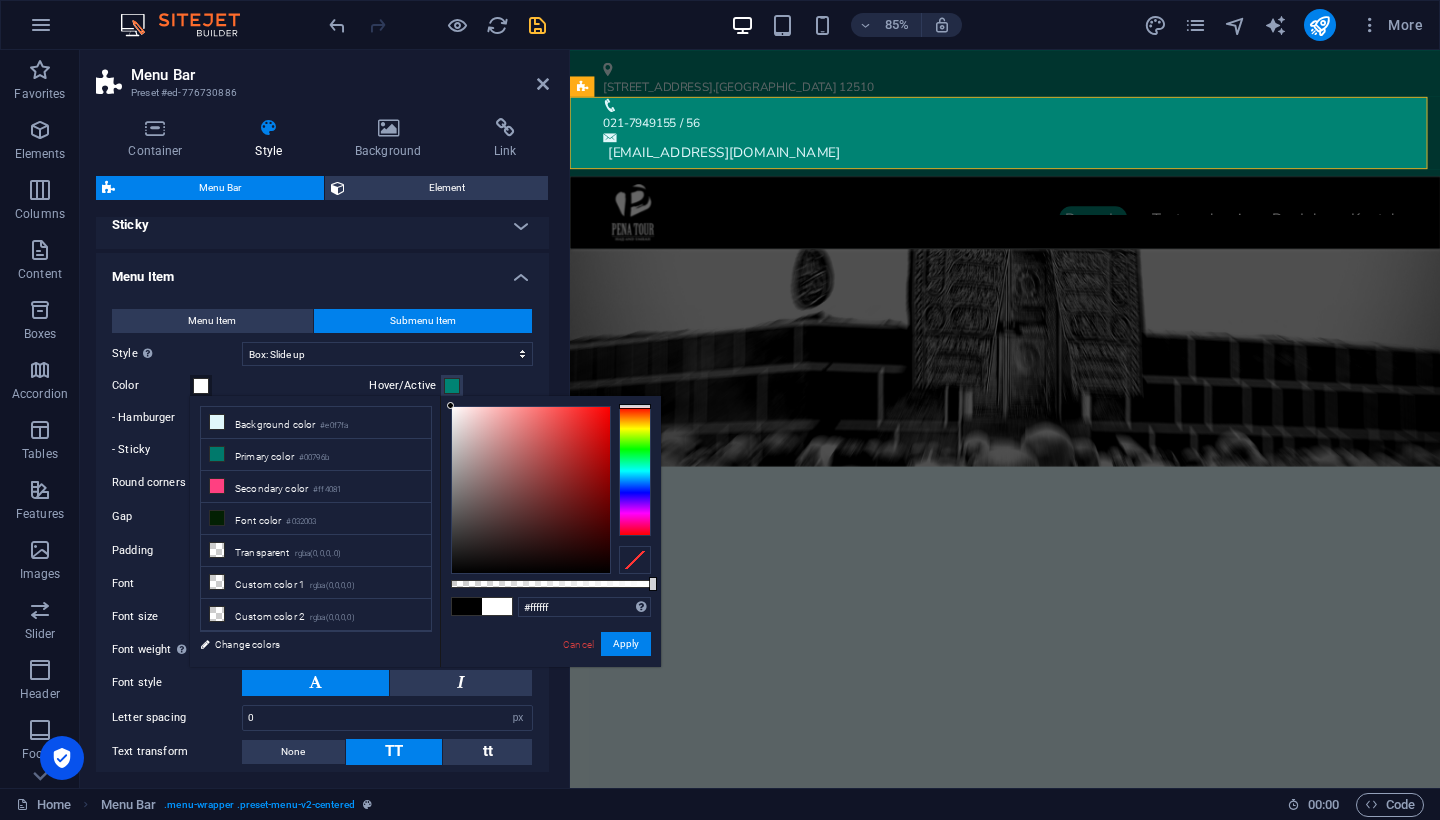 drag, startPoint x: 459, startPoint y: 410, endPoint x: 420, endPoint y: 396, distance: 41.4367 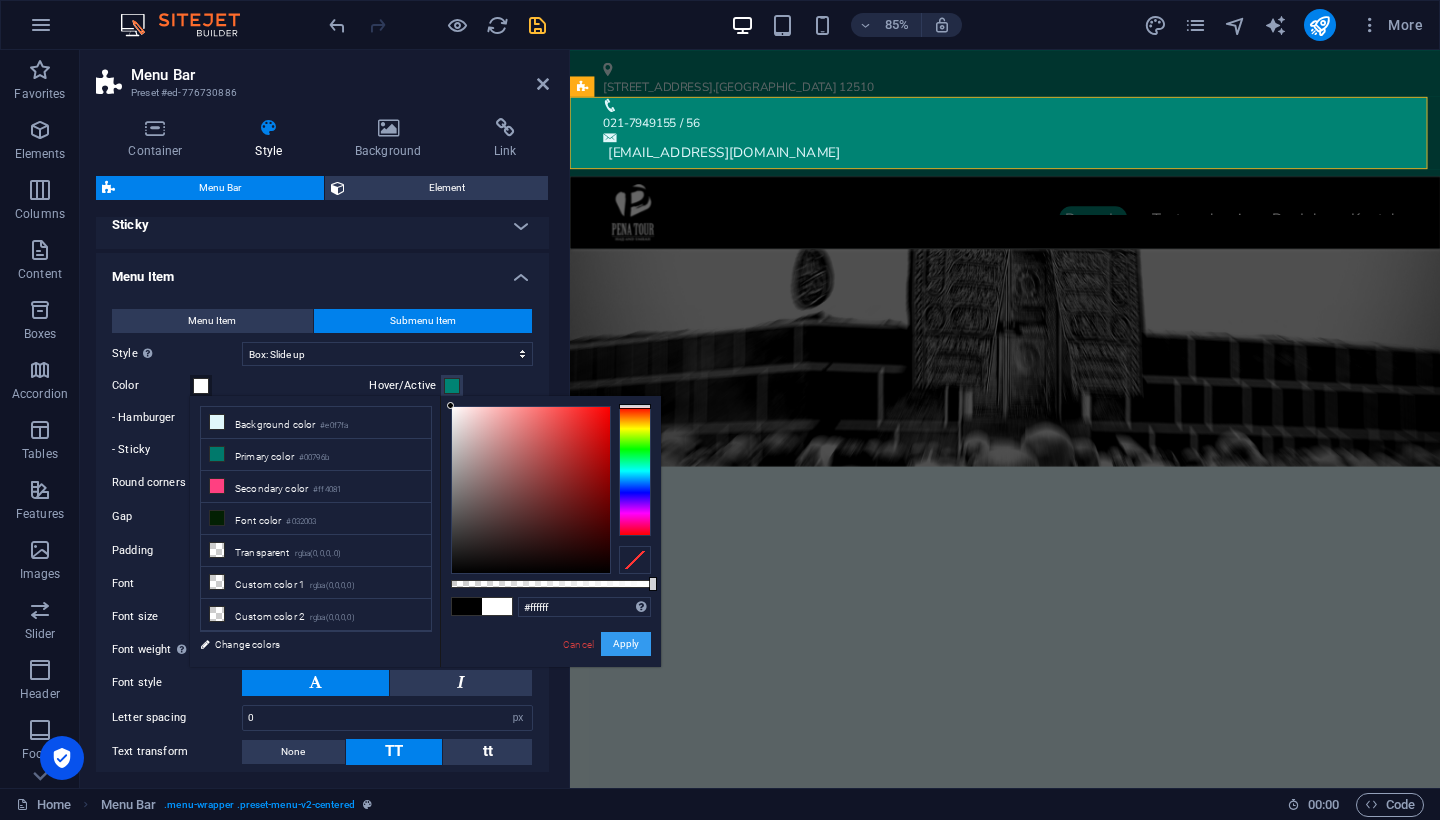 click on "Apply" at bounding box center [626, 644] 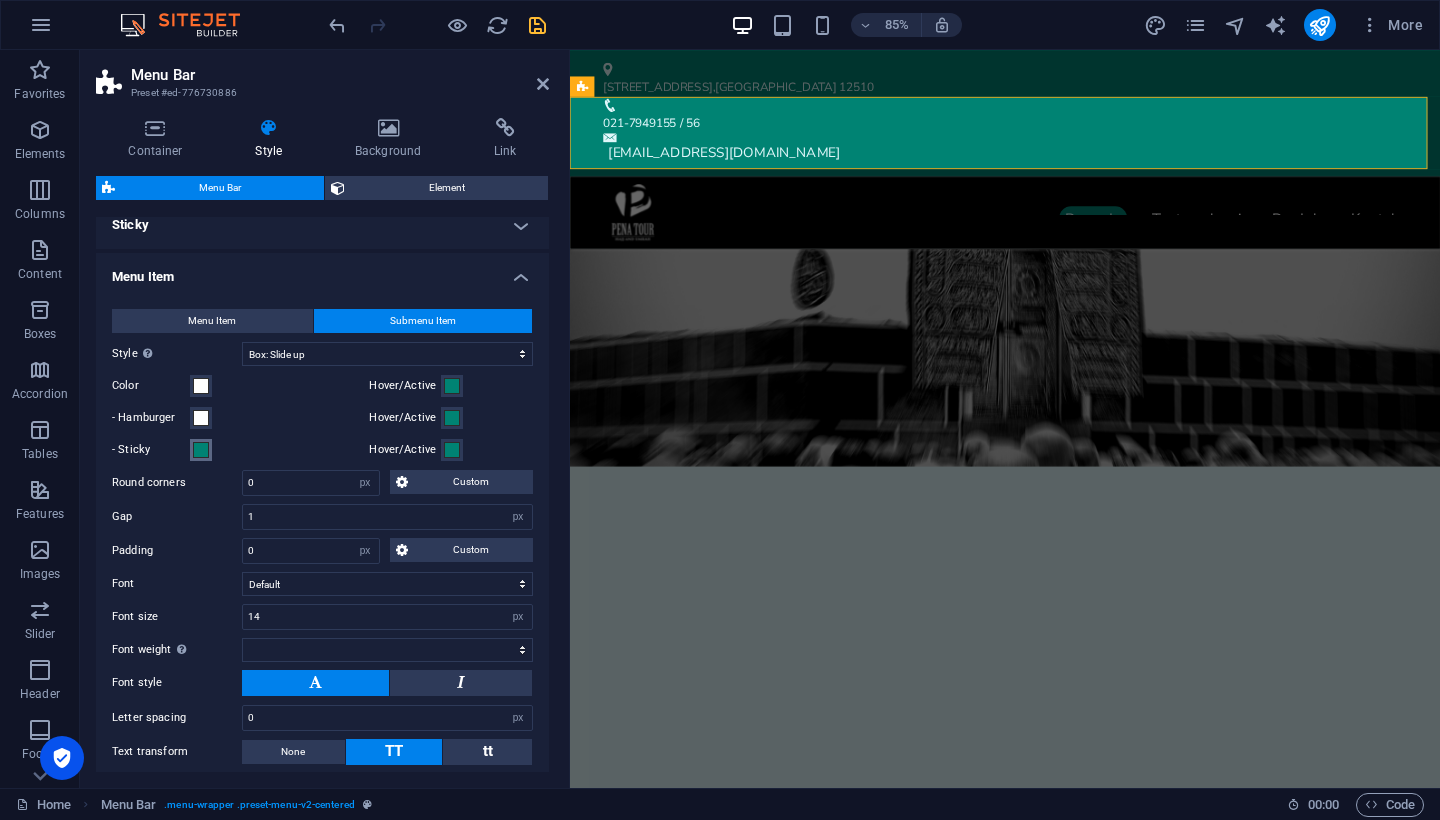 click at bounding box center (201, 450) 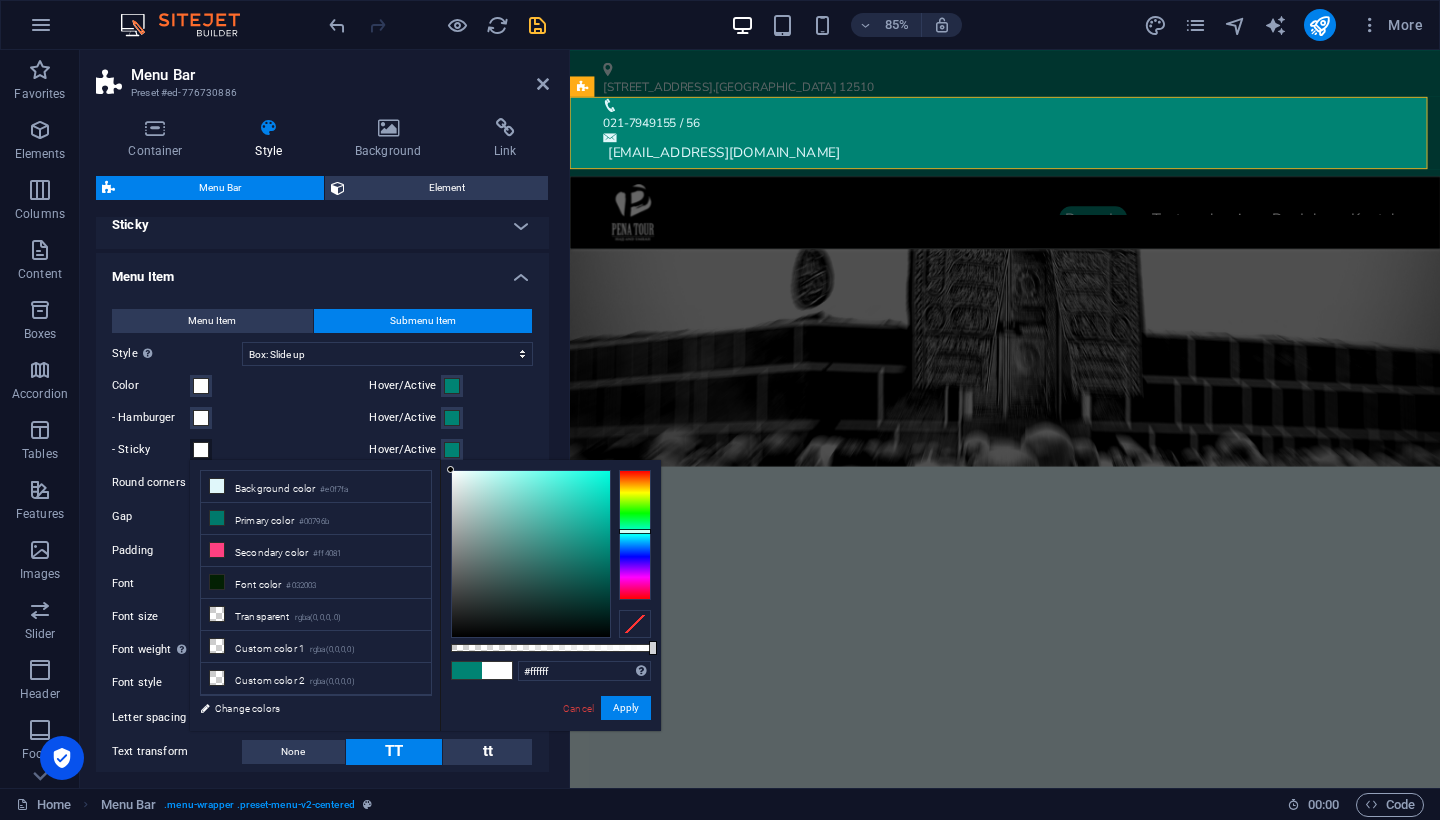 type on "#008373" 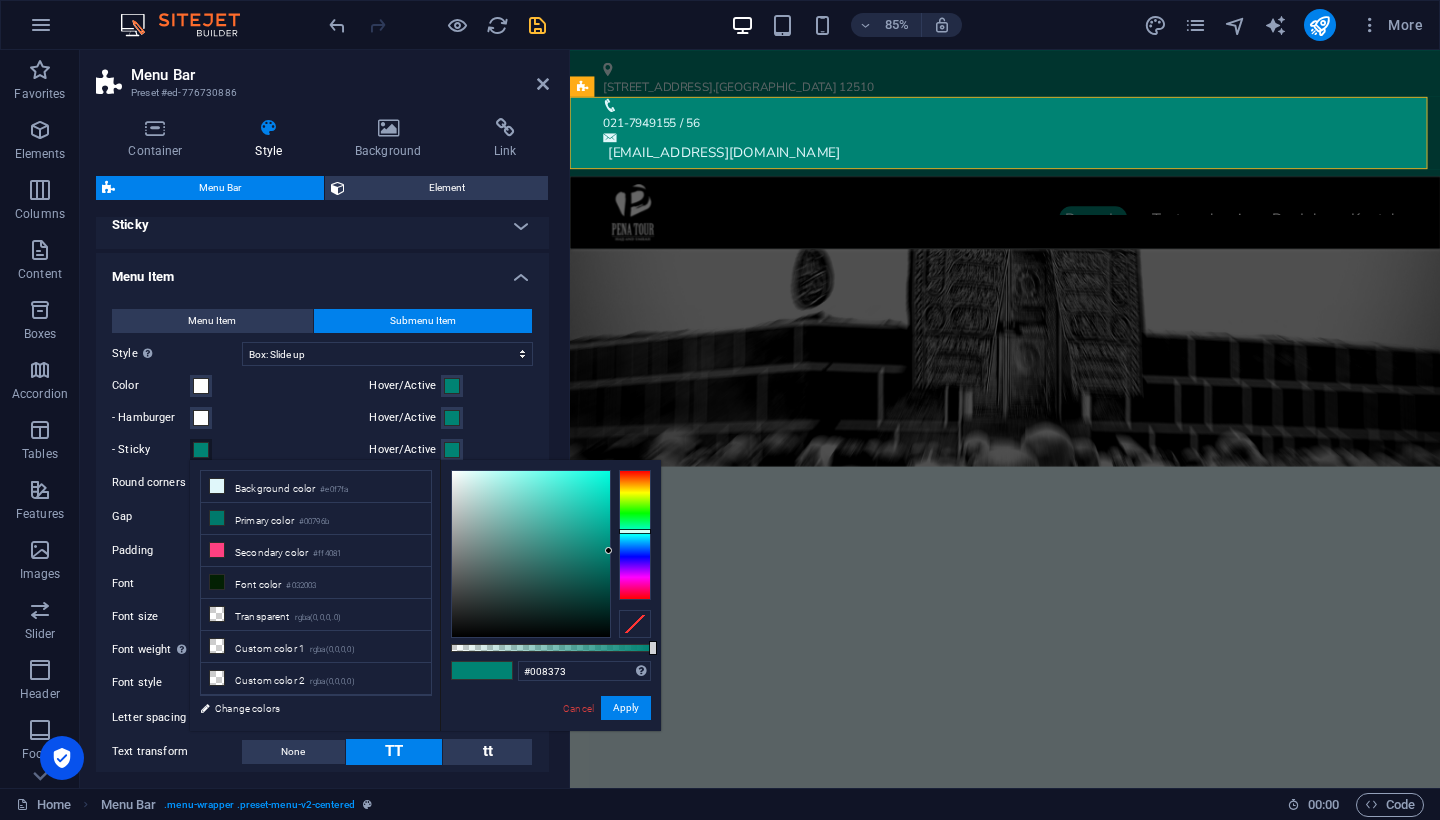 type on "#ffffff" 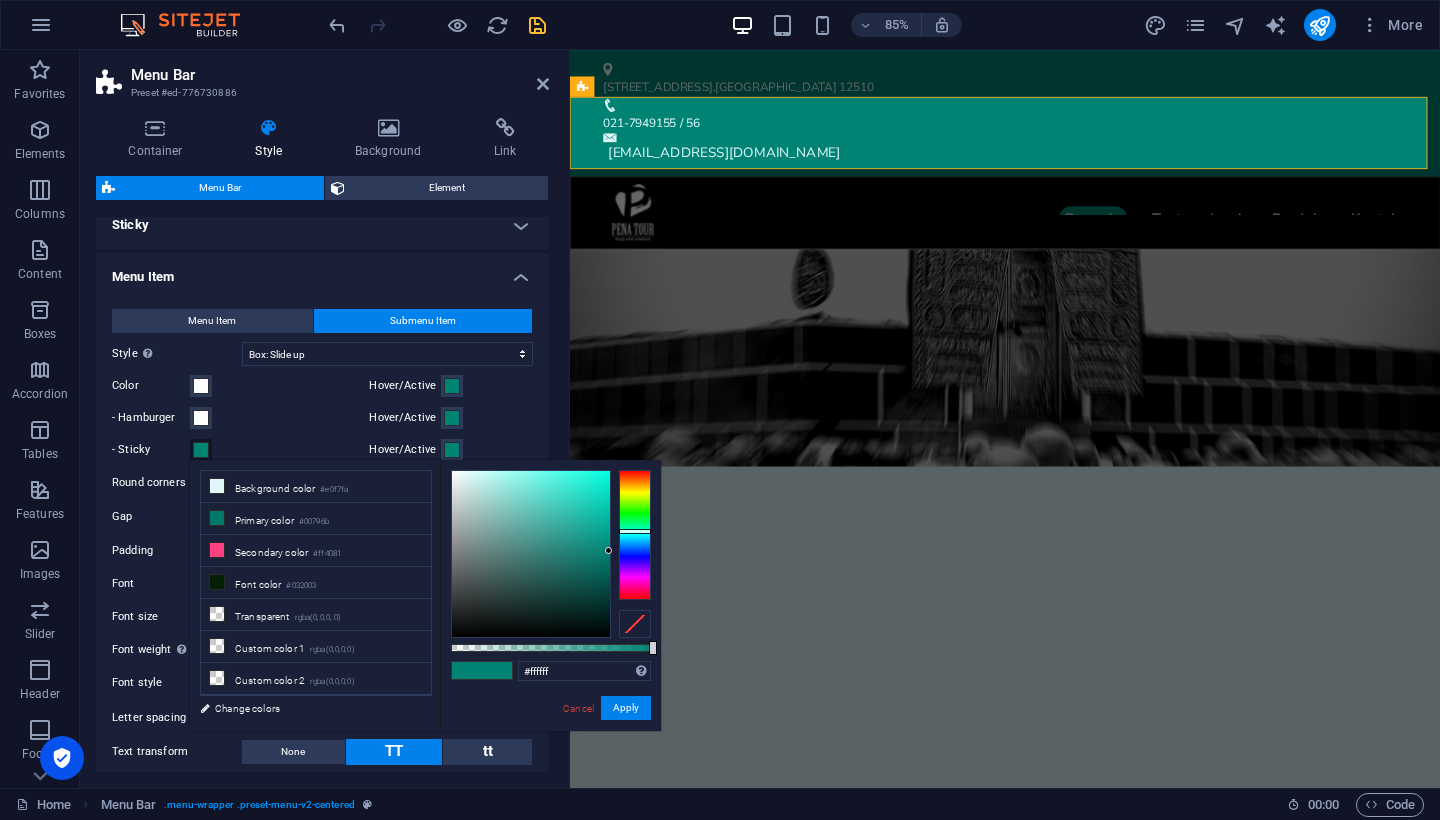 drag, startPoint x: 459, startPoint y: 478, endPoint x: 437, endPoint y: 464, distance: 26.076809 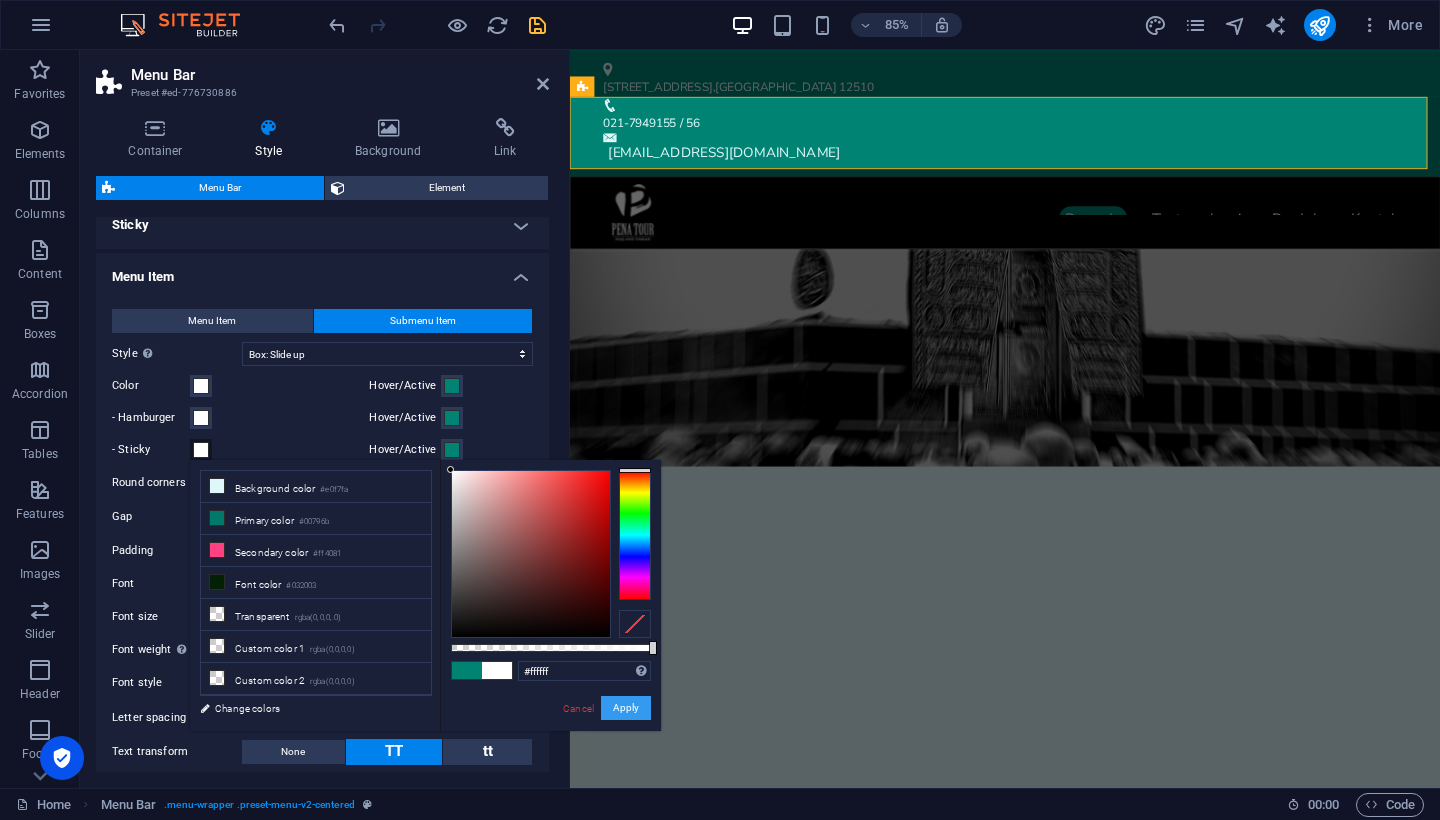 click on "Apply" at bounding box center (626, 708) 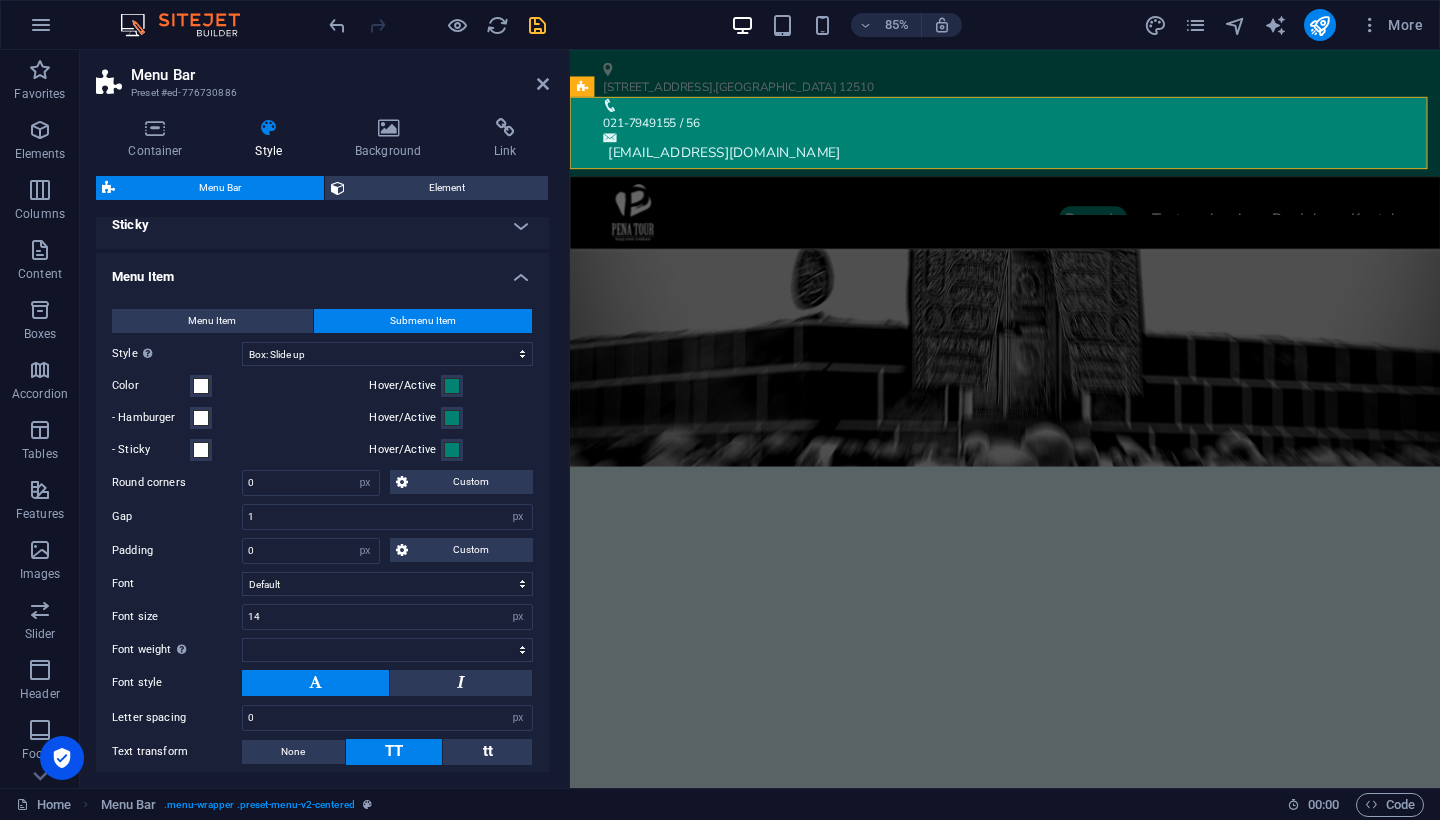 select 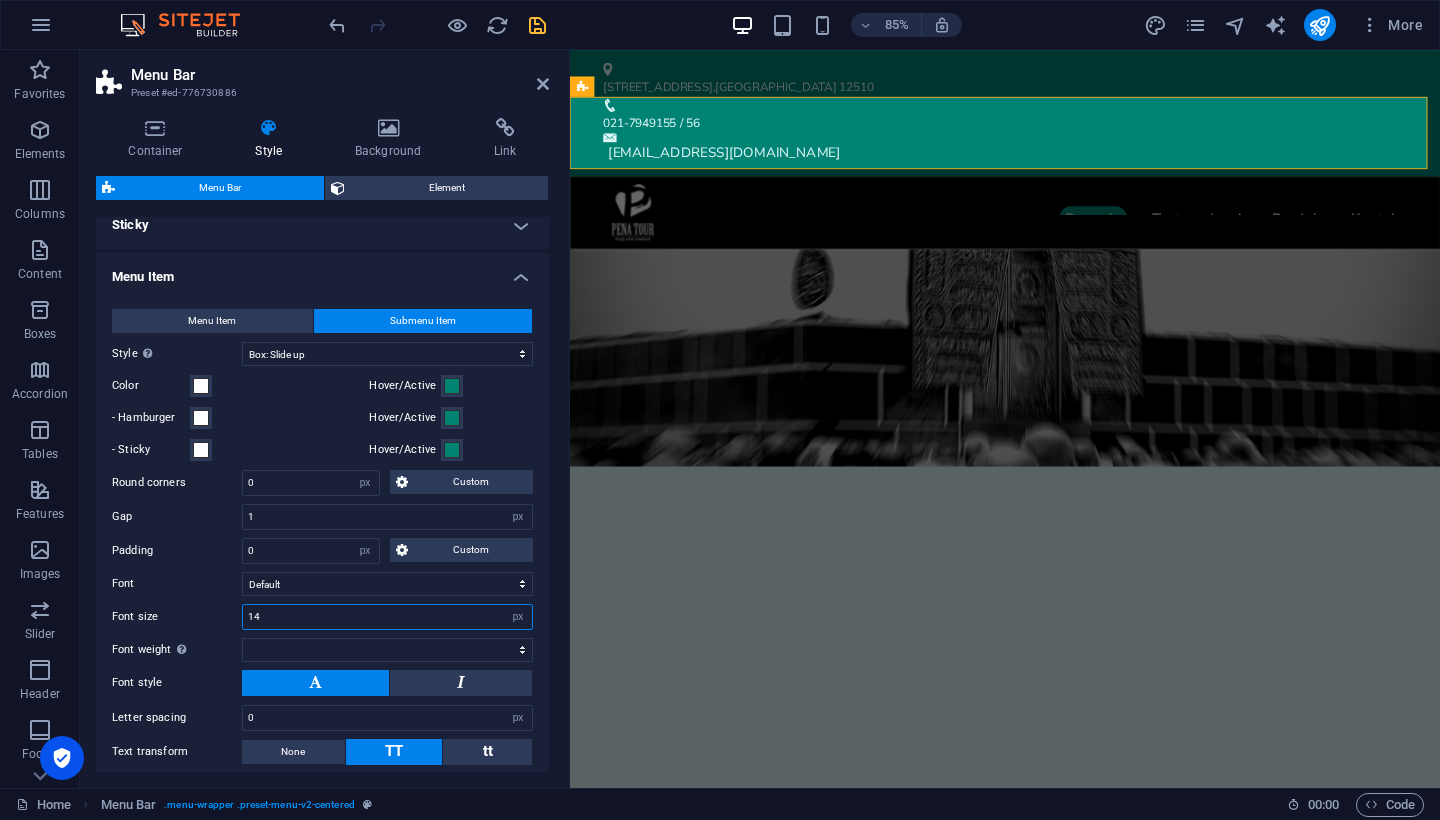 drag, startPoint x: 265, startPoint y: 606, endPoint x: 155, endPoint y: 596, distance: 110.45361 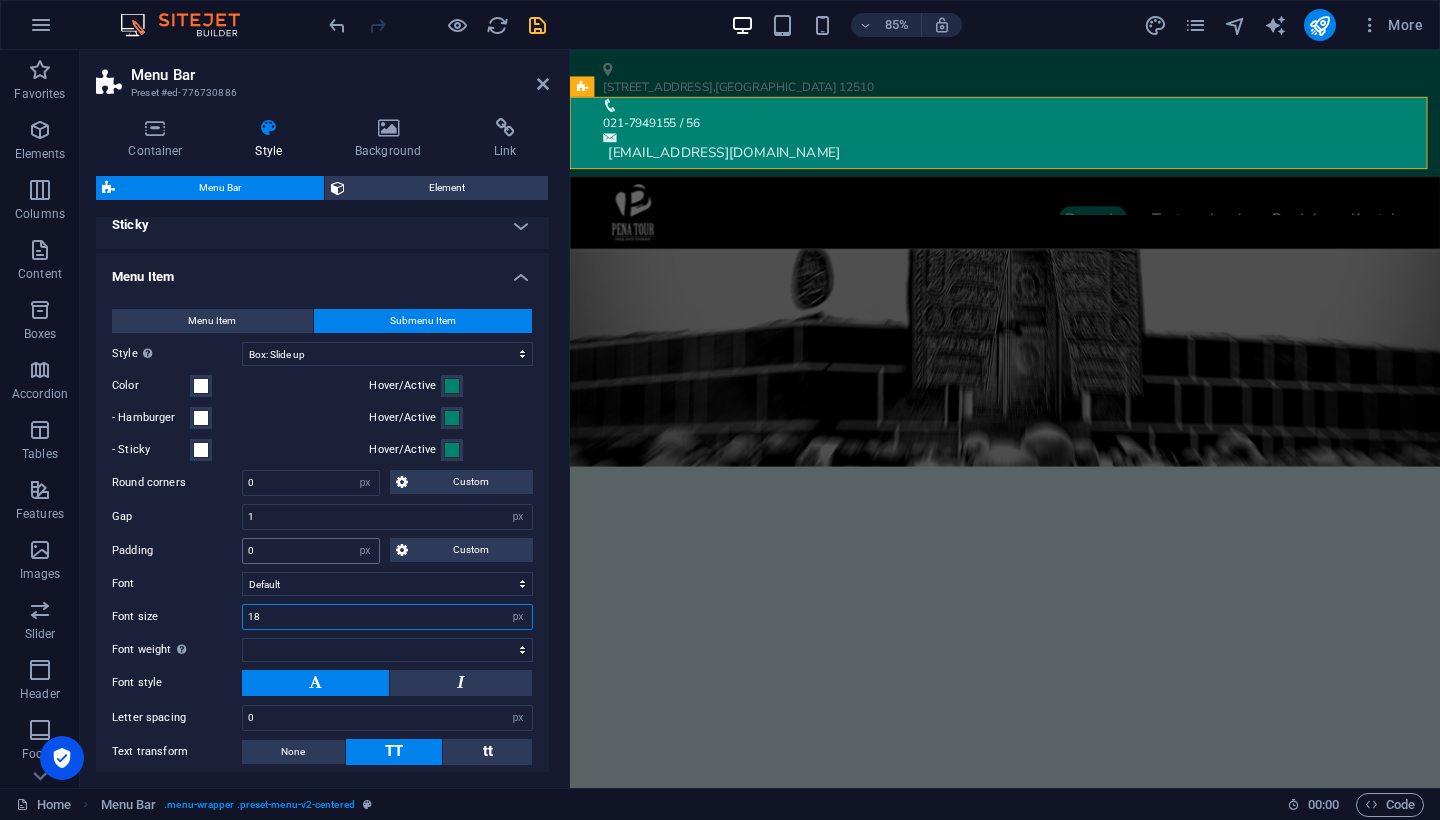 type on "18" 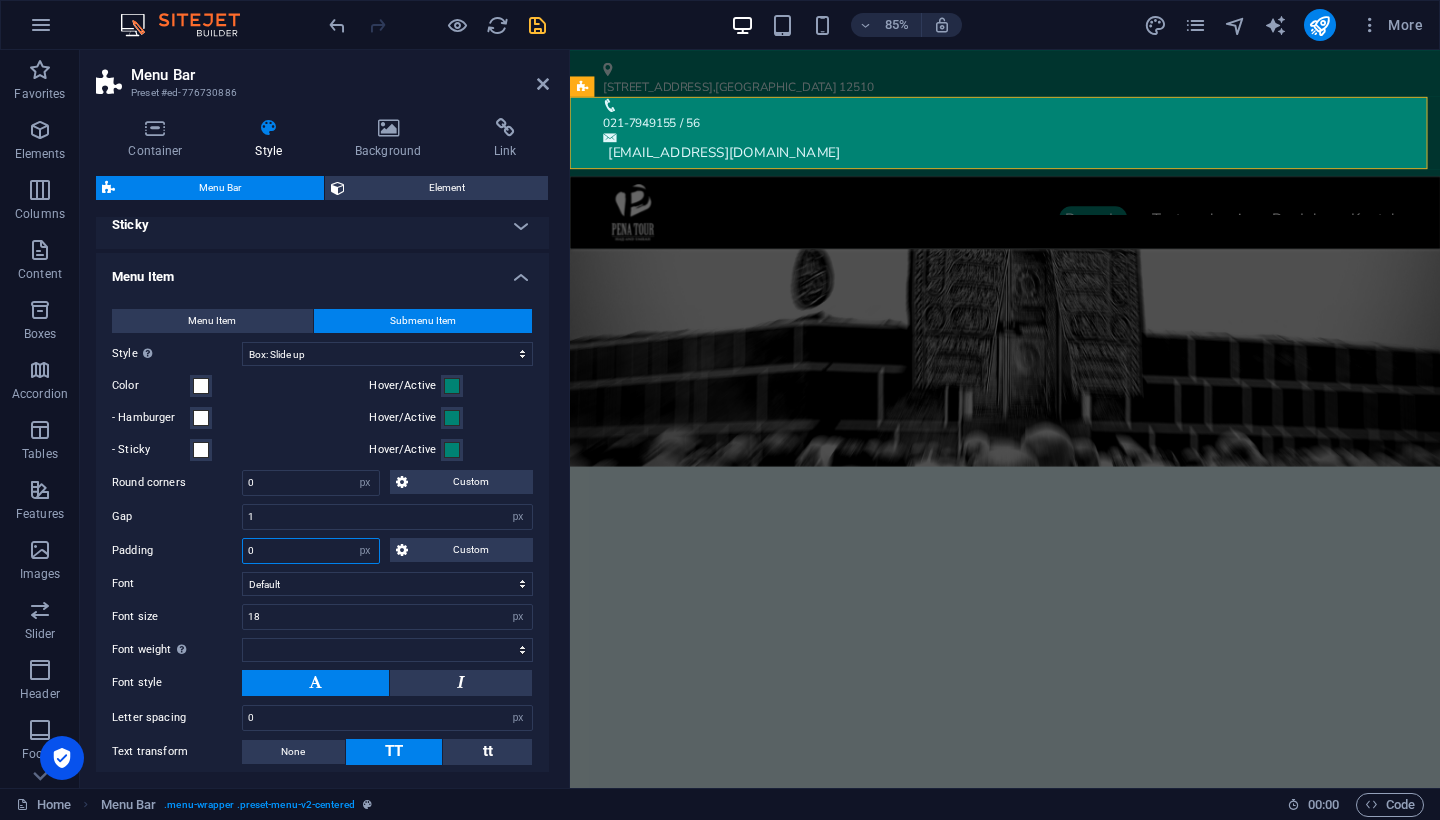 click on "0" at bounding box center [311, 551] 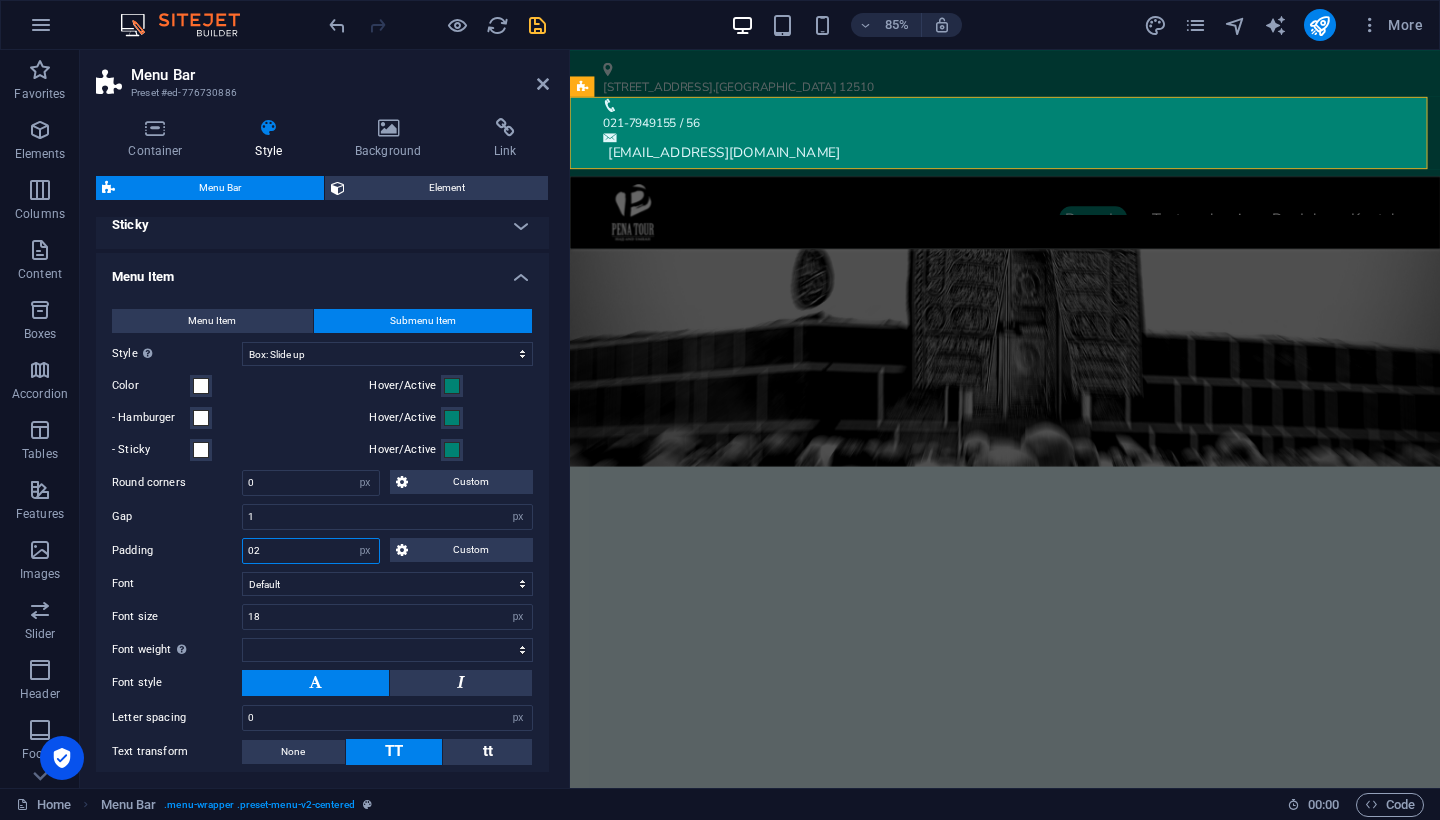 type on "0" 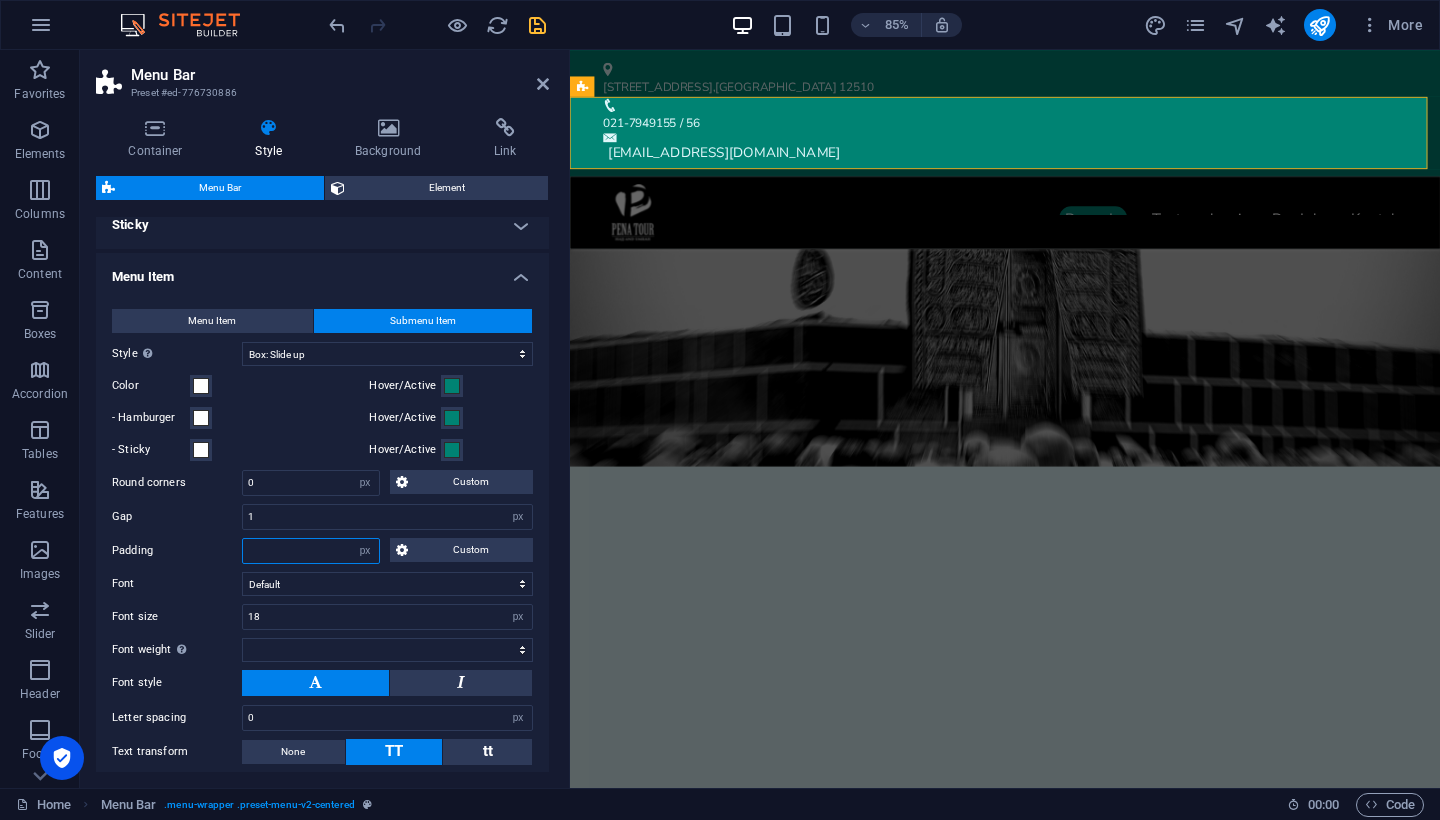type on "2" 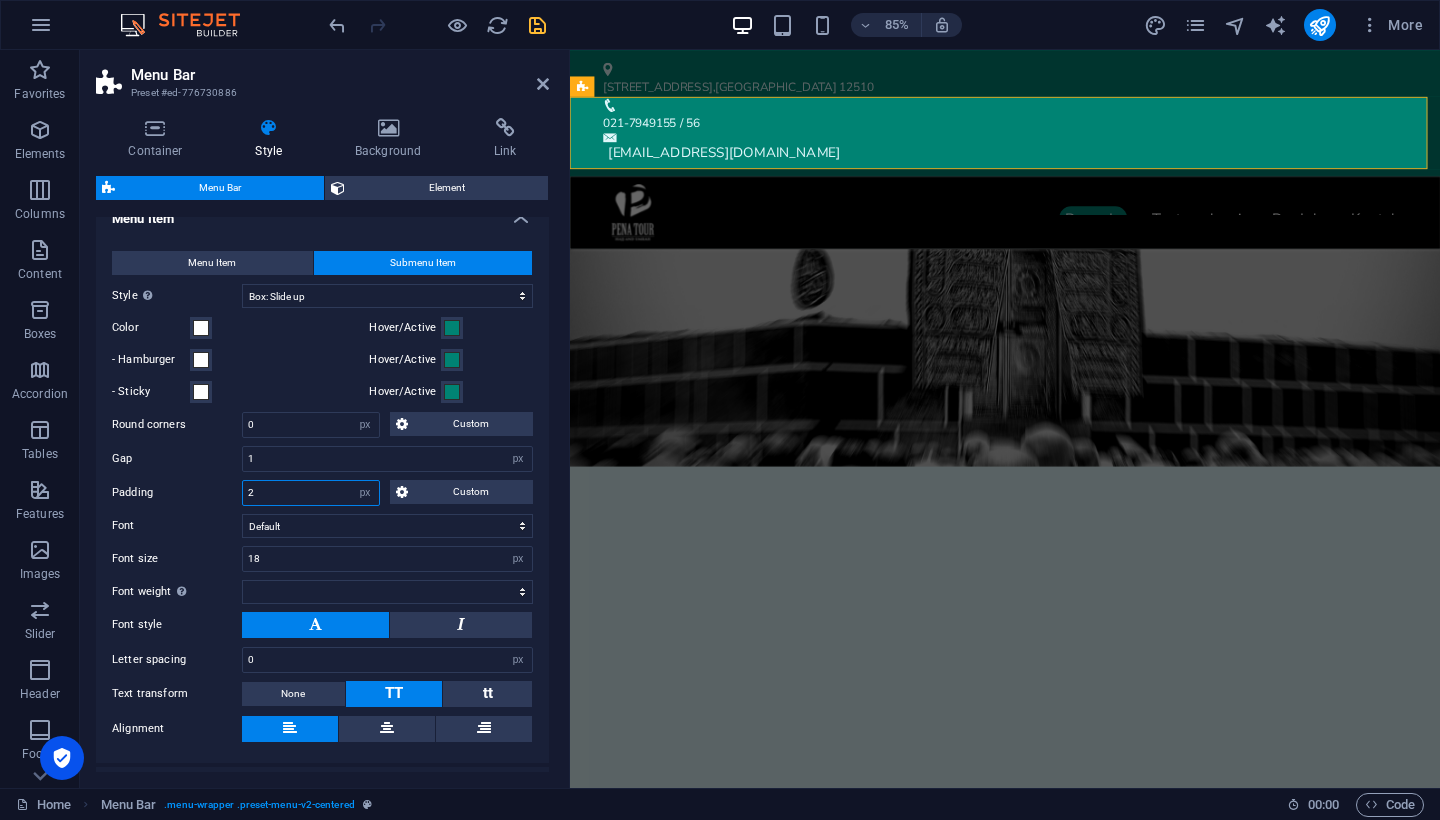 scroll, scrollTop: 489, scrollLeft: 0, axis: vertical 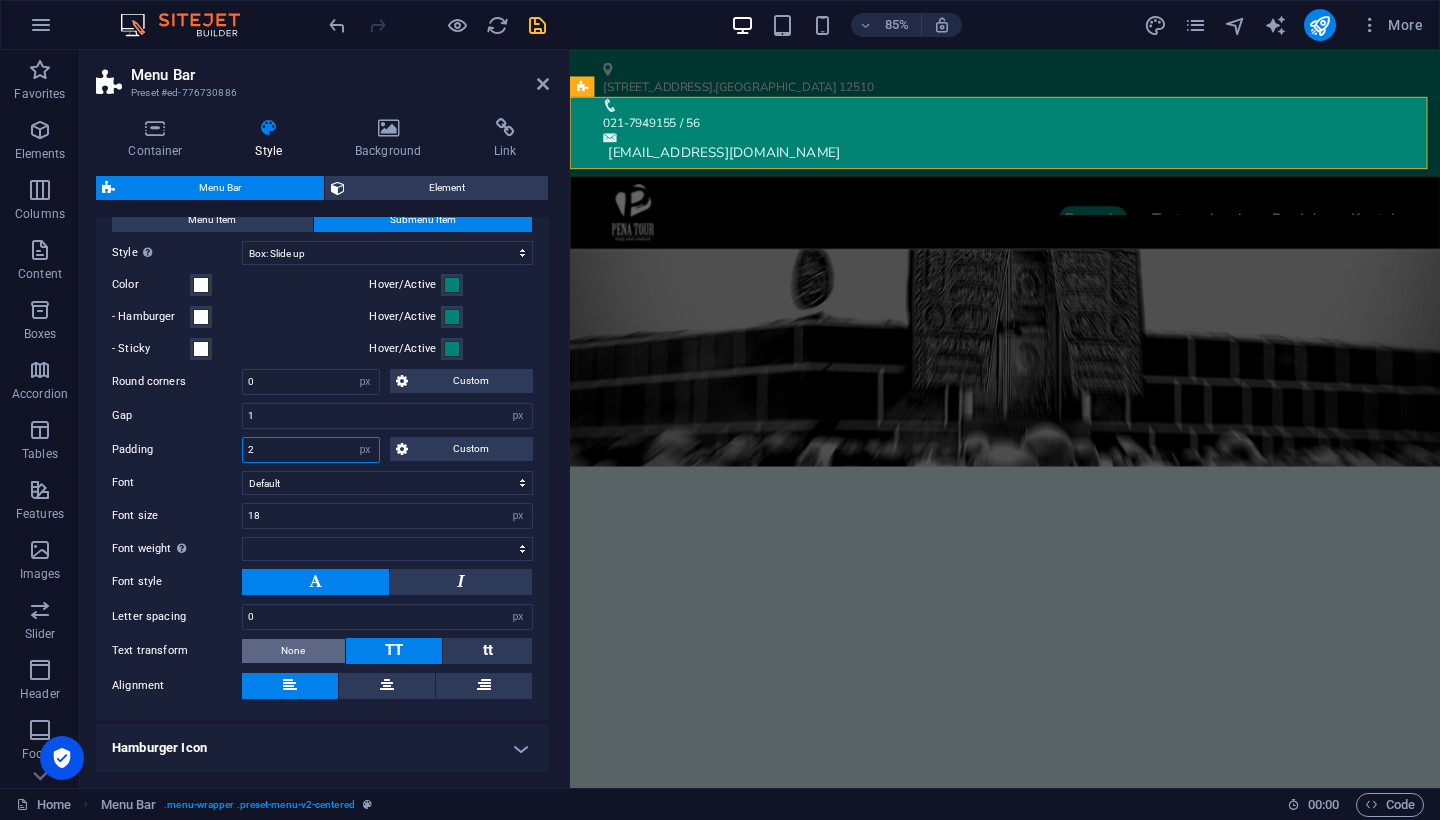 select 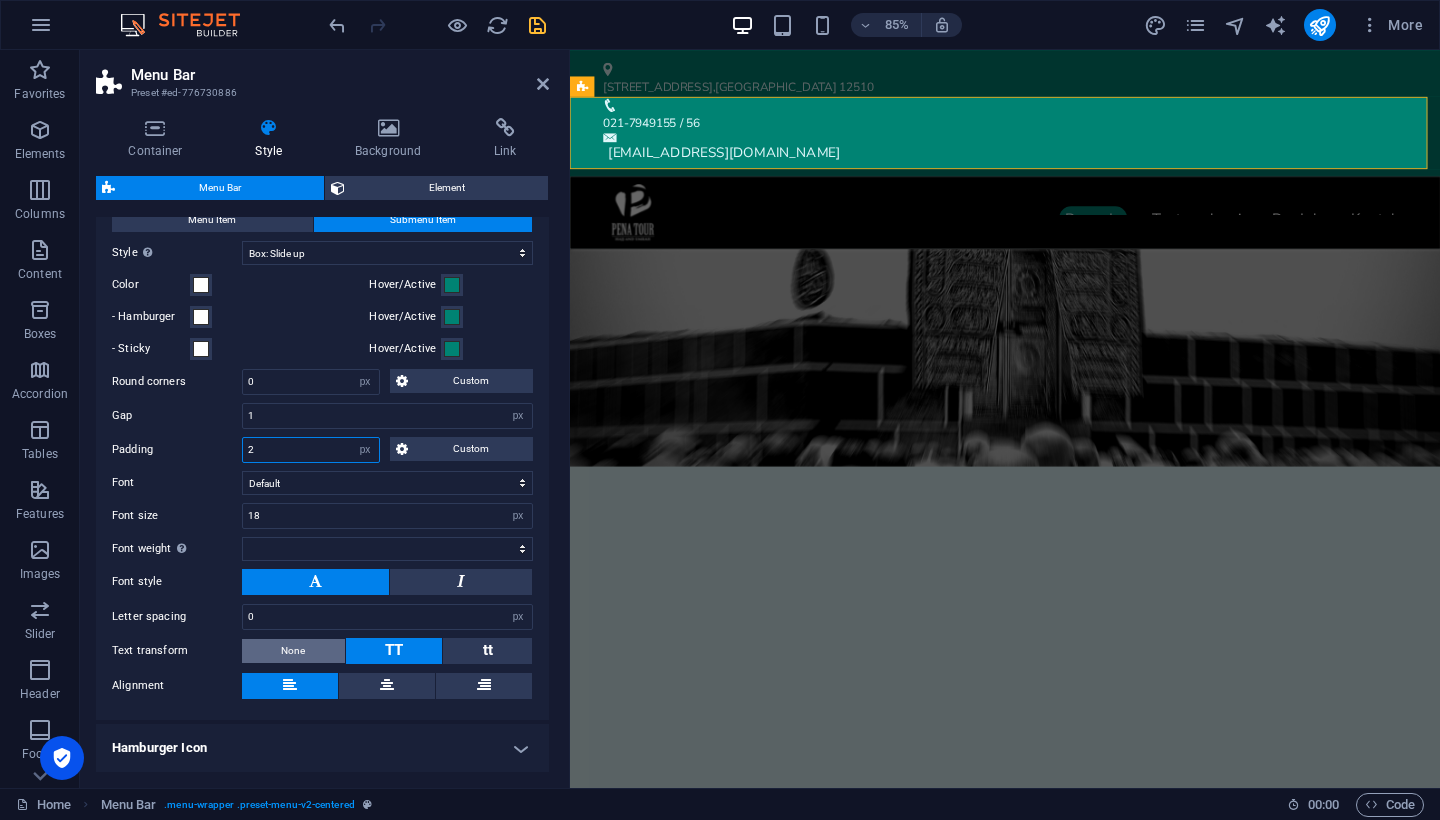 scroll, scrollTop: 595, scrollLeft: 0, axis: vertical 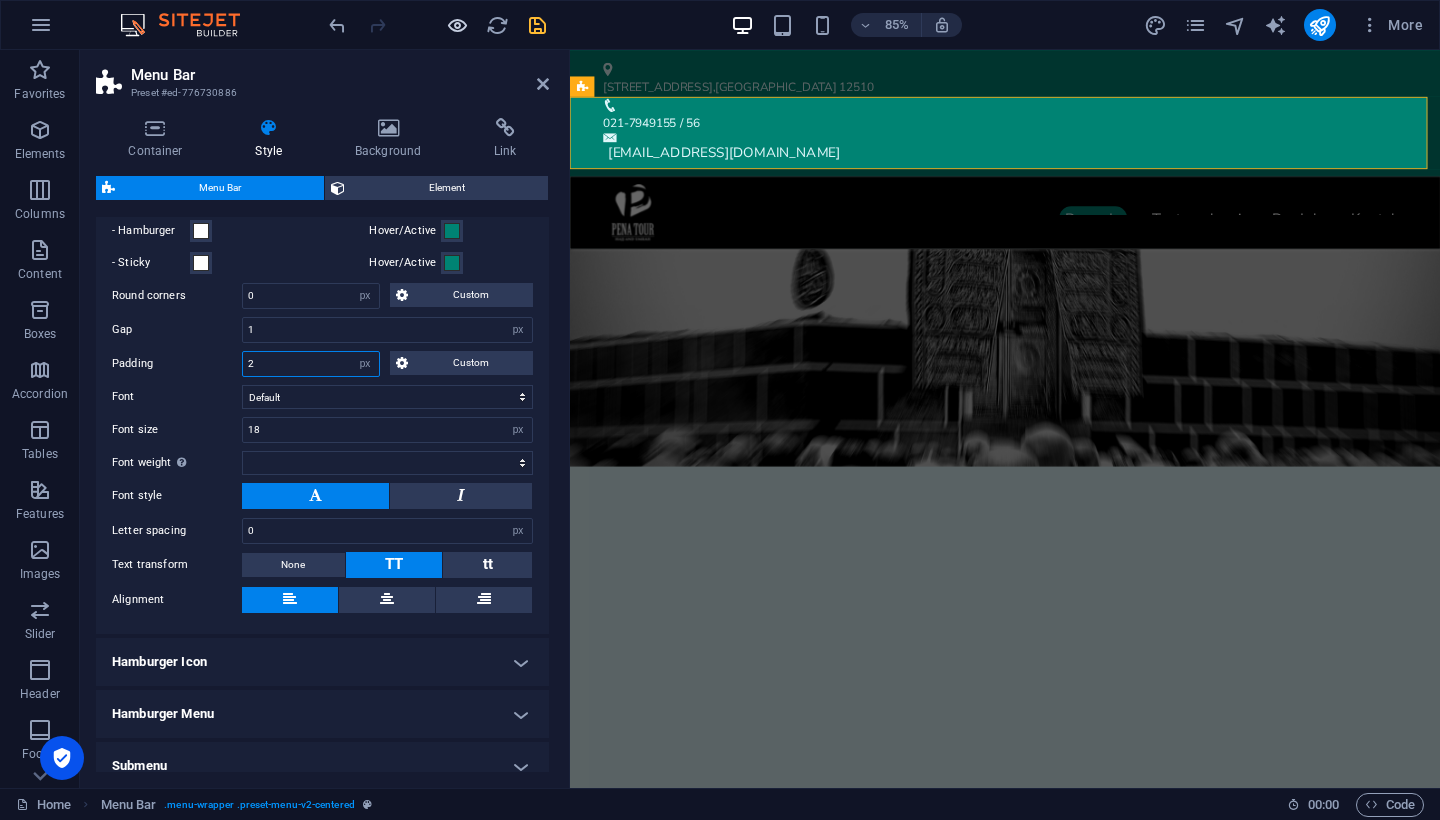 type on "2" 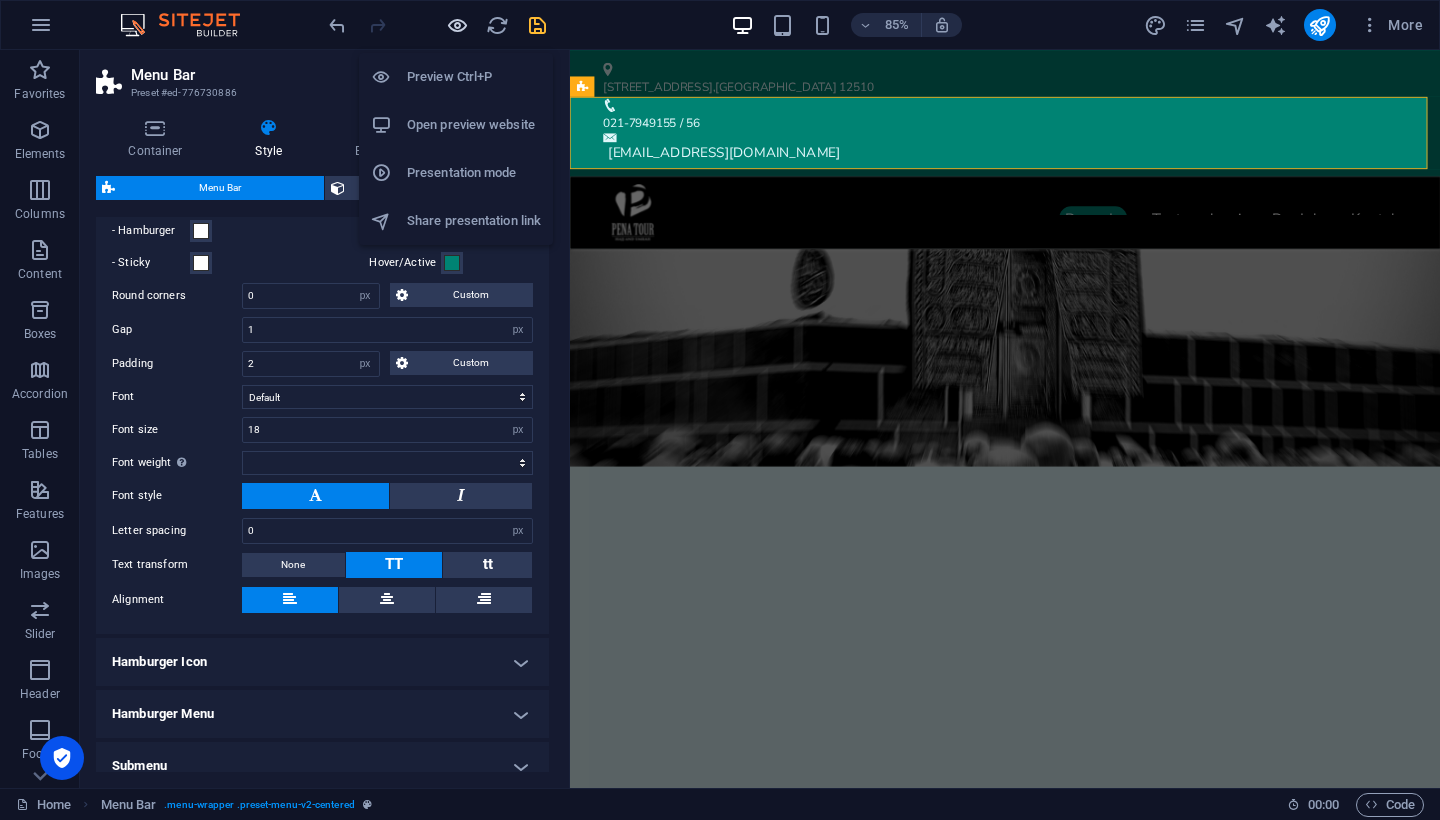click at bounding box center (457, 25) 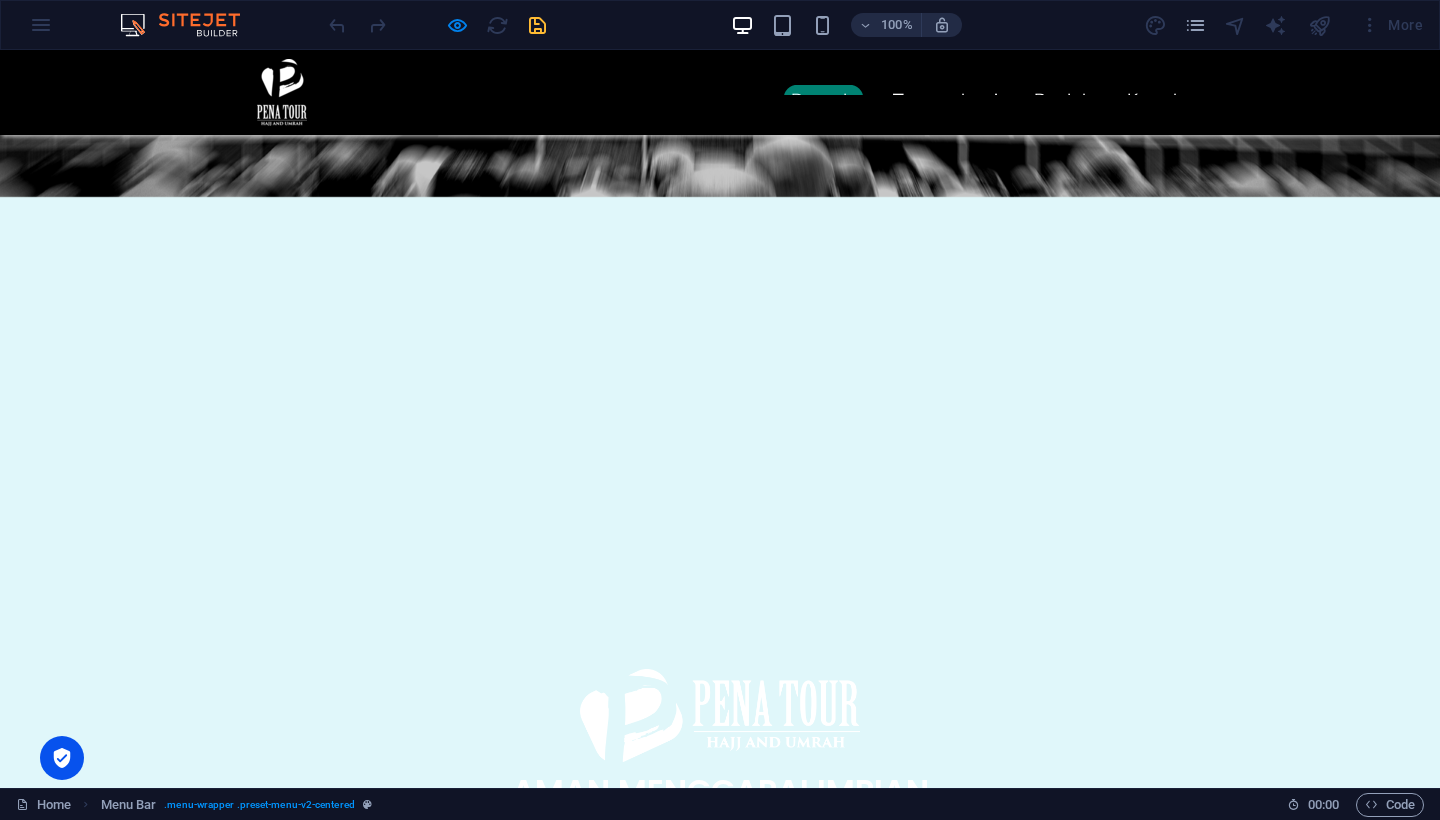 scroll, scrollTop: 865, scrollLeft: 0, axis: vertical 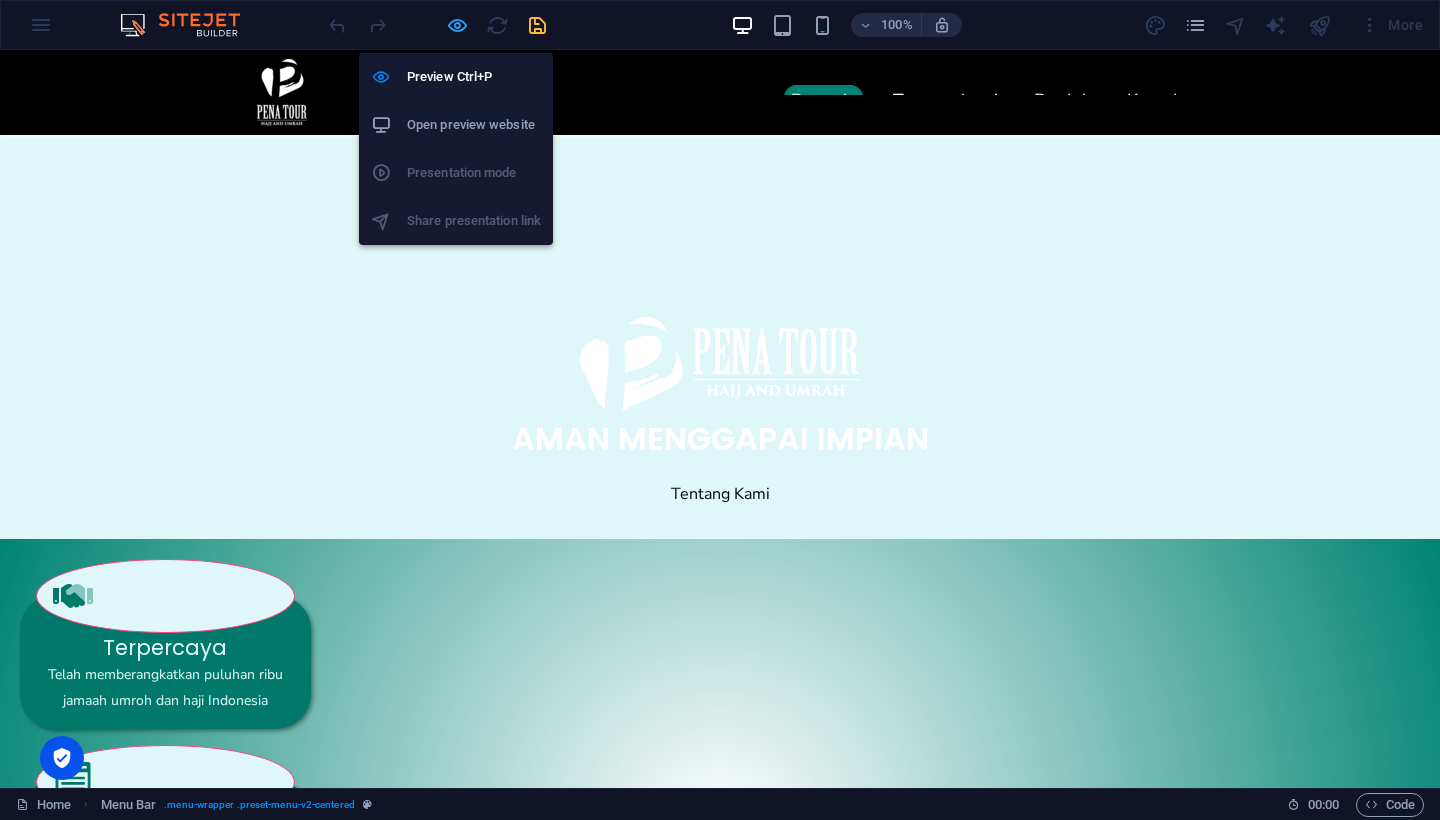 click at bounding box center (457, 25) 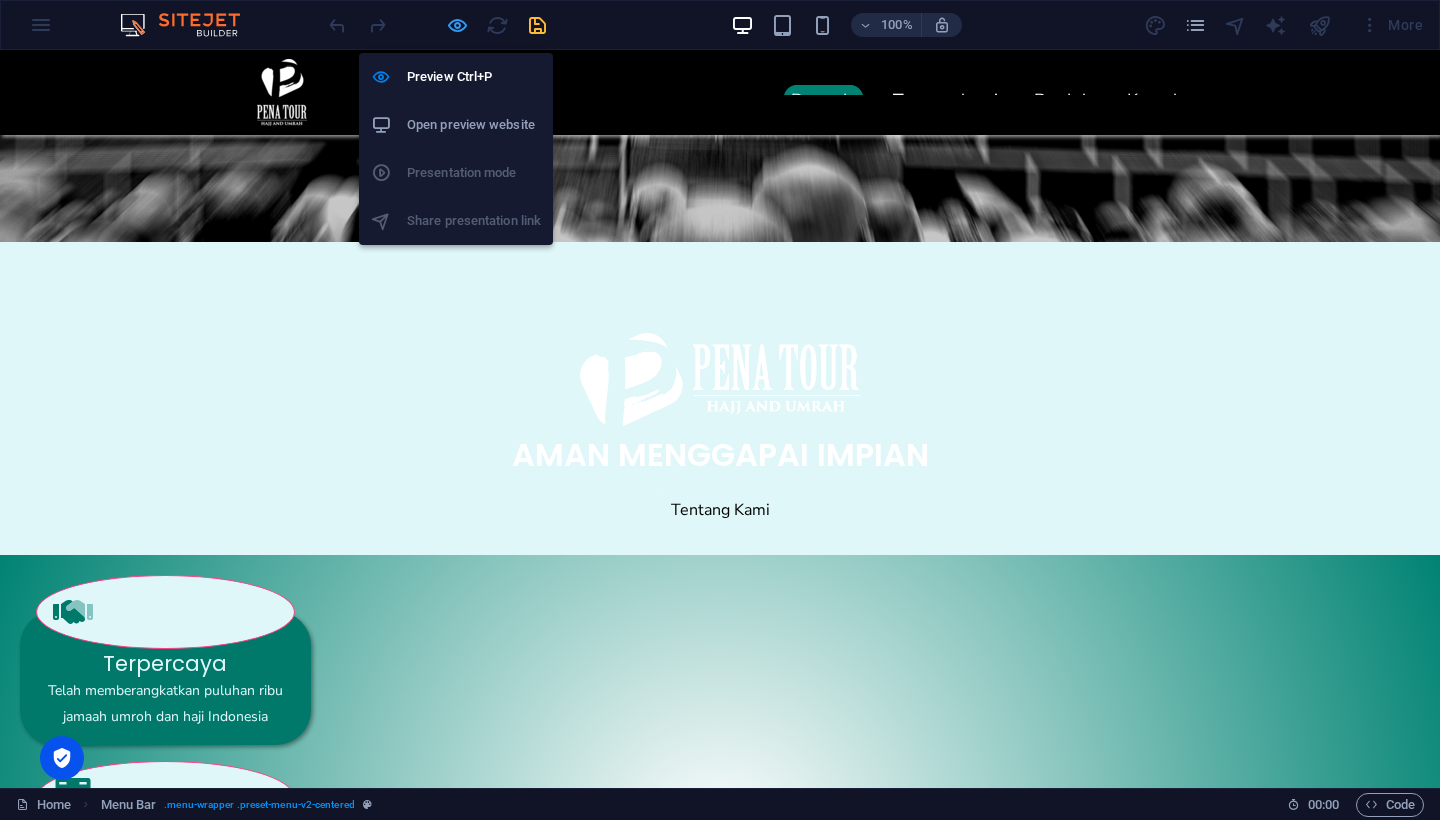 select on "hover_box_bottom" 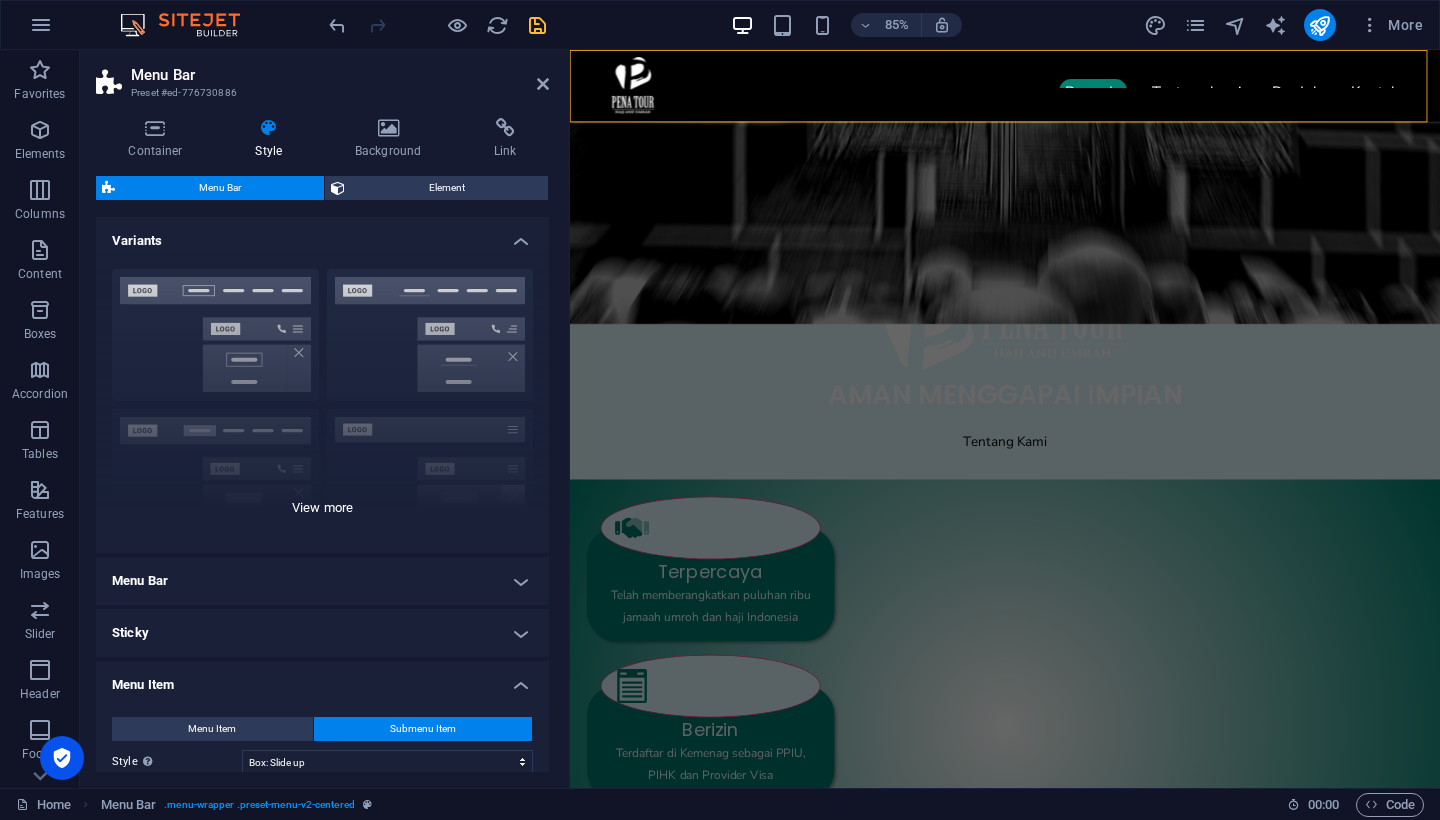 scroll, scrollTop: 170, scrollLeft: 0, axis: vertical 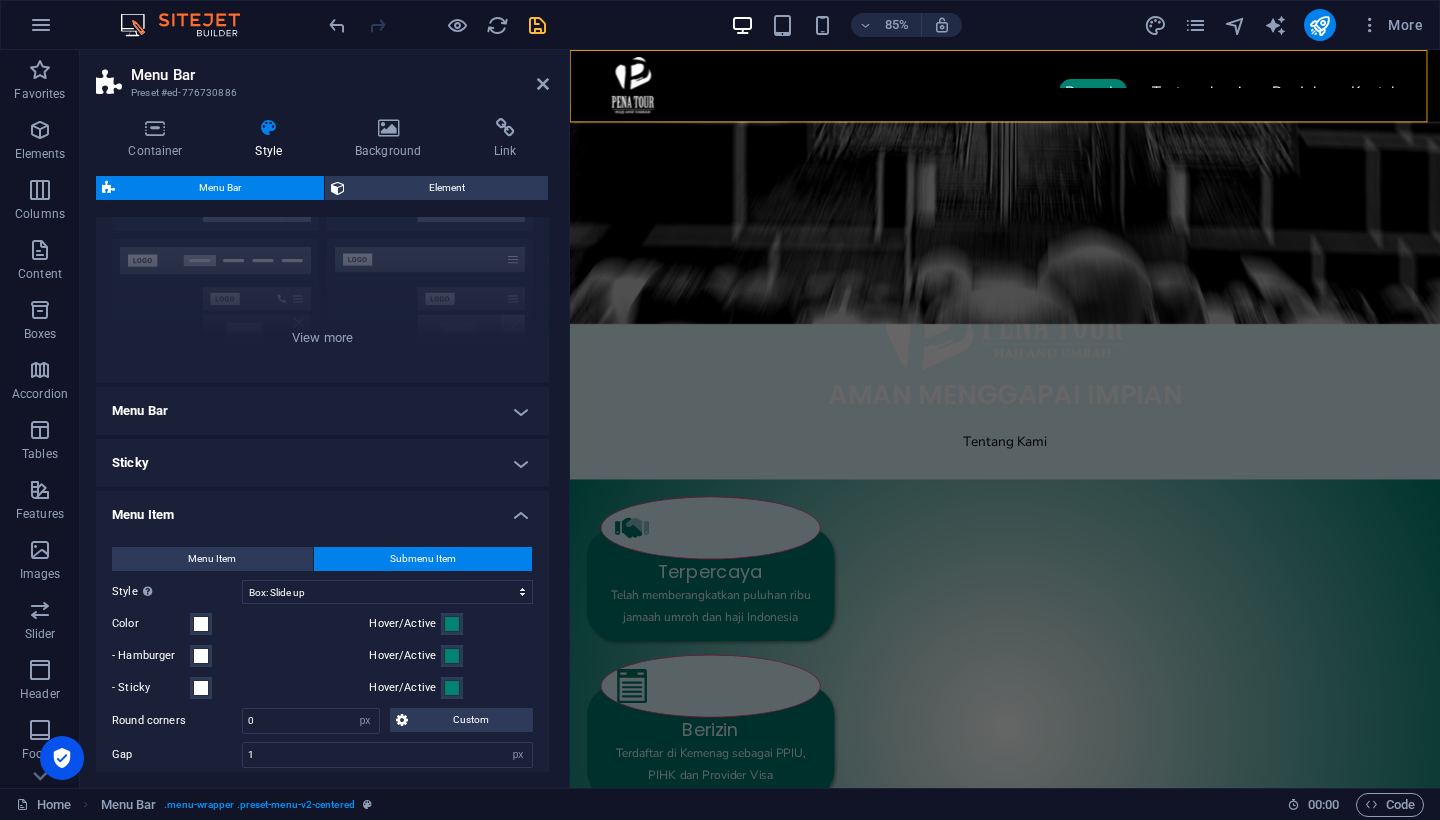 click on "Menu Item" at bounding box center [322, 509] 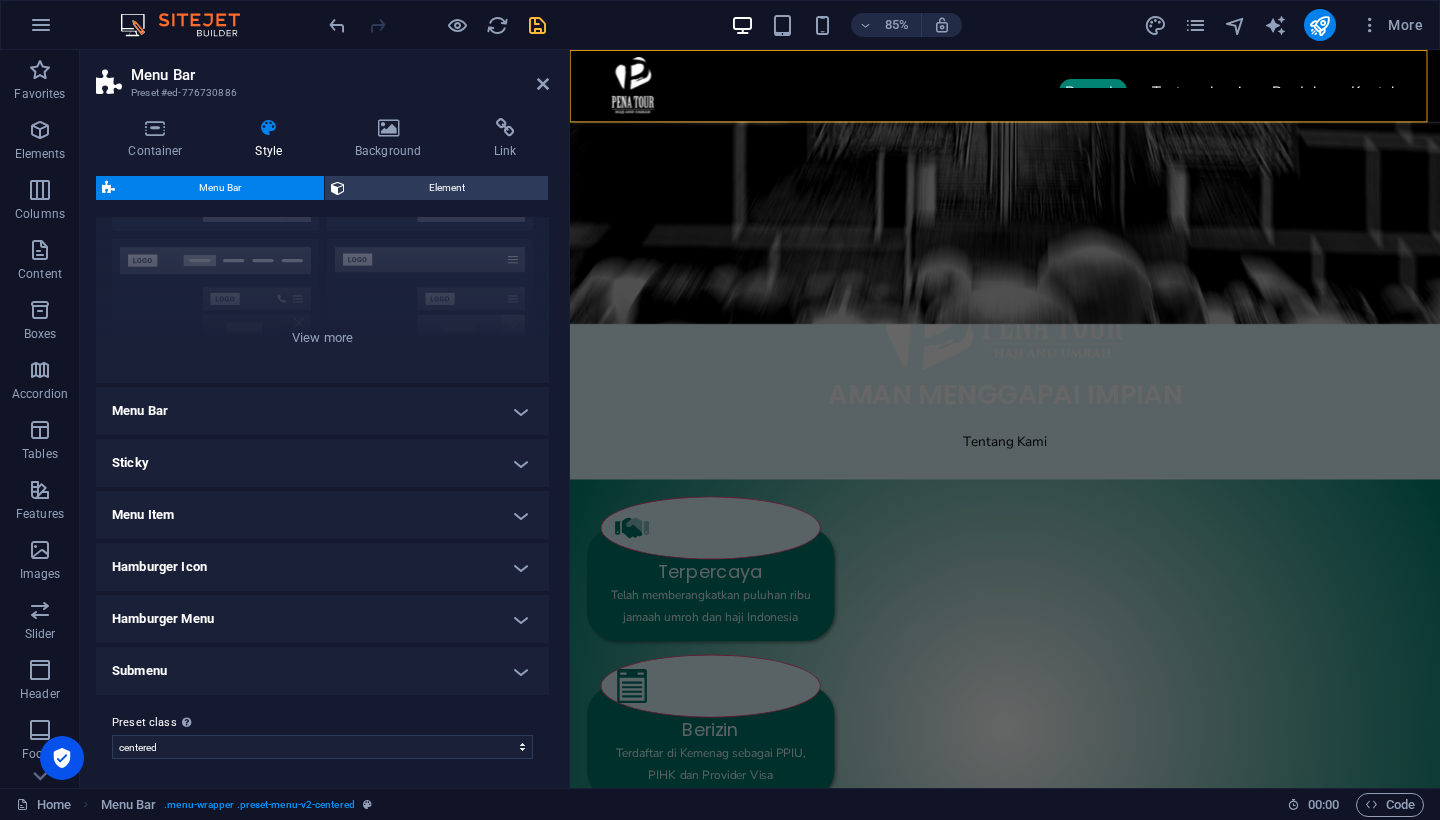 scroll, scrollTop: 172, scrollLeft: 0, axis: vertical 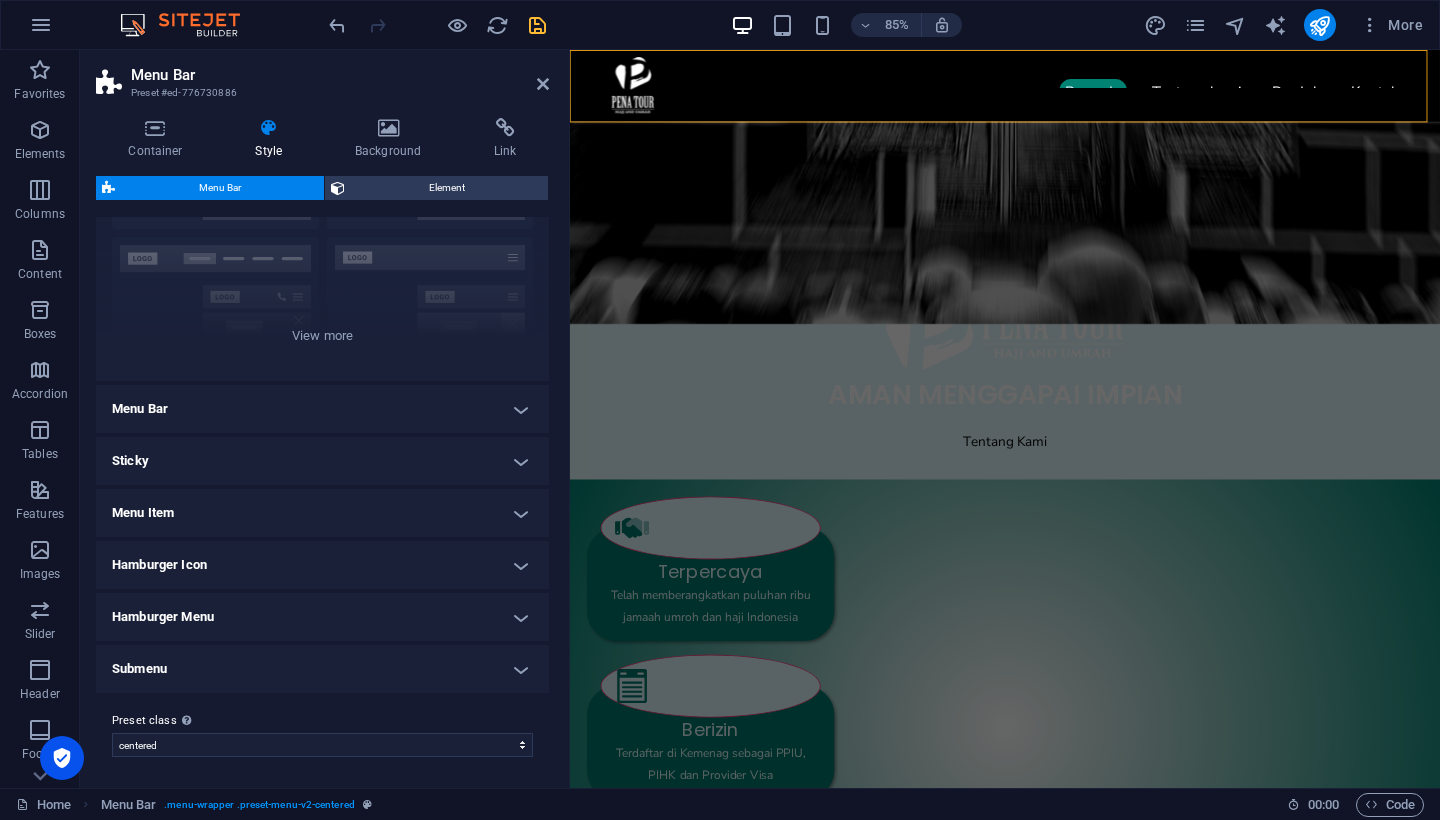click on "Submenu" at bounding box center (322, 669) 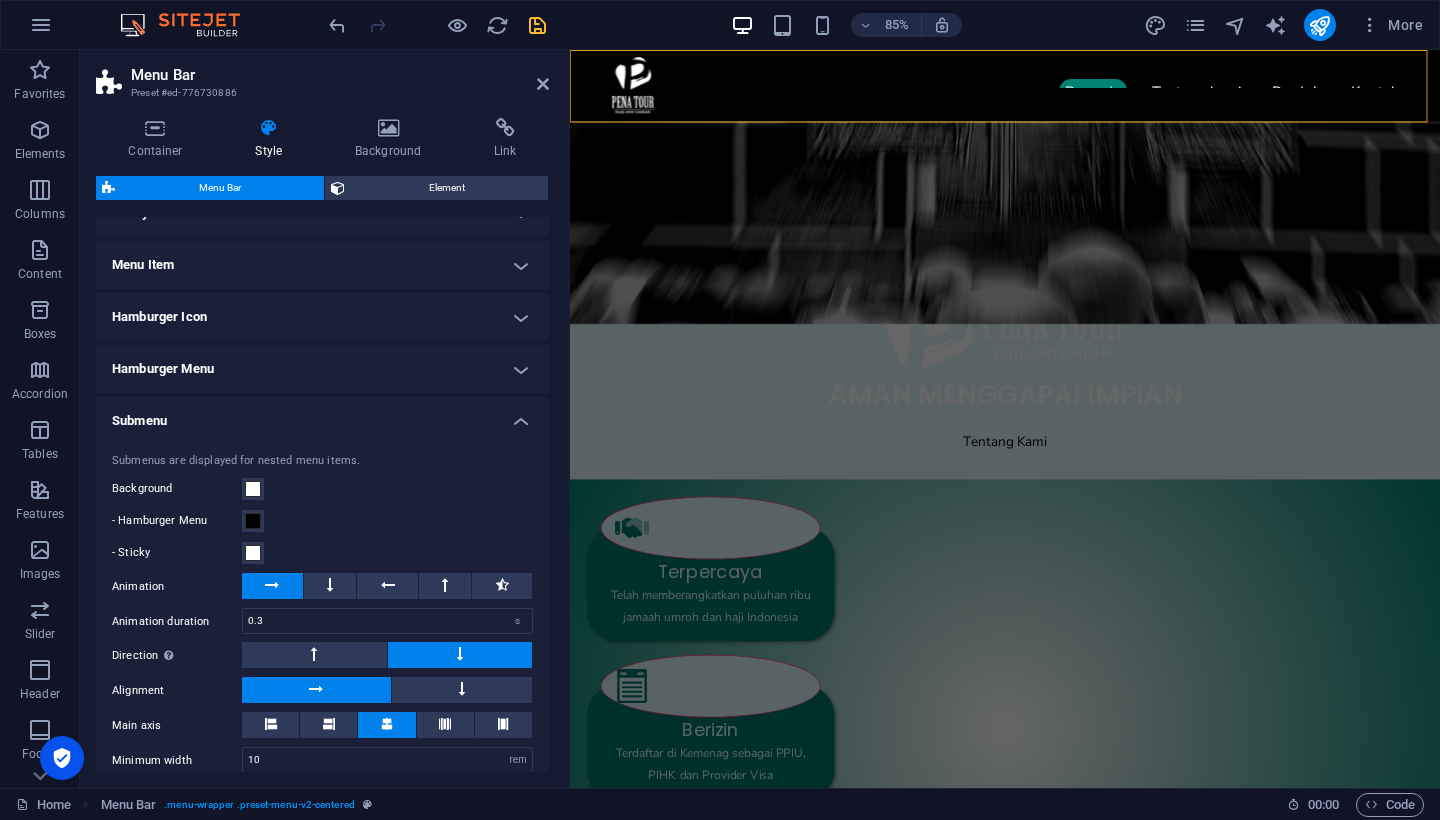 scroll, scrollTop: 482, scrollLeft: 0, axis: vertical 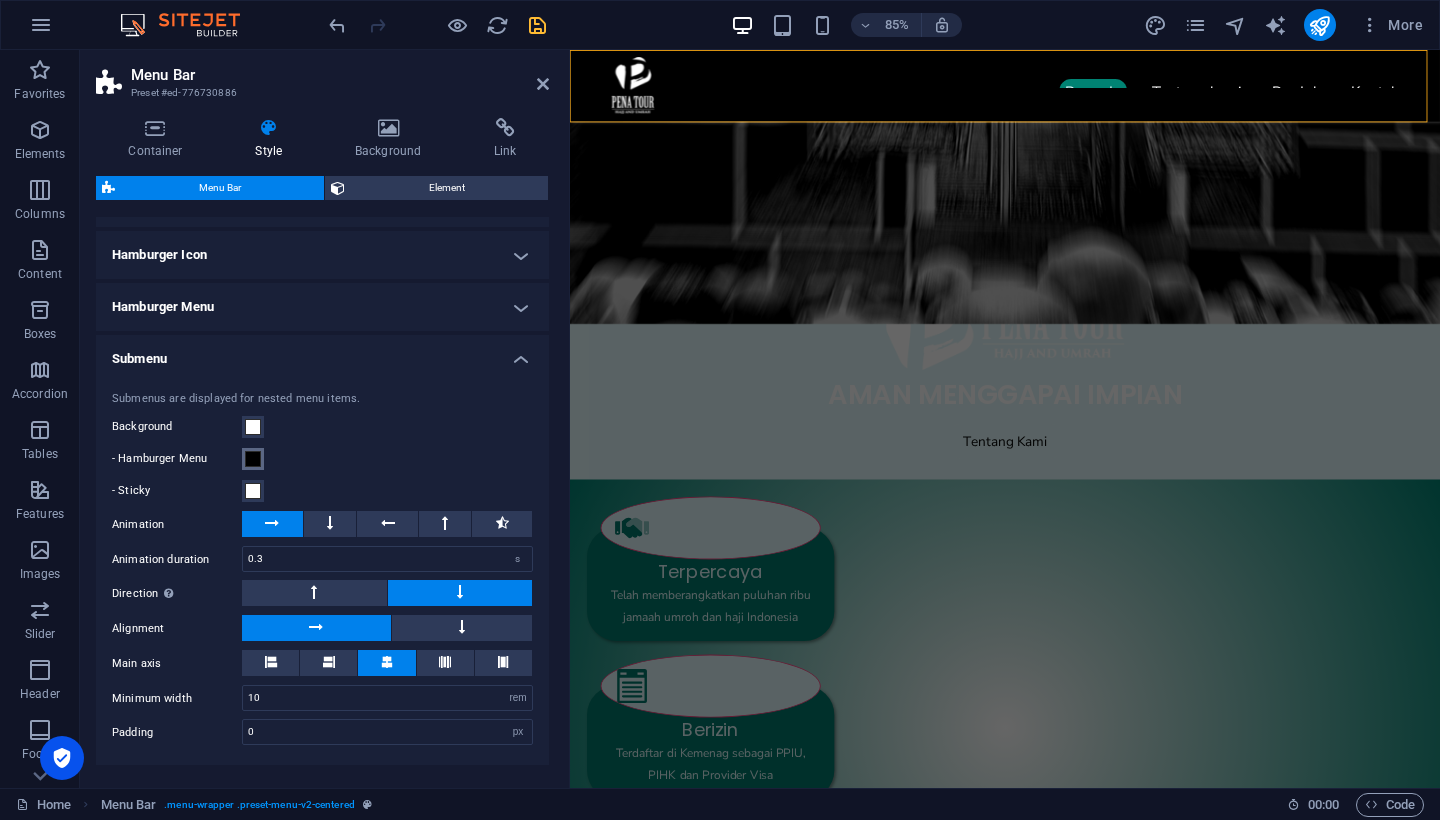 click at bounding box center (253, 459) 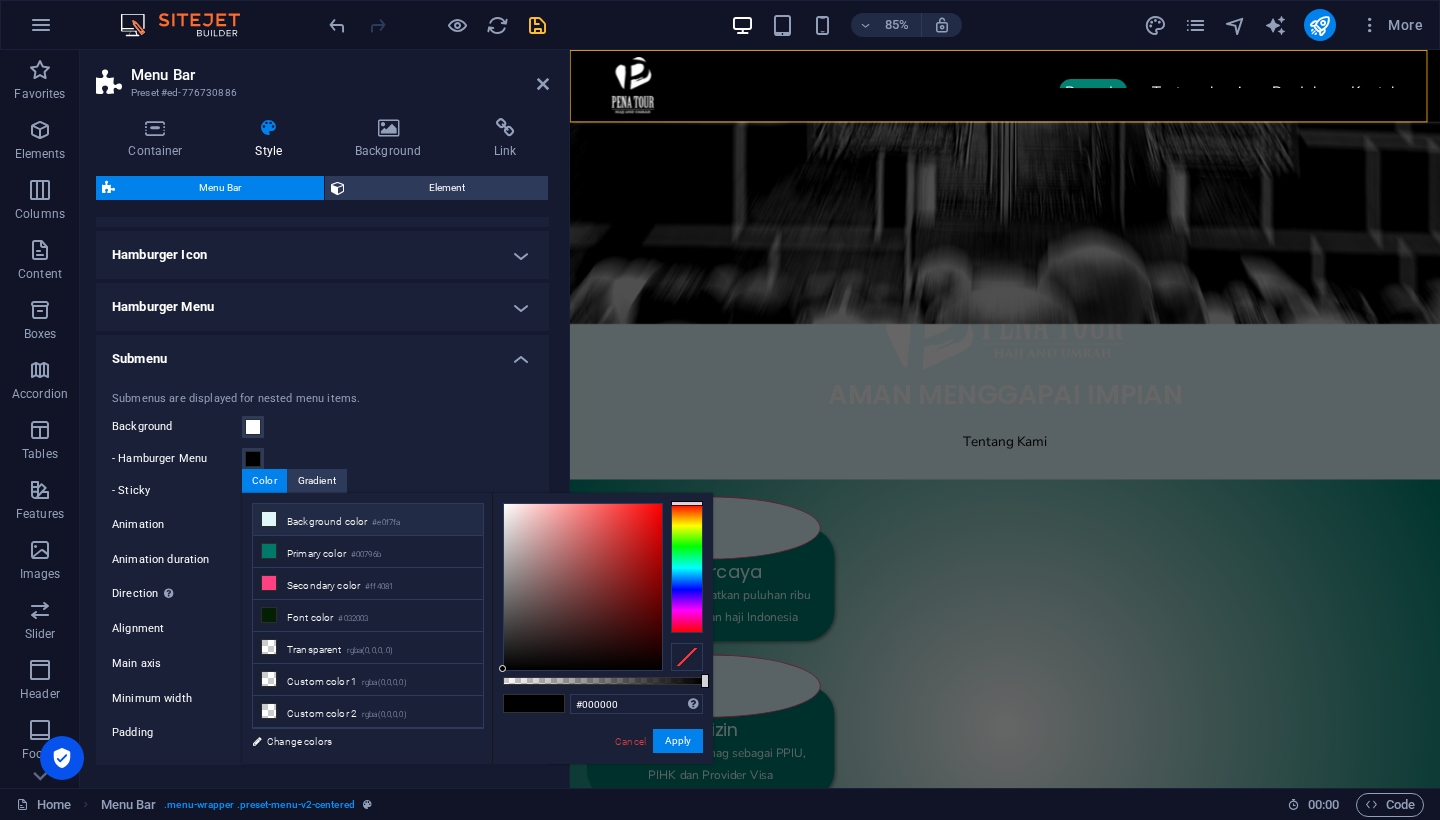 click on "Background color
#e0f7fa" at bounding box center (368, 520) 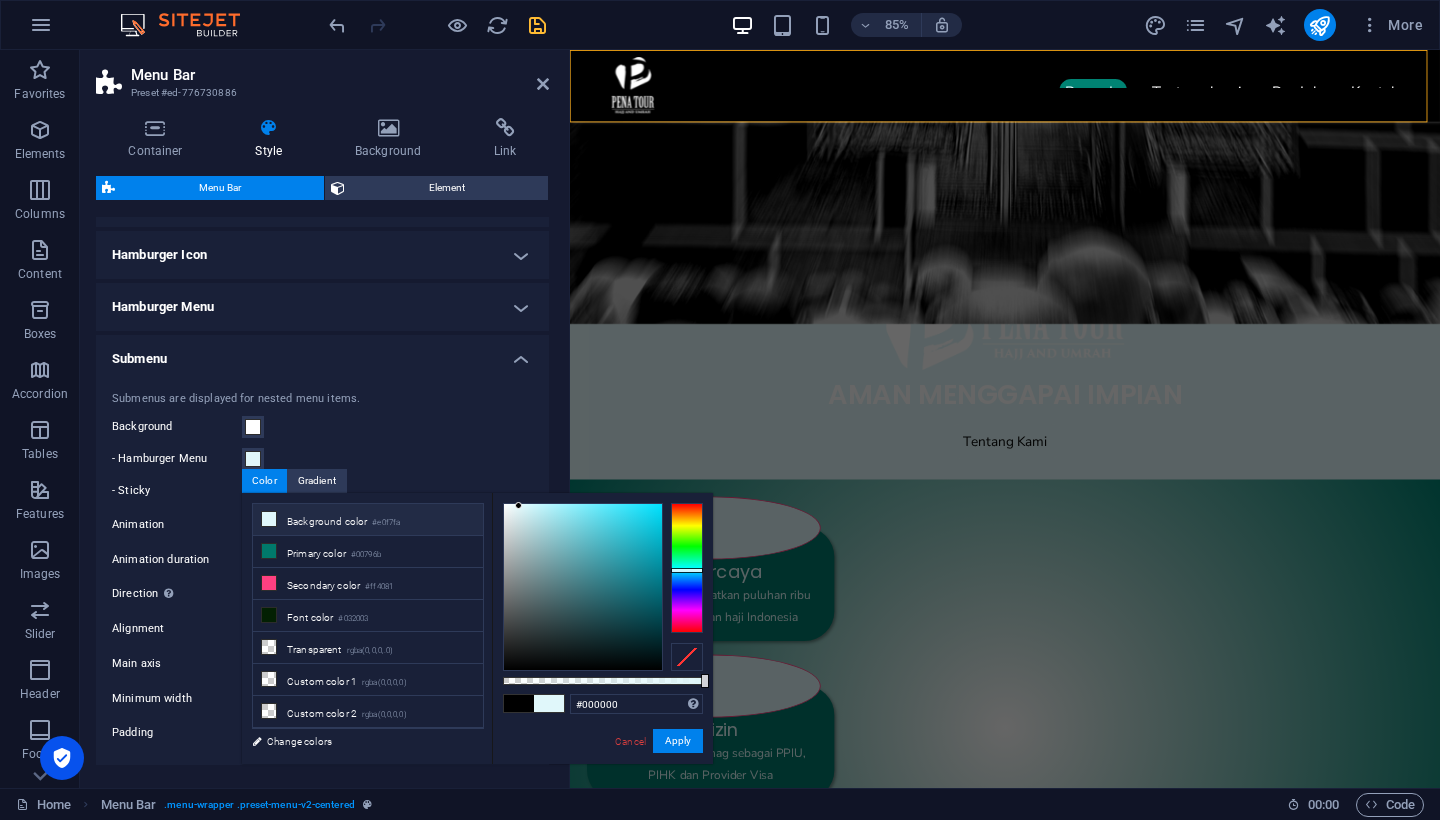 type on "#e0f7fa" 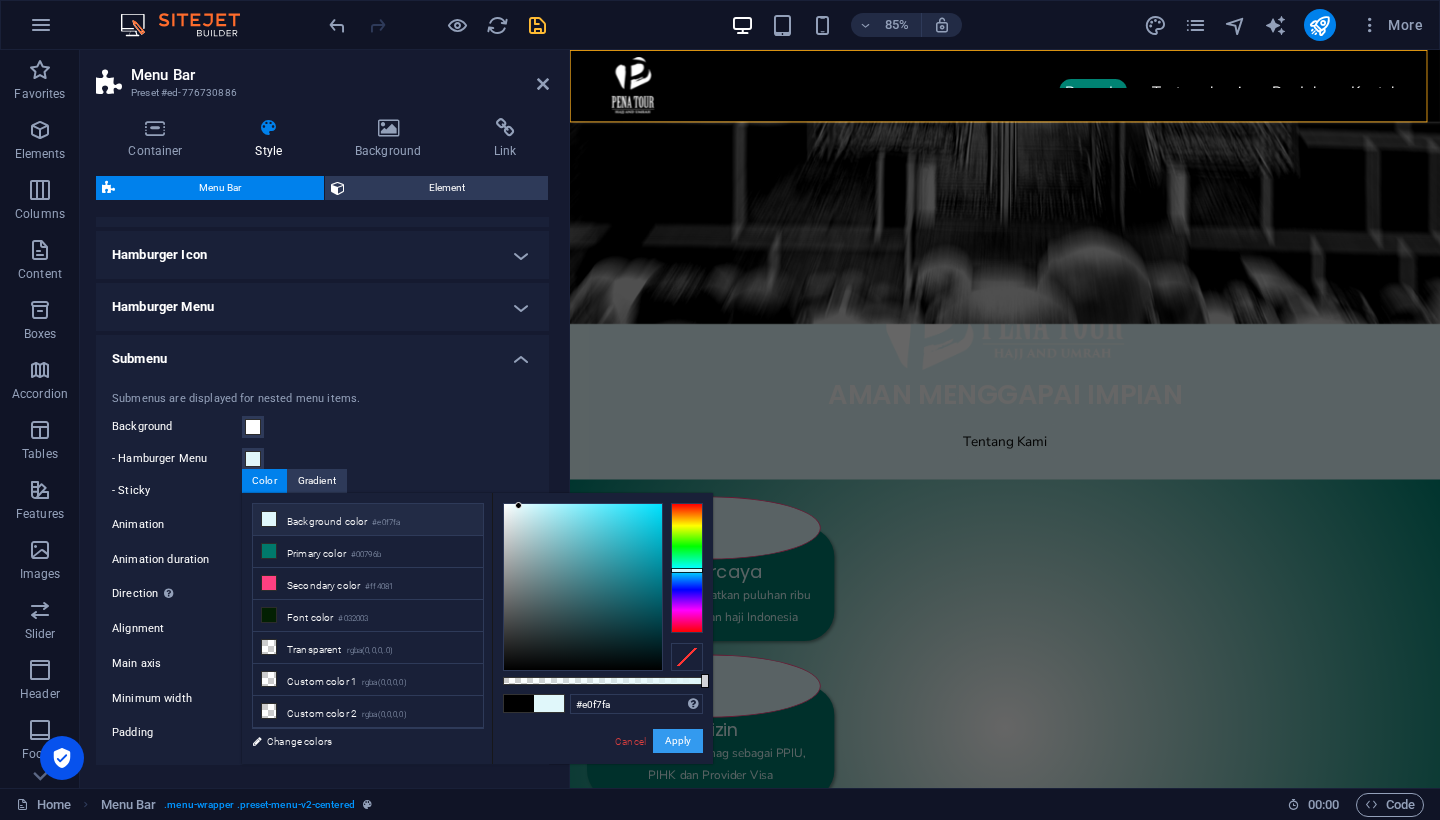 click on "Apply" at bounding box center (678, 741) 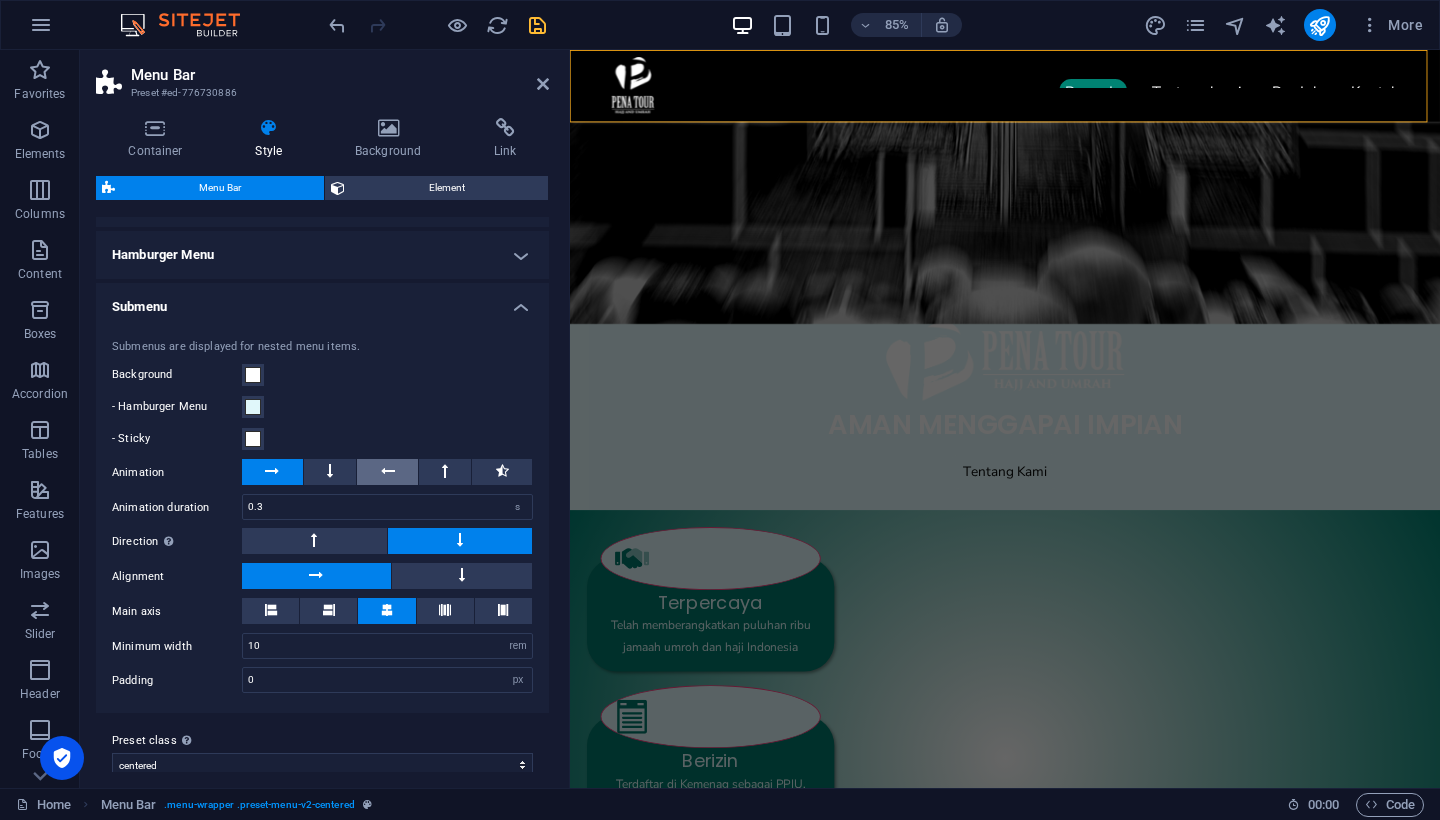 scroll, scrollTop: 554, scrollLeft: 0, axis: vertical 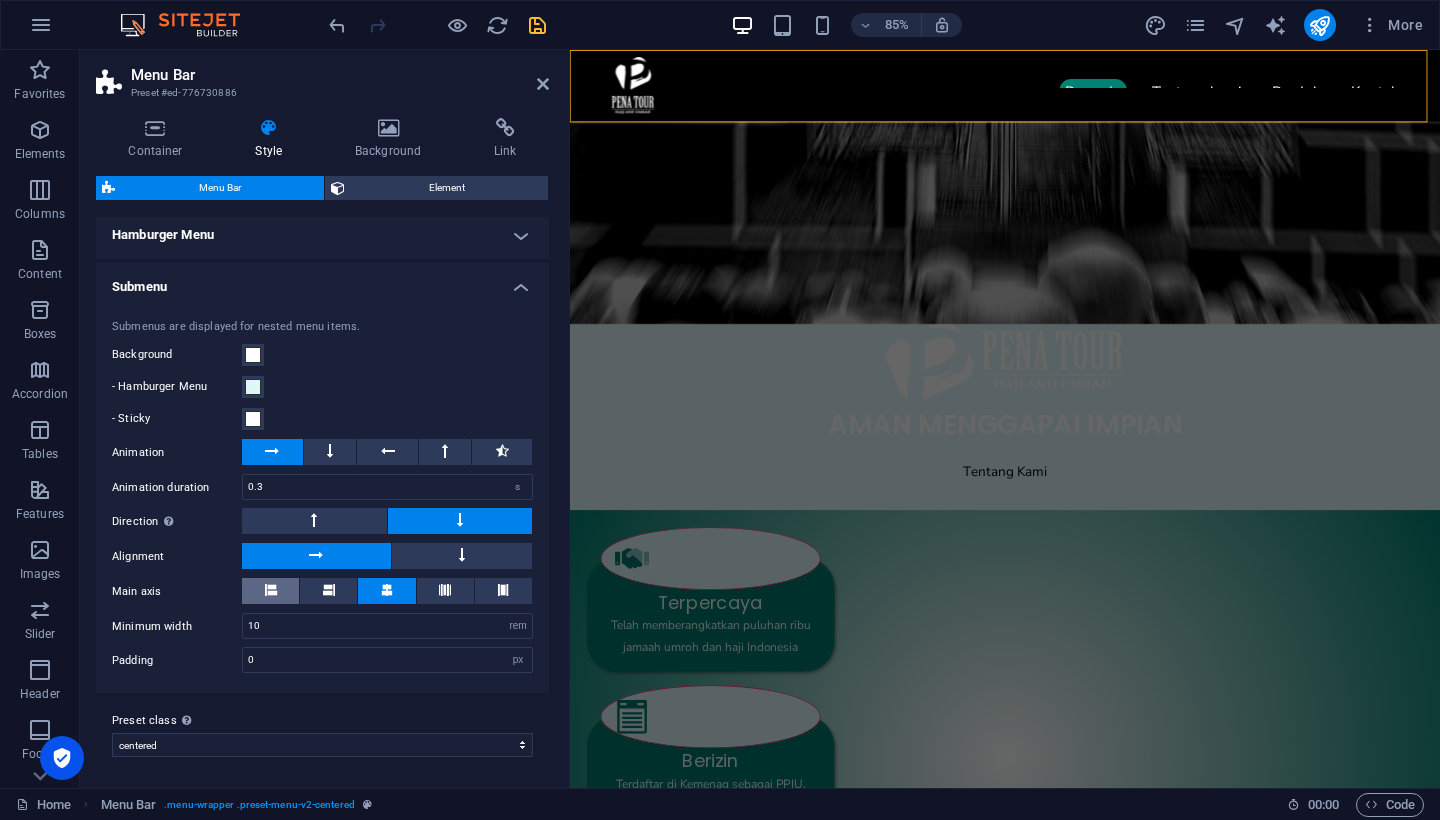 click at bounding box center (270, 591) 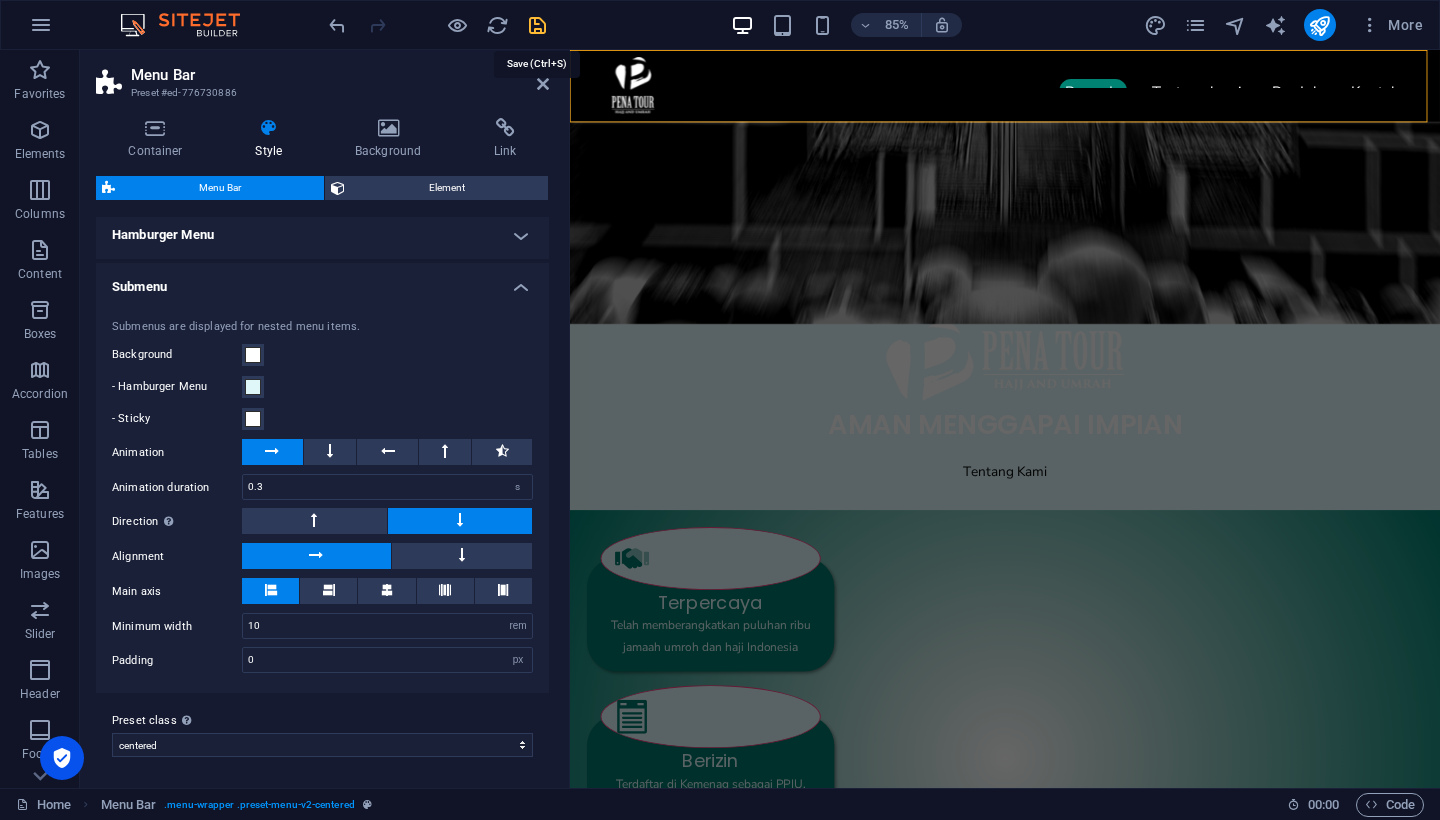 click at bounding box center [537, 25] 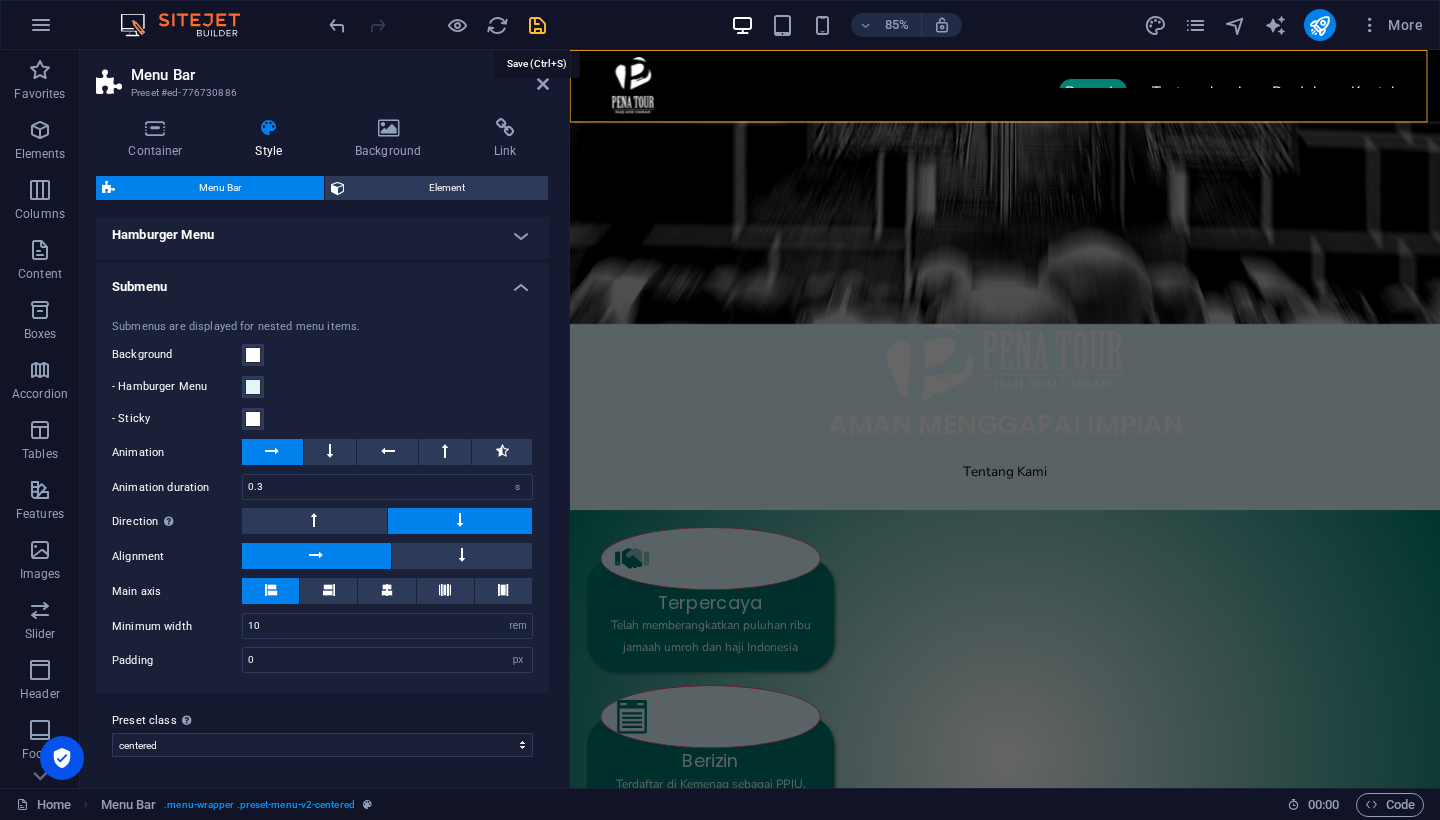 select on "rem" 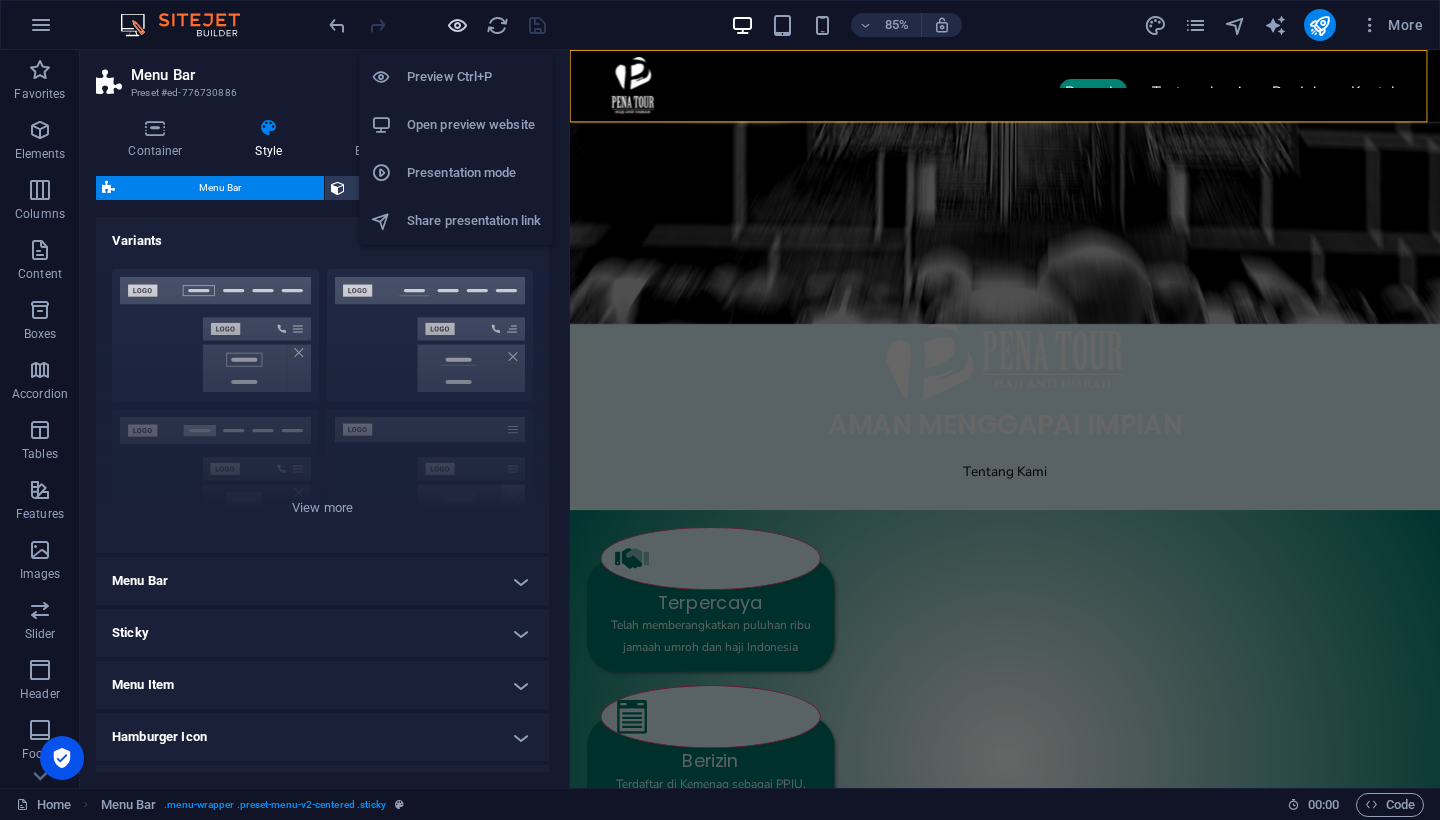 click at bounding box center (457, 25) 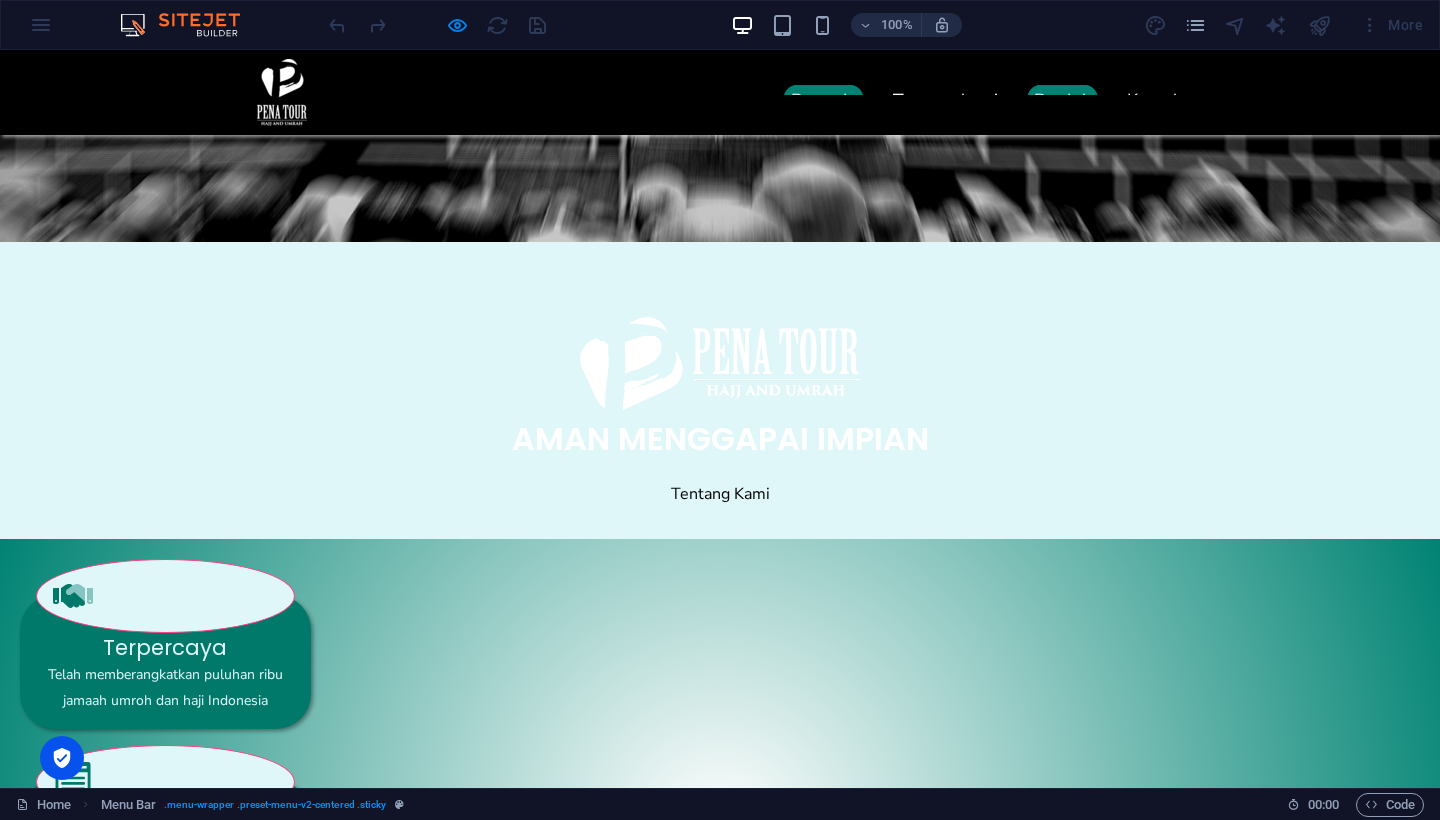 click on "Produk" at bounding box center [1062, 101] 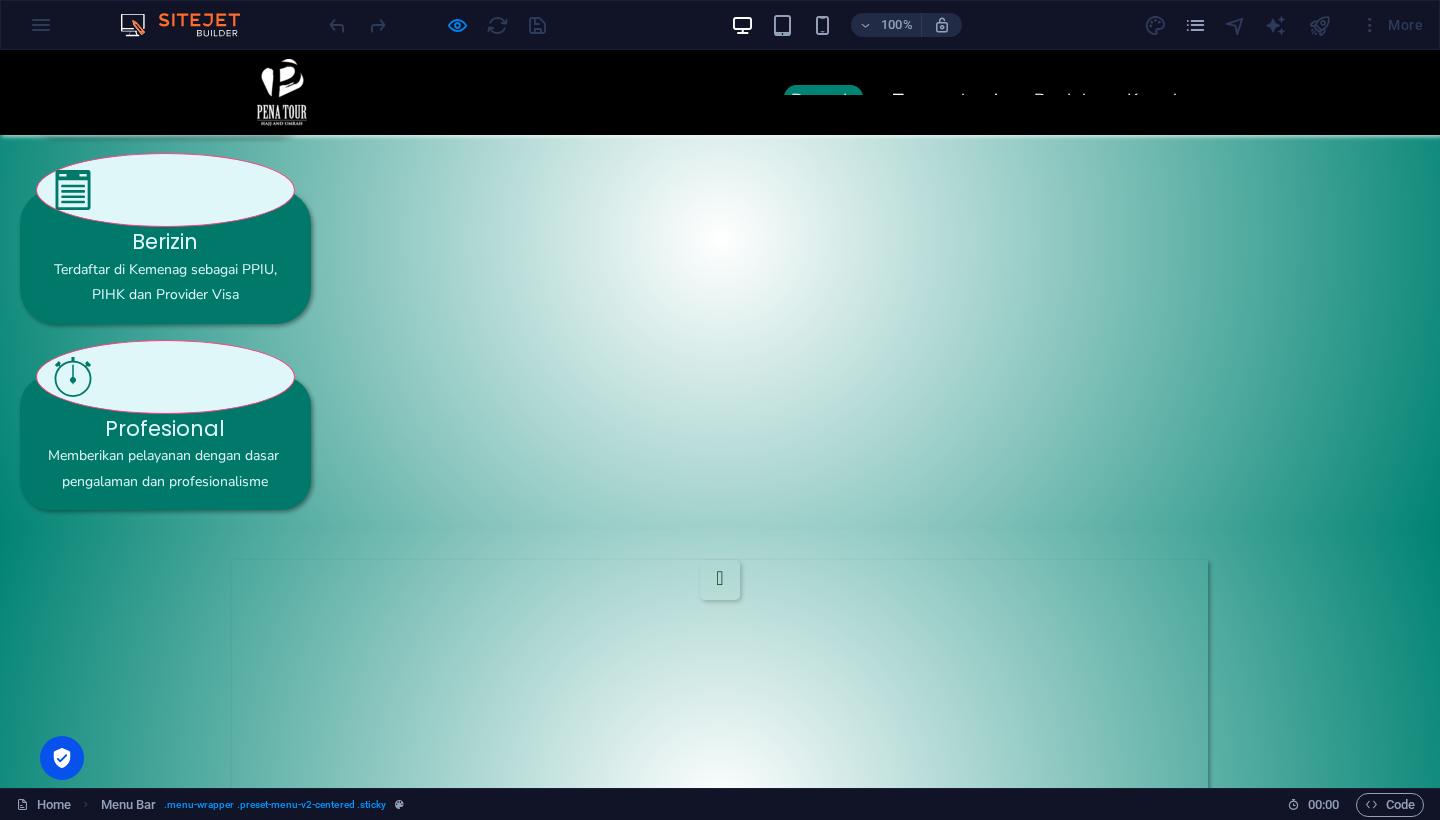 scroll, scrollTop: 1322, scrollLeft: 0, axis: vertical 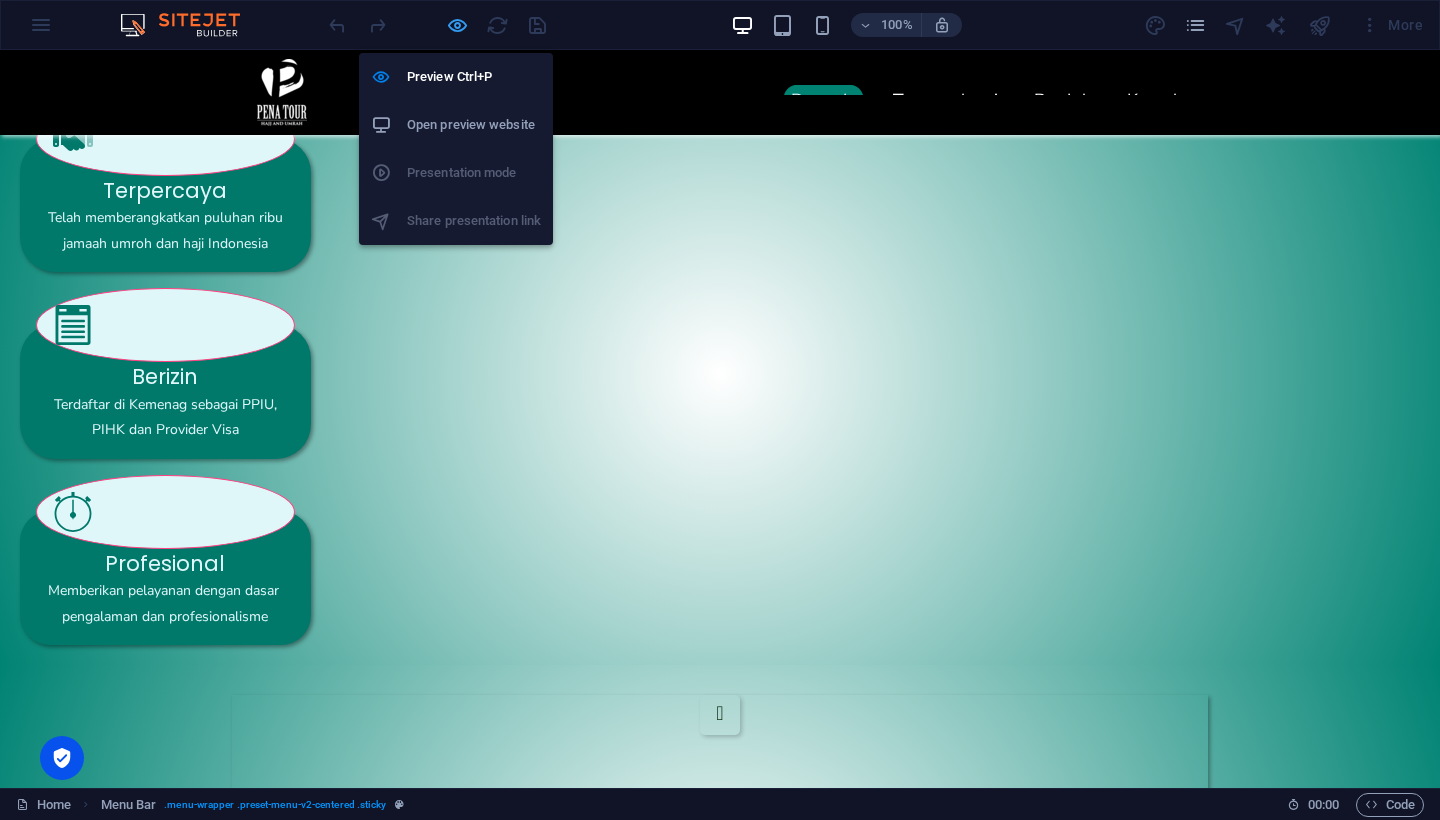 click at bounding box center [457, 25] 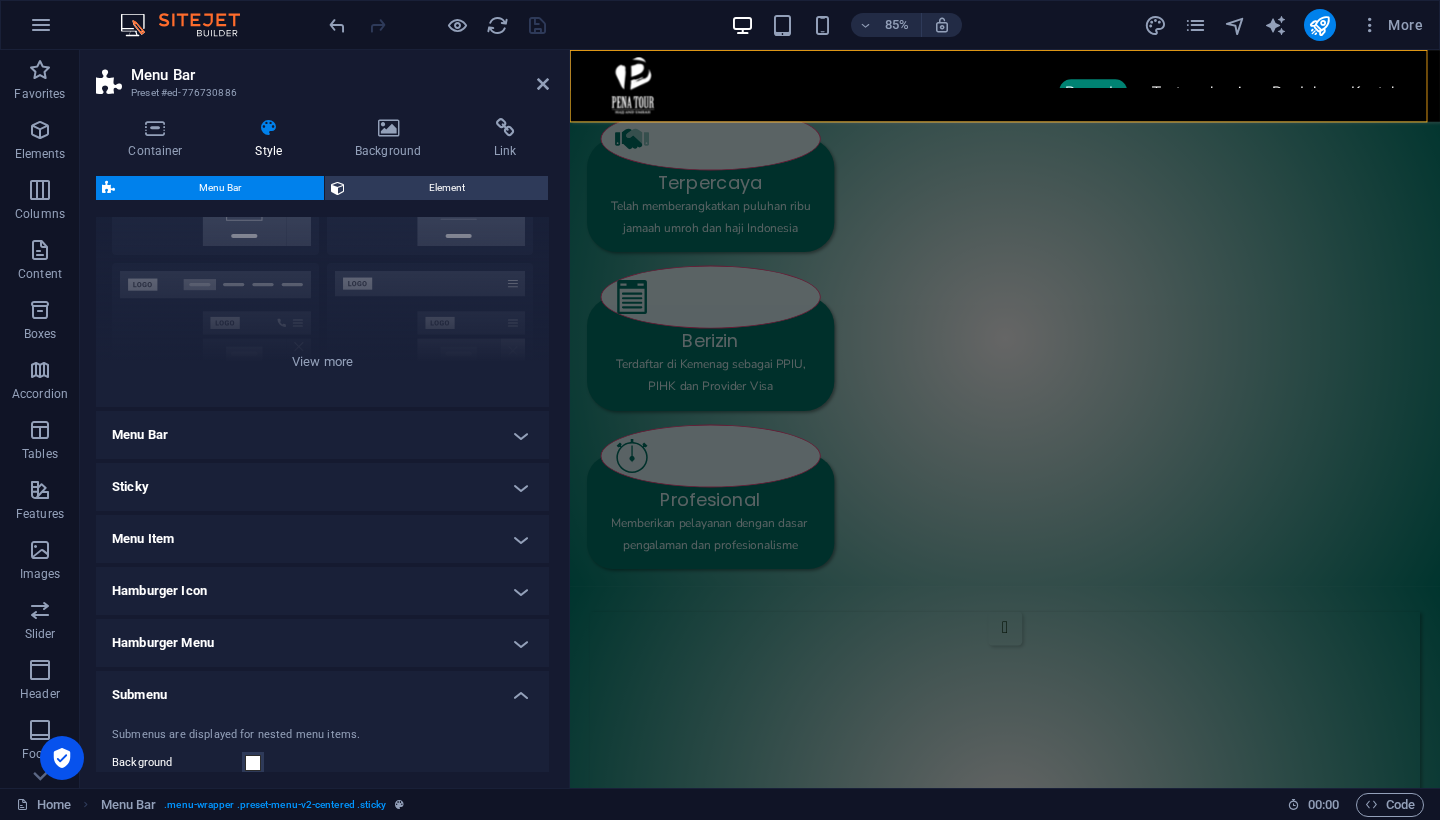 scroll, scrollTop: 450, scrollLeft: 0, axis: vertical 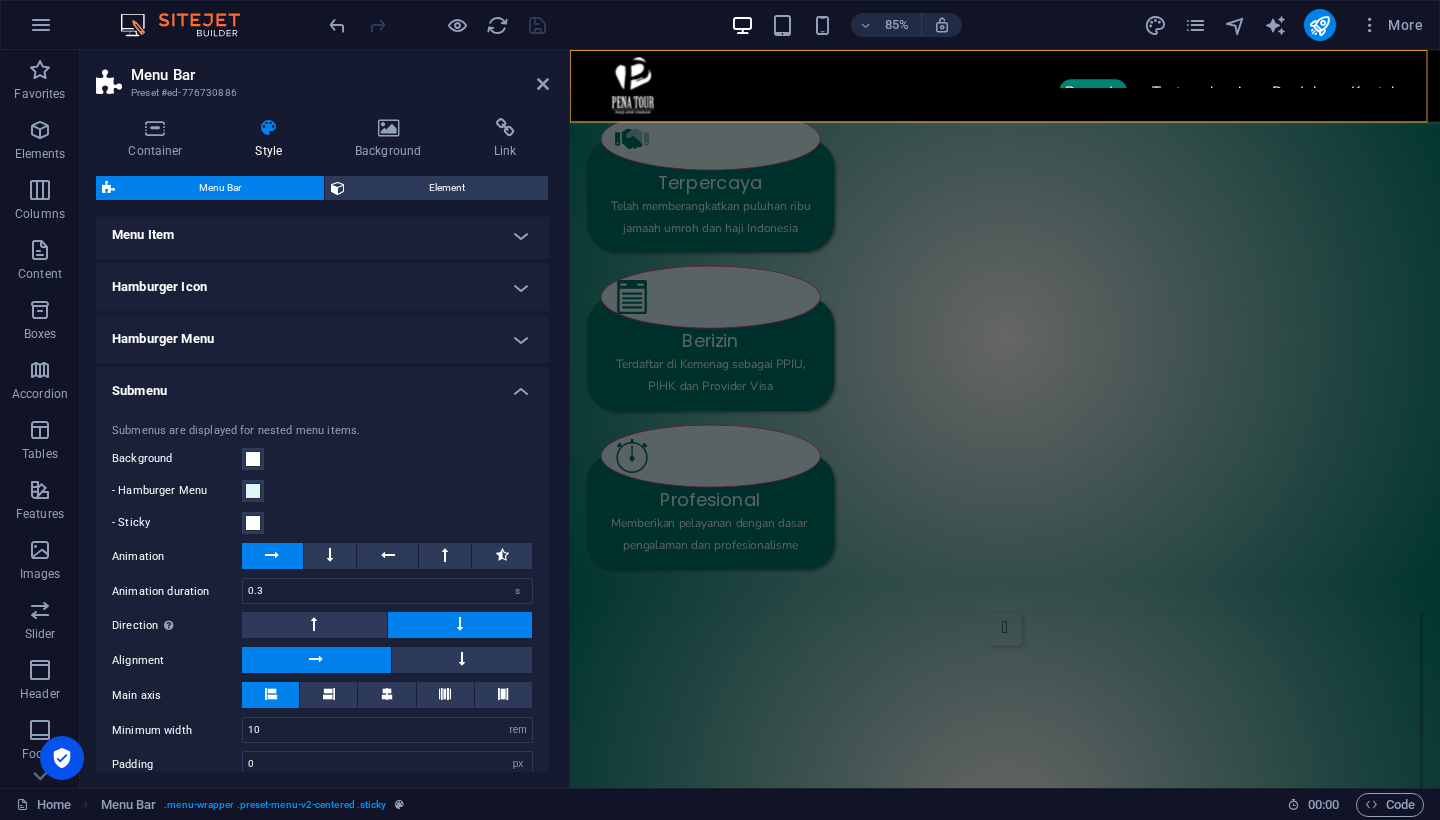click on "Submenu" at bounding box center (322, 385) 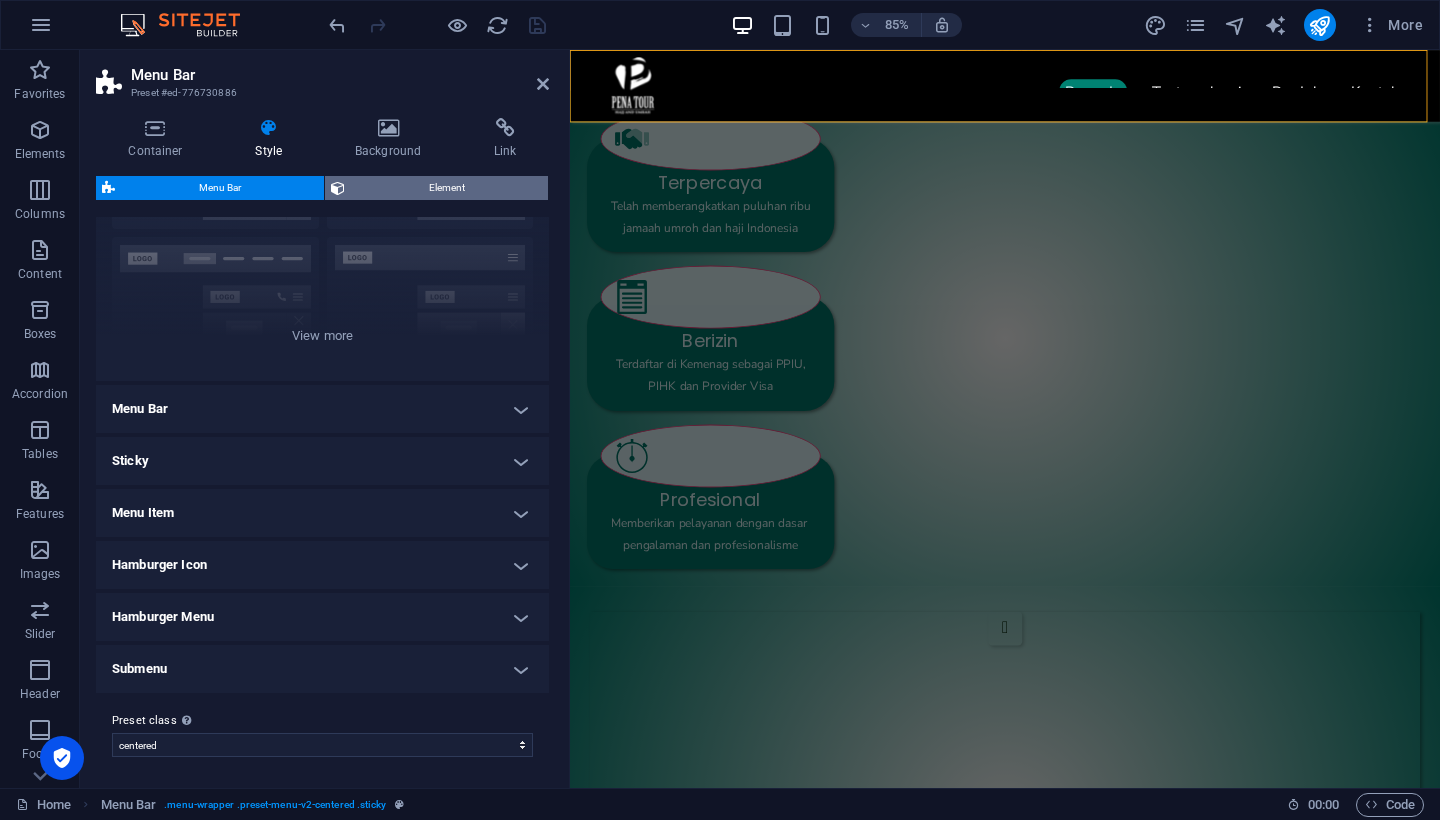click on "Element" at bounding box center [446, 188] 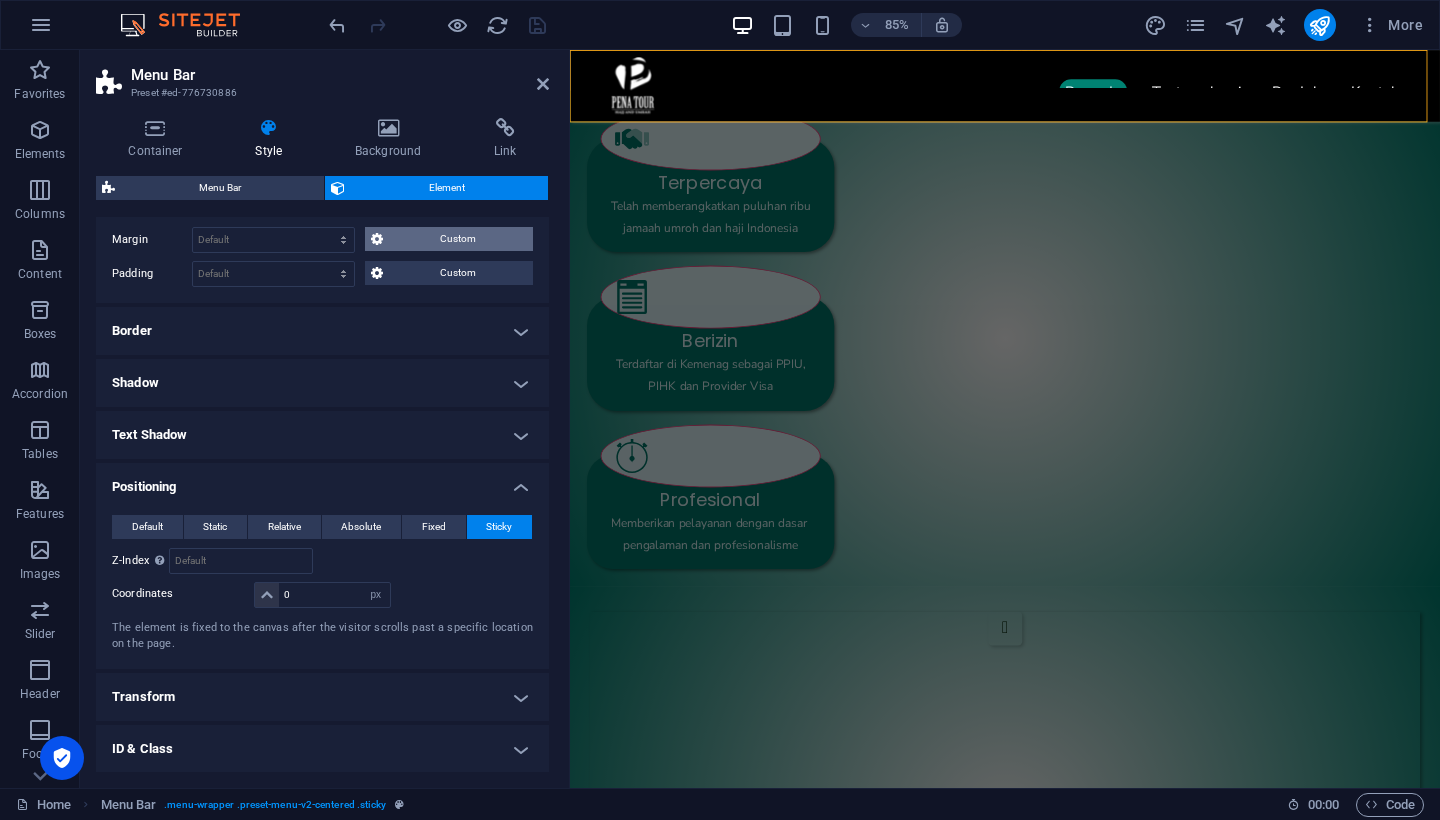 scroll, scrollTop: 0, scrollLeft: 0, axis: both 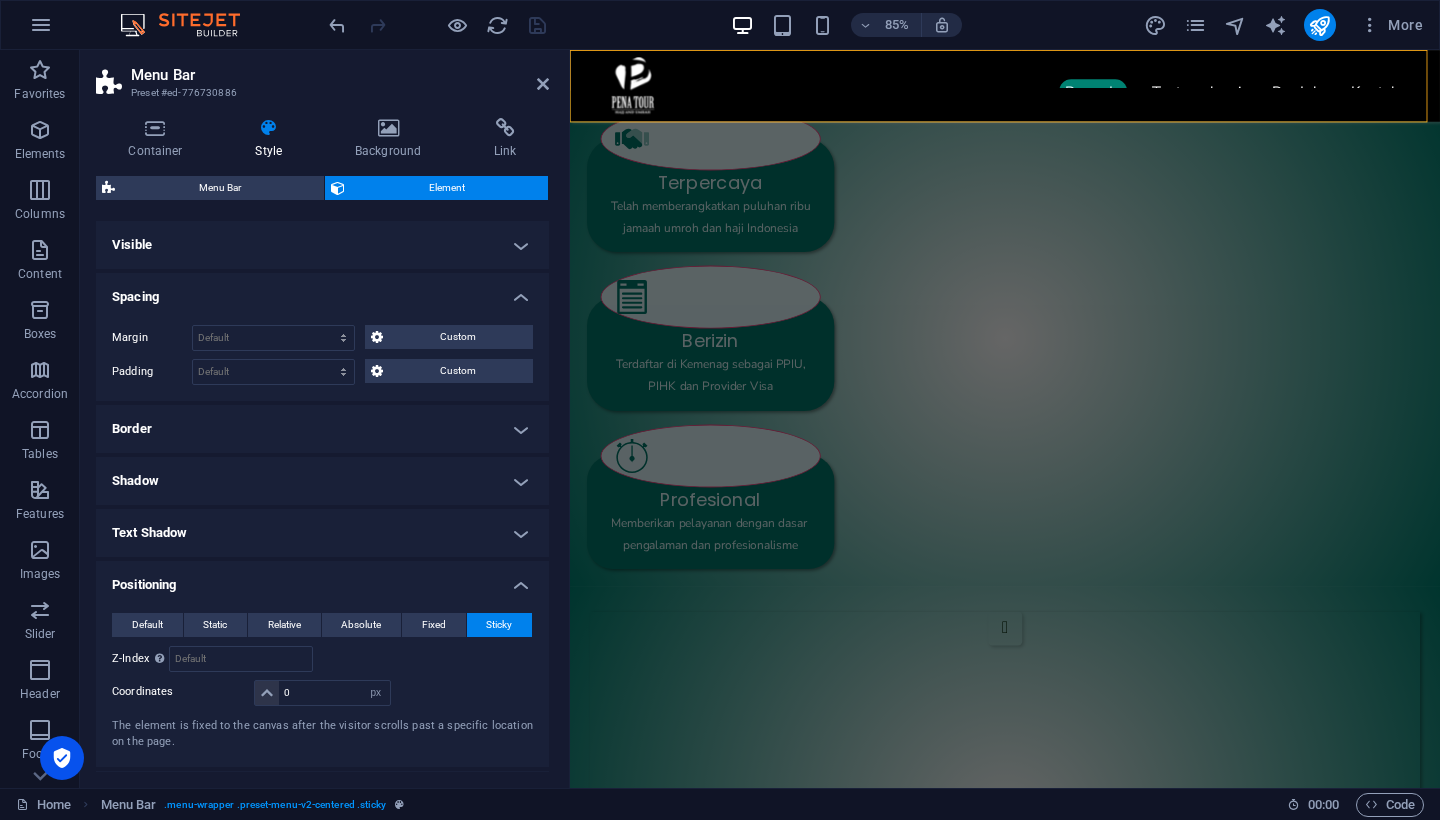 click on "Visible" at bounding box center [322, 245] 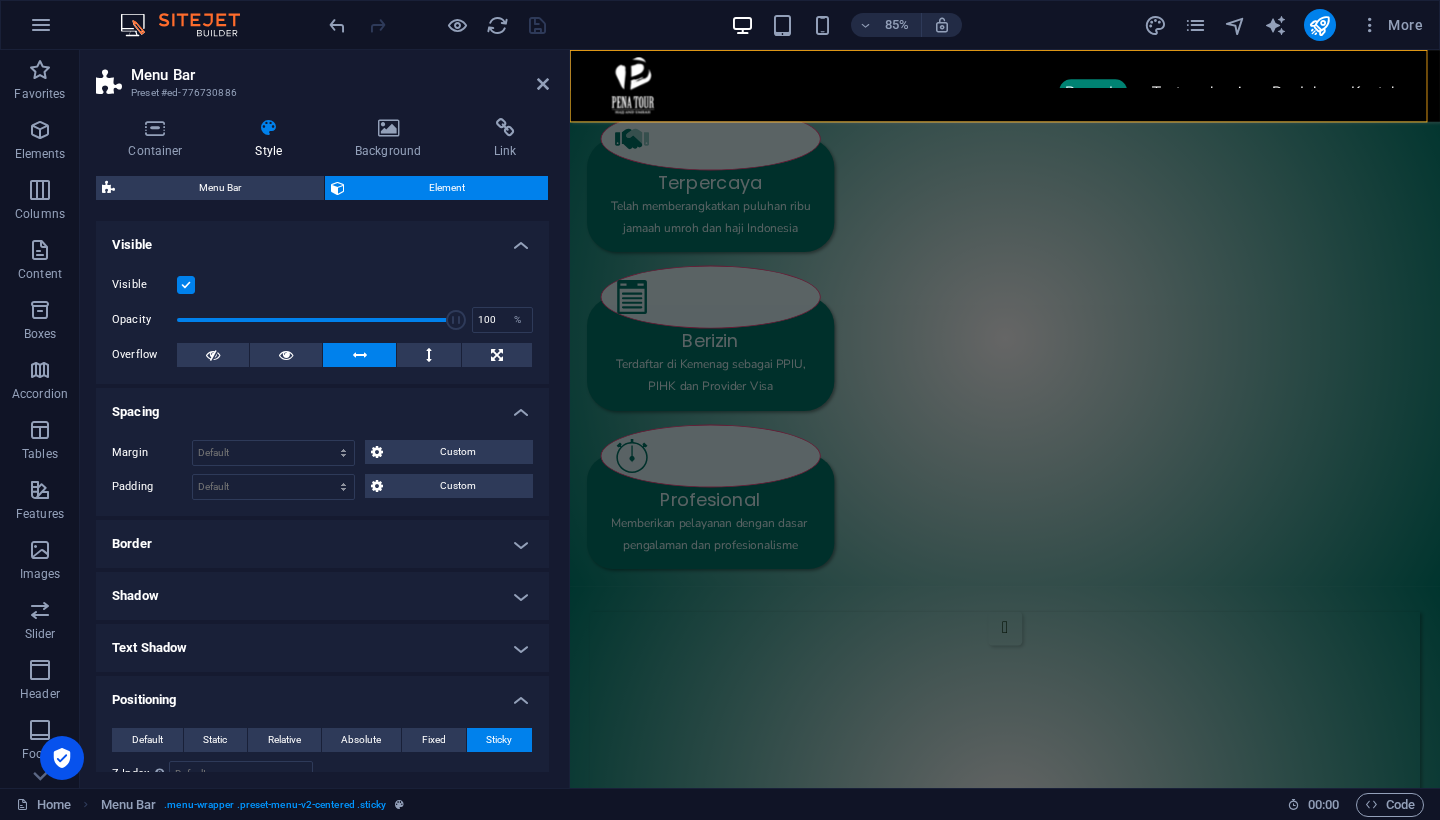 click on "Border" at bounding box center [322, 544] 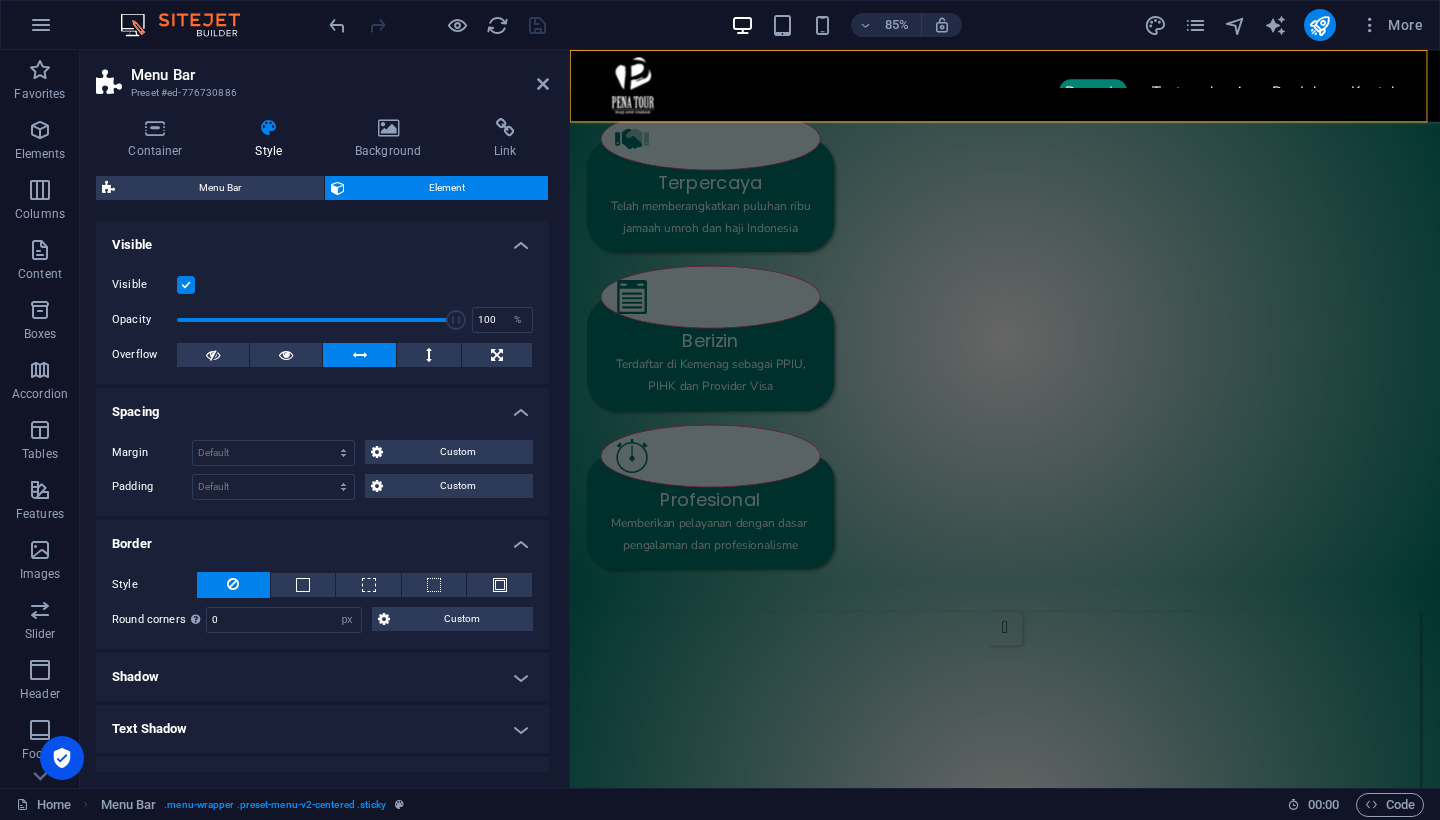 click on "Visible" at bounding box center [322, 239] 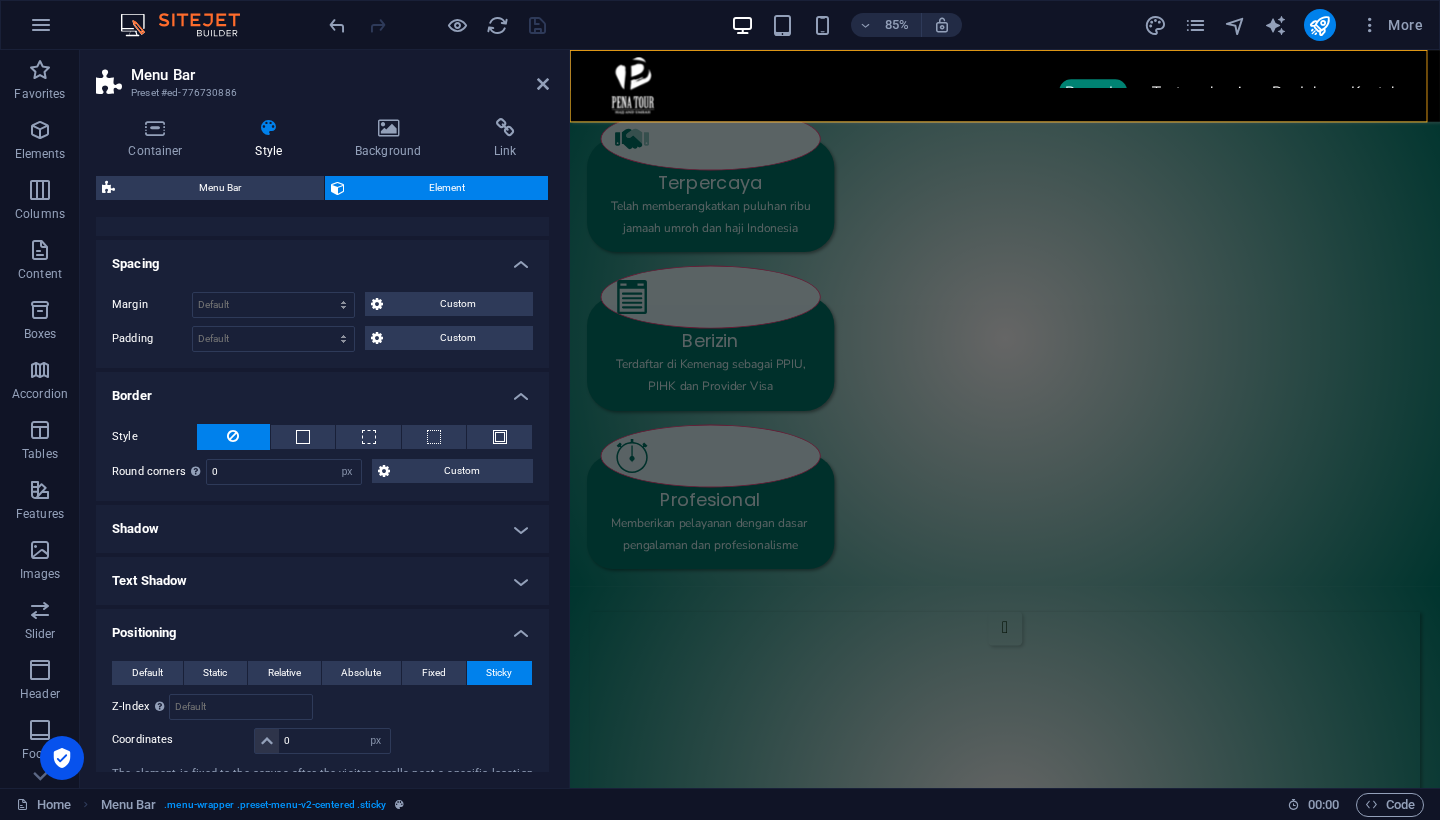 scroll, scrollTop: 163, scrollLeft: 0, axis: vertical 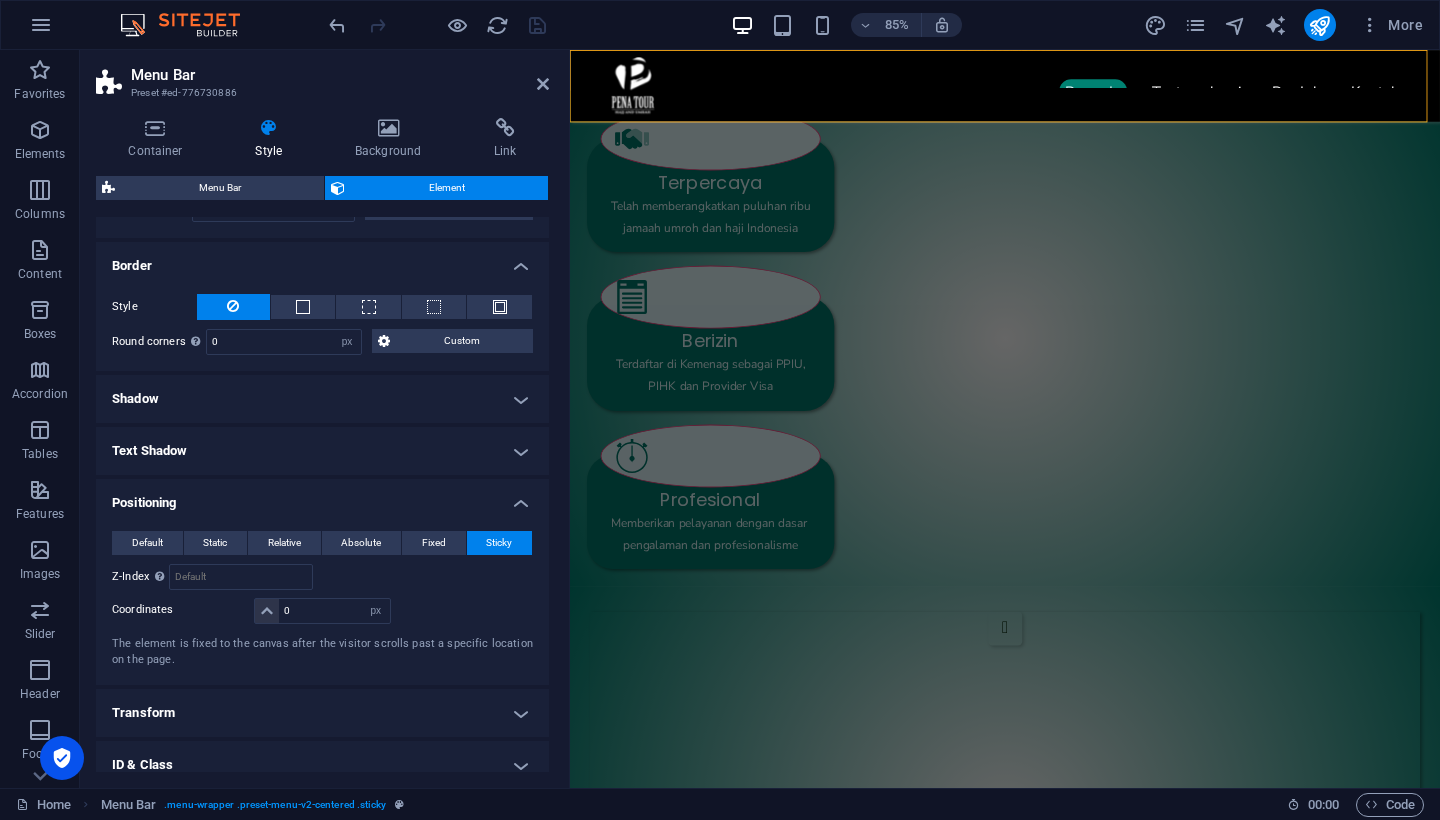 click on "Border" at bounding box center (322, 260) 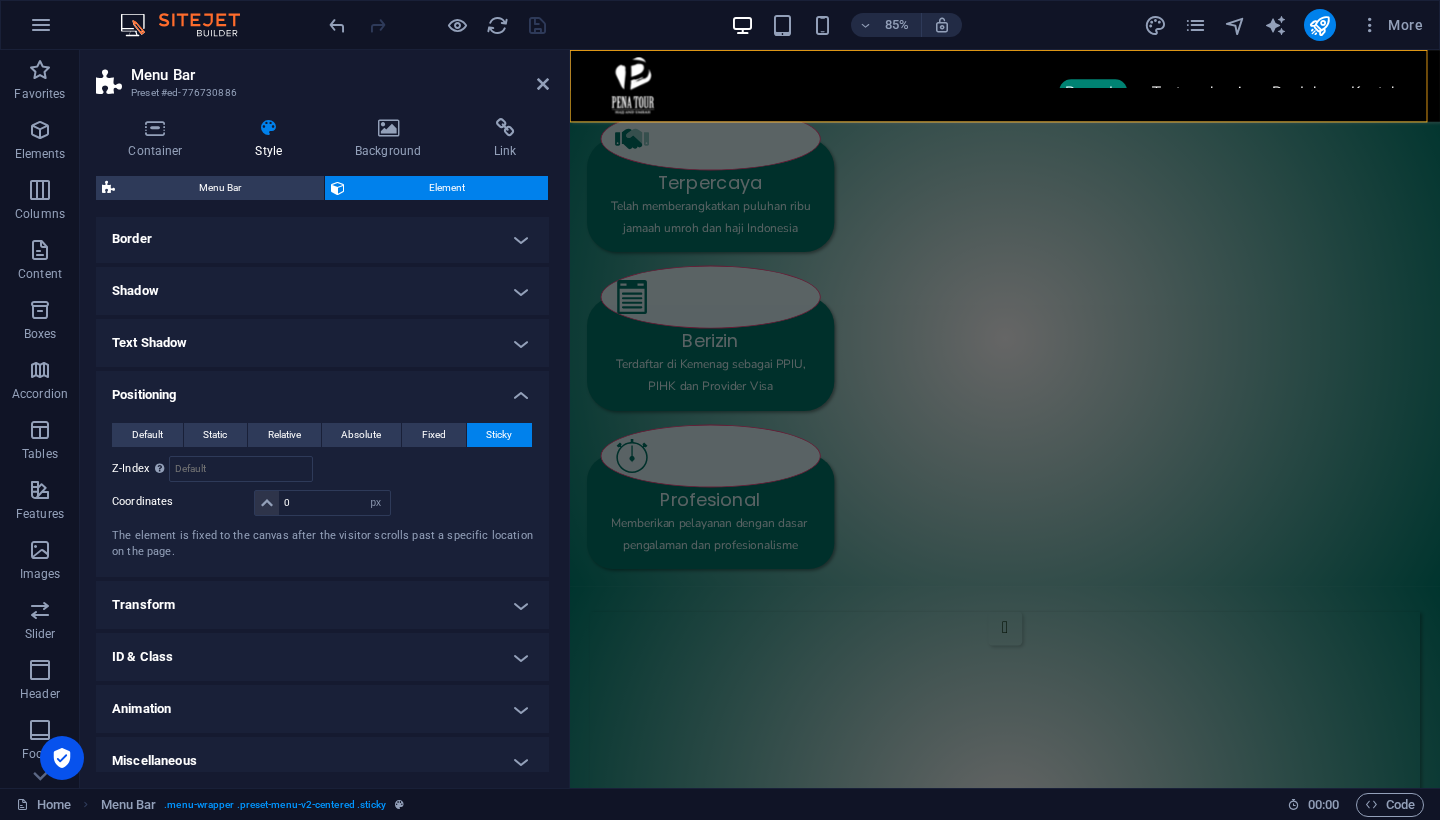 scroll, scrollTop: 201, scrollLeft: 0, axis: vertical 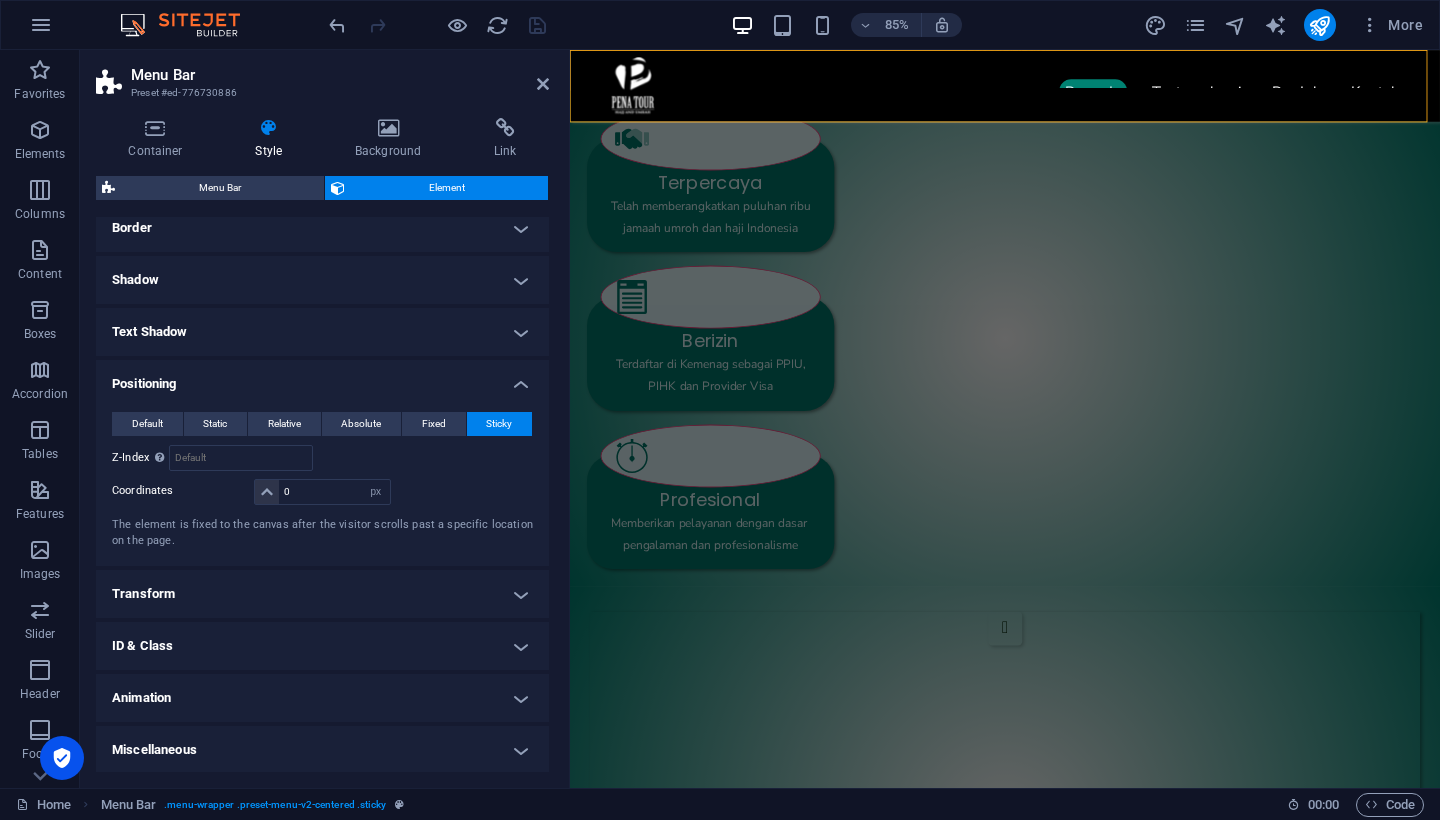 click on "Positioning" at bounding box center (322, 378) 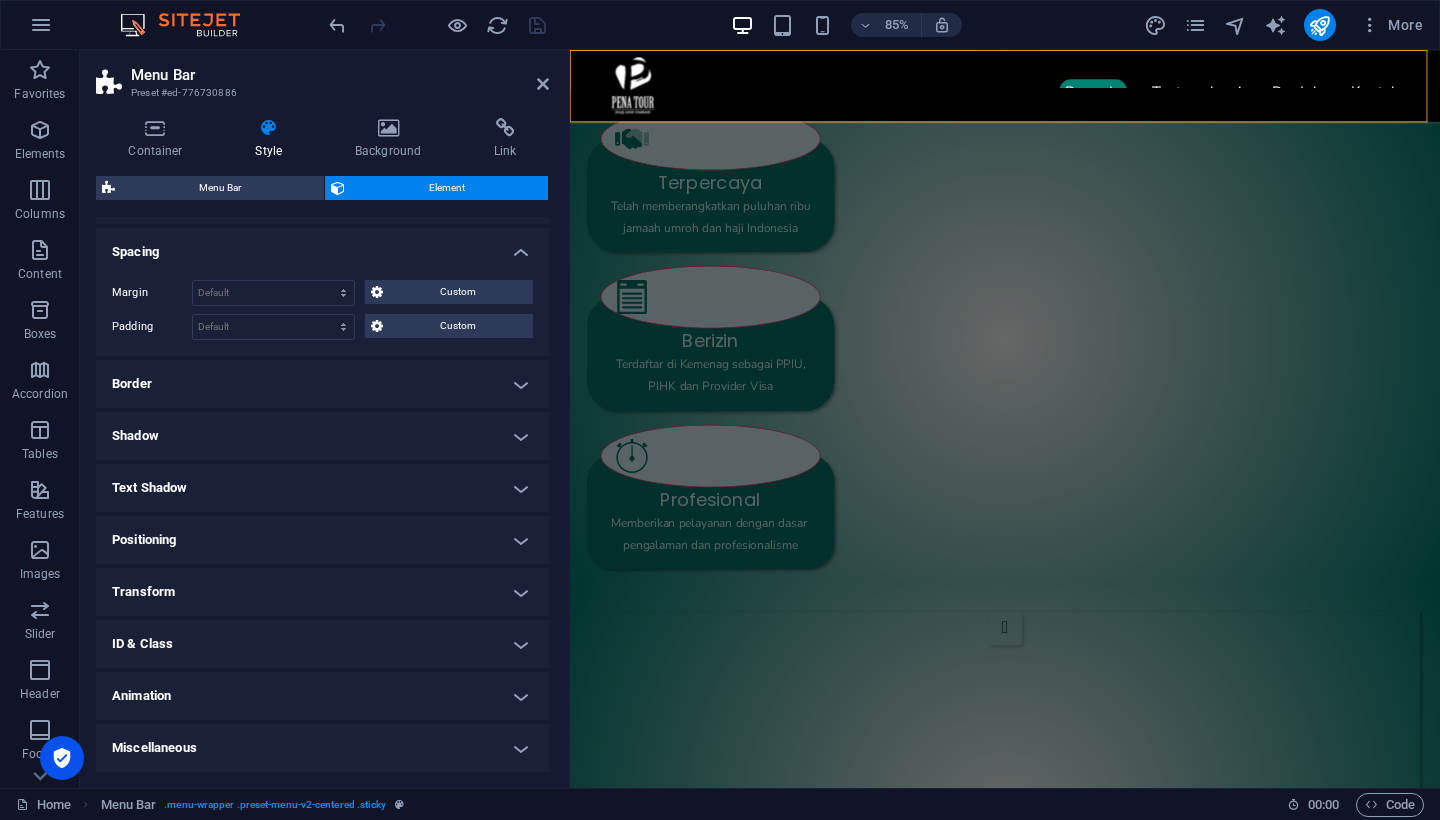 scroll, scrollTop: 44, scrollLeft: 0, axis: vertical 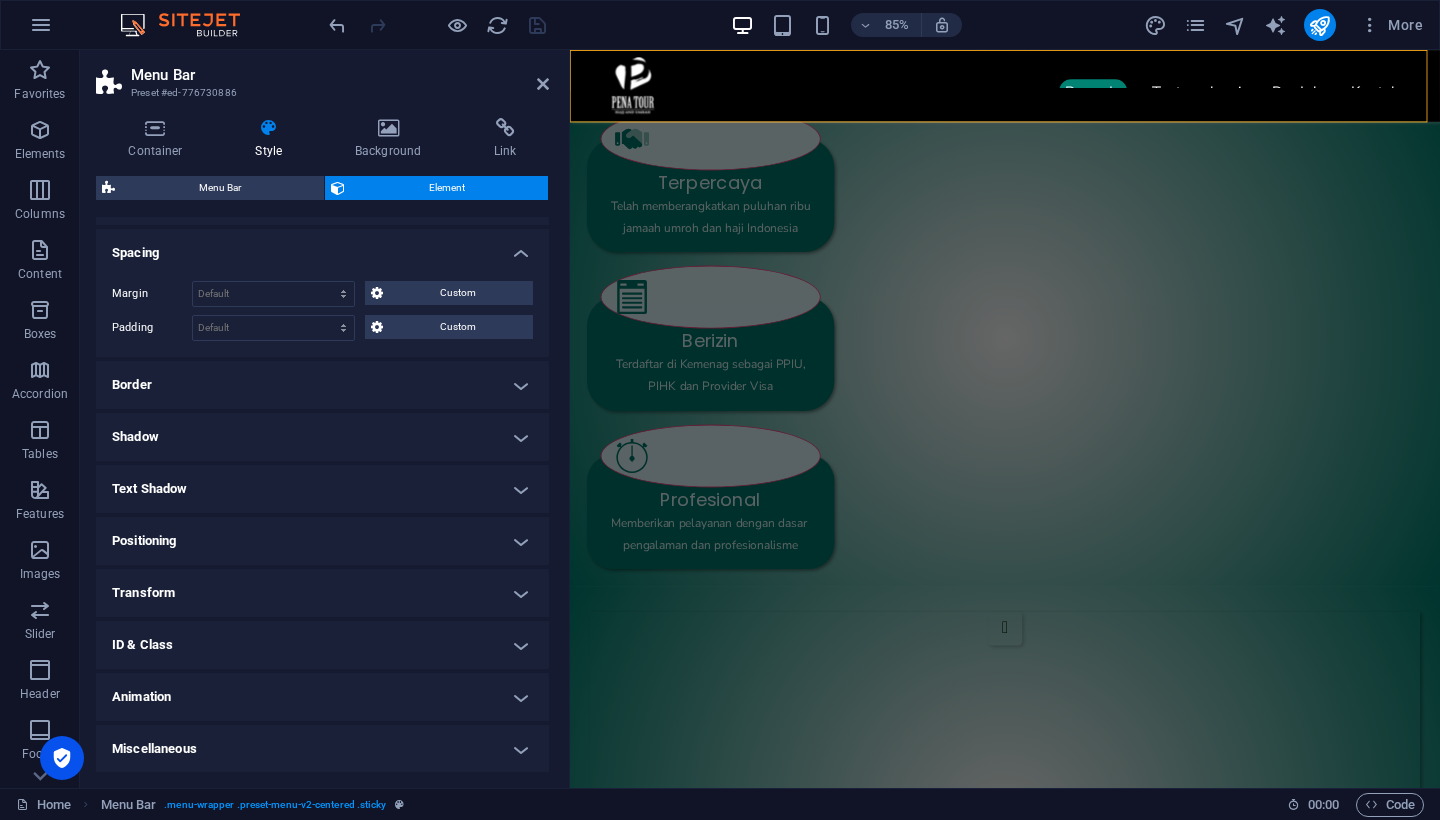 click on "Shadow" at bounding box center [322, 437] 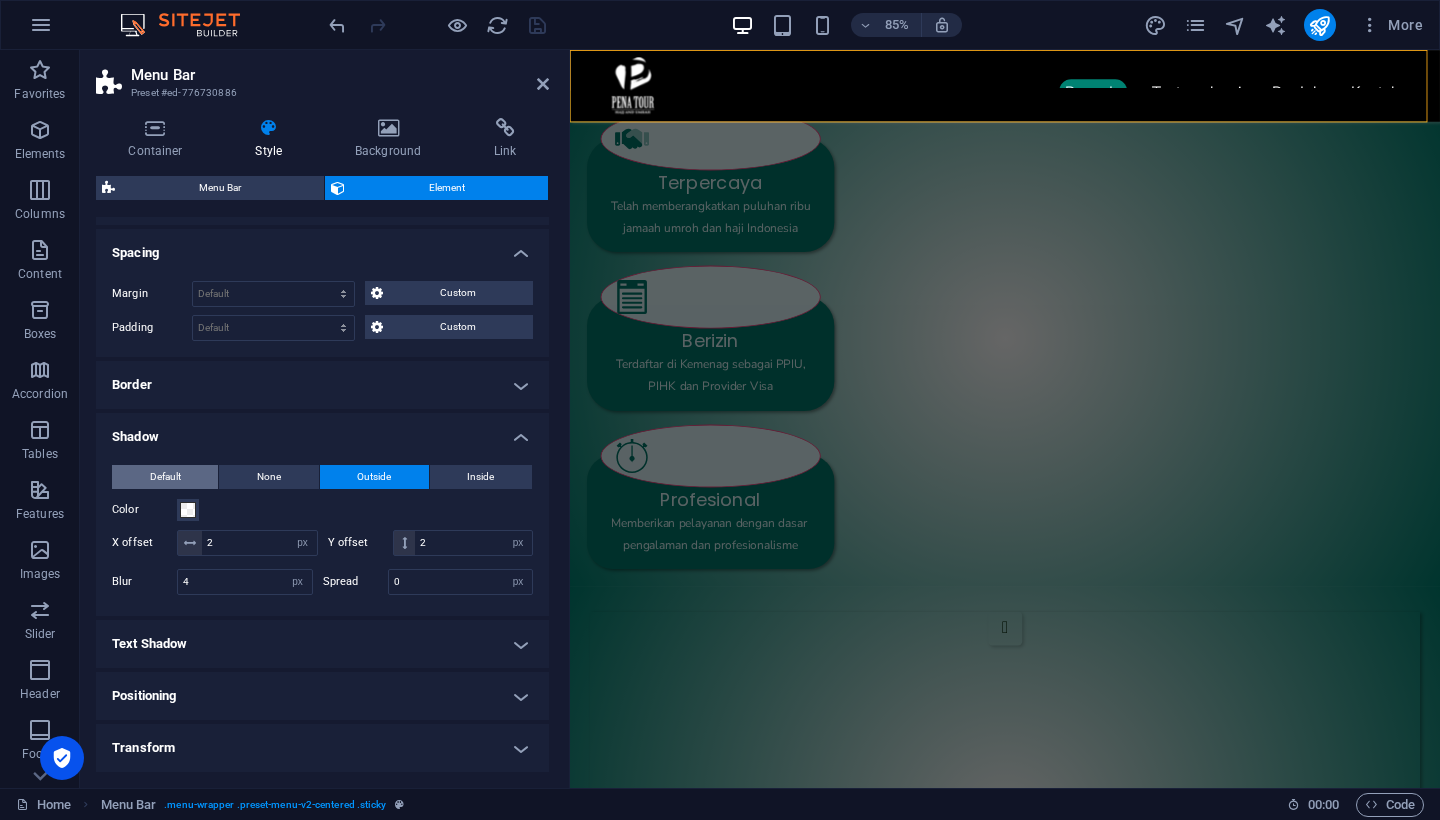 click on "Default" at bounding box center [165, 477] 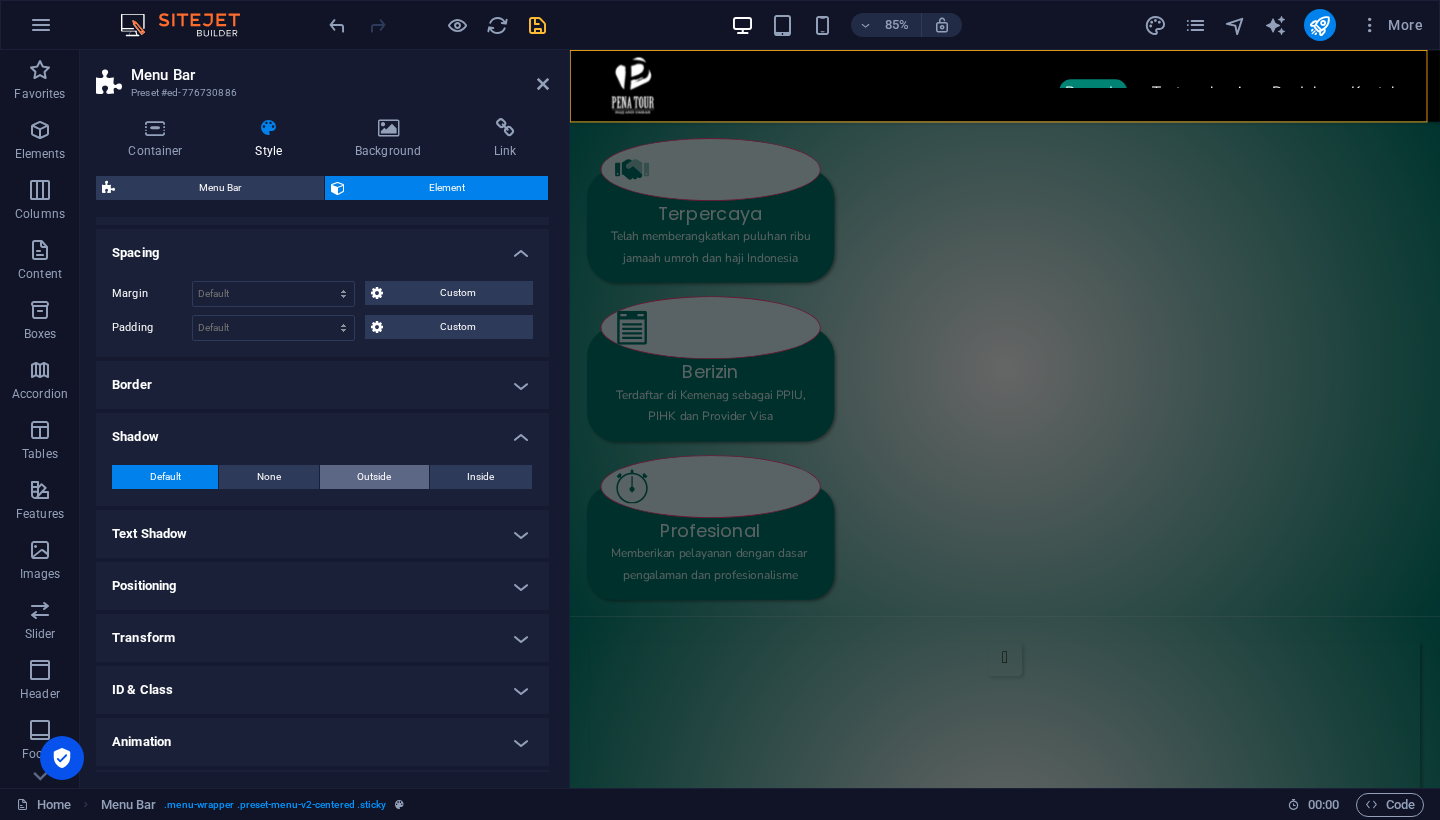 click on "Outside" at bounding box center (374, 477) 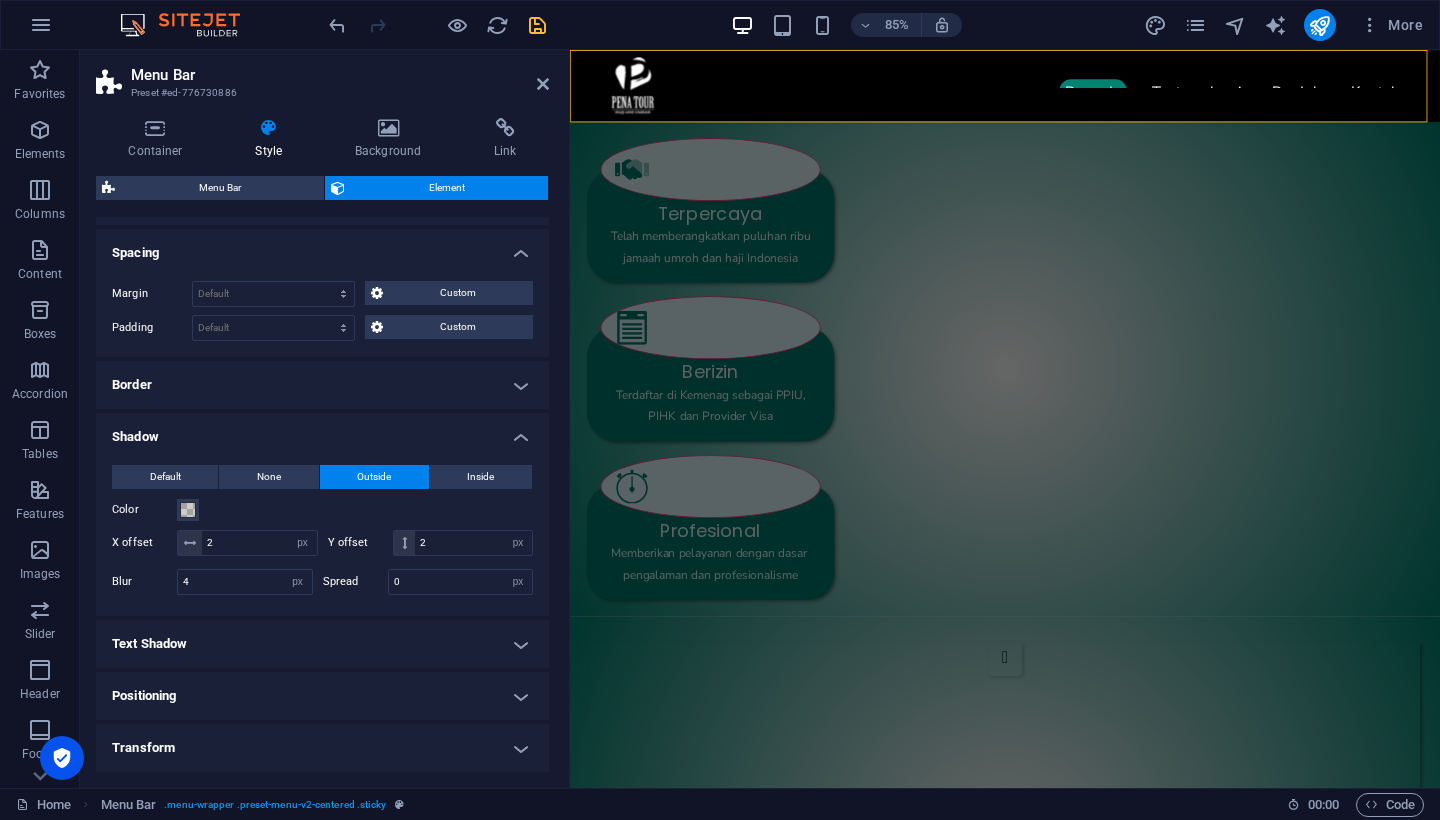 click on "Shadow" at bounding box center (322, 431) 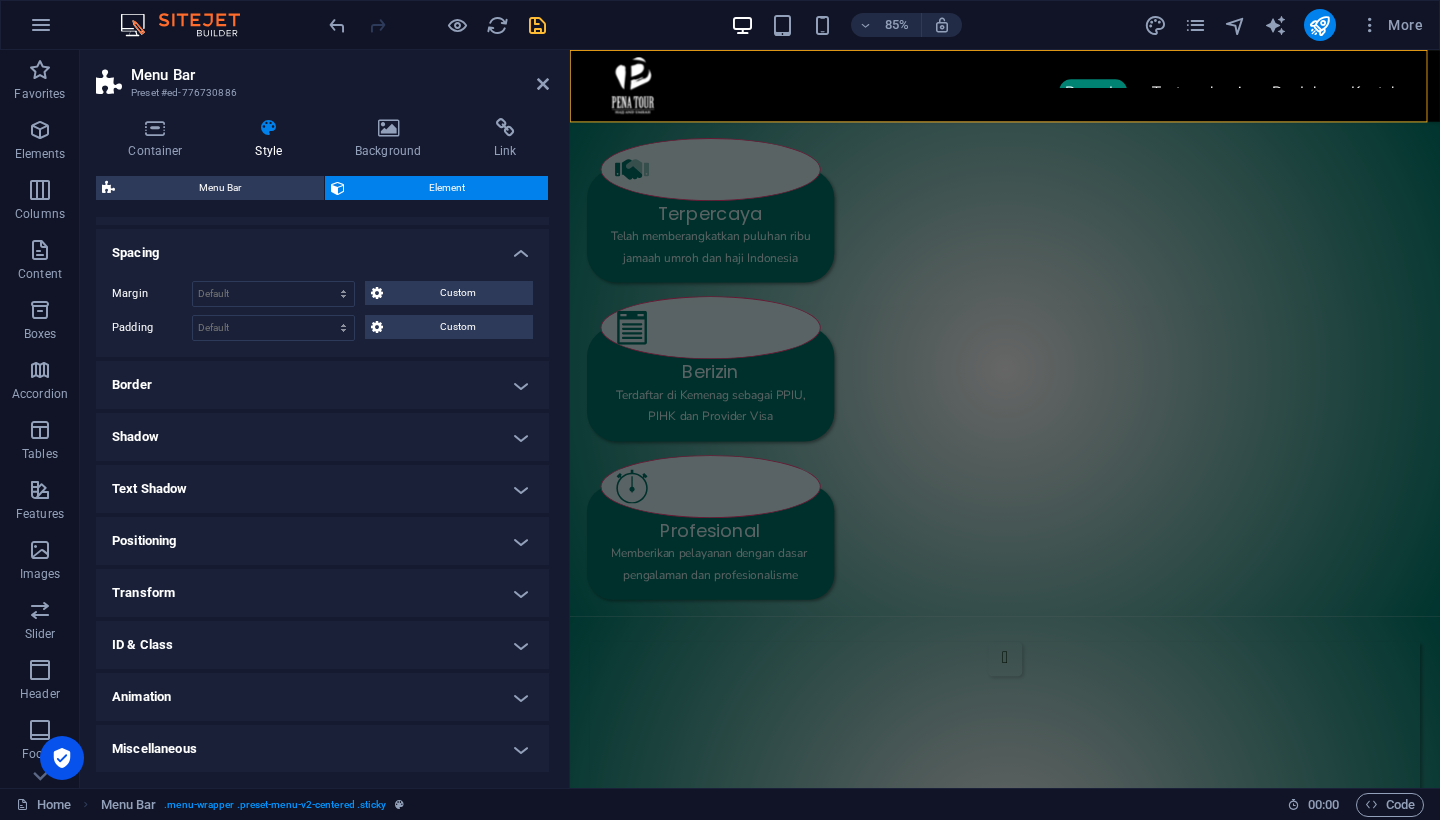 click on "Border" at bounding box center [322, 385] 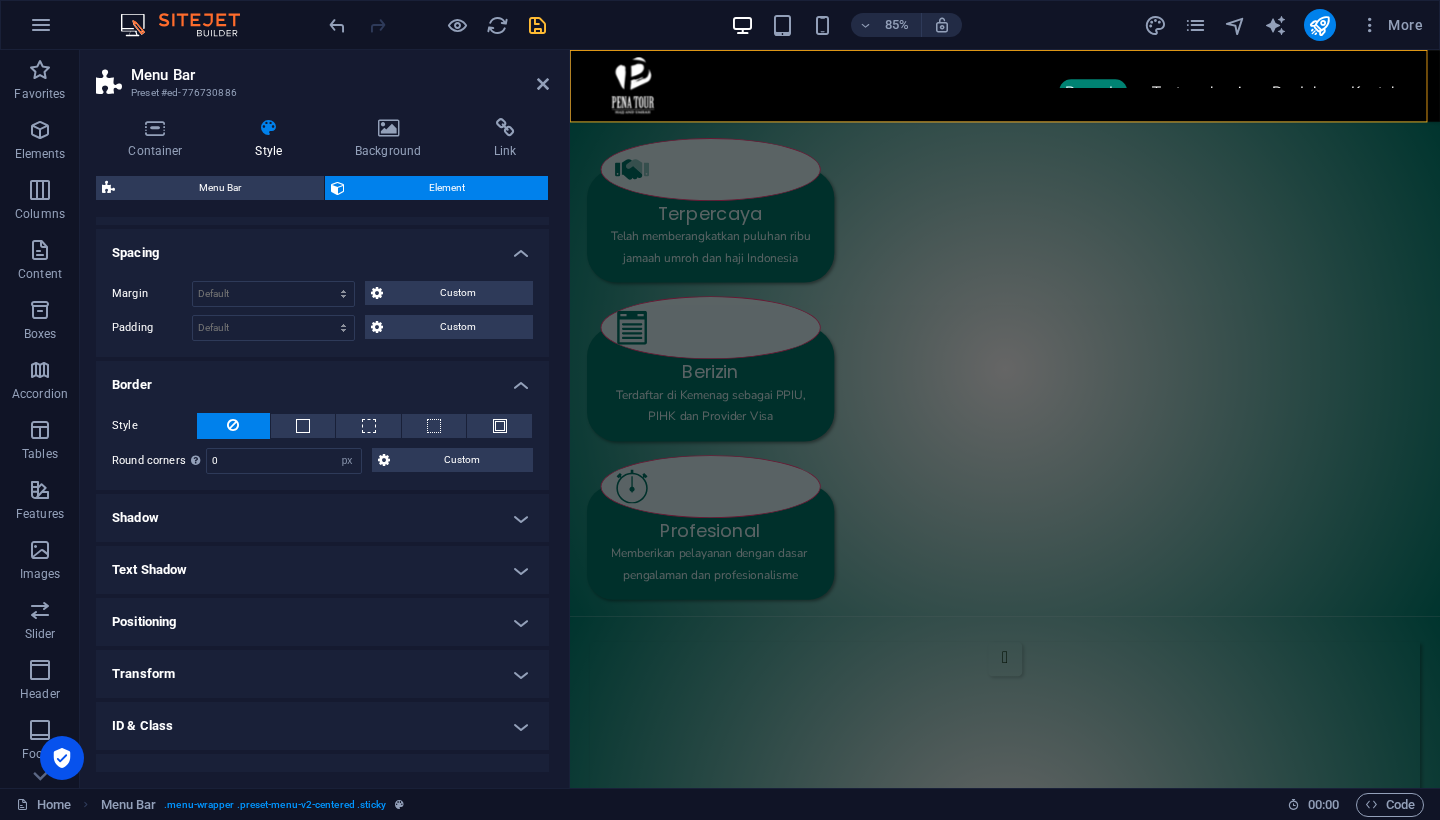 click on "Border" at bounding box center (322, 379) 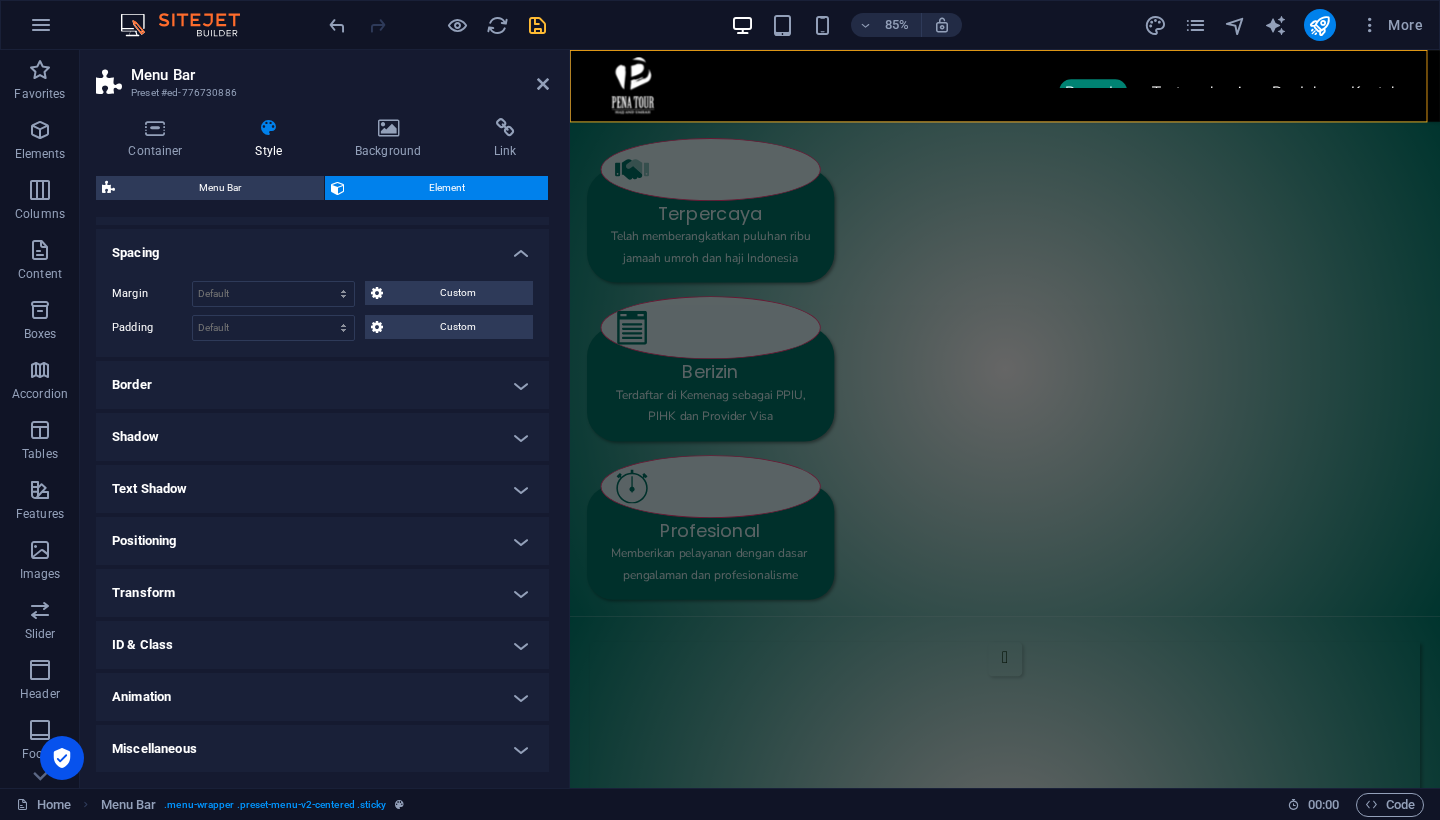 click on "Transform" at bounding box center [322, 593] 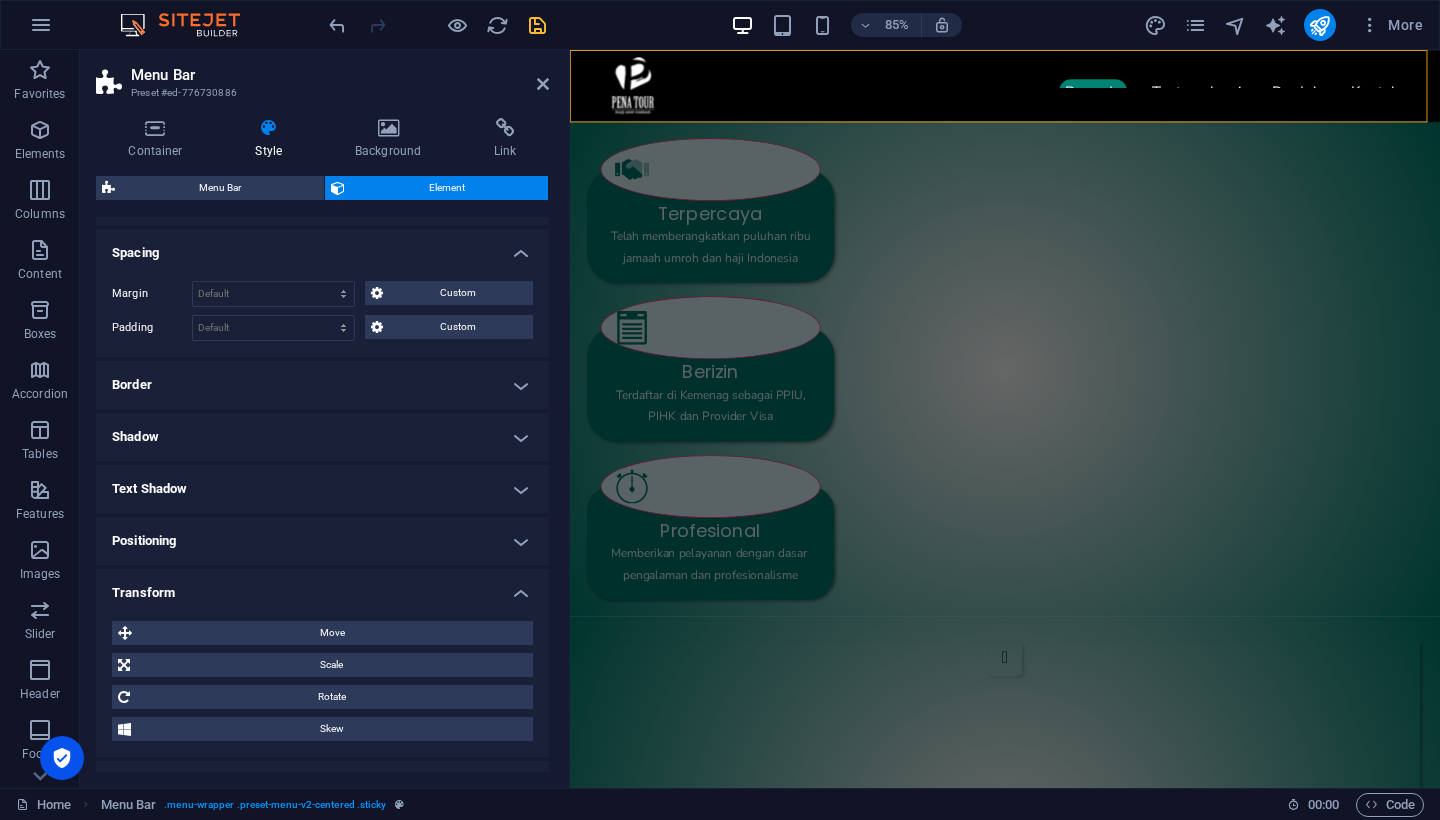click on "Transform" at bounding box center [322, 587] 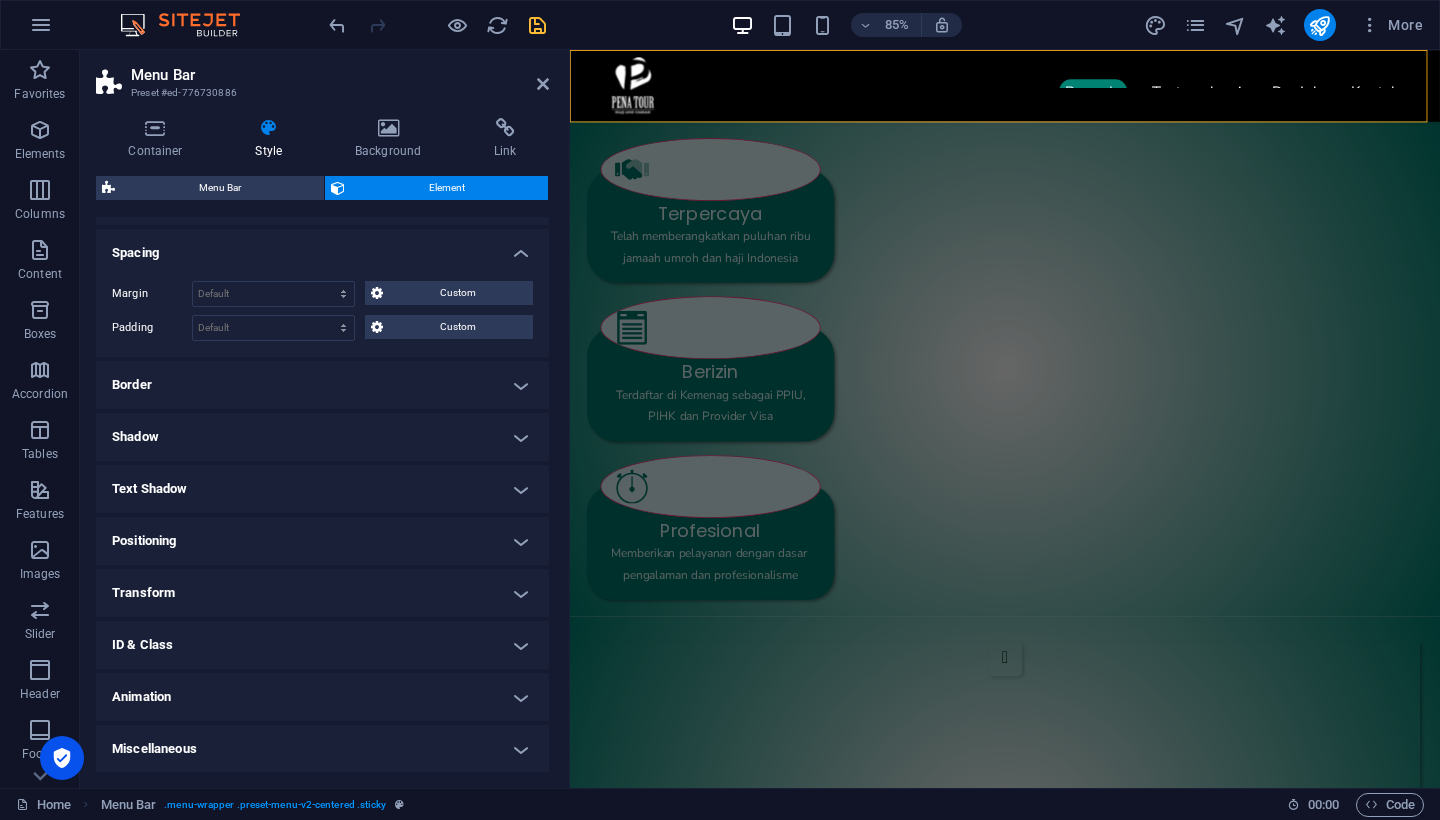 click on "Positioning" at bounding box center (322, 541) 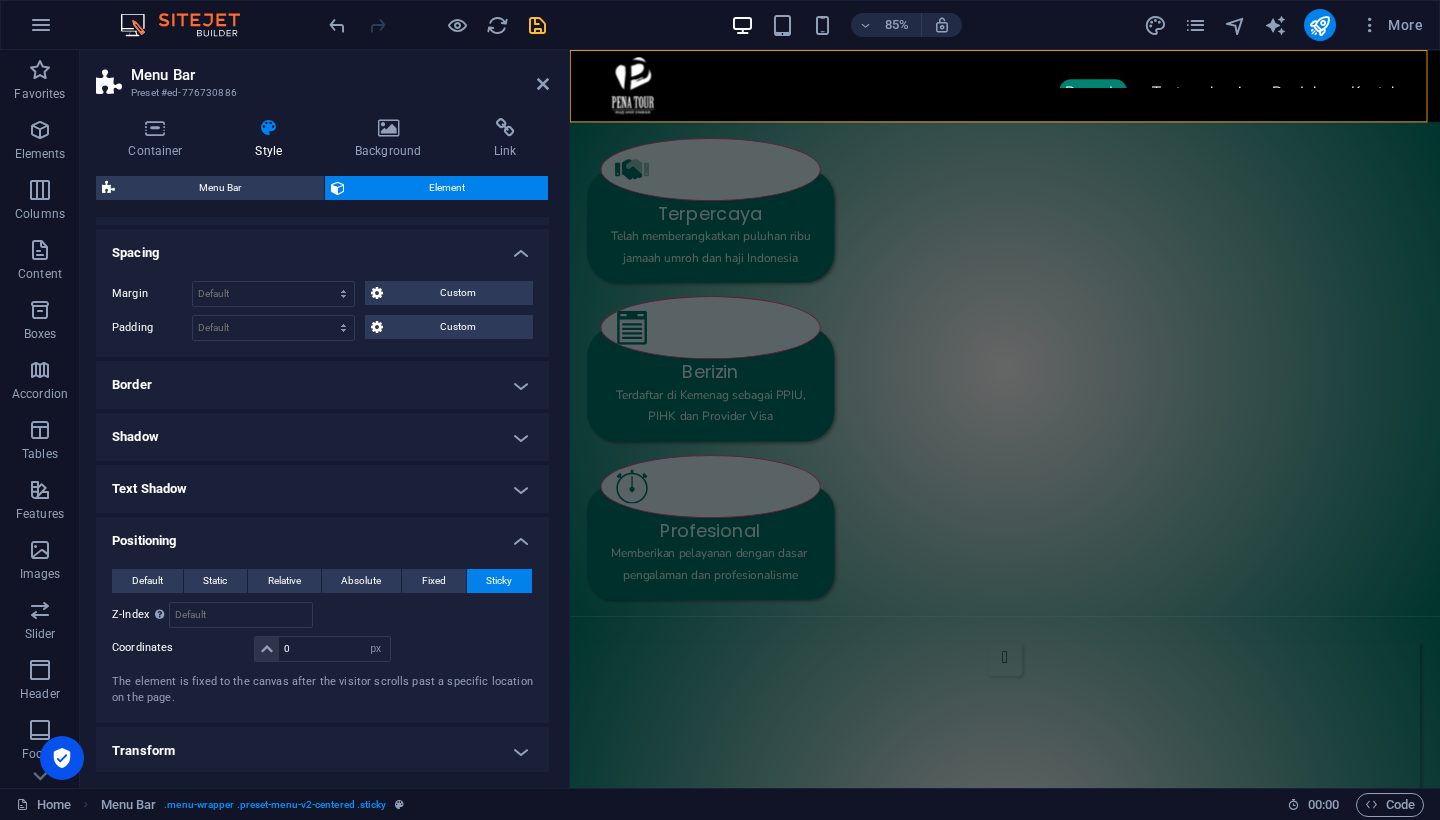 click on "Positioning" at bounding box center [322, 535] 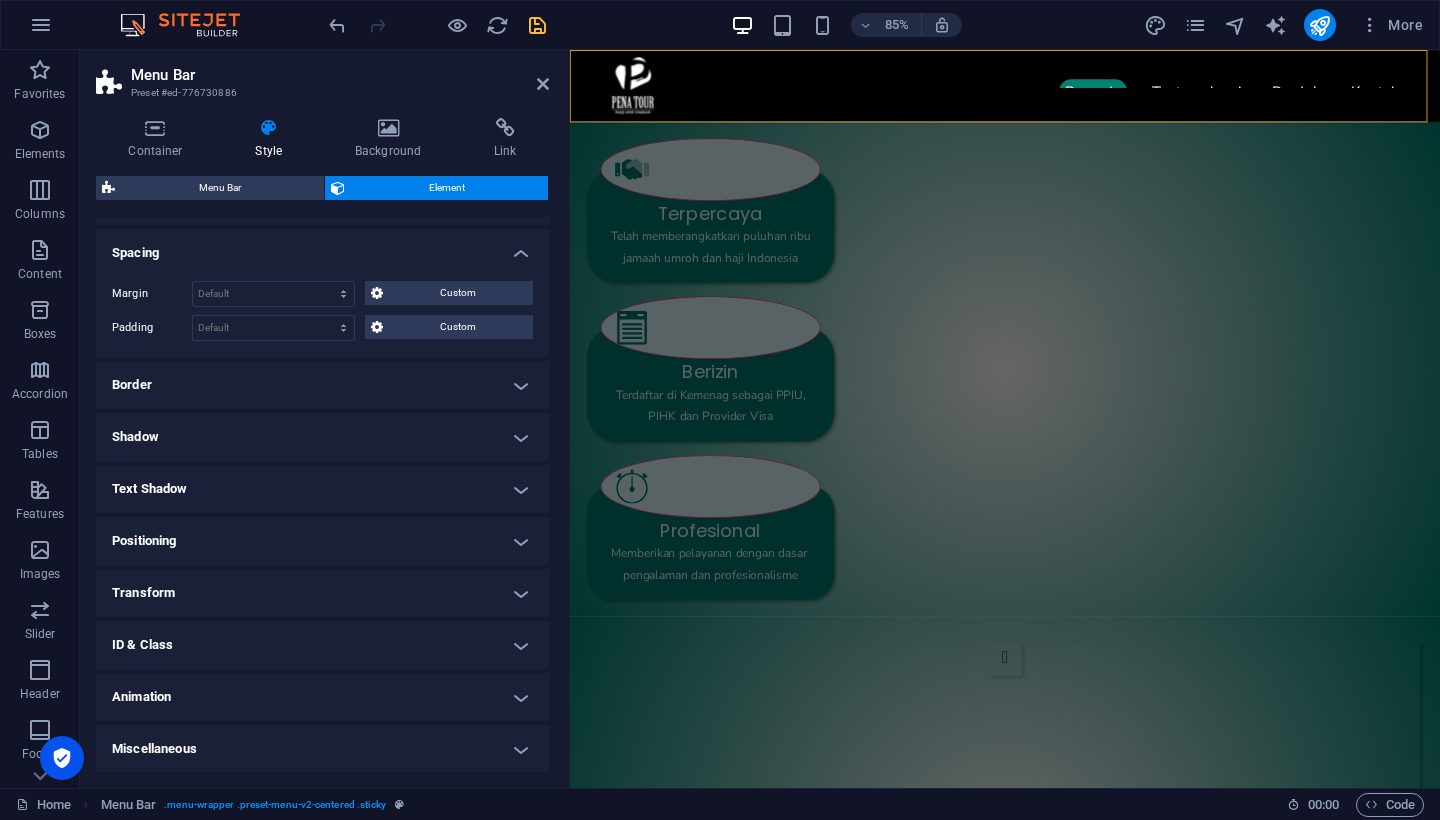 click on "Text Shadow" at bounding box center [322, 489] 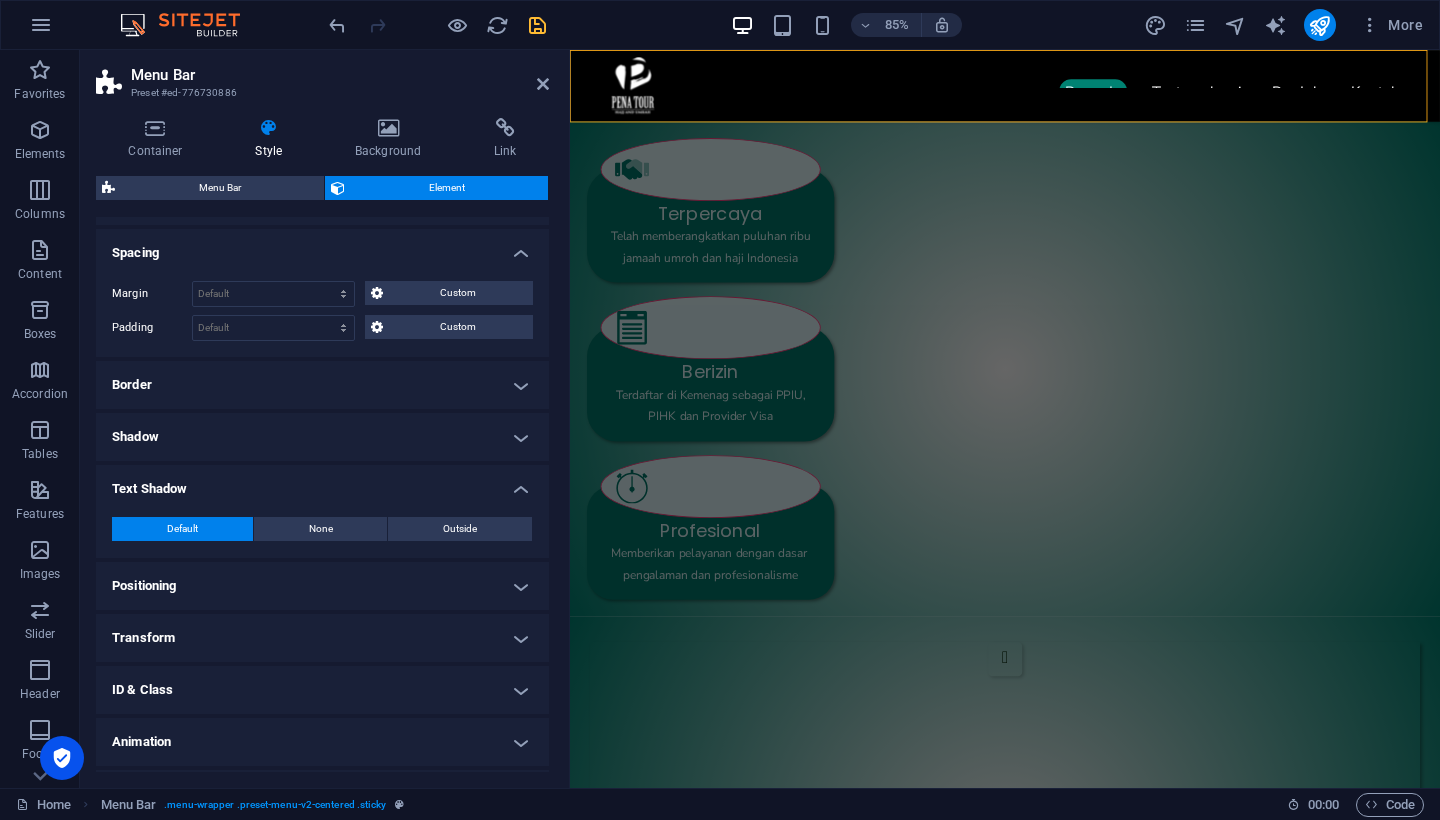 click on "Text Shadow" at bounding box center [322, 483] 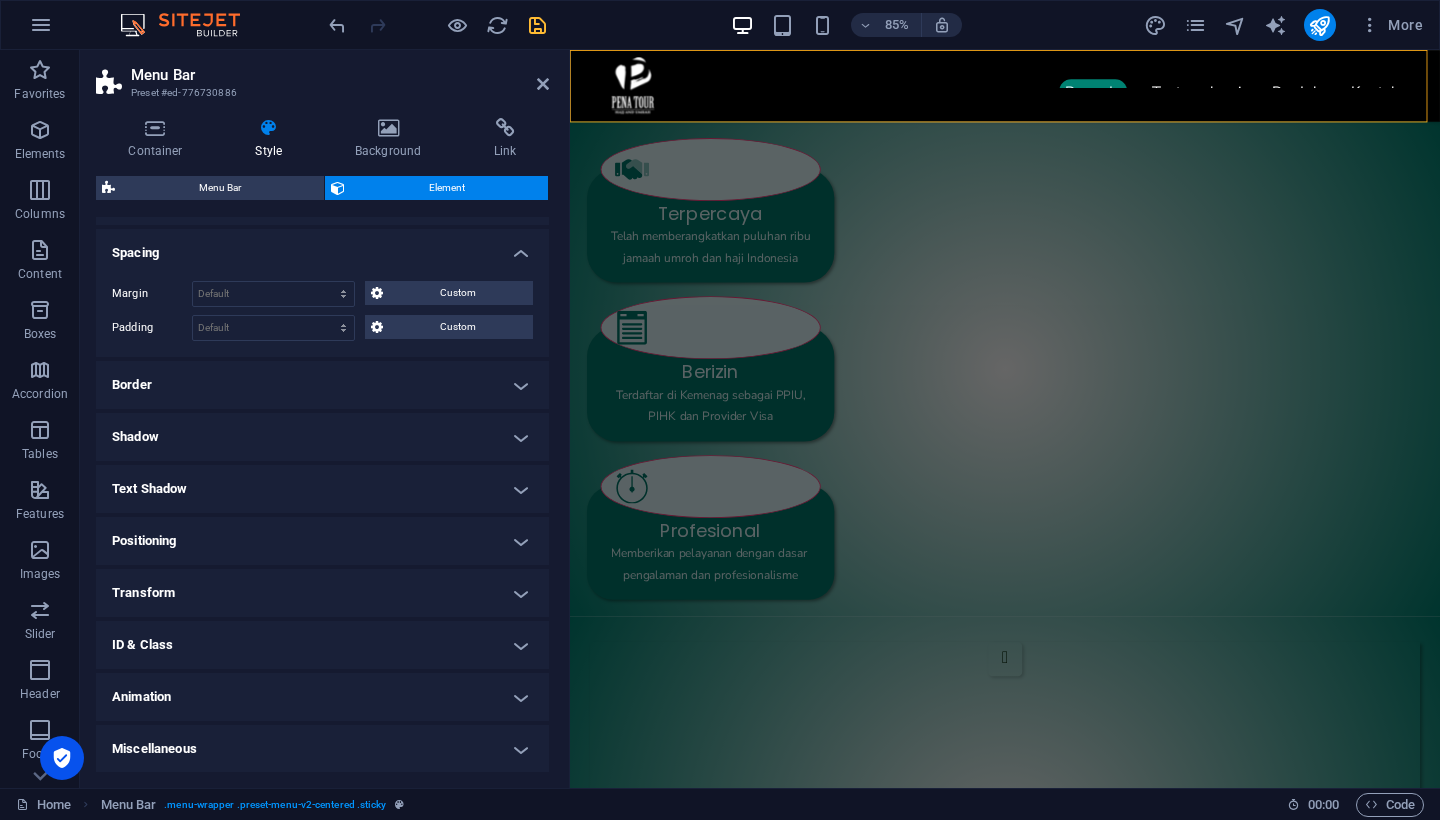 scroll, scrollTop: 0, scrollLeft: 0, axis: both 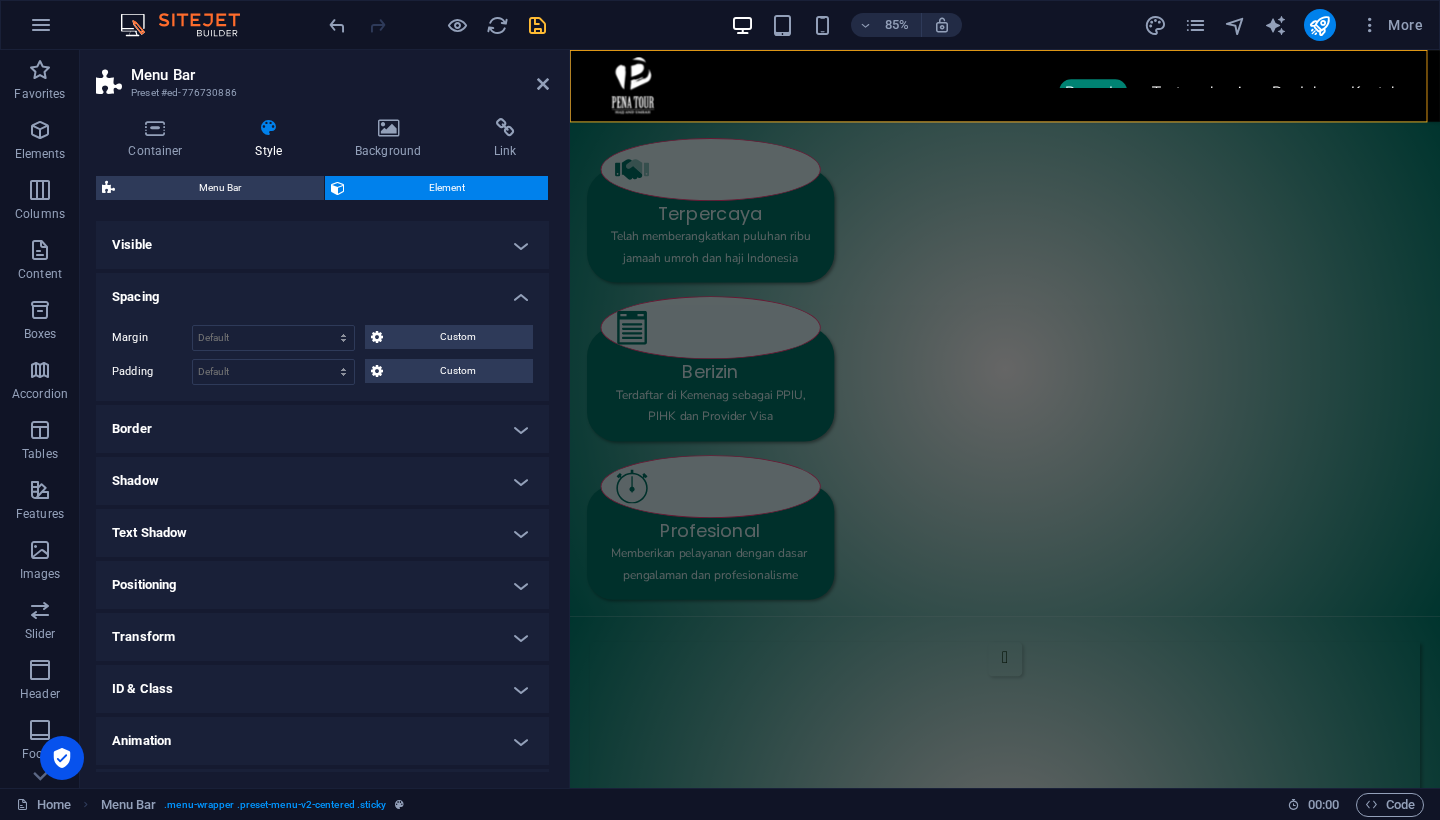 click on "Style" at bounding box center [272, 139] 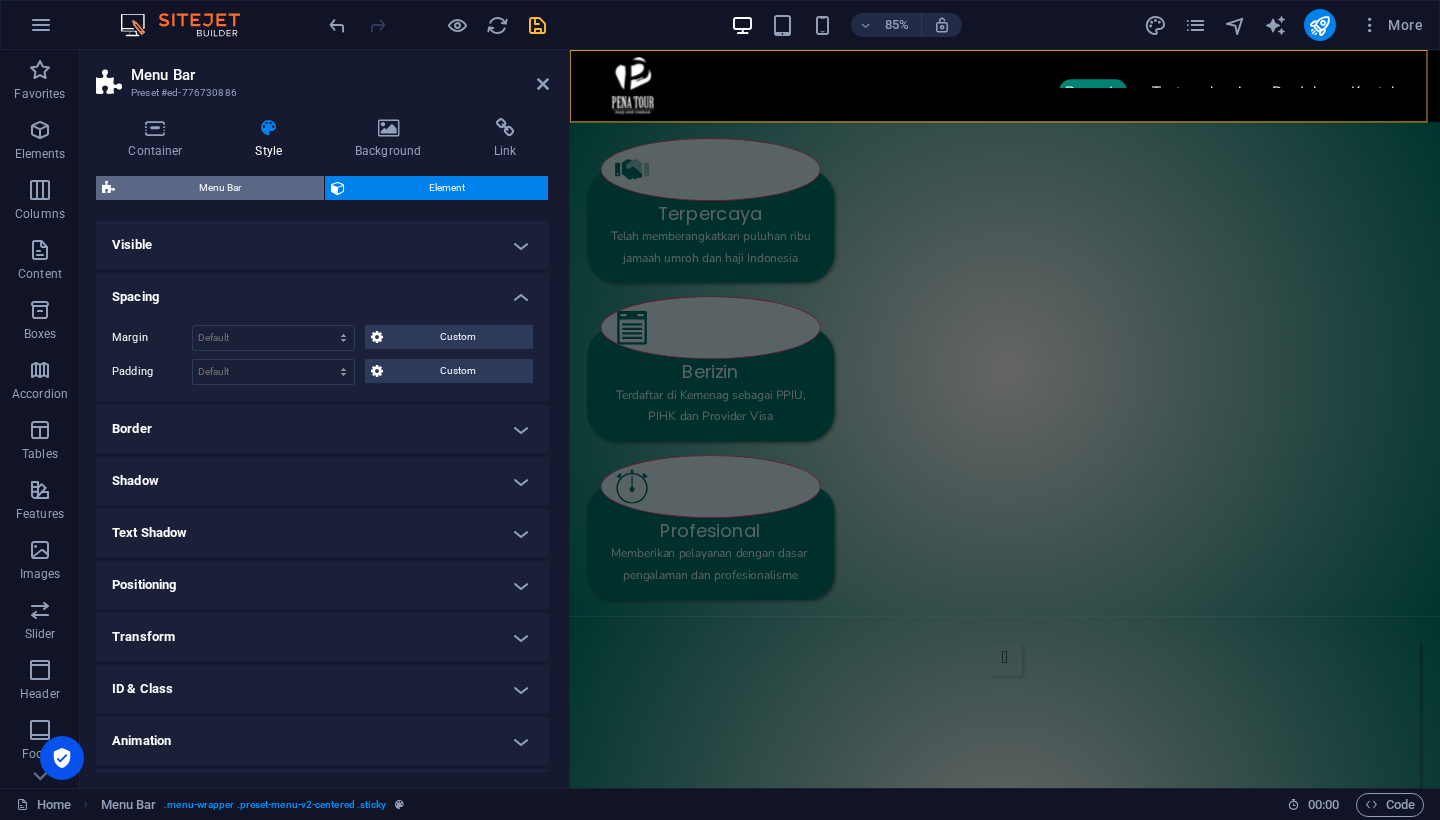 click on "Menu Bar" at bounding box center [219, 188] 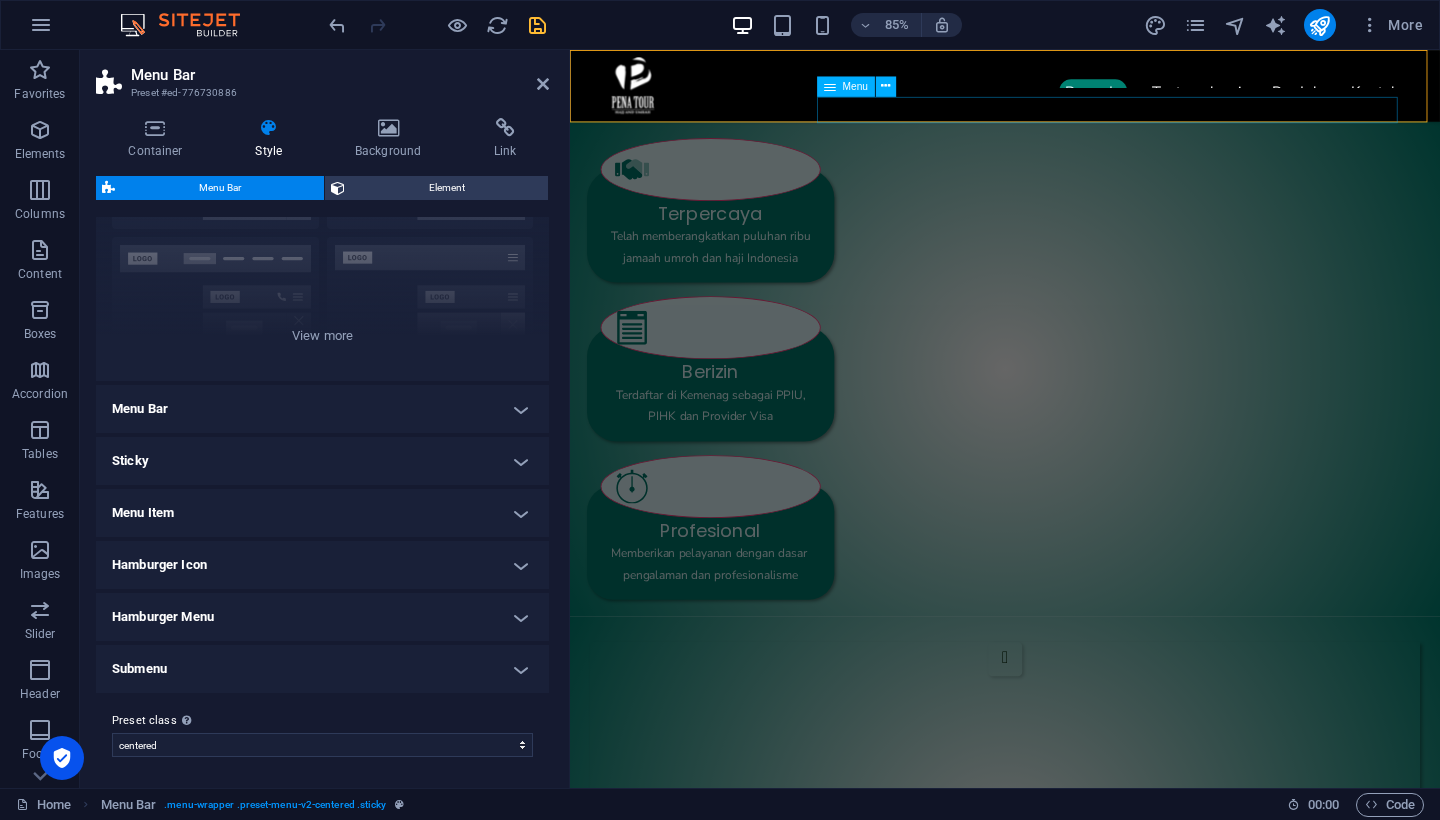 click on "Menu" at bounding box center [856, 86] 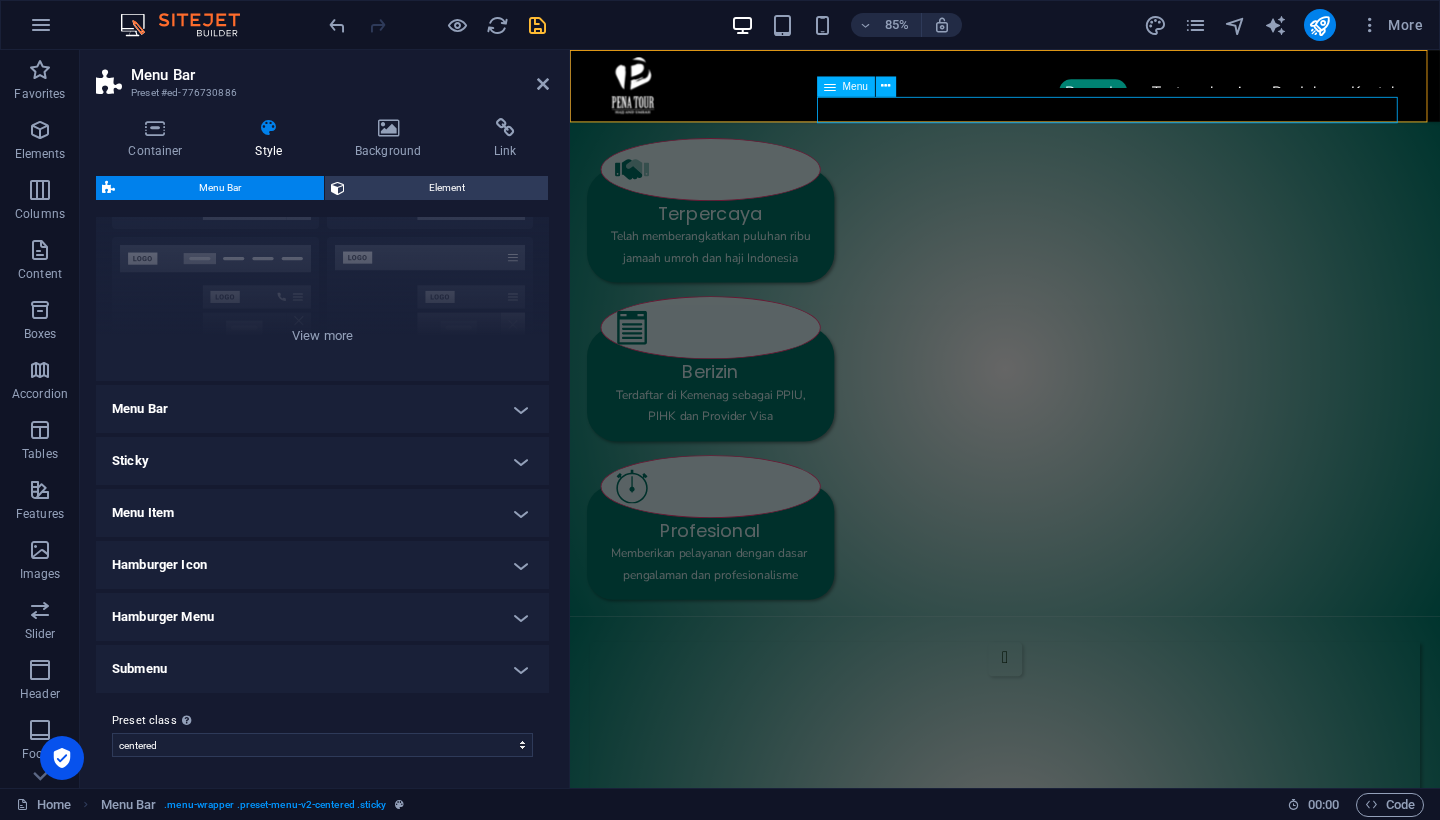 click on "Menu" at bounding box center [856, 86] 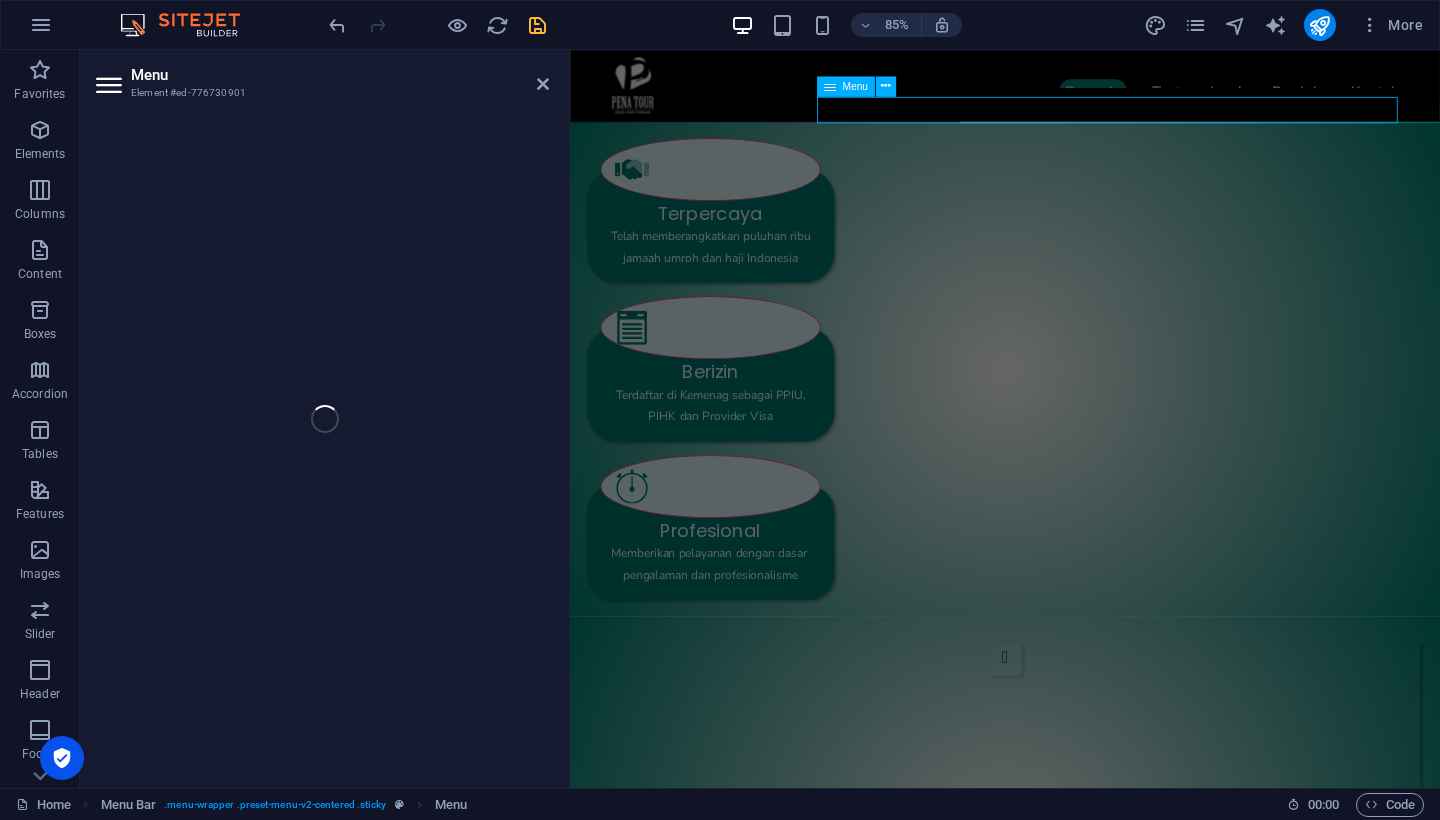 select 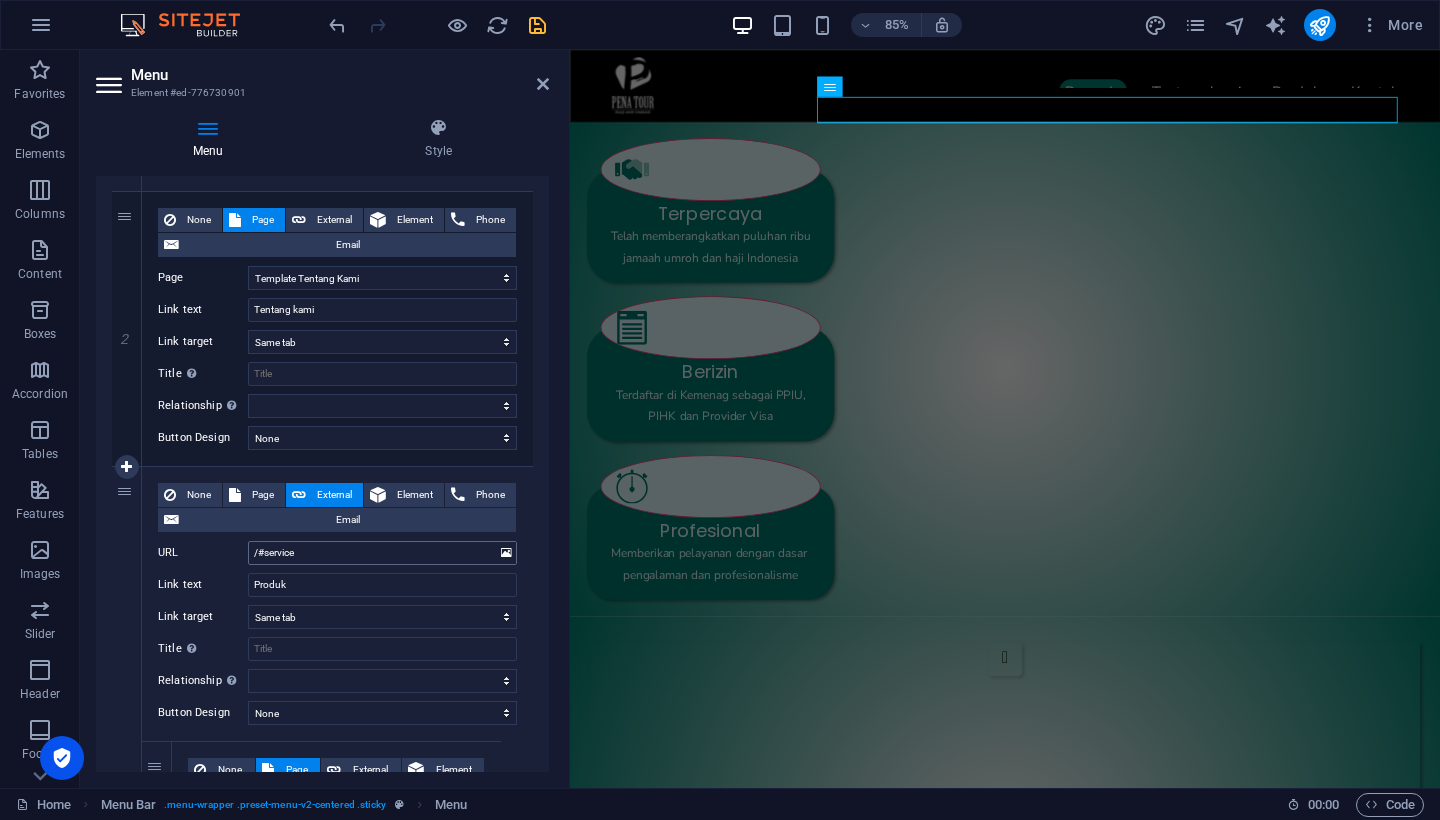 scroll, scrollTop: 0, scrollLeft: 0, axis: both 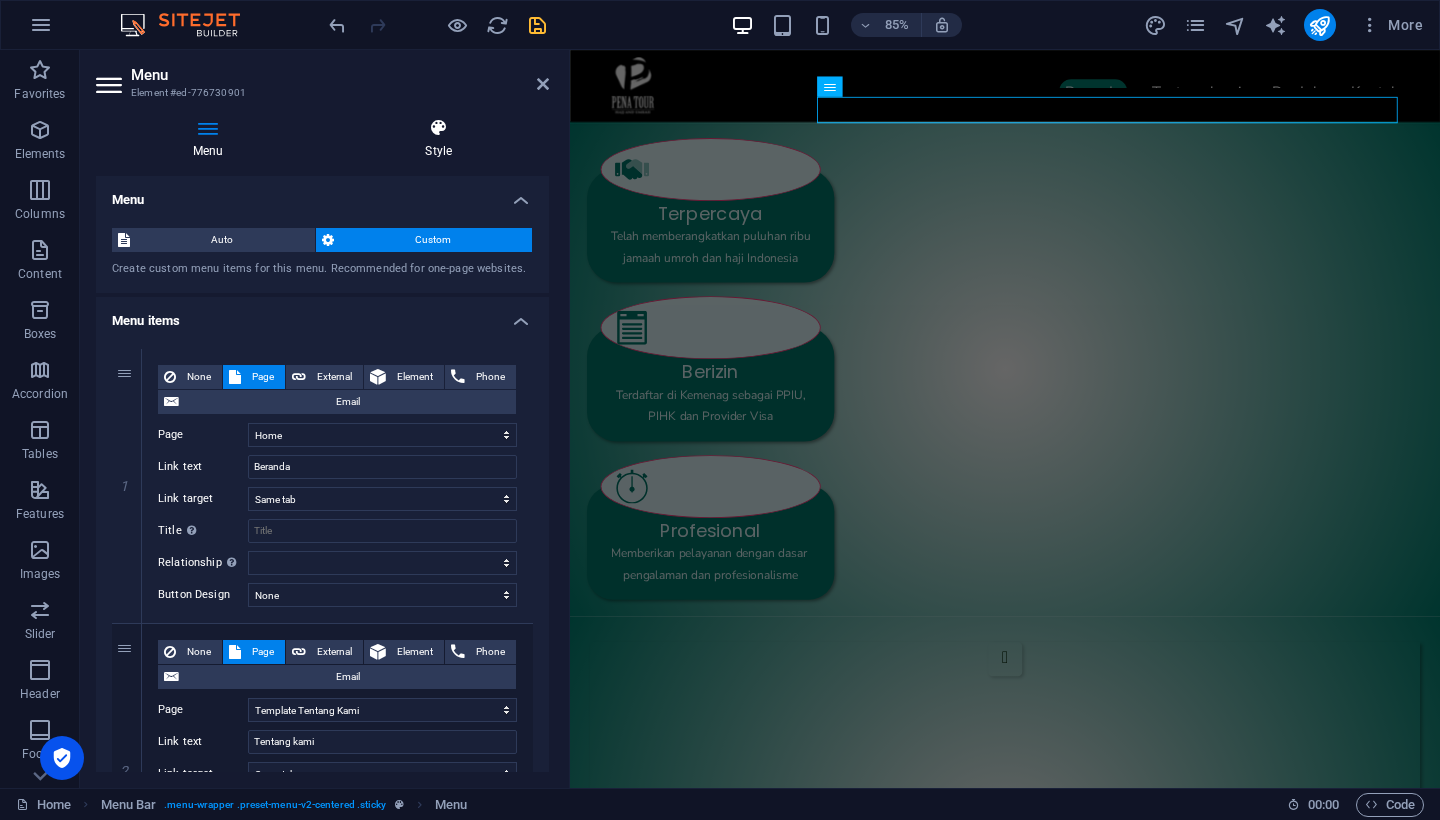 click on "Style" at bounding box center (438, 139) 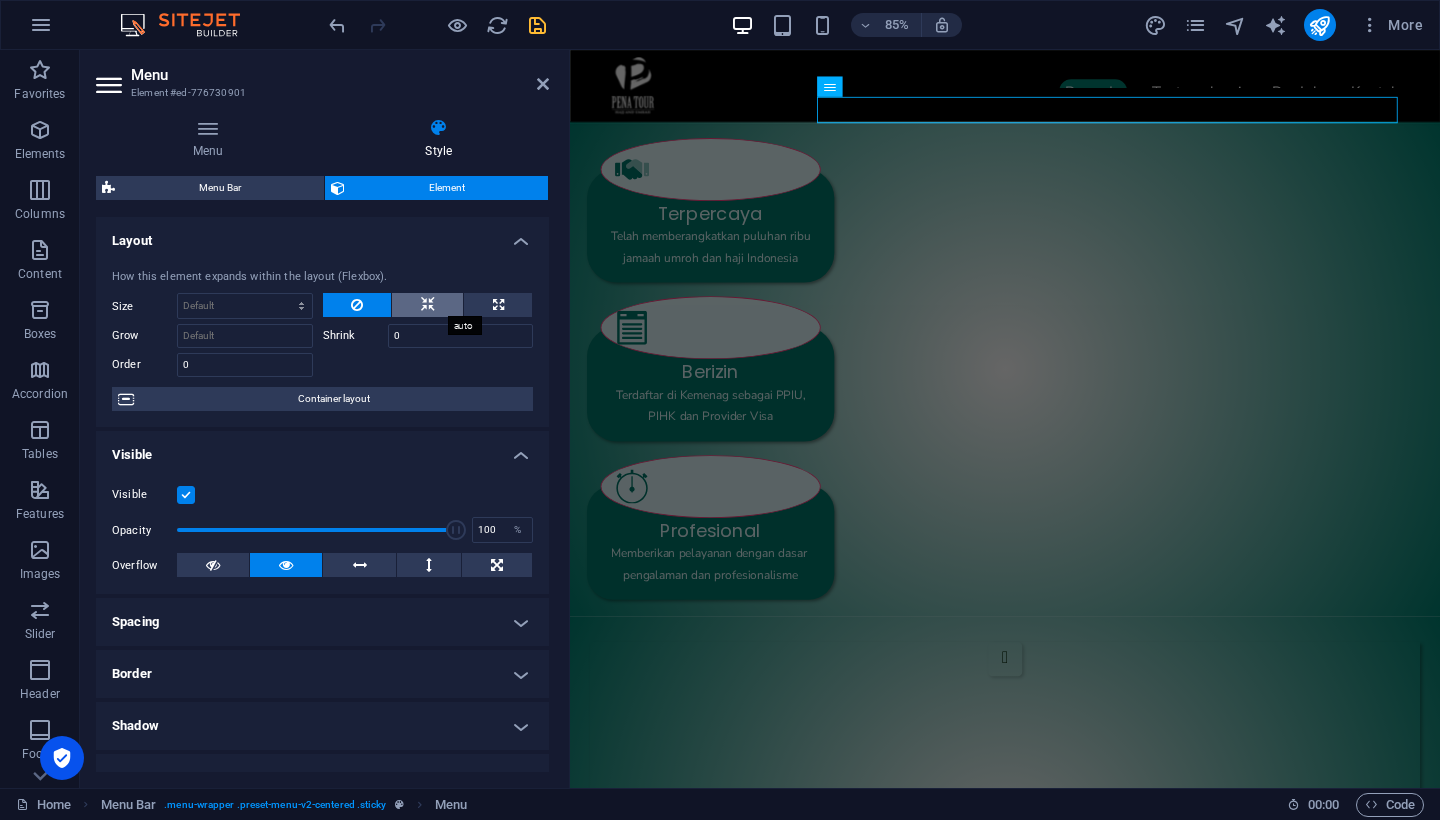 click at bounding box center (428, 305) 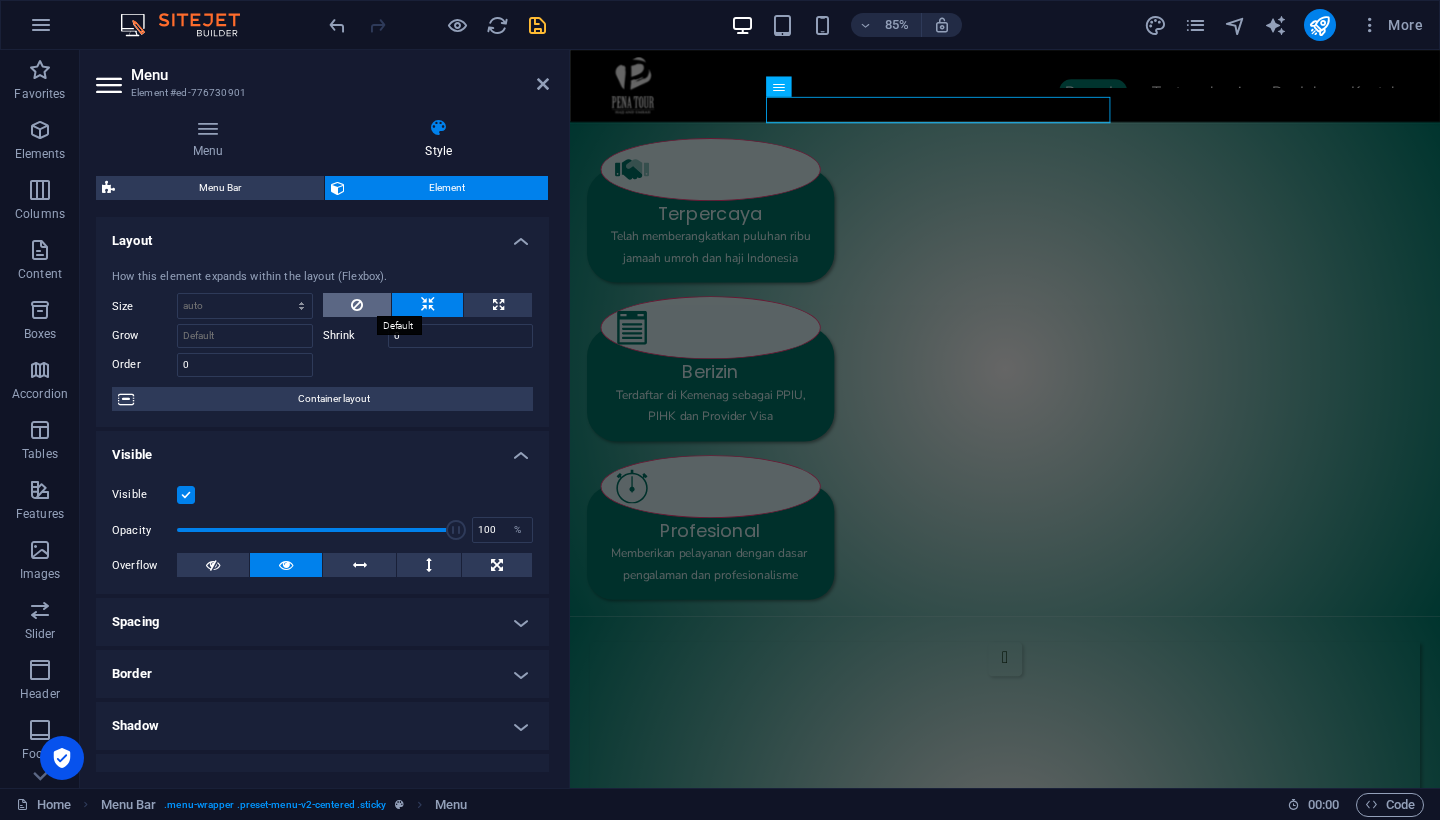 click at bounding box center (357, 305) 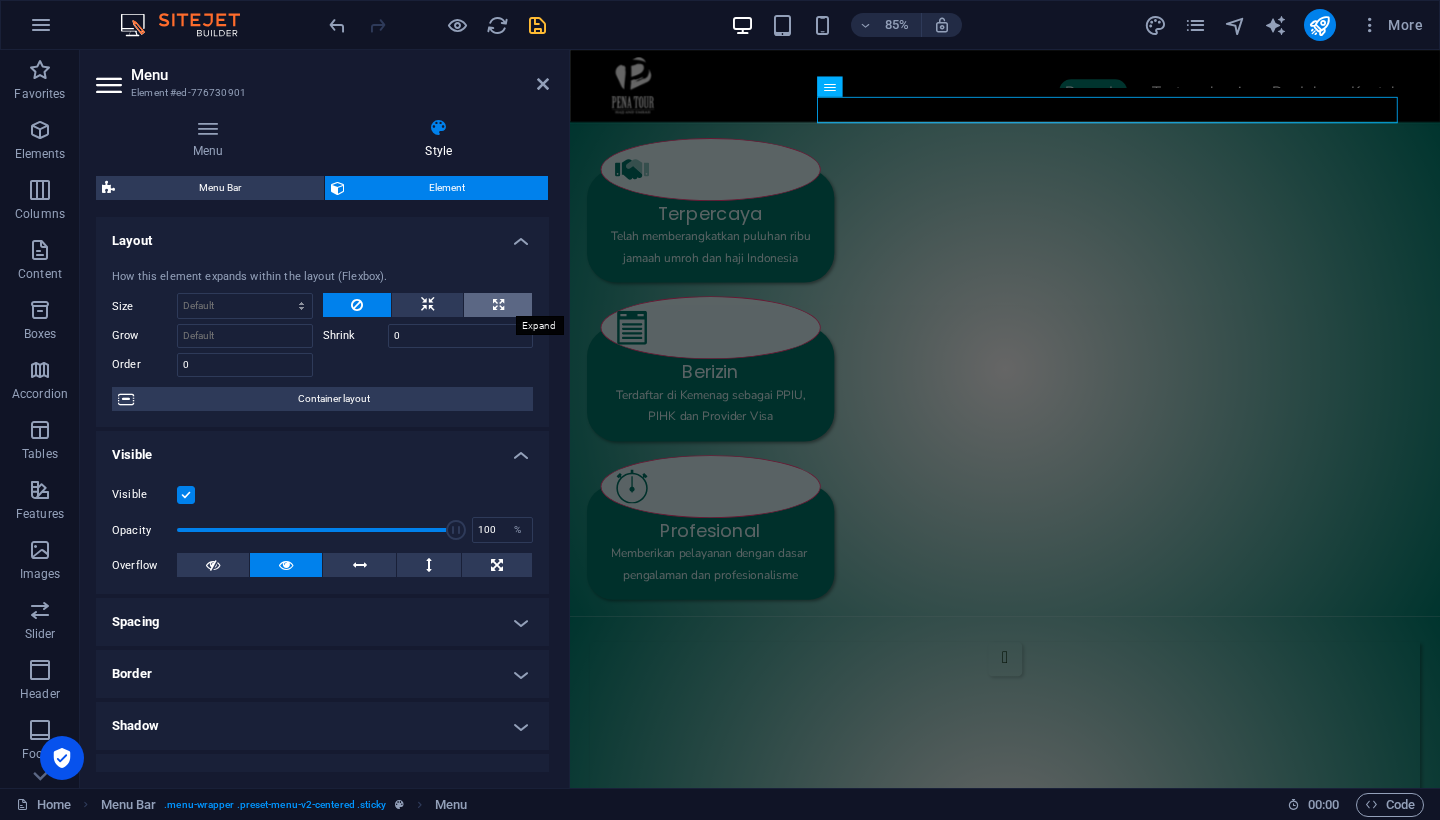 click at bounding box center (498, 305) 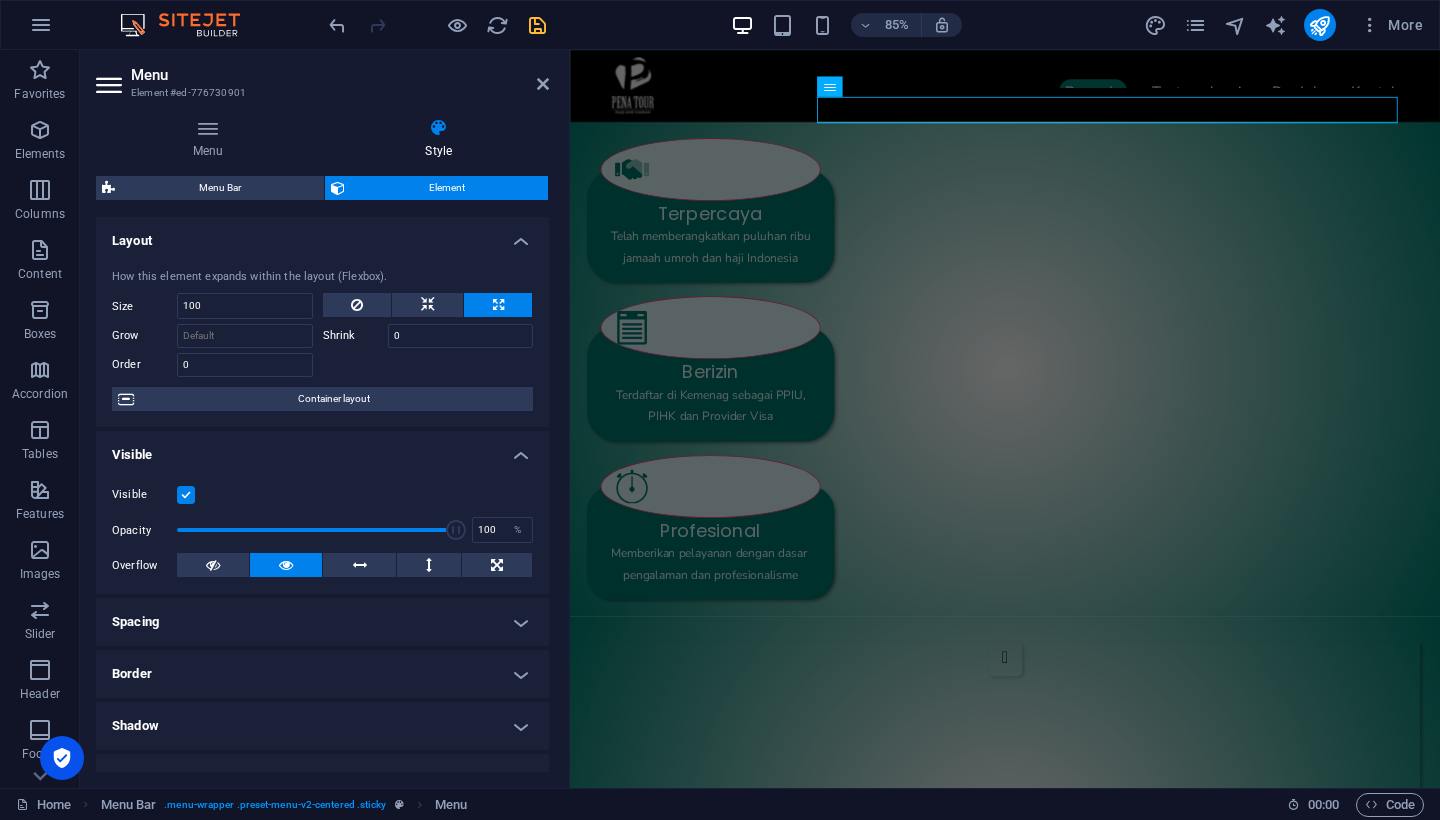 type on "100" 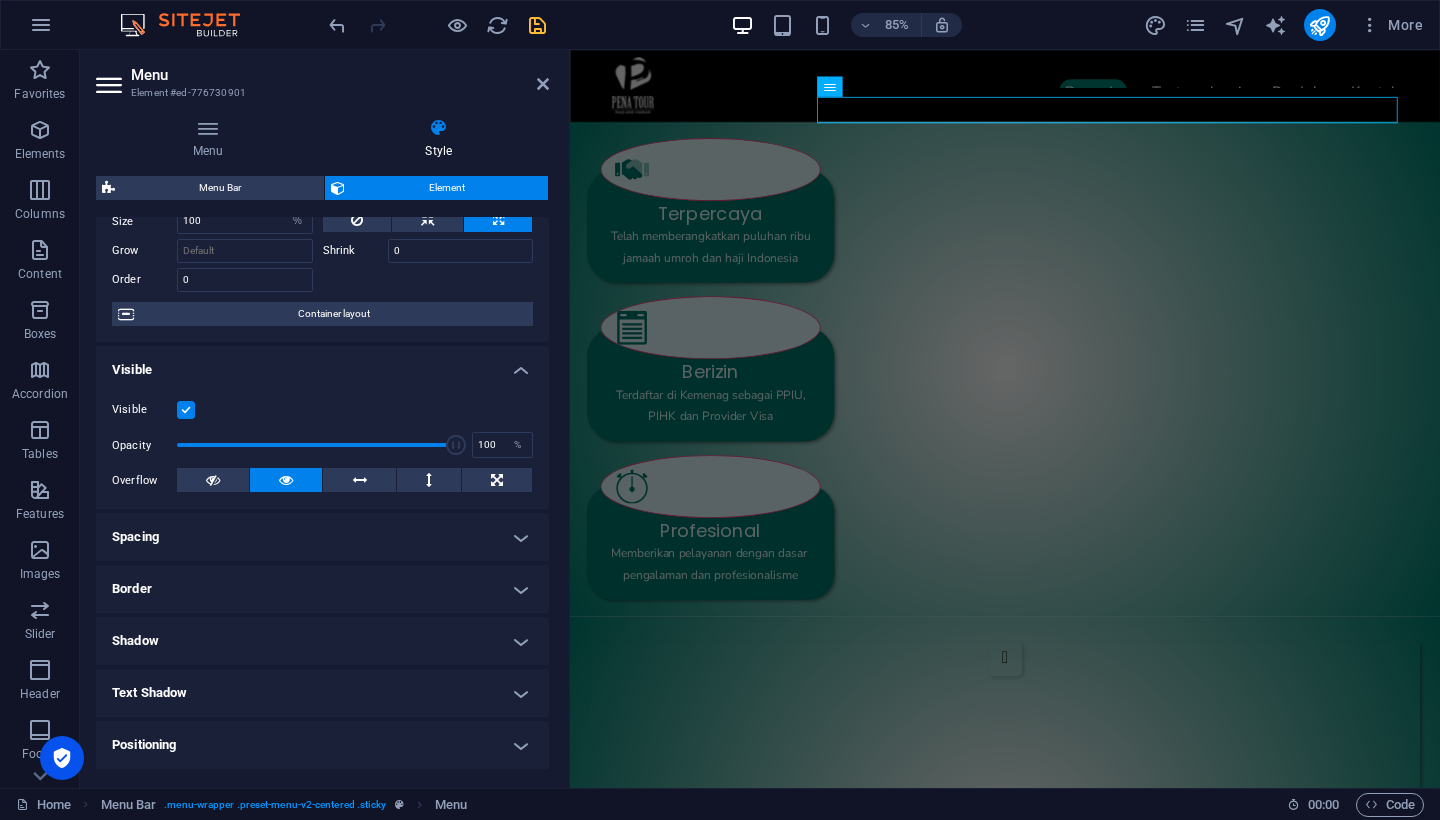 scroll, scrollTop: 113, scrollLeft: 0, axis: vertical 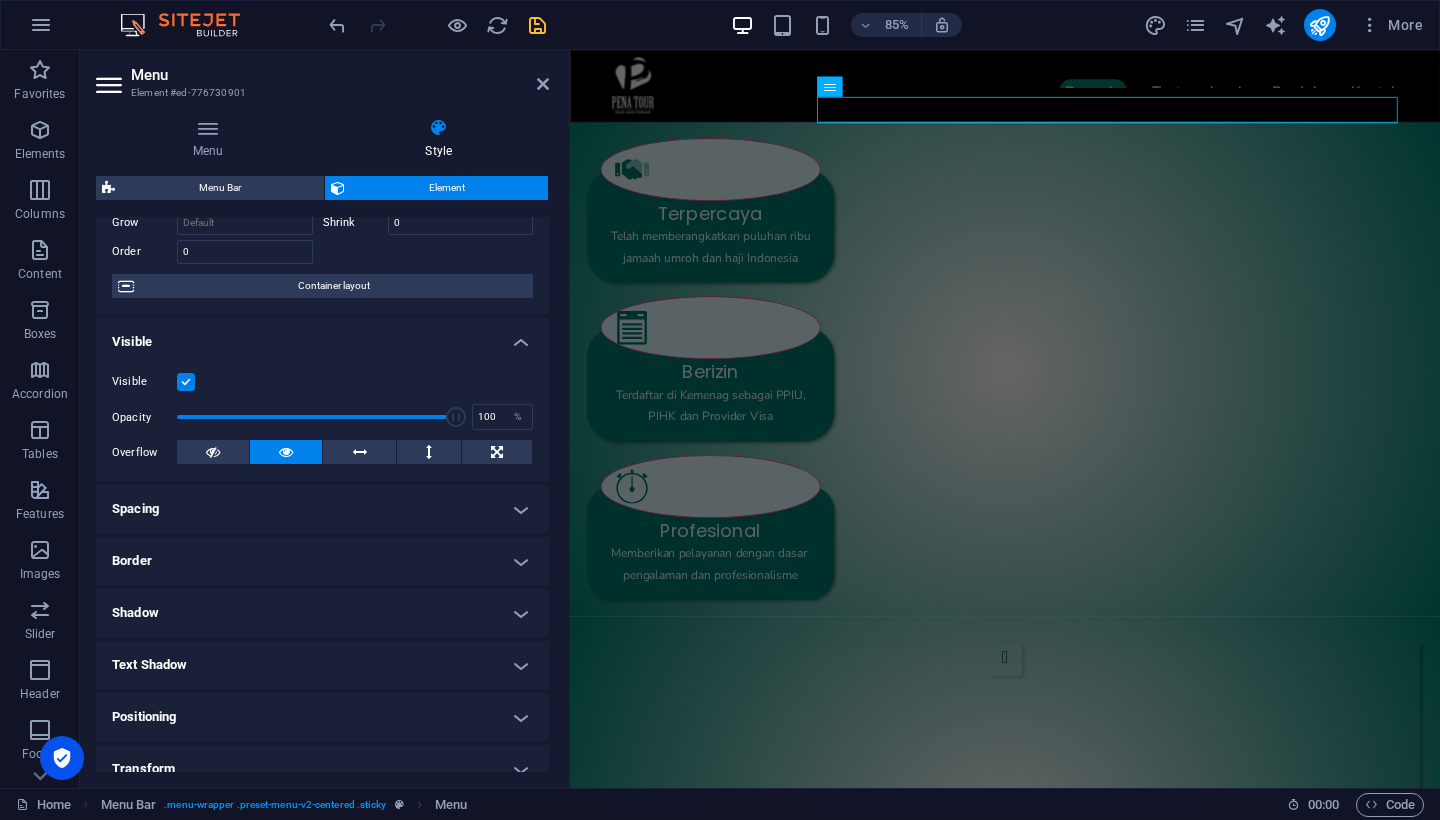 click at bounding box center (186, 382) 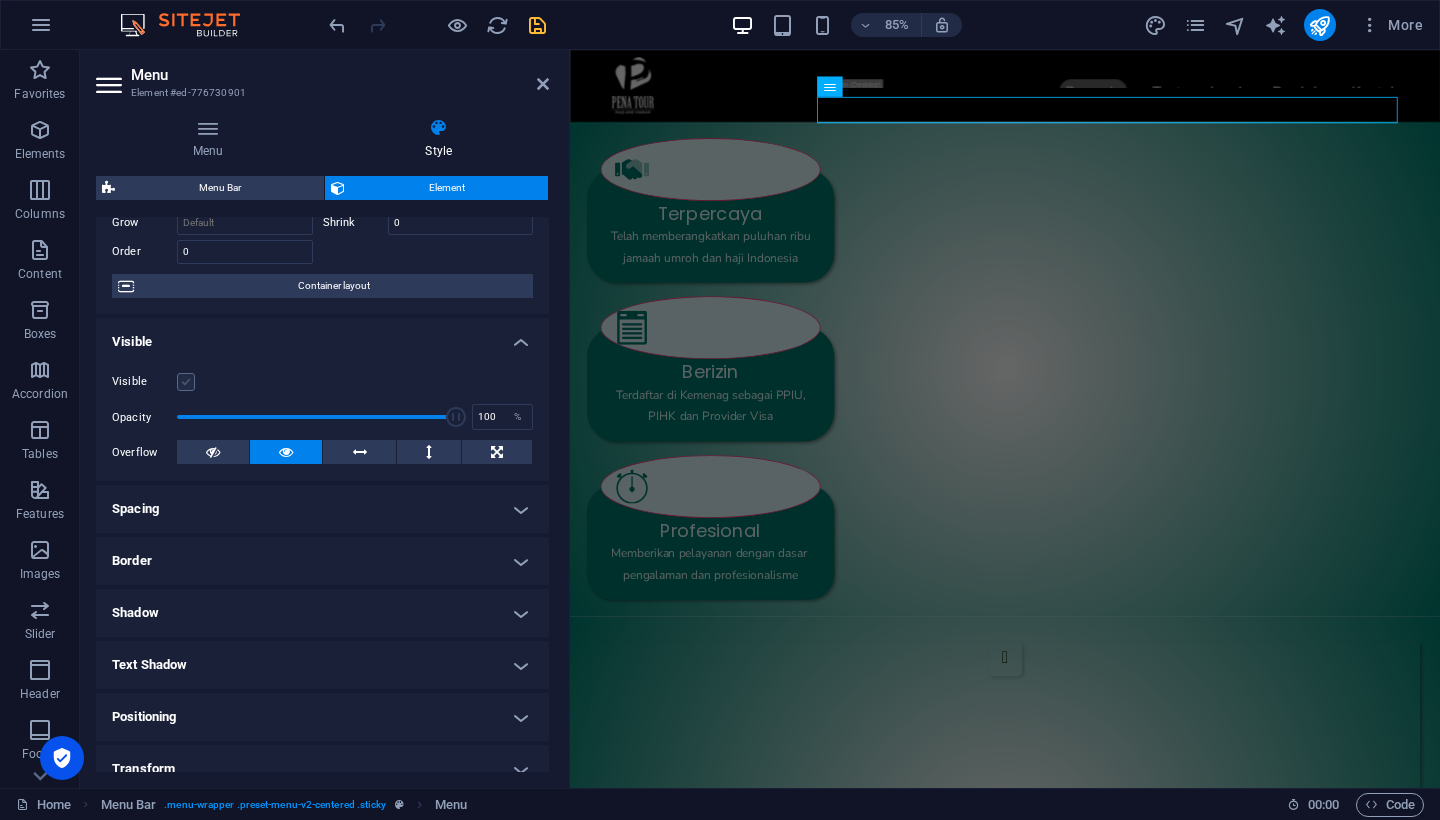 click at bounding box center (186, 382) 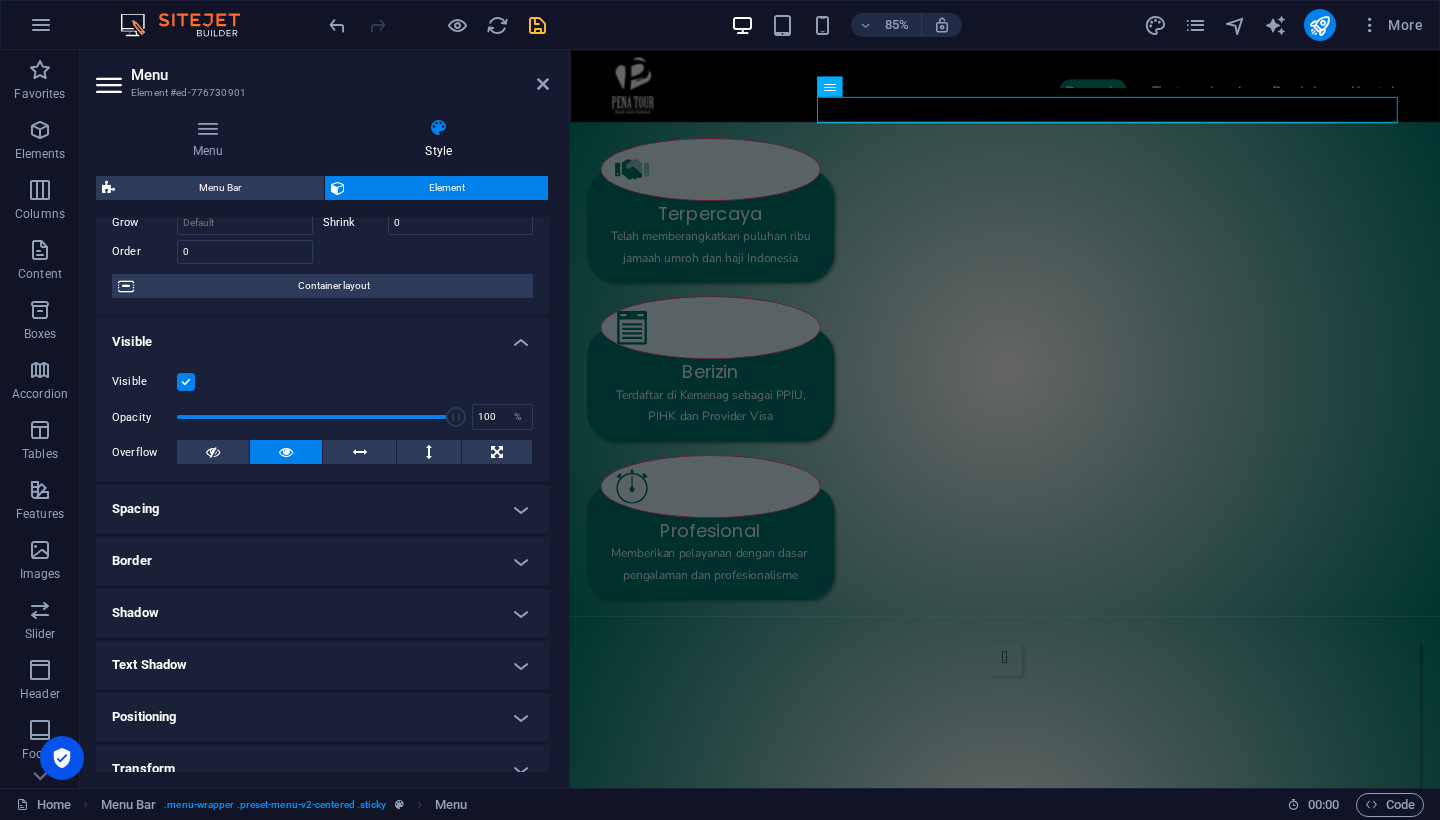 click at bounding box center [186, 382] 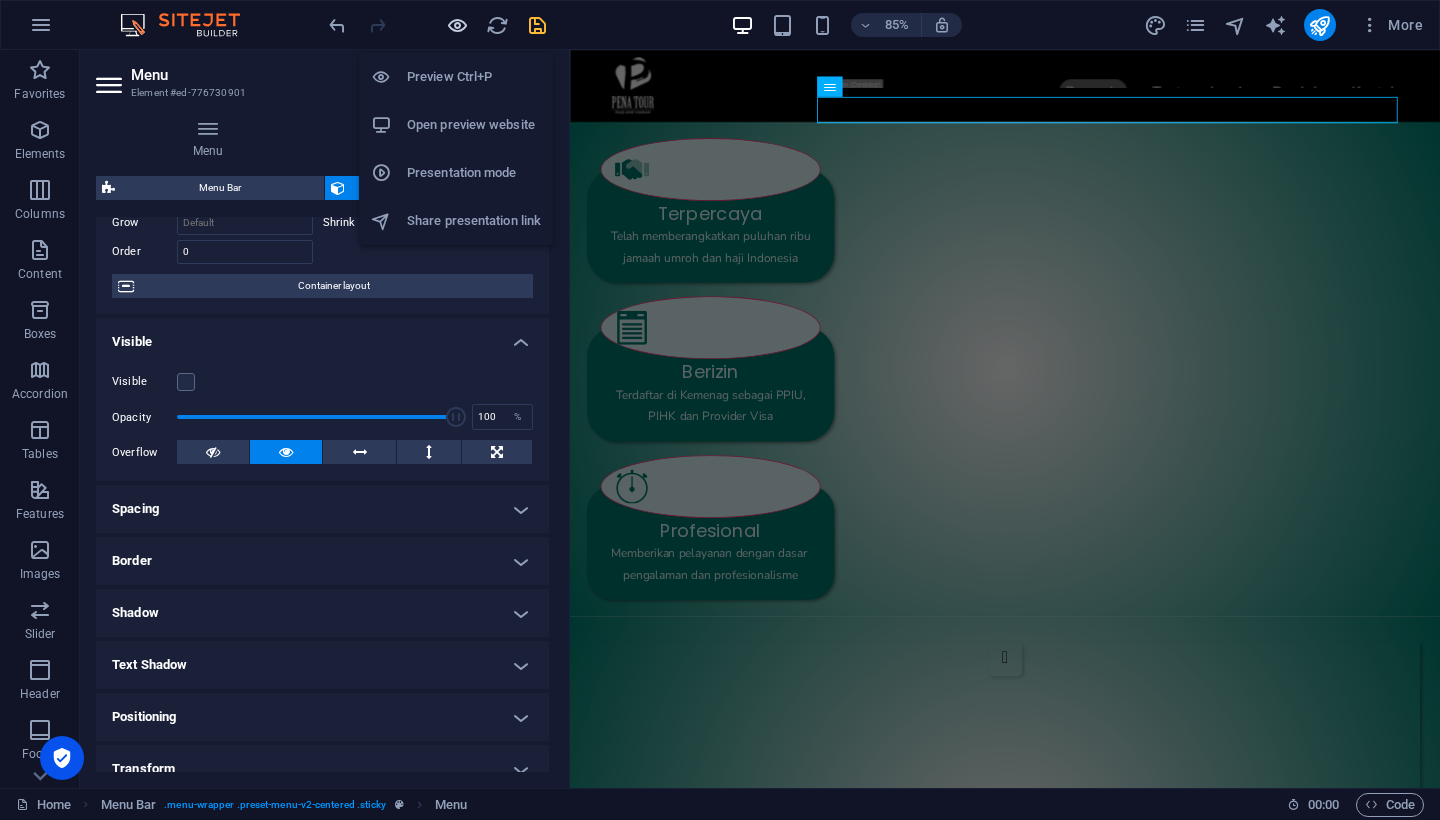 click at bounding box center [457, 25] 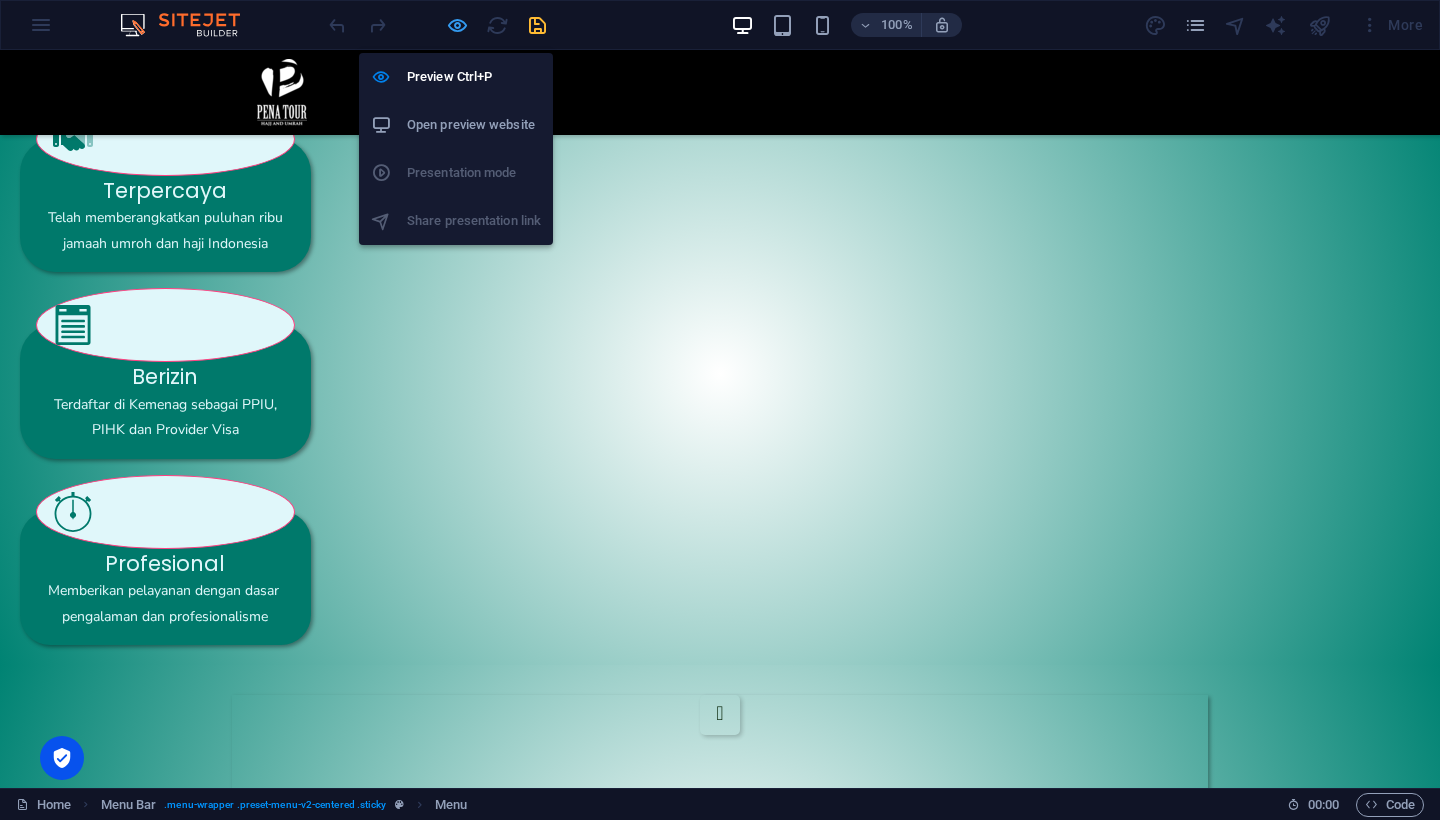 click at bounding box center [457, 25] 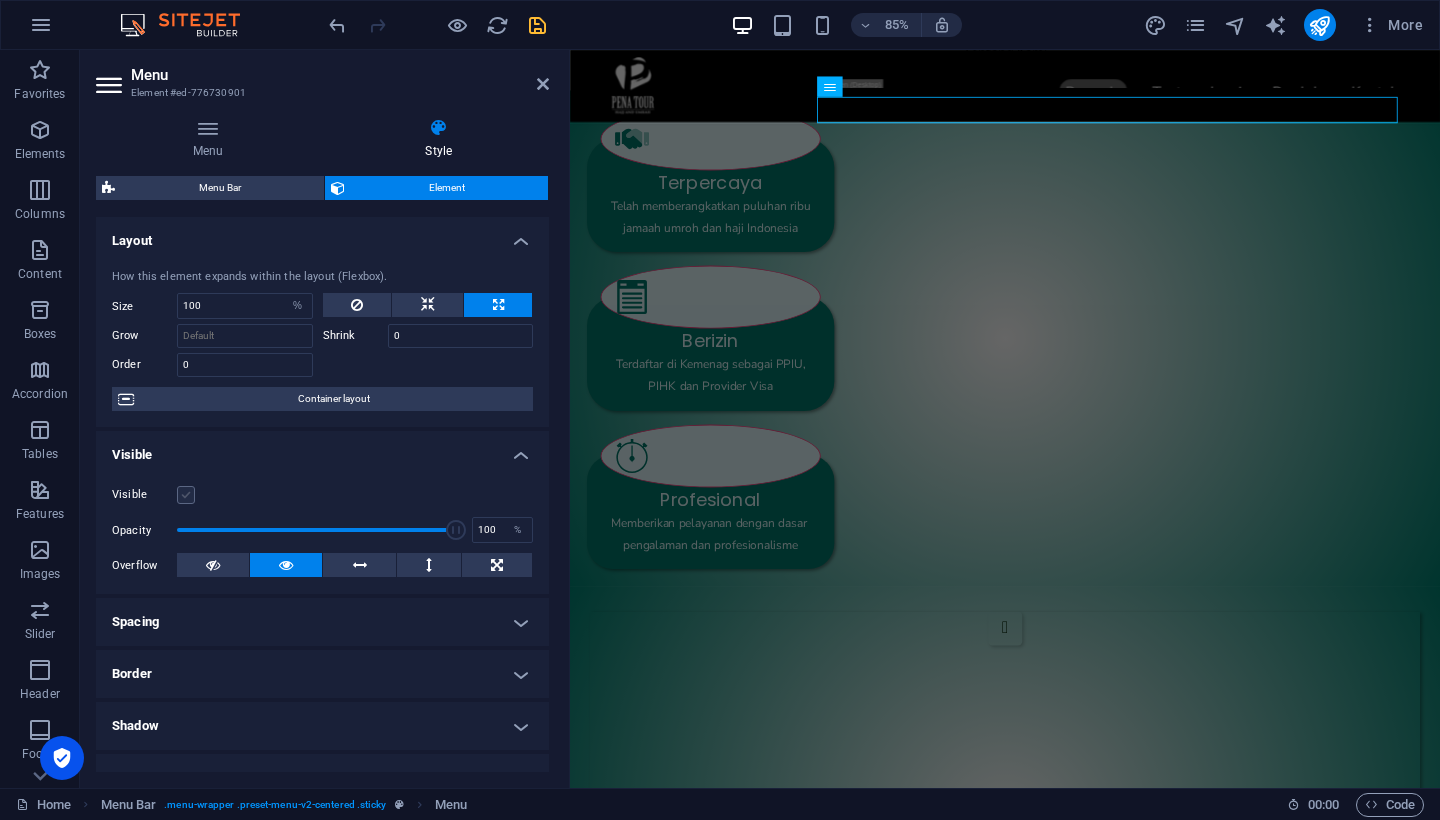 click at bounding box center (186, 495) 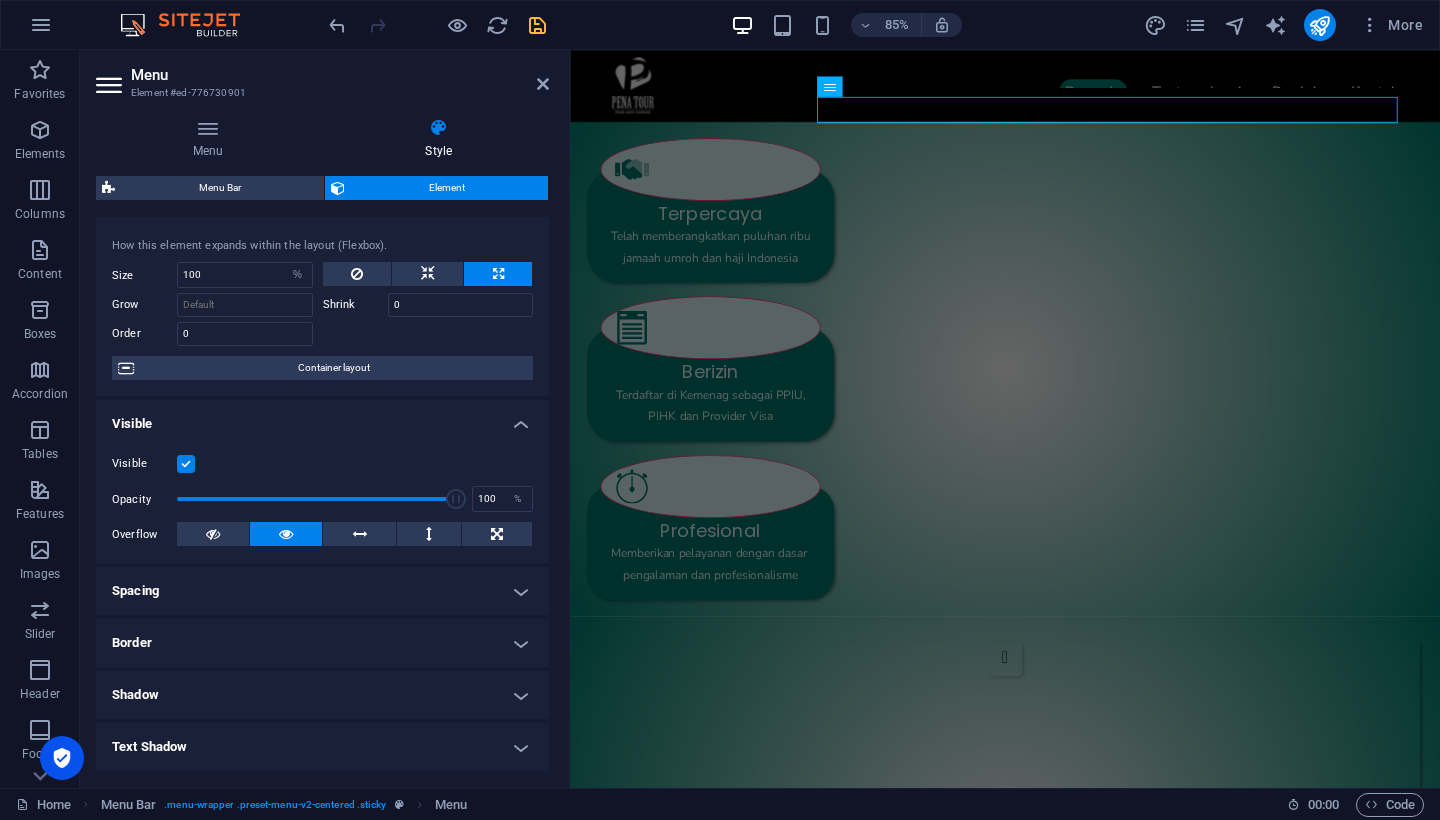 scroll, scrollTop: 64, scrollLeft: 0, axis: vertical 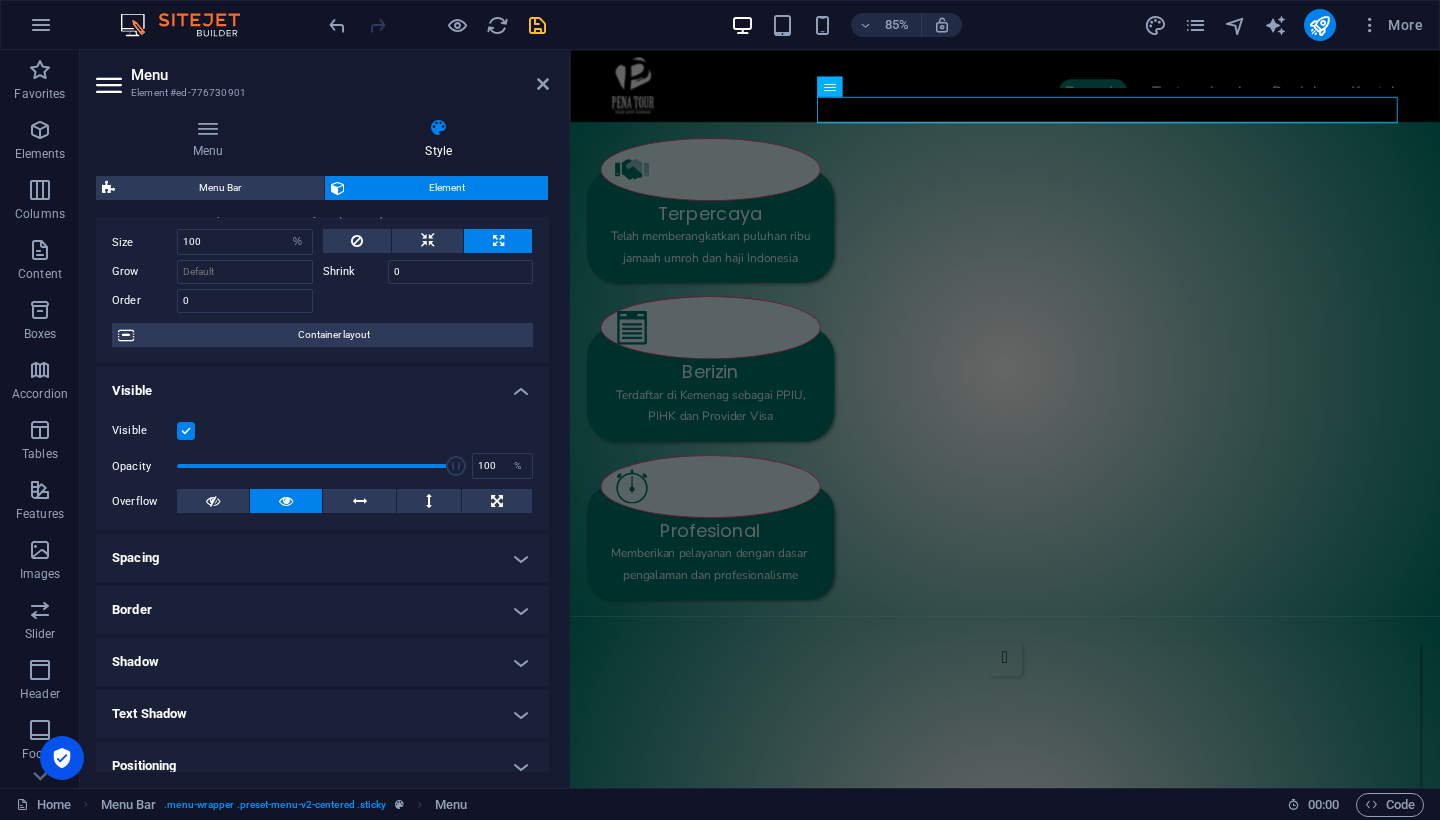 click on "Visible" at bounding box center [322, 385] 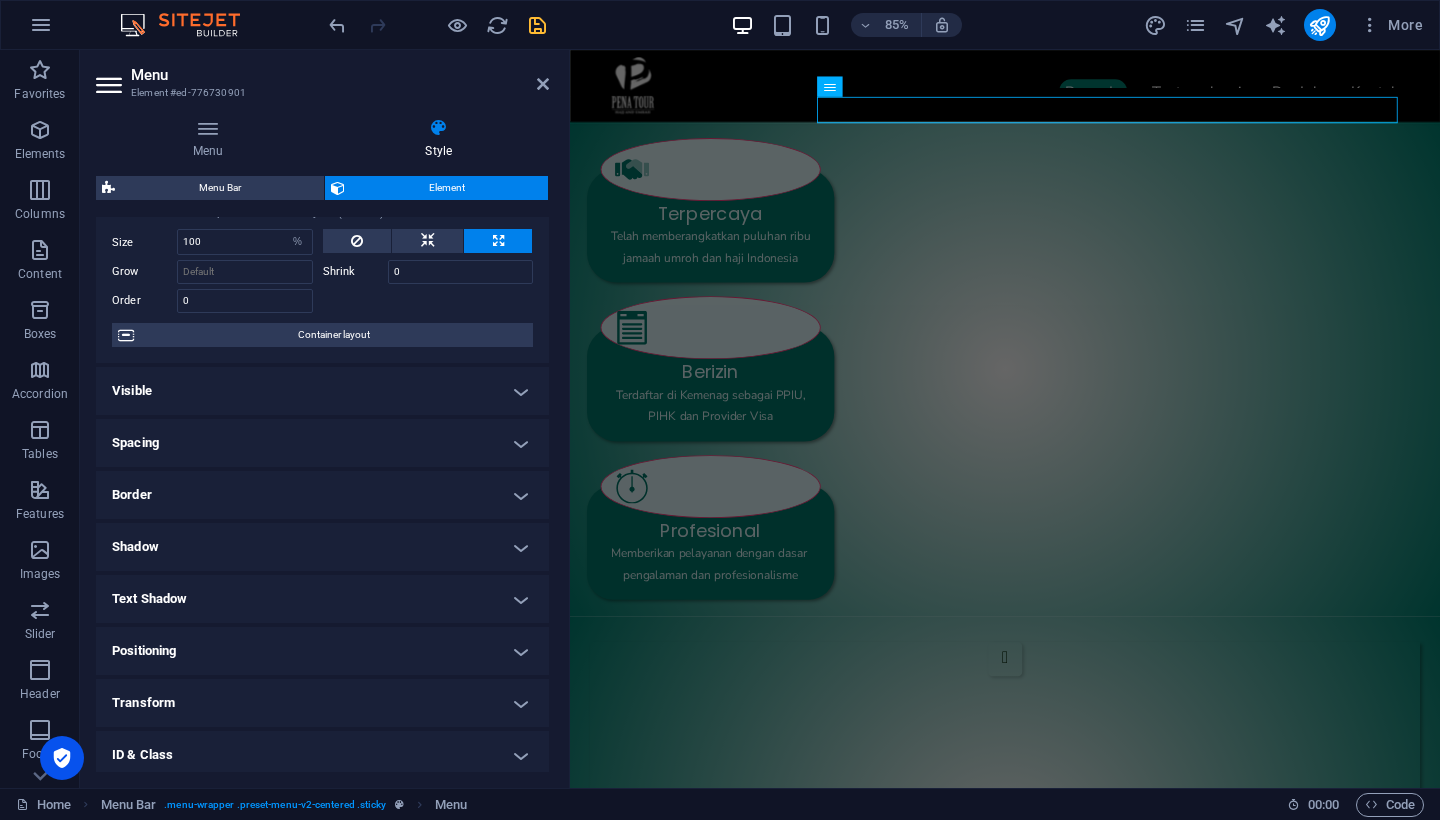 scroll, scrollTop: 92, scrollLeft: 0, axis: vertical 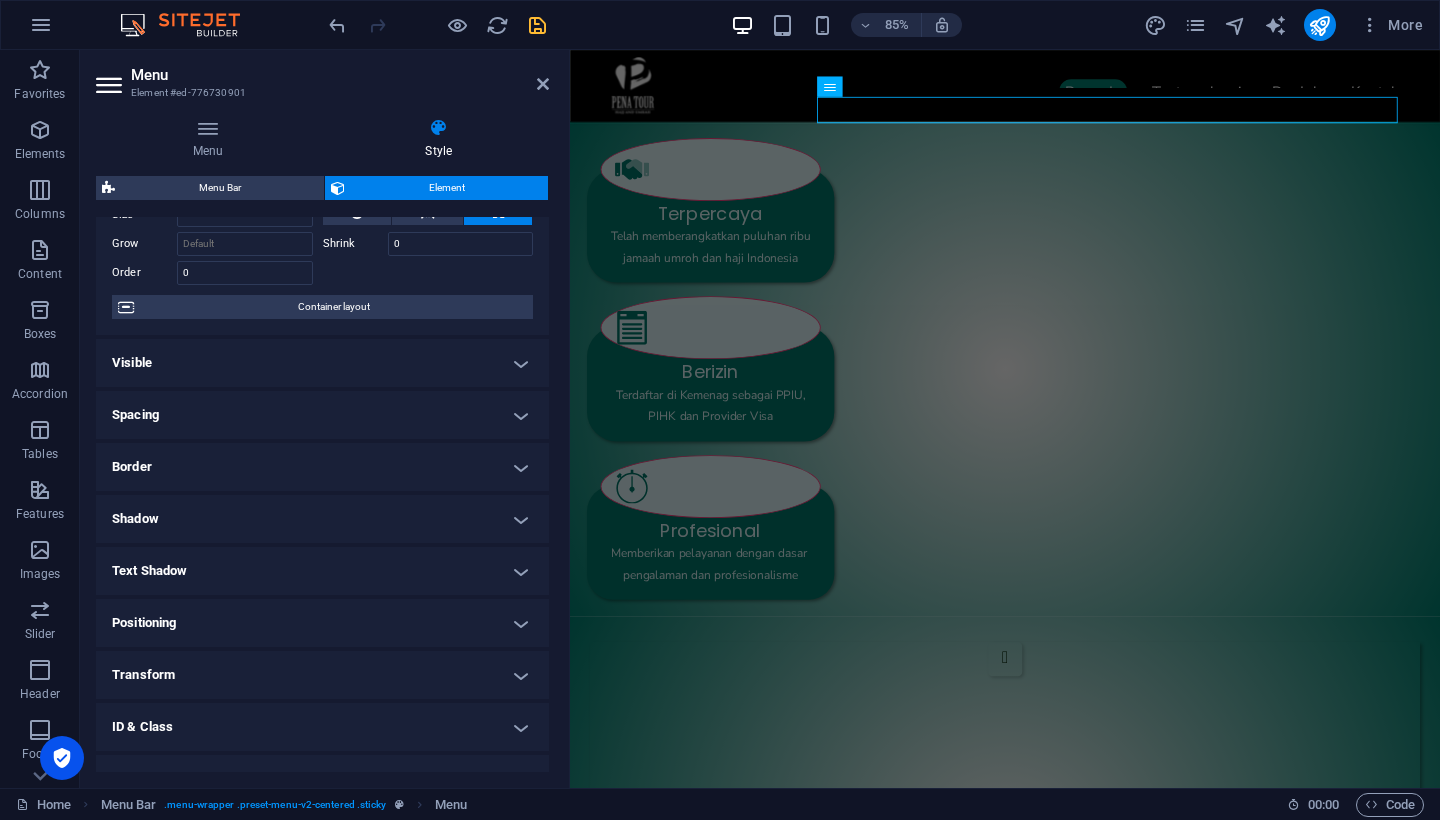 click on "Spacing" at bounding box center [322, 415] 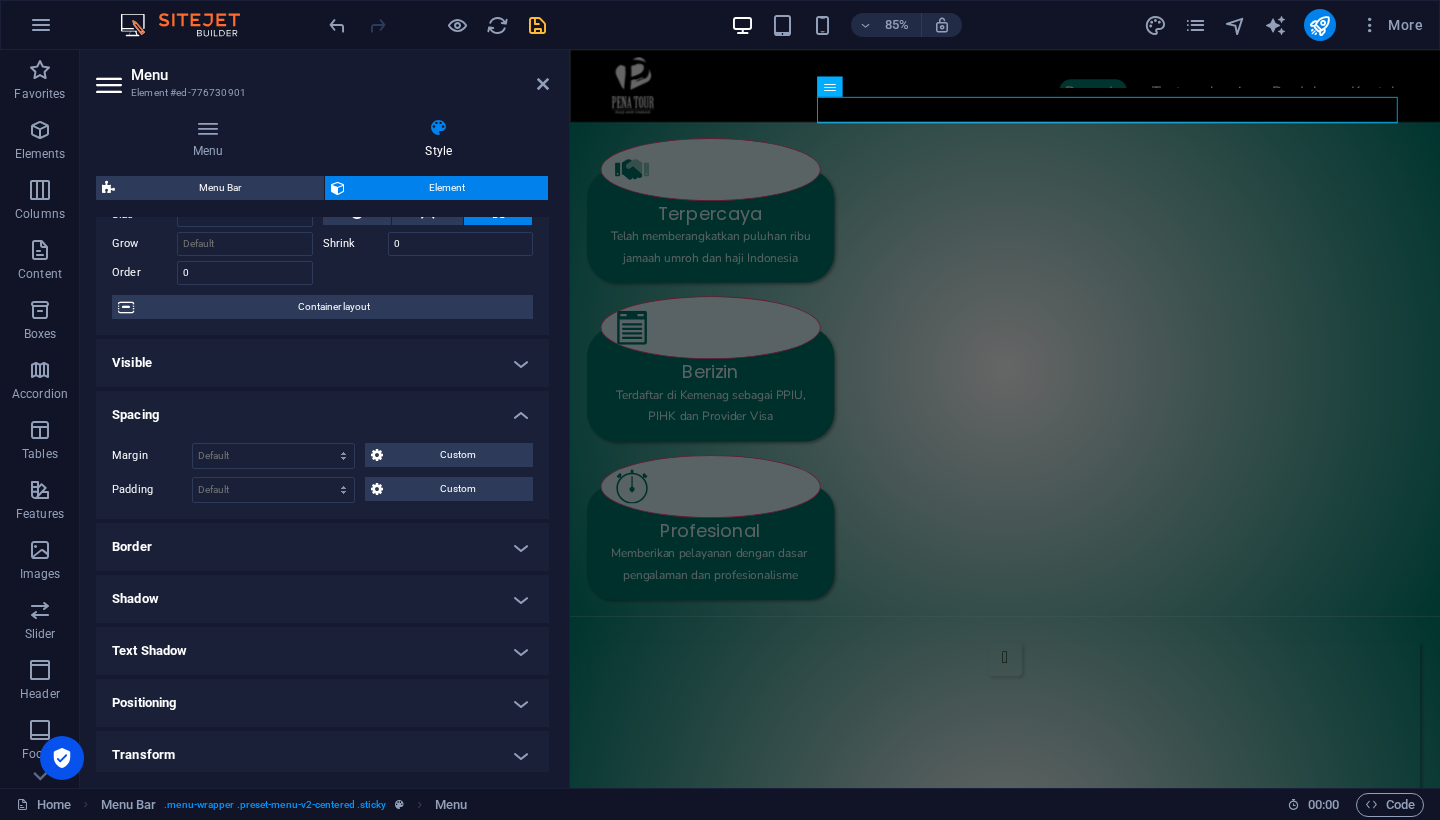 click on "Spacing" at bounding box center [322, 409] 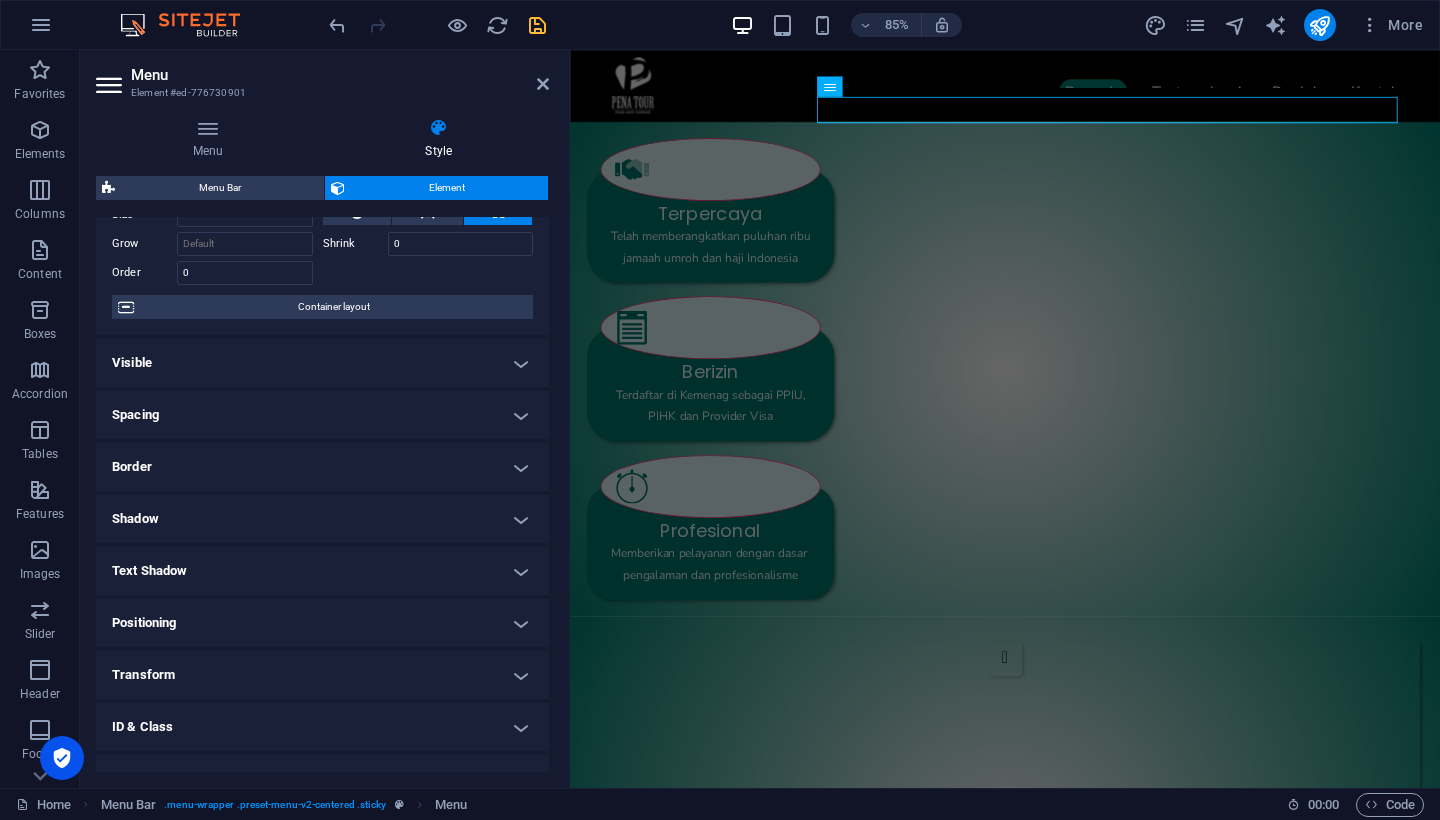click on "Border" at bounding box center [322, 467] 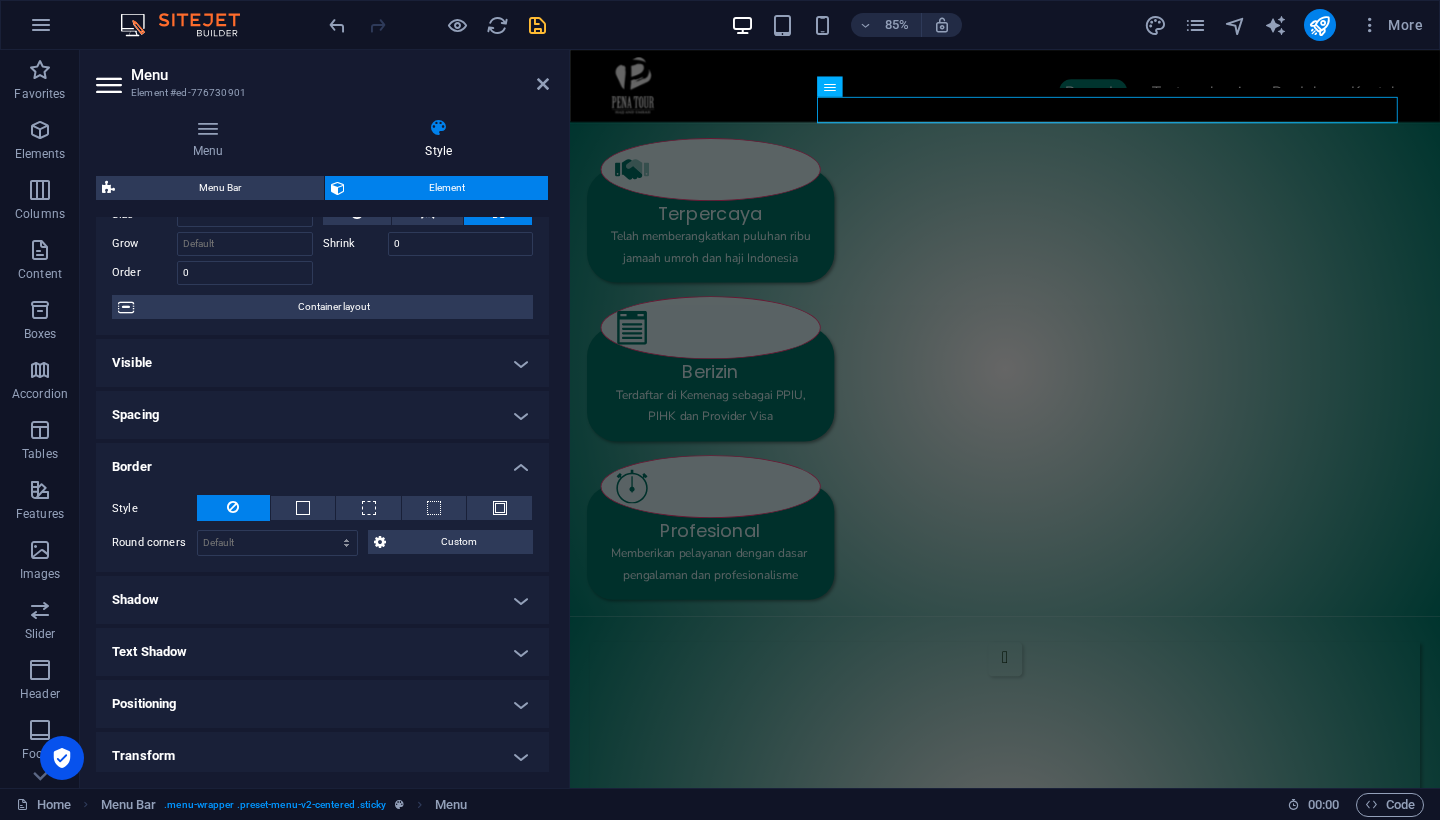 click on "Border" at bounding box center [322, 461] 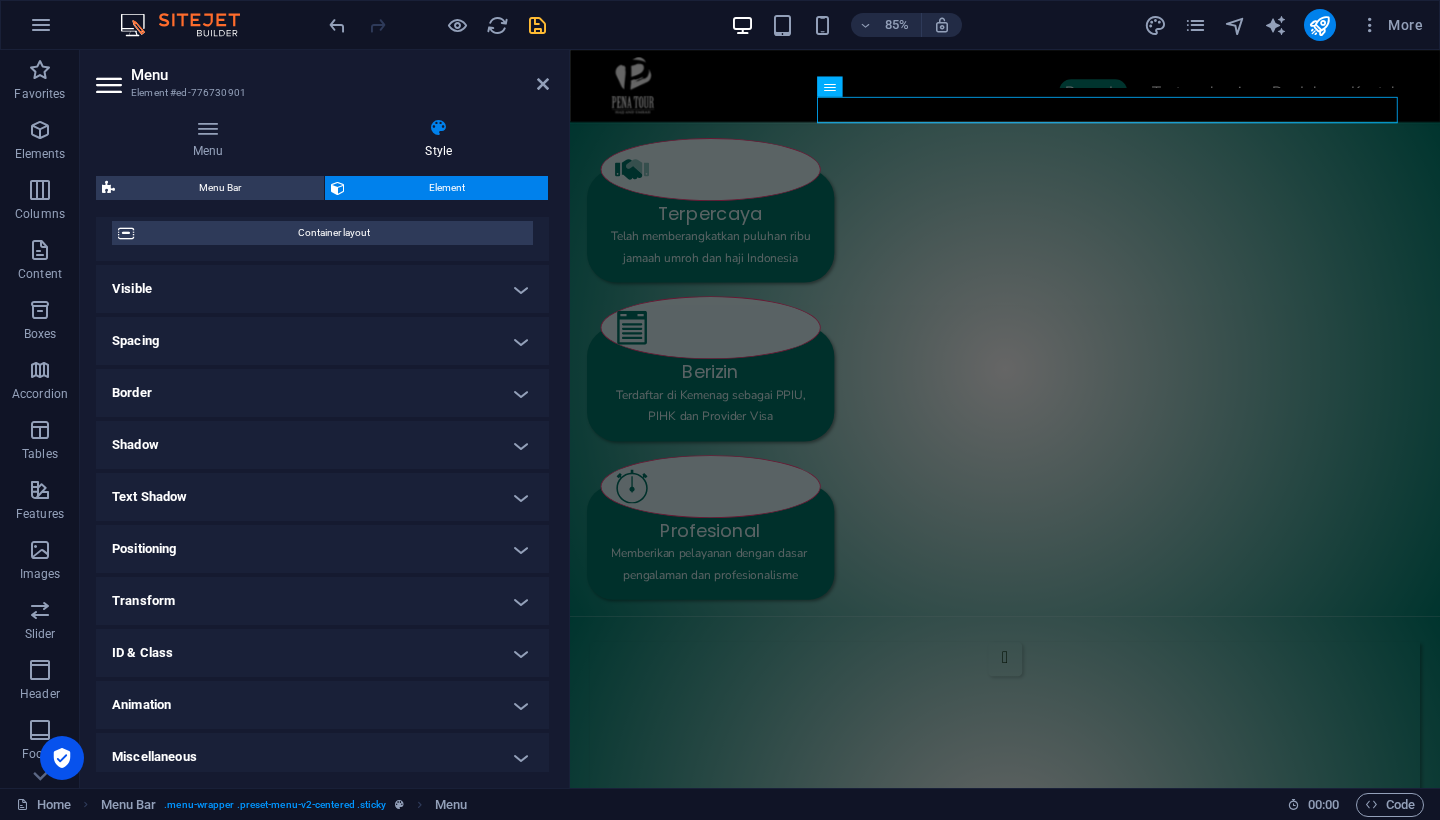 scroll, scrollTop: 174, scrollLeft: 0, axis: vertical 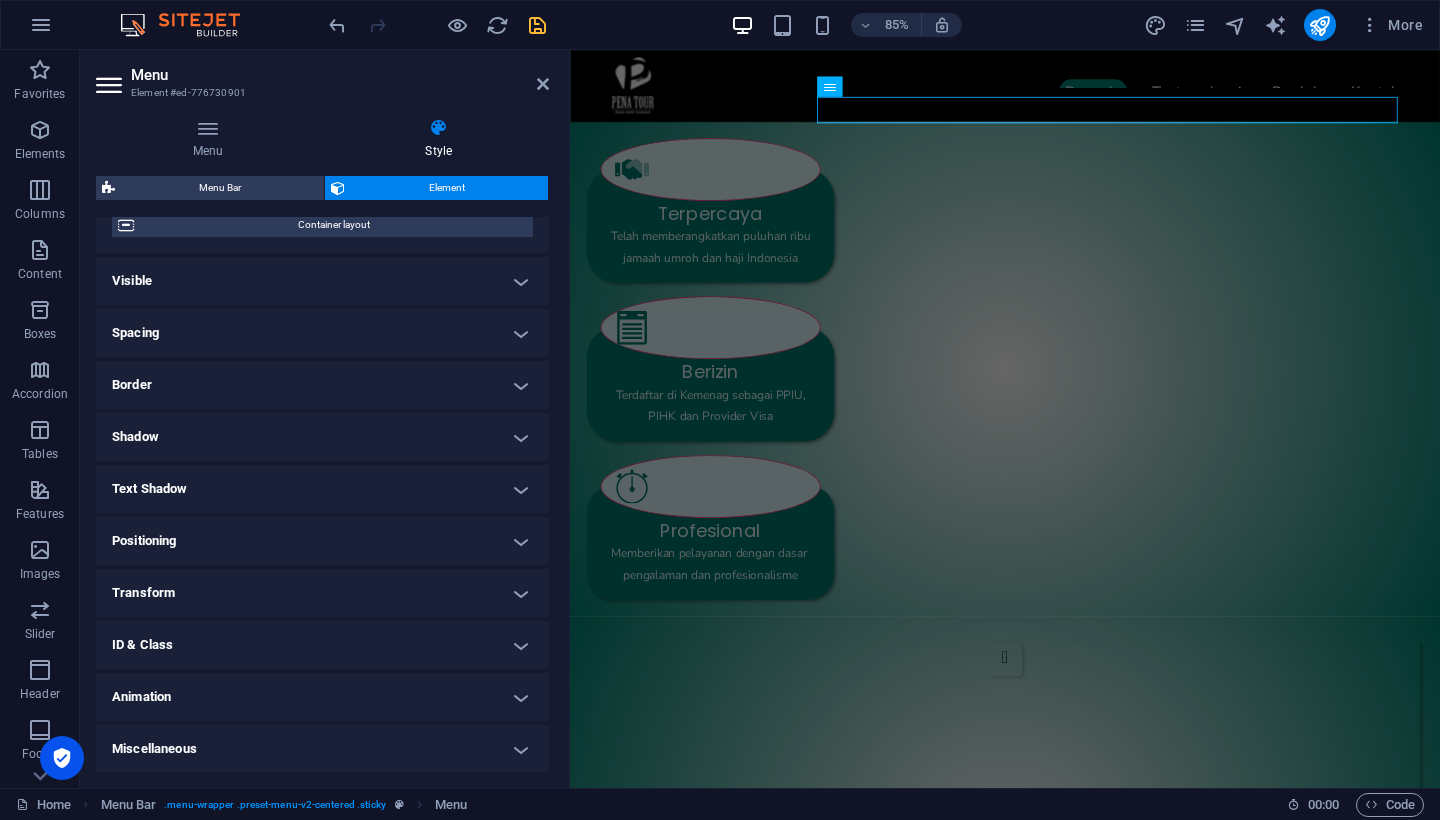 click on "Layout How this element expands within the layout (Flexbox). Size 100 Default auto px % 1/1 1/2 1/3 1/4 1/5 1/6 1/7 1/8 1/9 1/10 Grow Shrink 0 Order 0 Container layout Visible Visible Opacity 100 % Overflow Spacing Margin Default auto px % rem vw vh Custom Custom auto px % rem vw vh auto px % rem vw vh auto px % rem vw vh auto px % rem vw vh Padding Default px rem % vh vw Custom Custom px rem % vh vw px rem % vh vw px rem % vh vw px rem % vh vw Border Style              - Width 1 auto px rem % vh vw Custom Custom 1 auto px rem % vh vw 1 auto px rem % vh vw 1 auto px rem % vh vw 1 auto px rem % vh vw  - Color Round corners Default px rem % vh vw Custom Custom px rem % vh vw px rem % vh vw px rem % vh vw px rem % vh vw Shadow Default None Outside Inside Color X offset 0 px rem vh vw Y offset 0 px rem vh vw Blur 0 px rem % vh vw Spread 0 px rem vh vw Text Shadow Default None Outside Color X offset 0 px rem vh vw Y offset 0 px rem vh vw Blur 0 px rem % vh vw Positioning Default Static Relative Absolute" at bounding box center (322, 408) 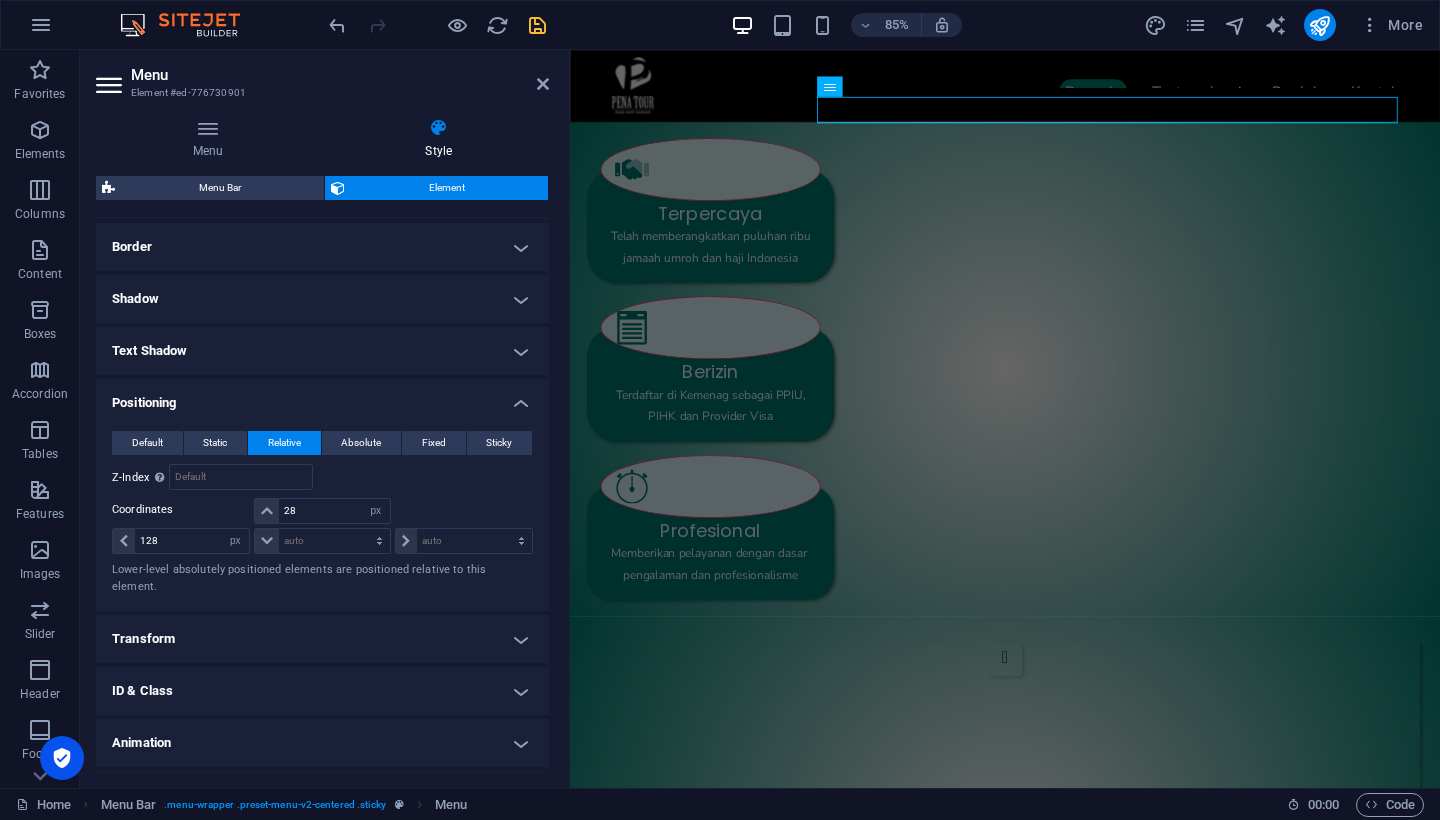 scroll, scrollTop: 341, scrollLeft: 0, axis: vertical 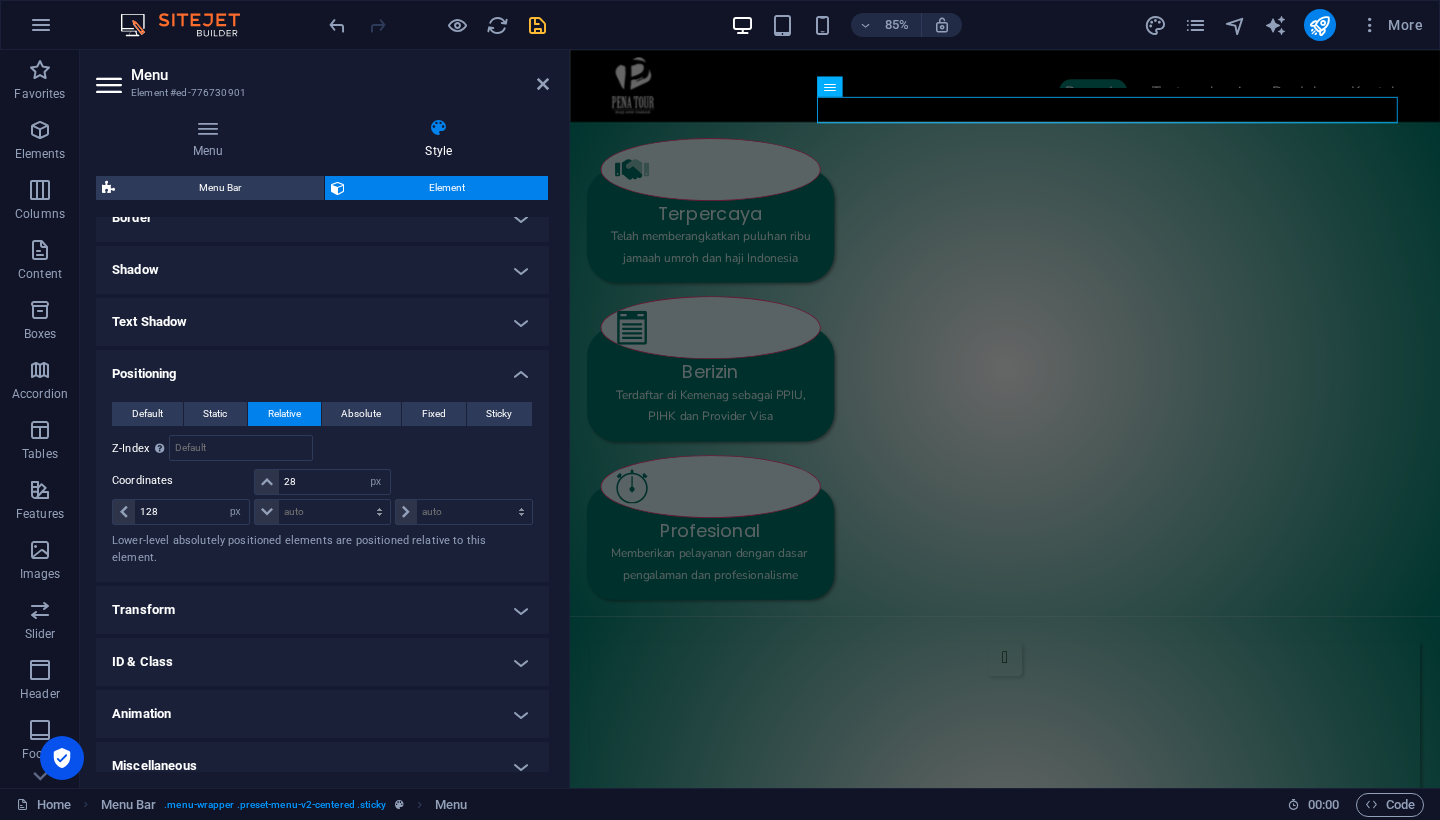 click on "Transform" at bounding box center (322, 610) 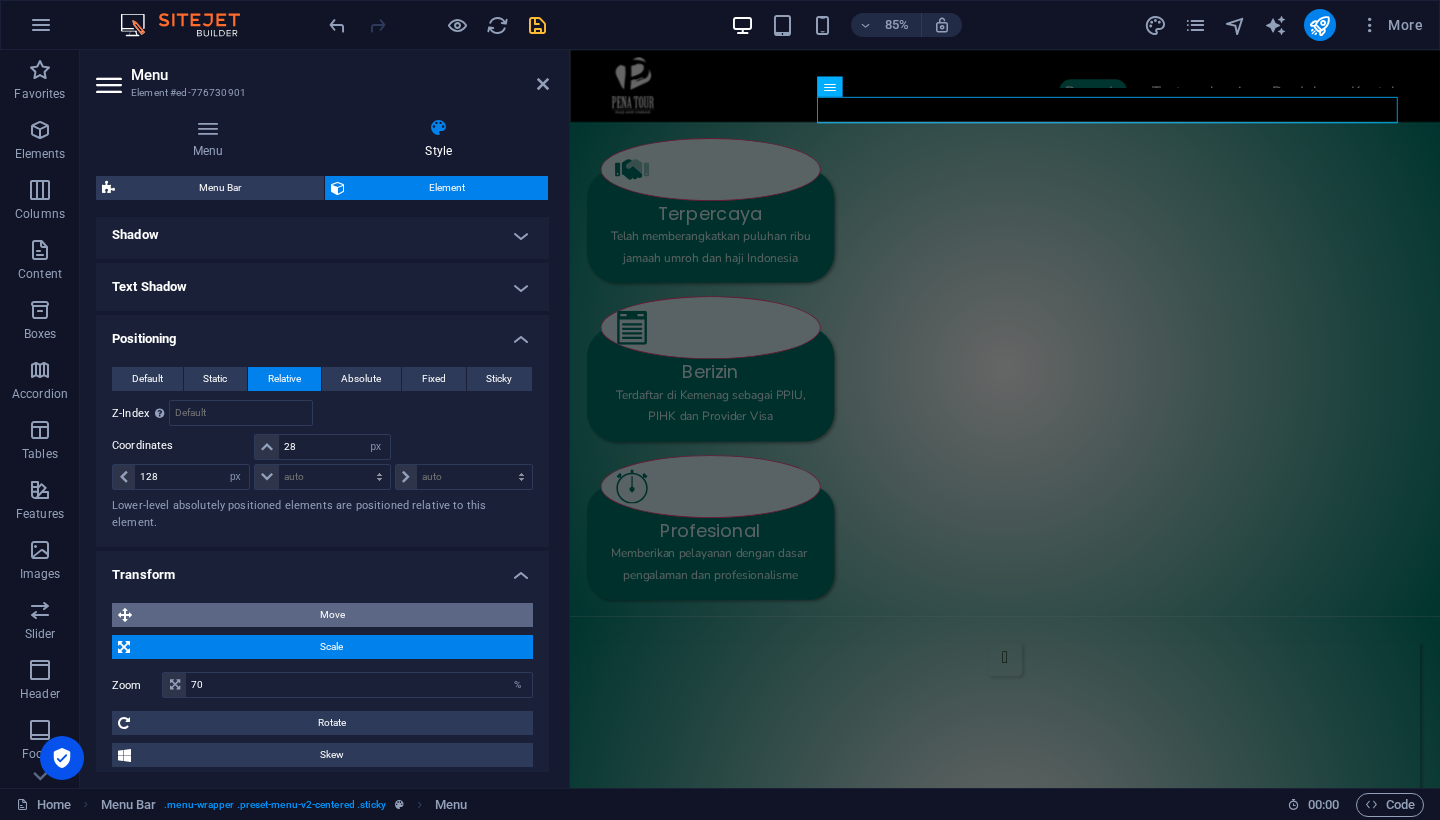 scroll, scrollTop: 525, scrollLeft: 0, axis: vertical 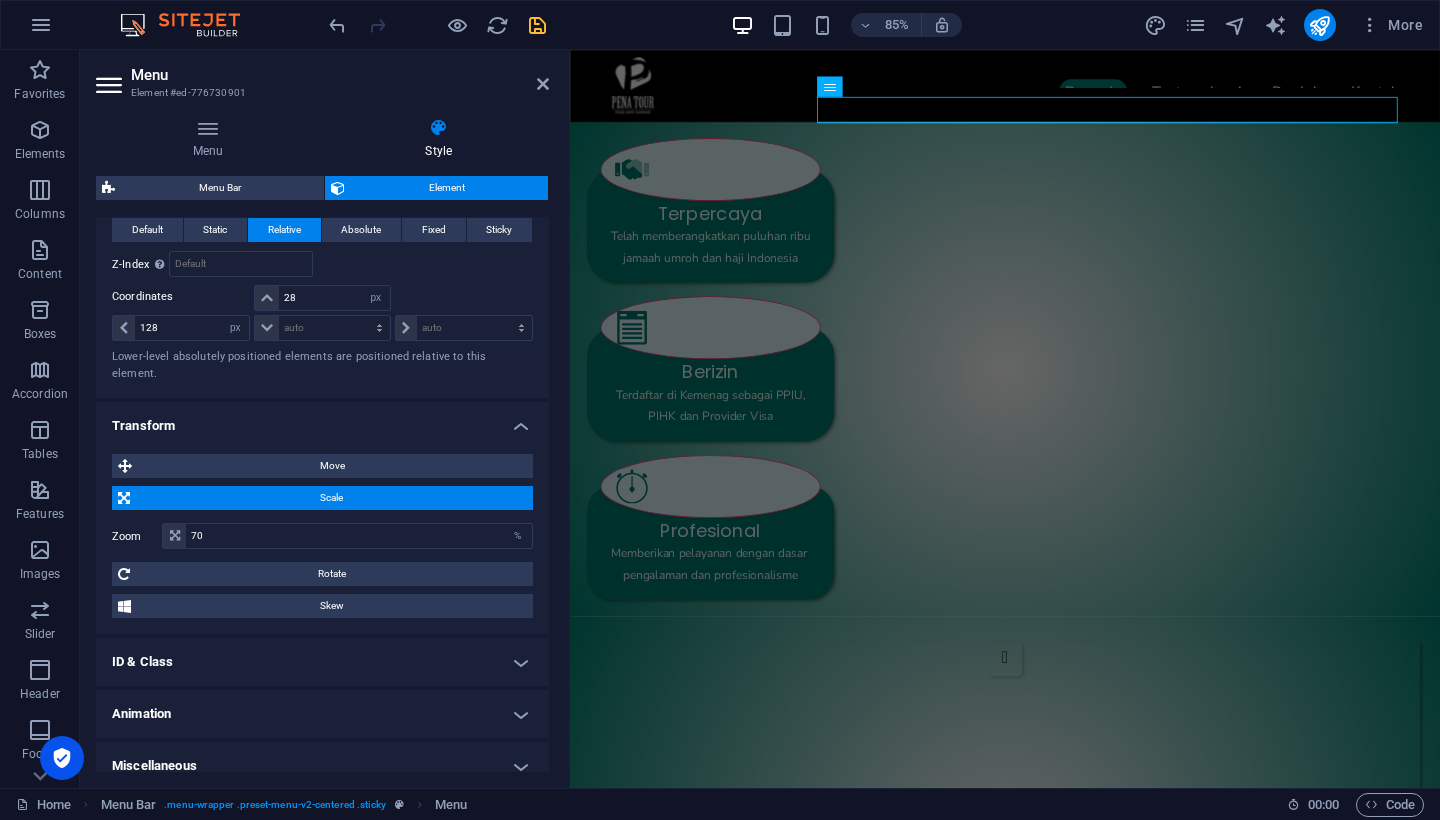 click on "ID & Class" at bounding box center [322, 662] 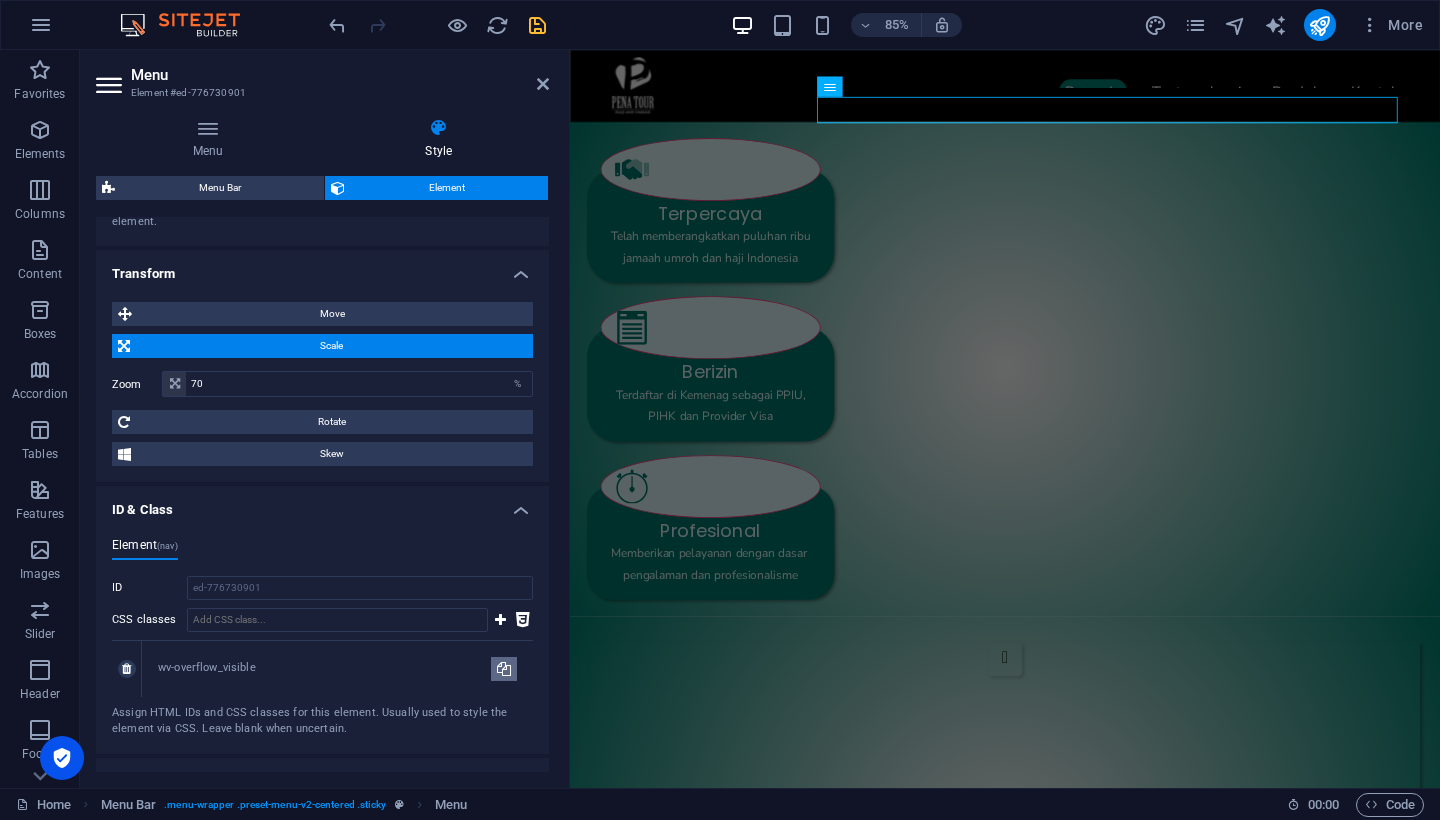 scroll, scrollTop: 743, scrollLeft: 0, axis: vertical 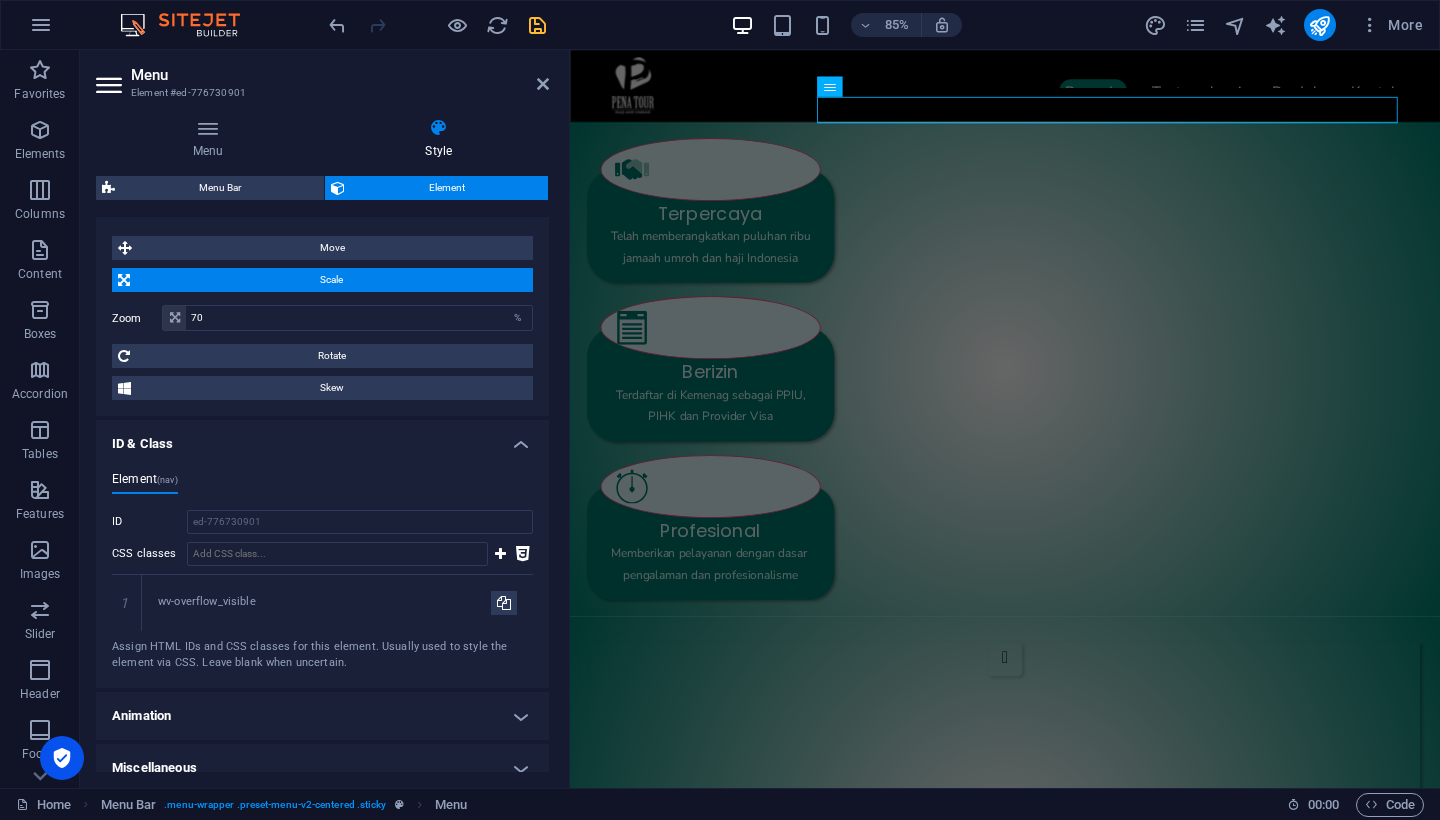 click on "Animation" at bounding box center (322, 716) 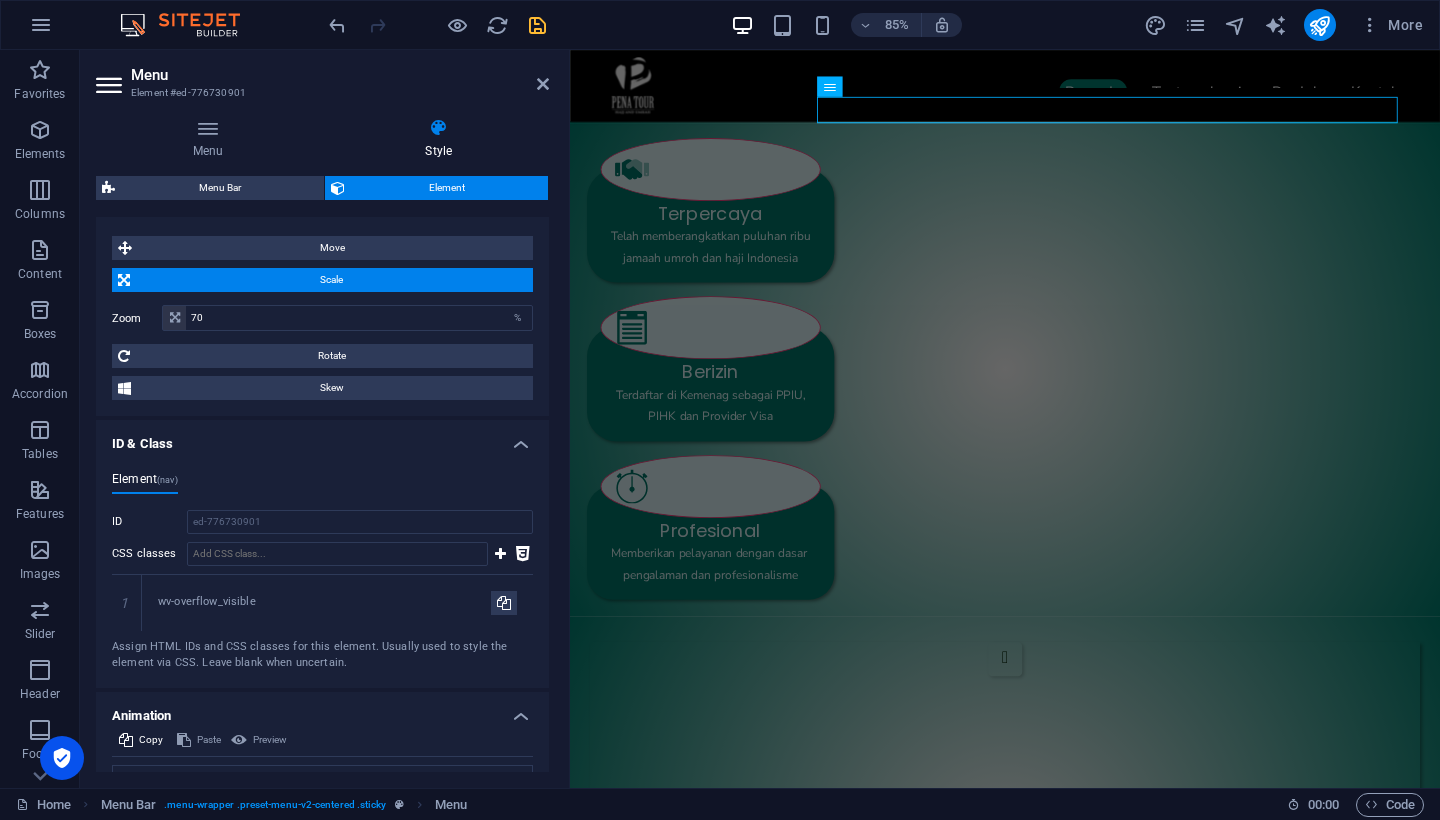 scroll, scrollTop: 808, scrollLeft: 0, axis: vertical 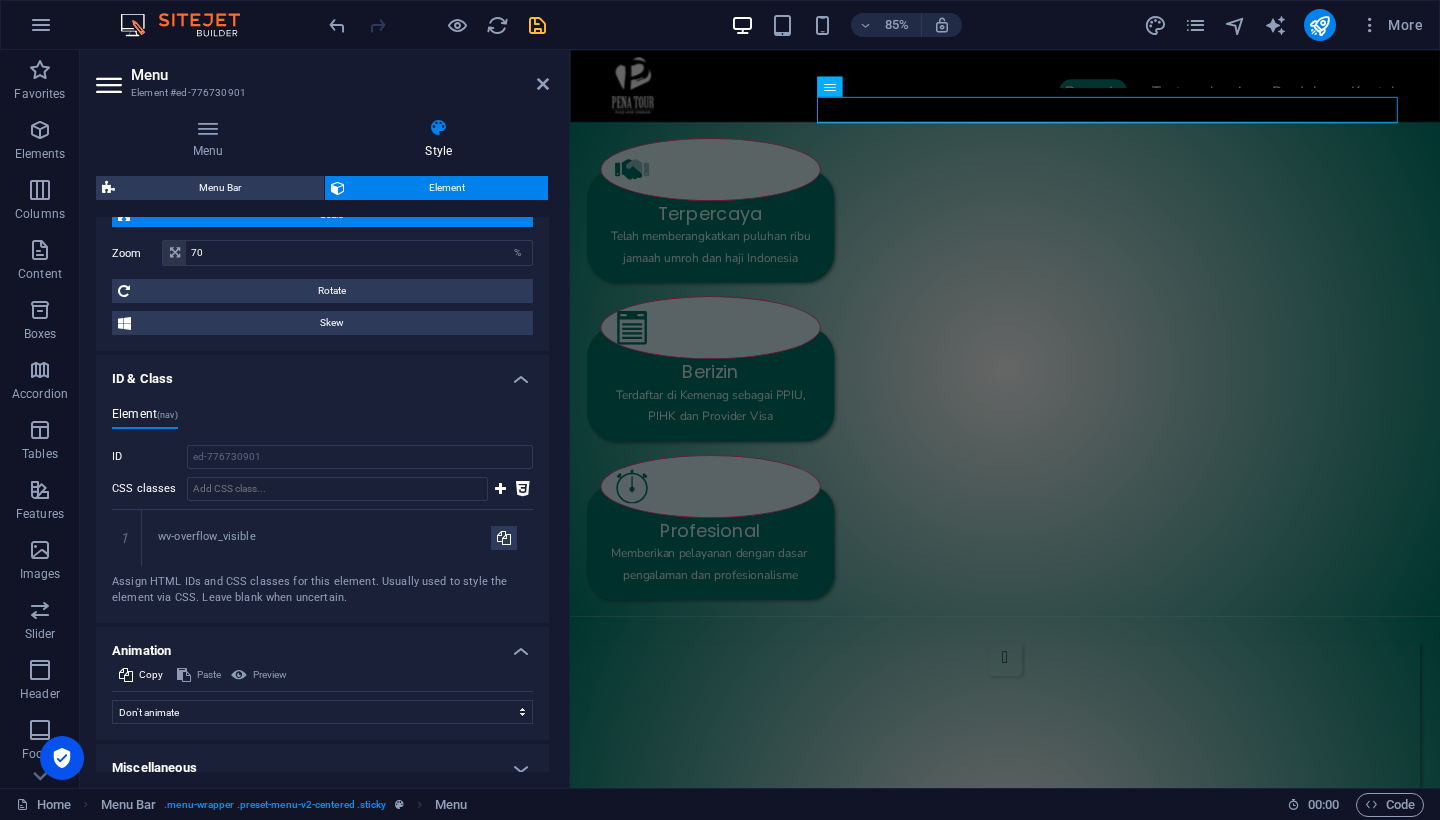 click on "Miscellaneous" at bounding box center [322, 768] 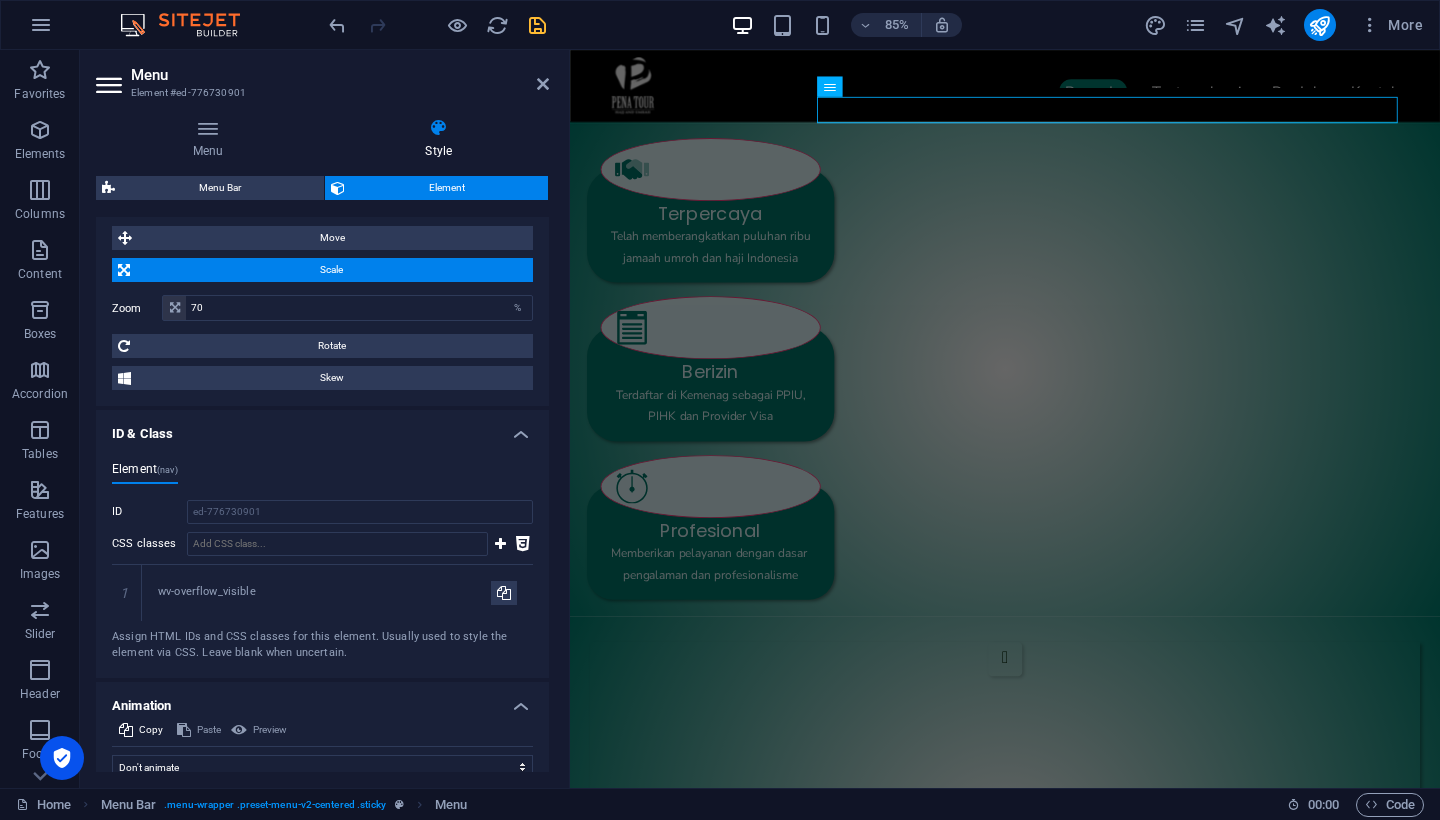 scroll, scrollTop: 667, scrollLeft: 0, axis: vertical 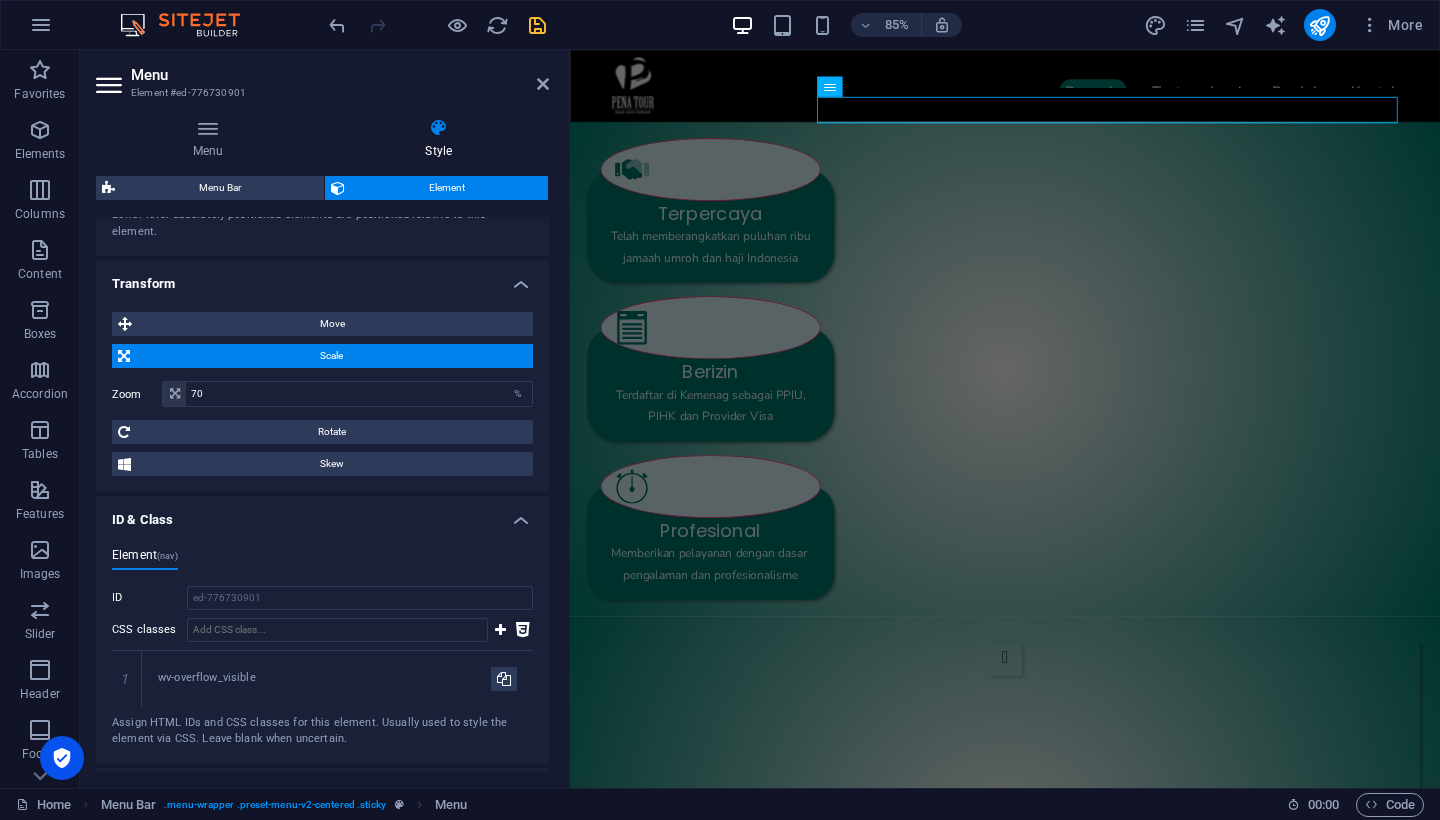 click on "ID & Class" at bounding box center [322, 514] 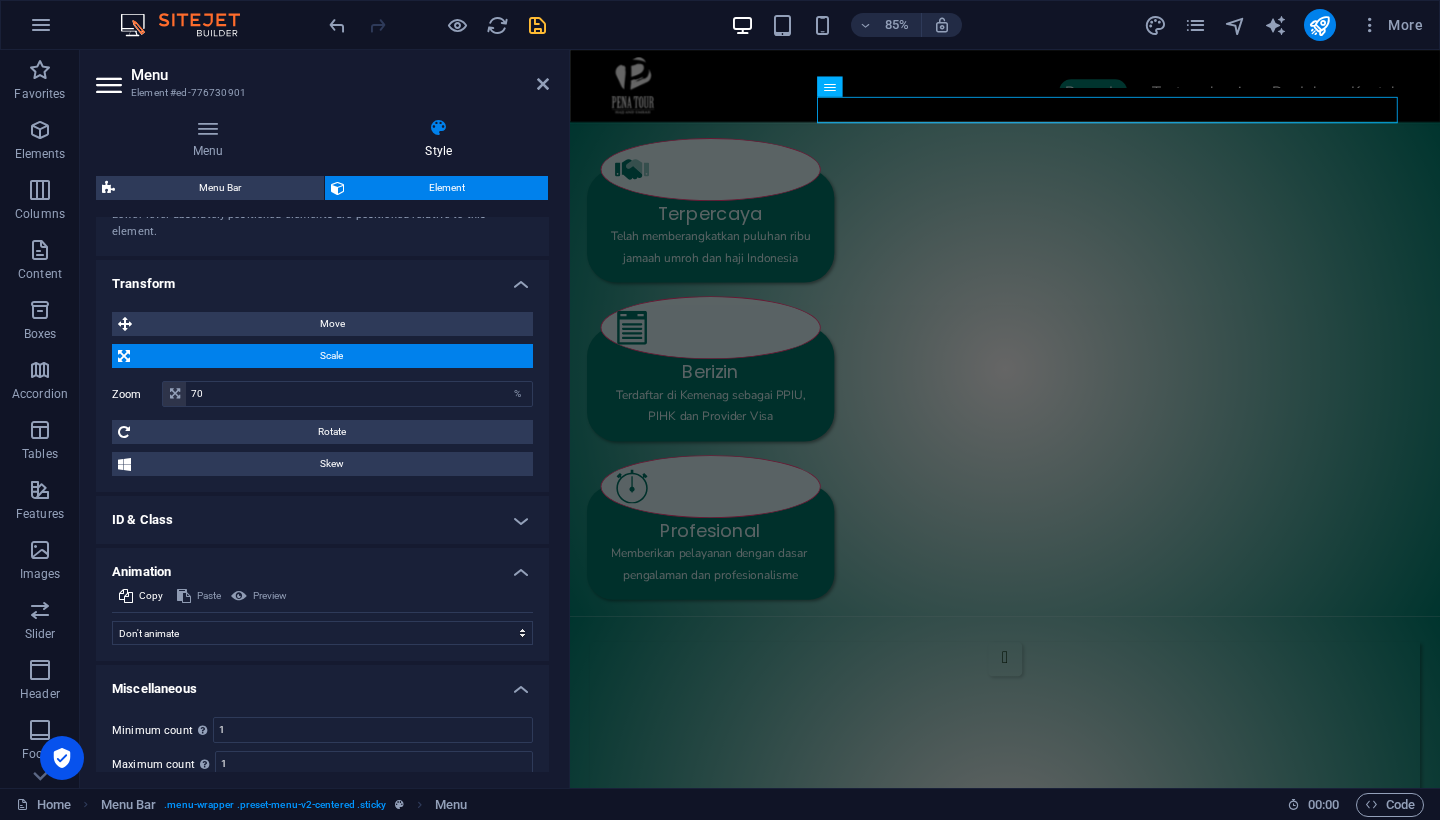 click on "Animation" at bounding box center (322, 566) 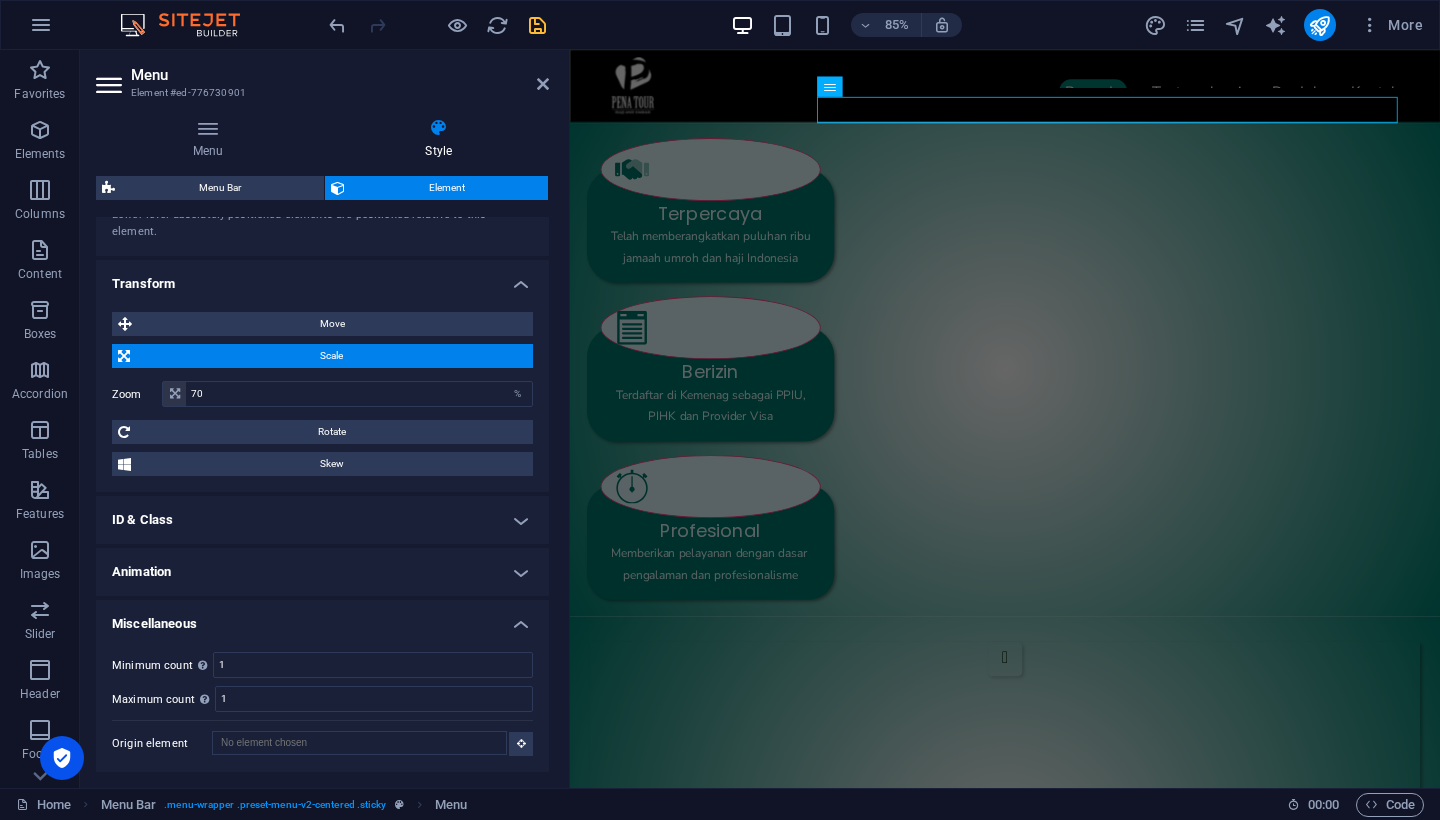 scroll, scrollTop: 649, scrollLeft: 0, axis: vertical 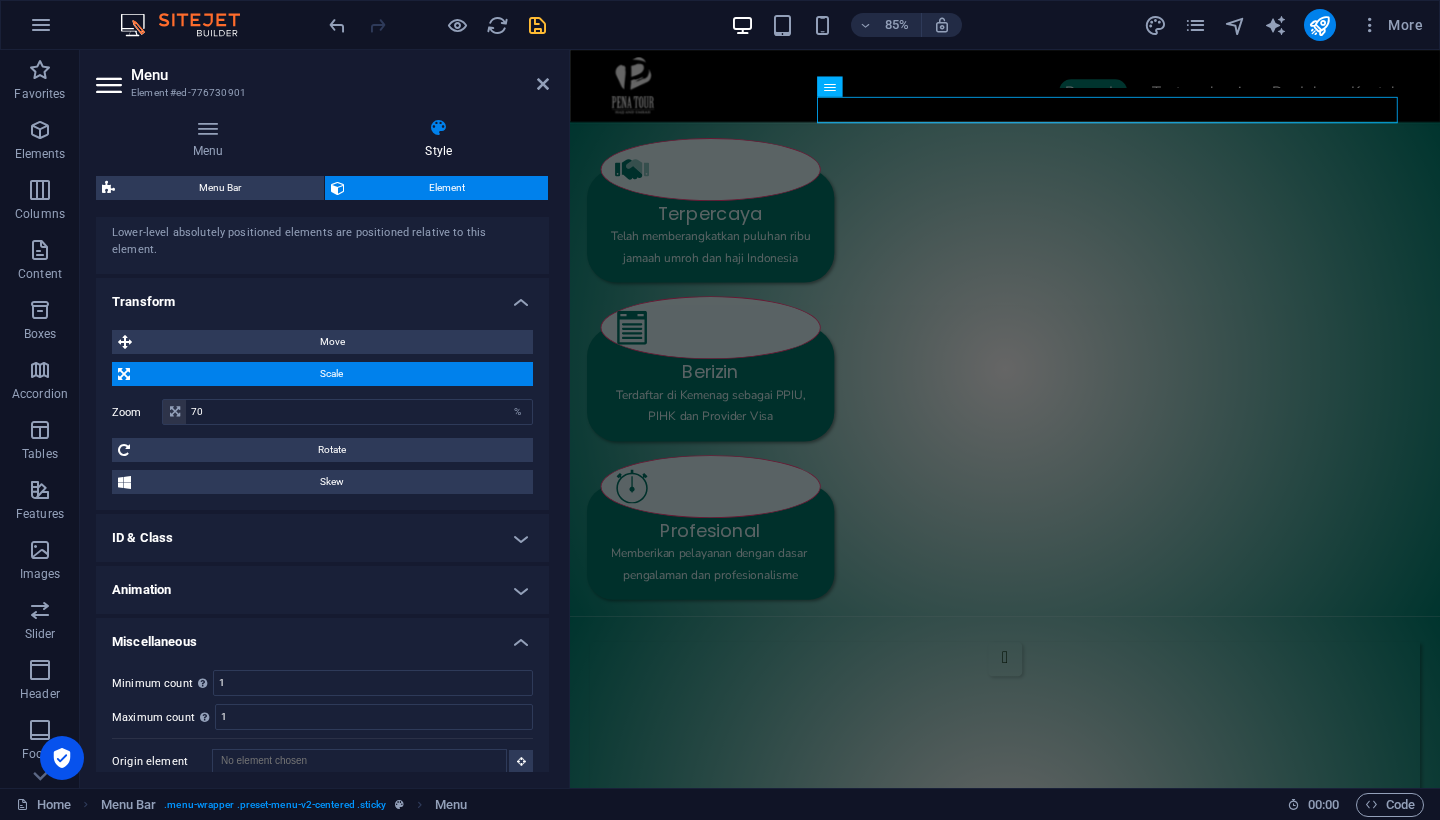 click on "Miscellaneous" at bounding box center [322, 636] 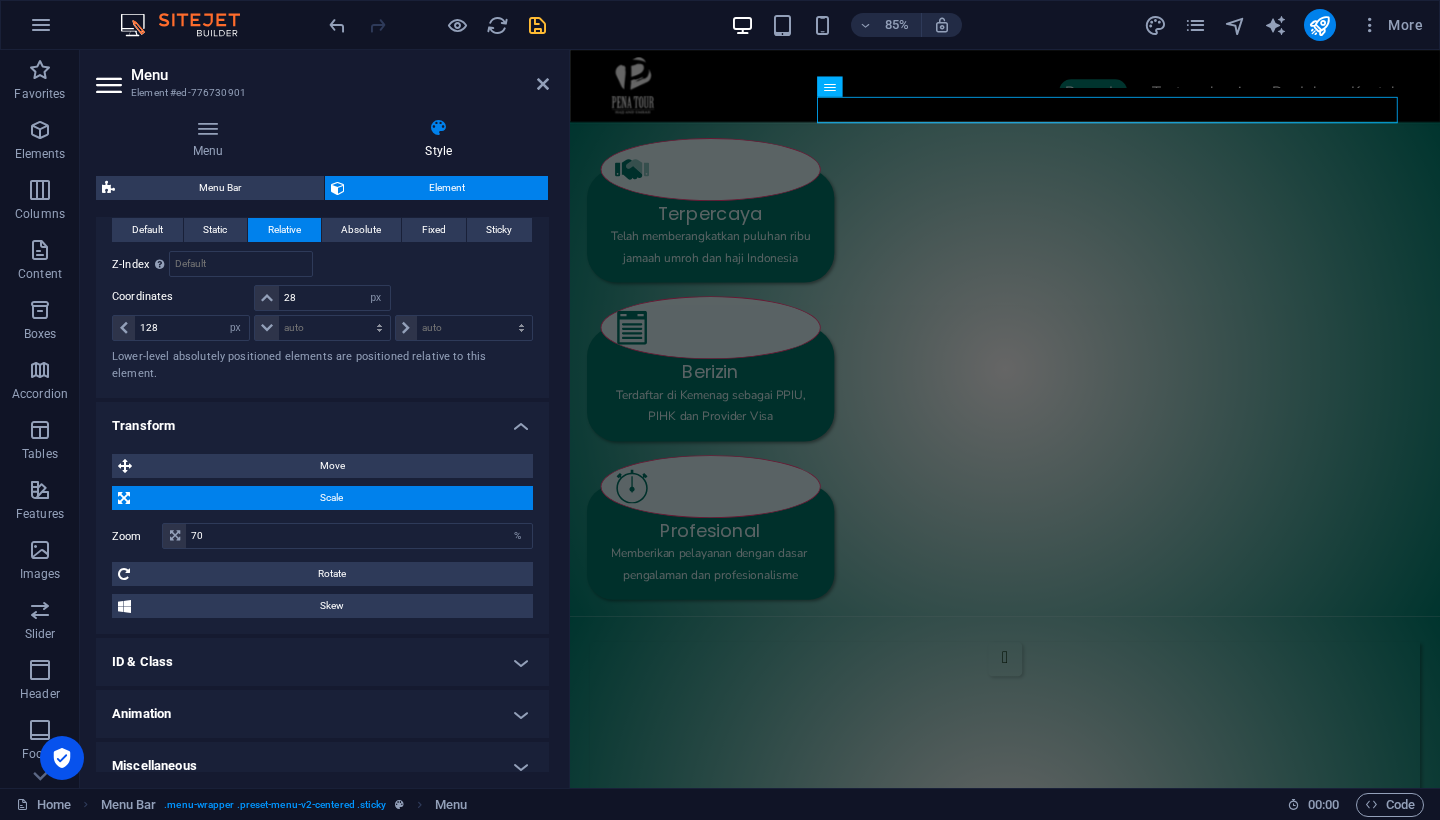 click on "Transform" at bounding box center [322, 420] 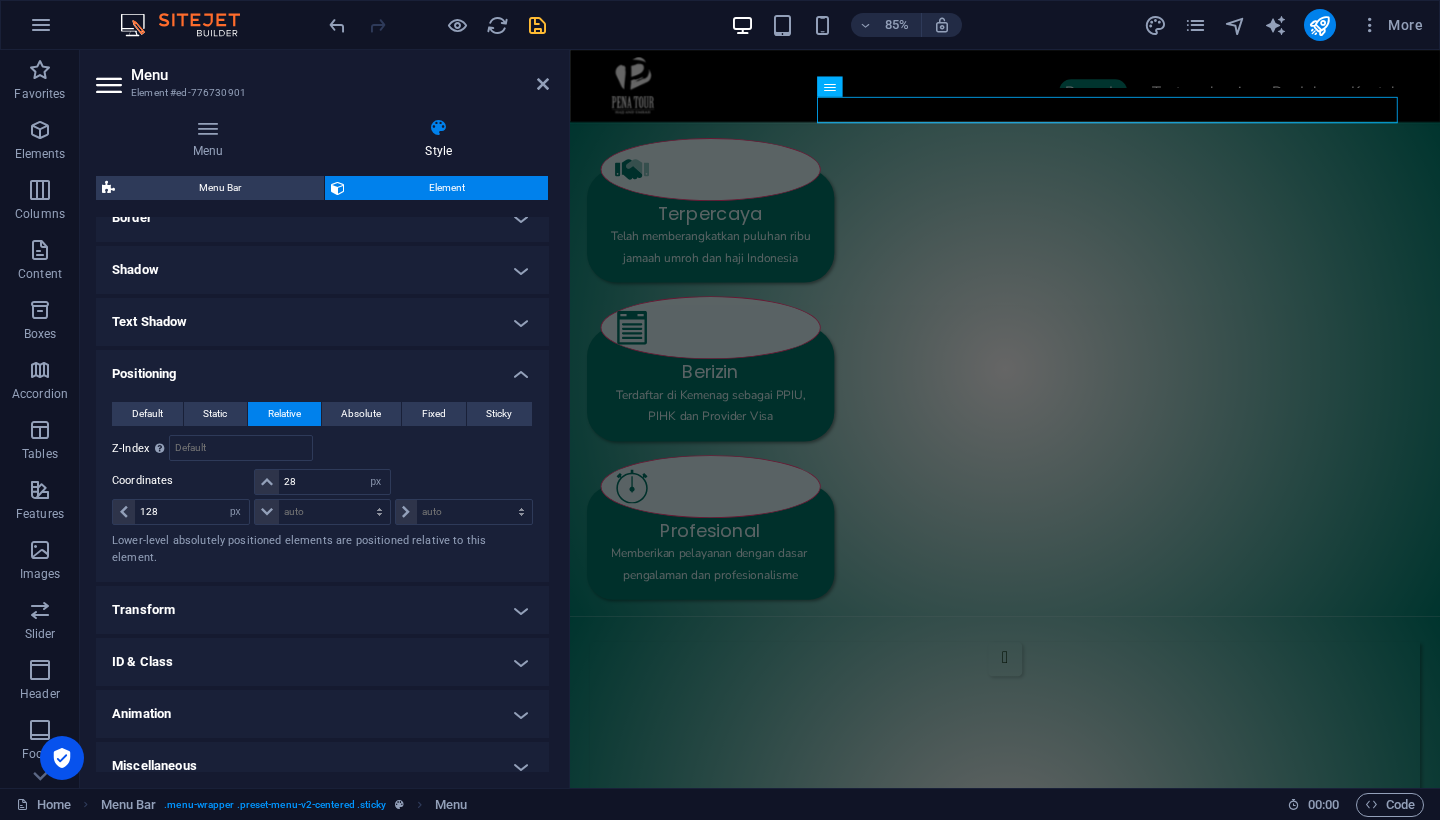 click on "Positioning" at bounding box center [322, 368] 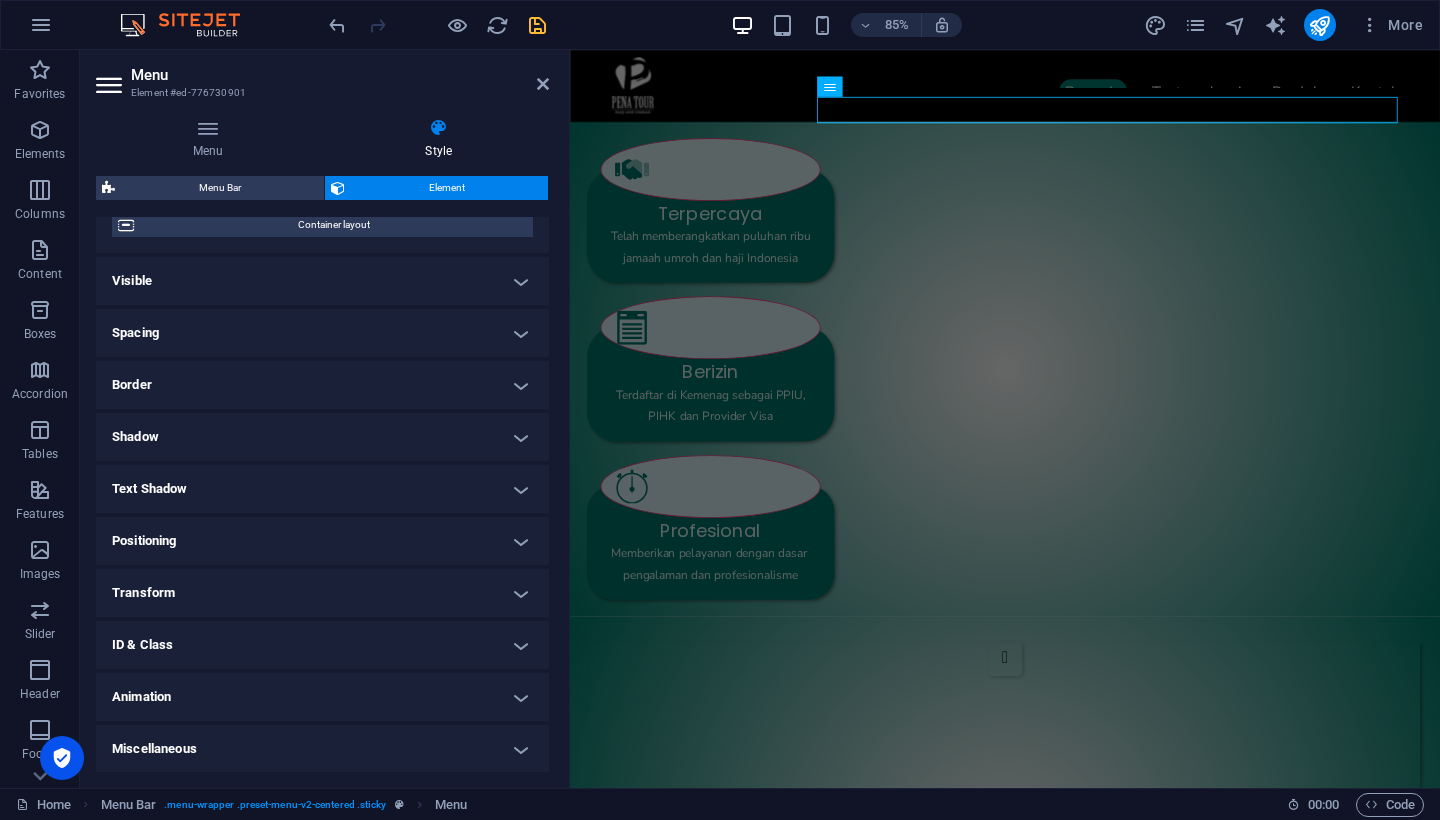 scroll, scrollTop: 0, scrollLeft: 0, axis: both 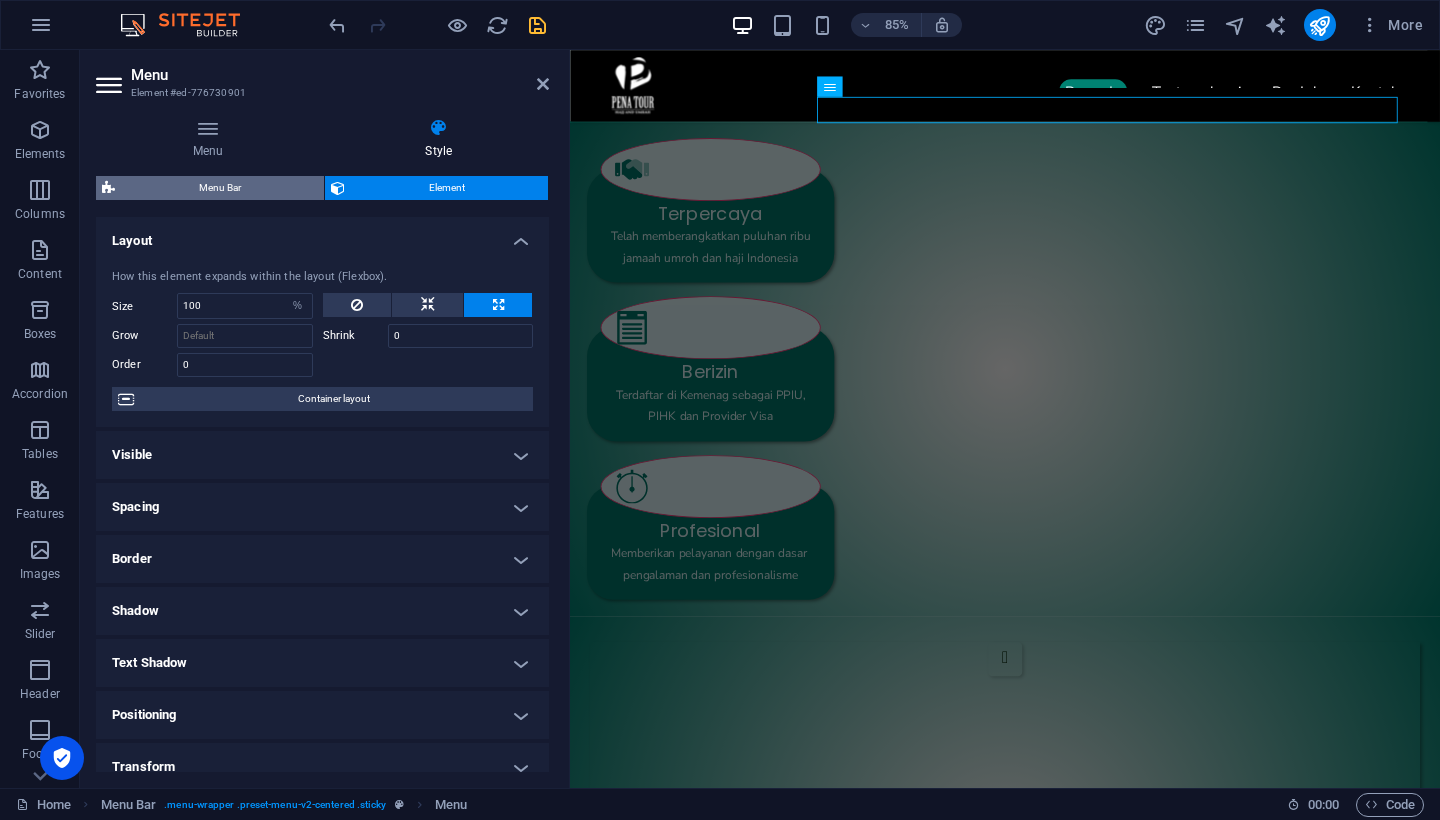 click on "Menu Bar" at bounding box center [219, 188] 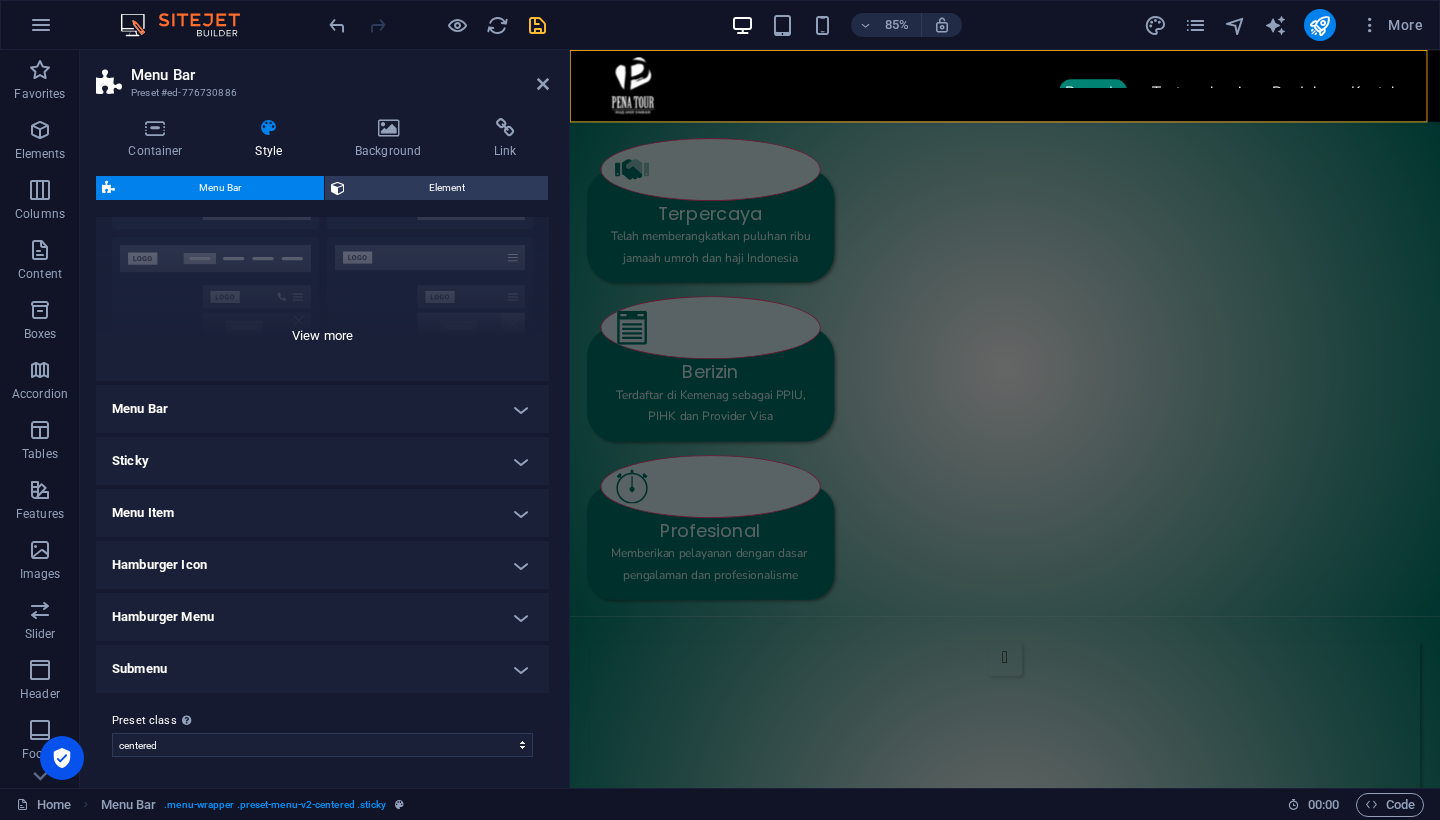 scroll, scrollTop: 0, scrollLeft: 0, axis: both 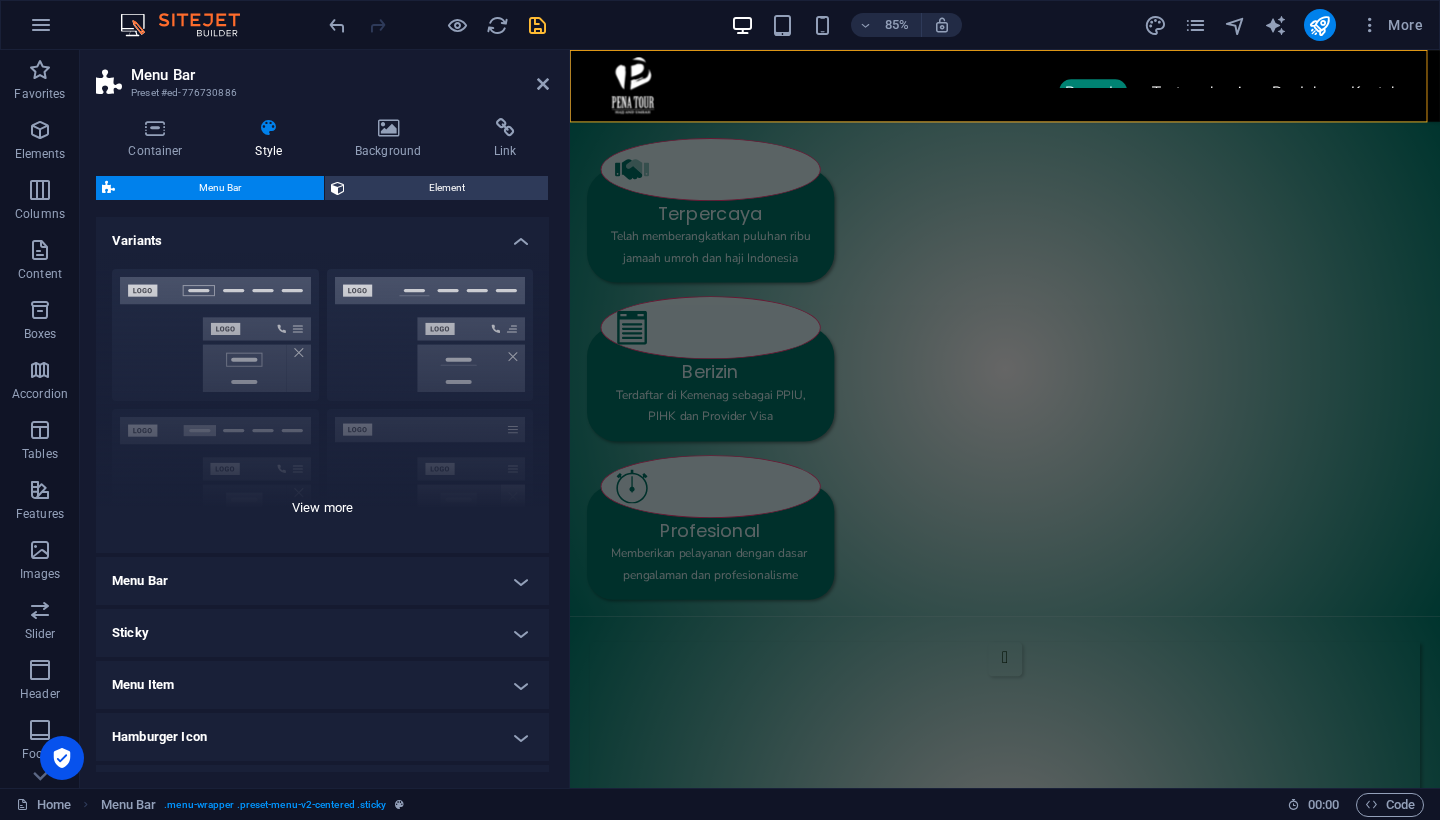 click on "Border Centered Default Fixed Loki Trigger Wide XXL" at bounding box center (322, 403) 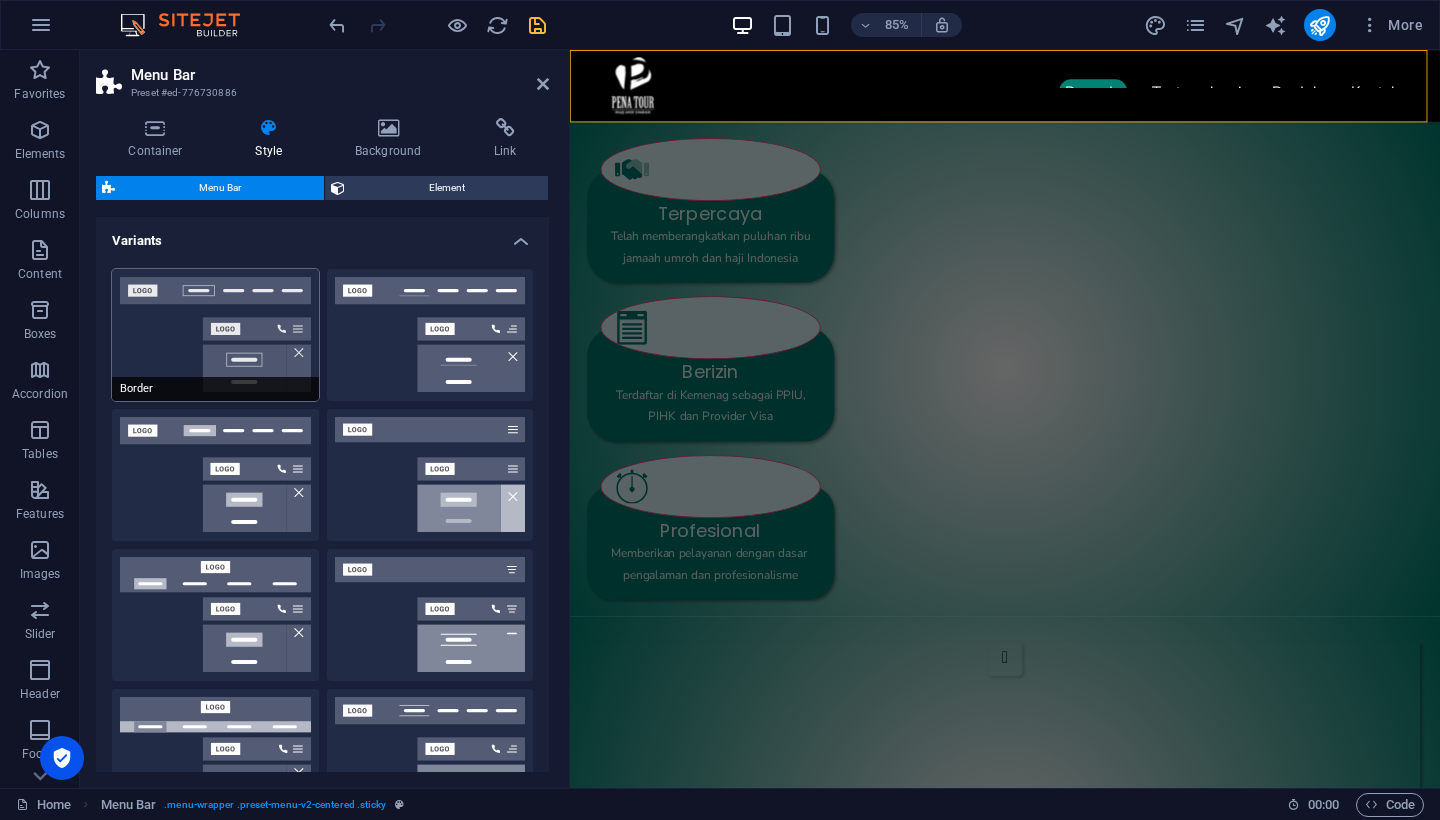 click on "Border" at bounding box center (215, 335) 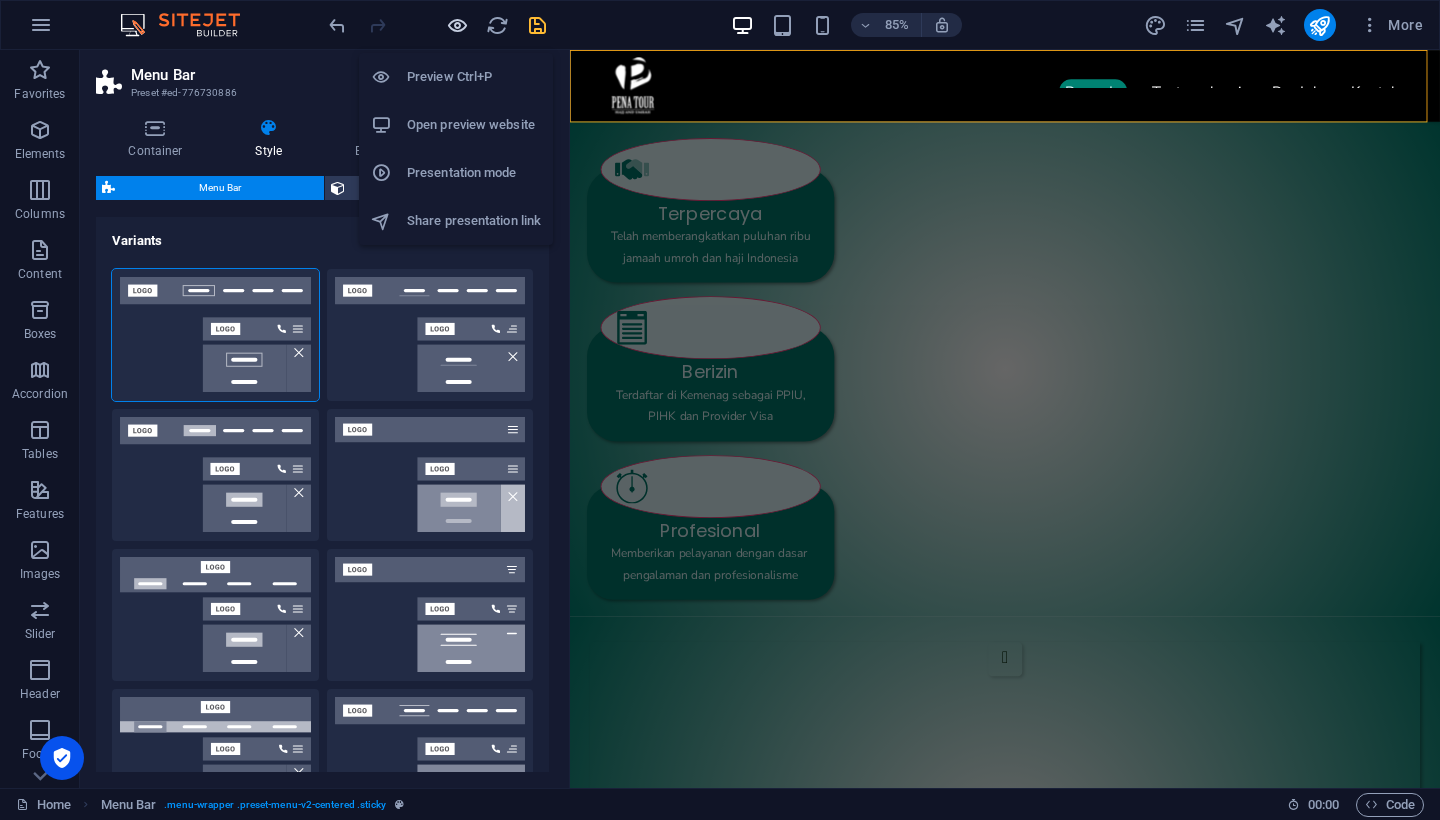 click at bounding box center (457, 25) 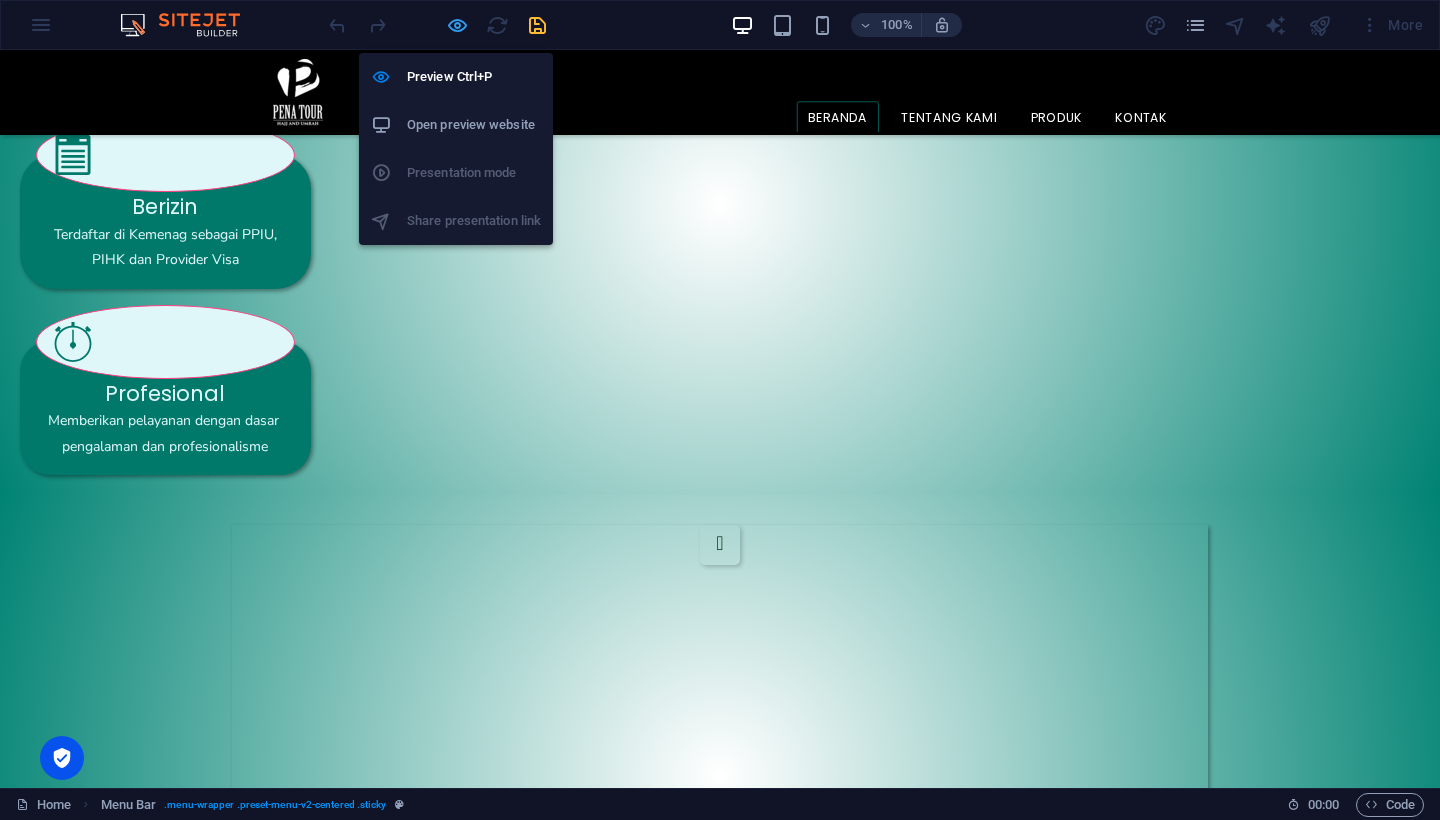 click at bounding box center (457, 25) 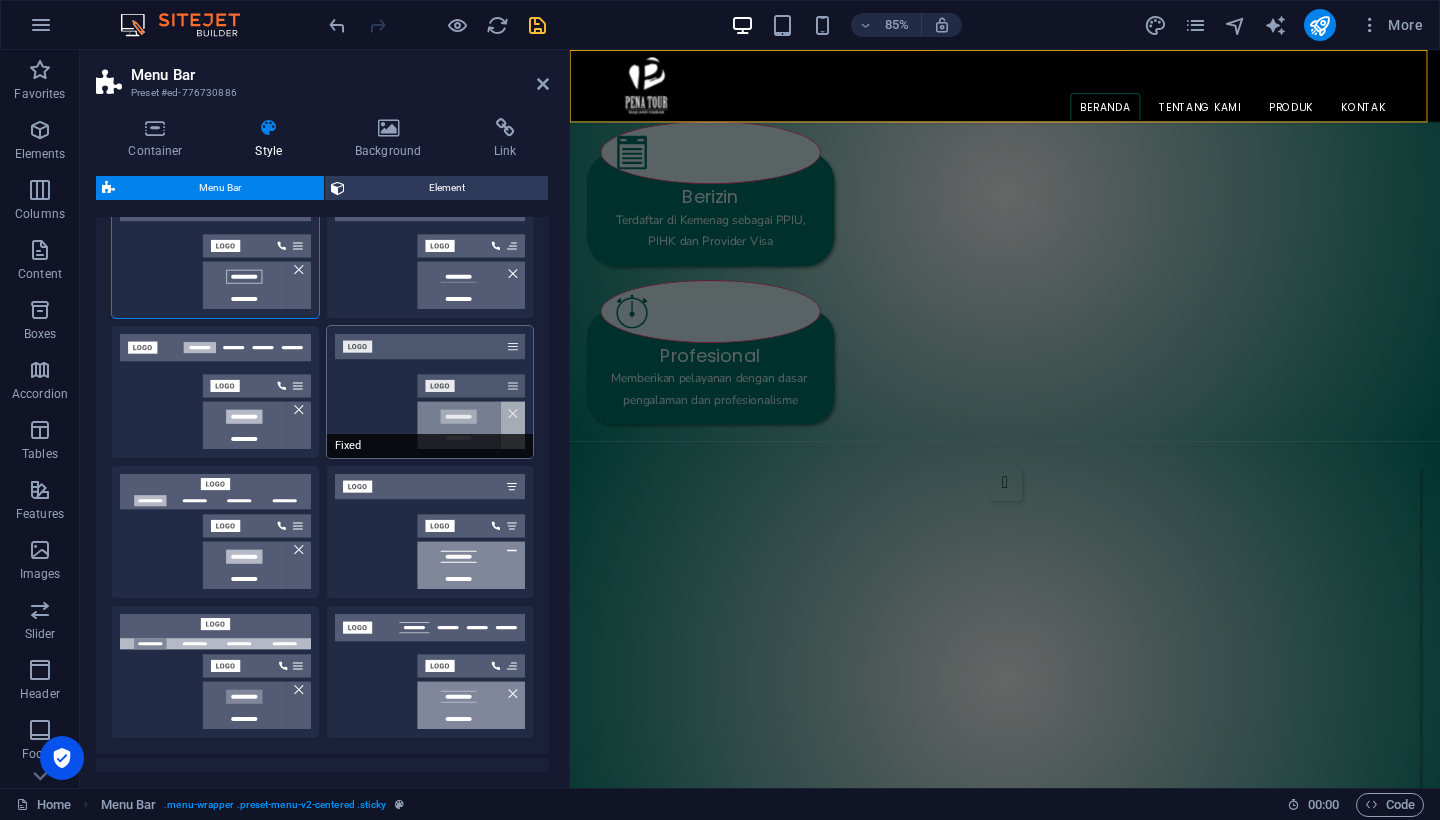 scroll, scrollTop: 119, scrollLeft: 0, axis: vertical 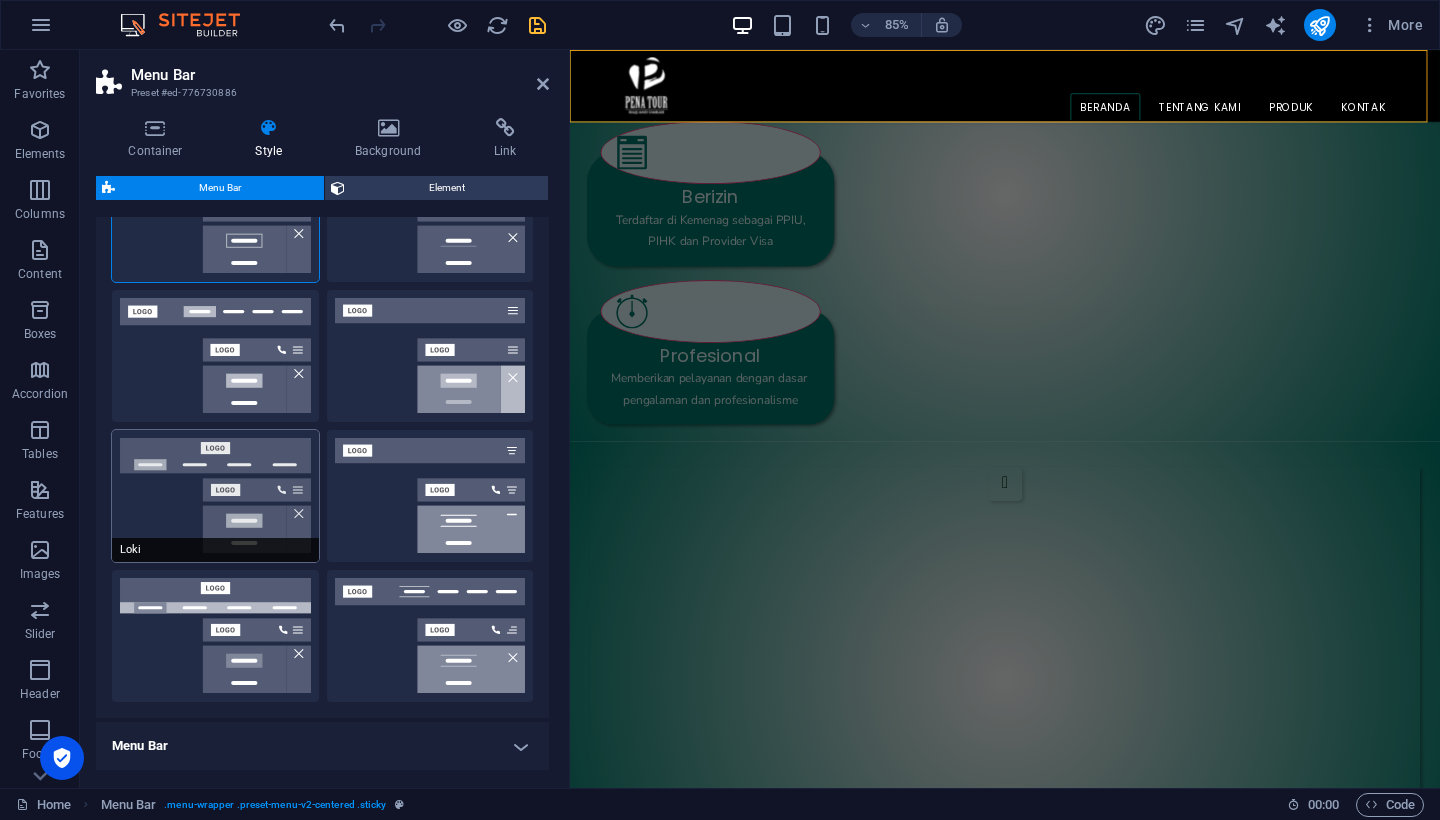 click on "Loki" at bounding box center (215, 496) 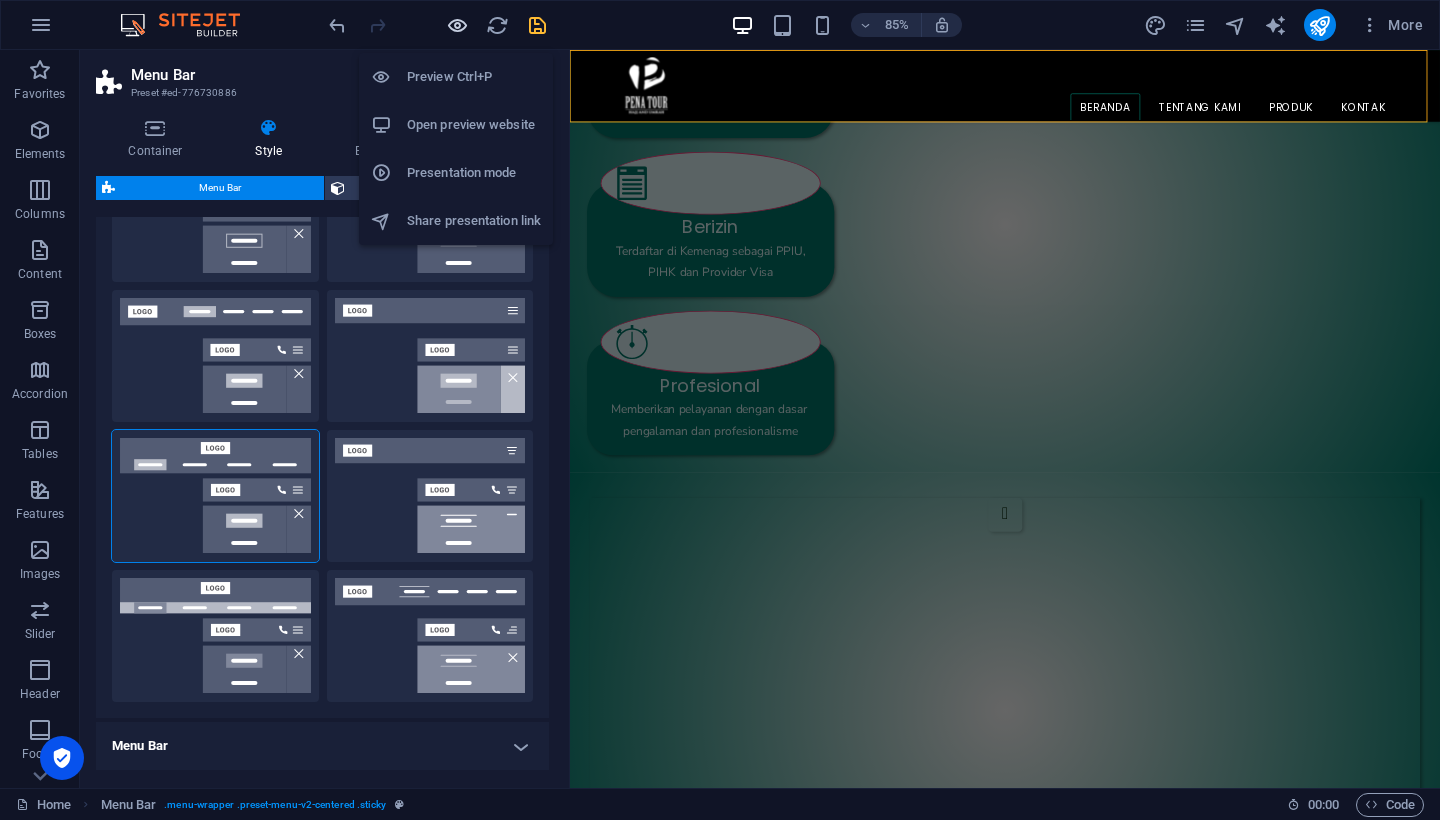 click at bounding box center (457, 25) 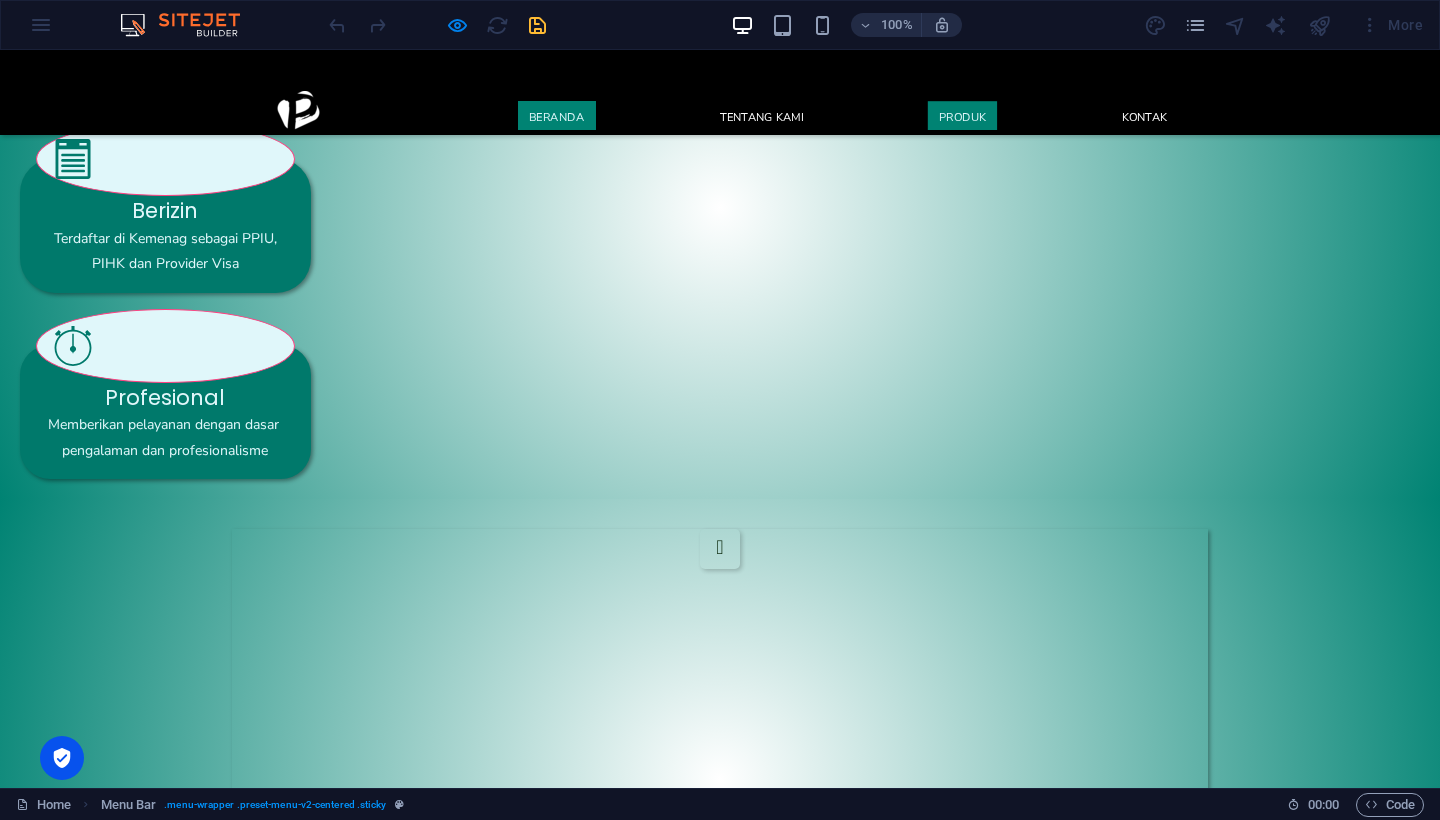 scroll, scrollTop: 1036, scrollLeft: 0, axis: vertical 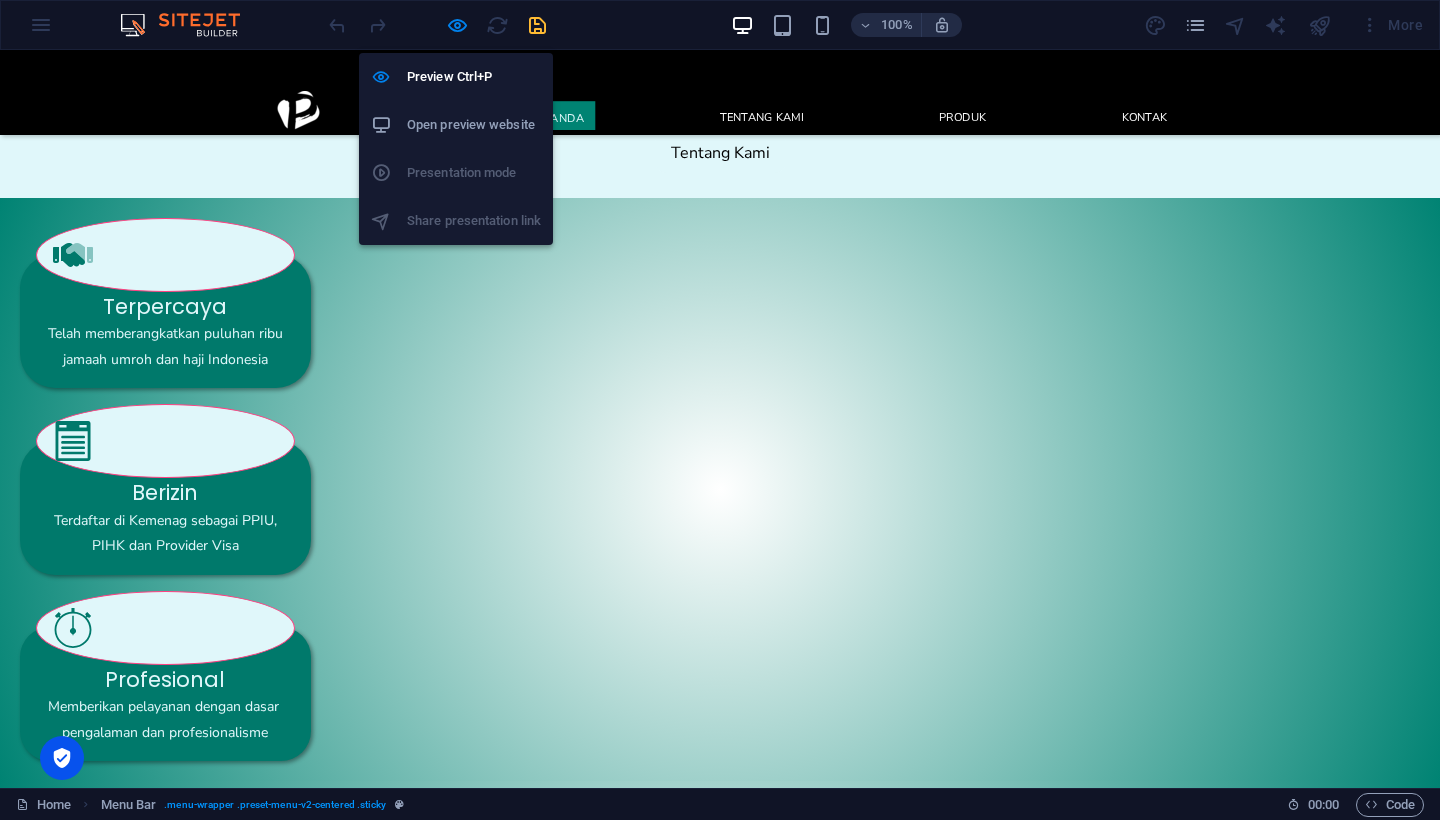 click at bounding box center (457, 25) 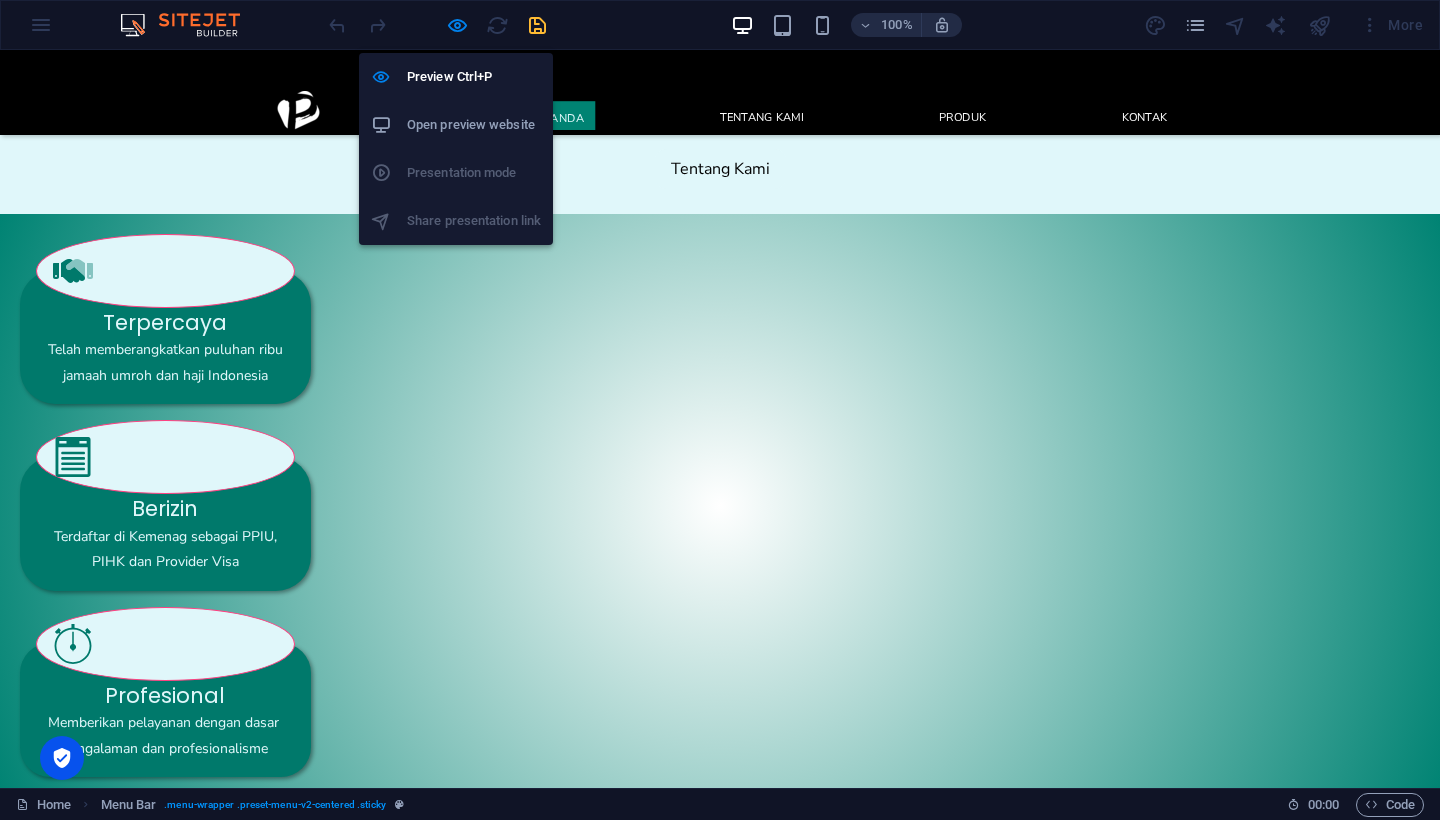 select on "preset-menu-v2-centered" 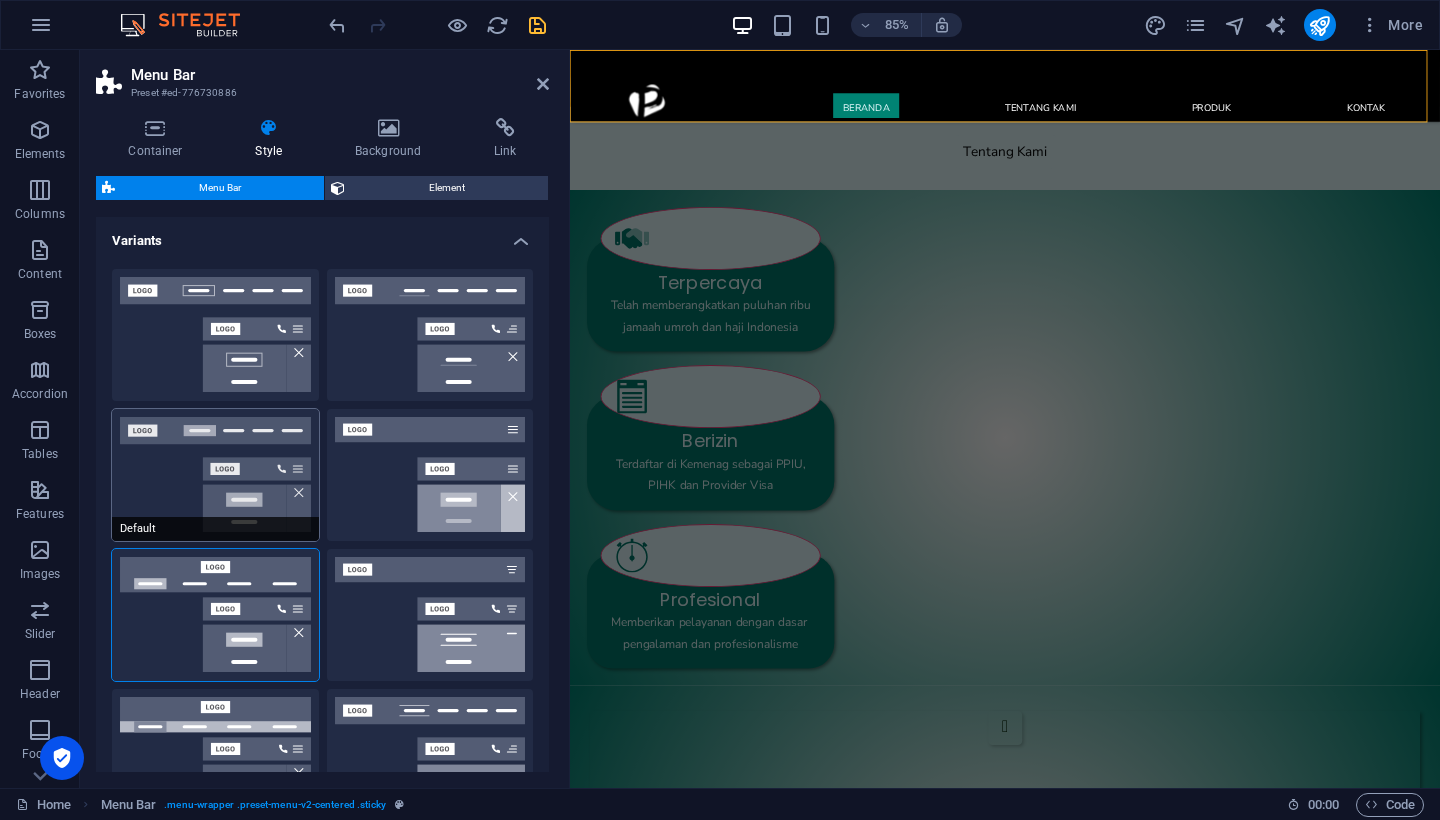 click on "Default" at bounding box center [215, 475] 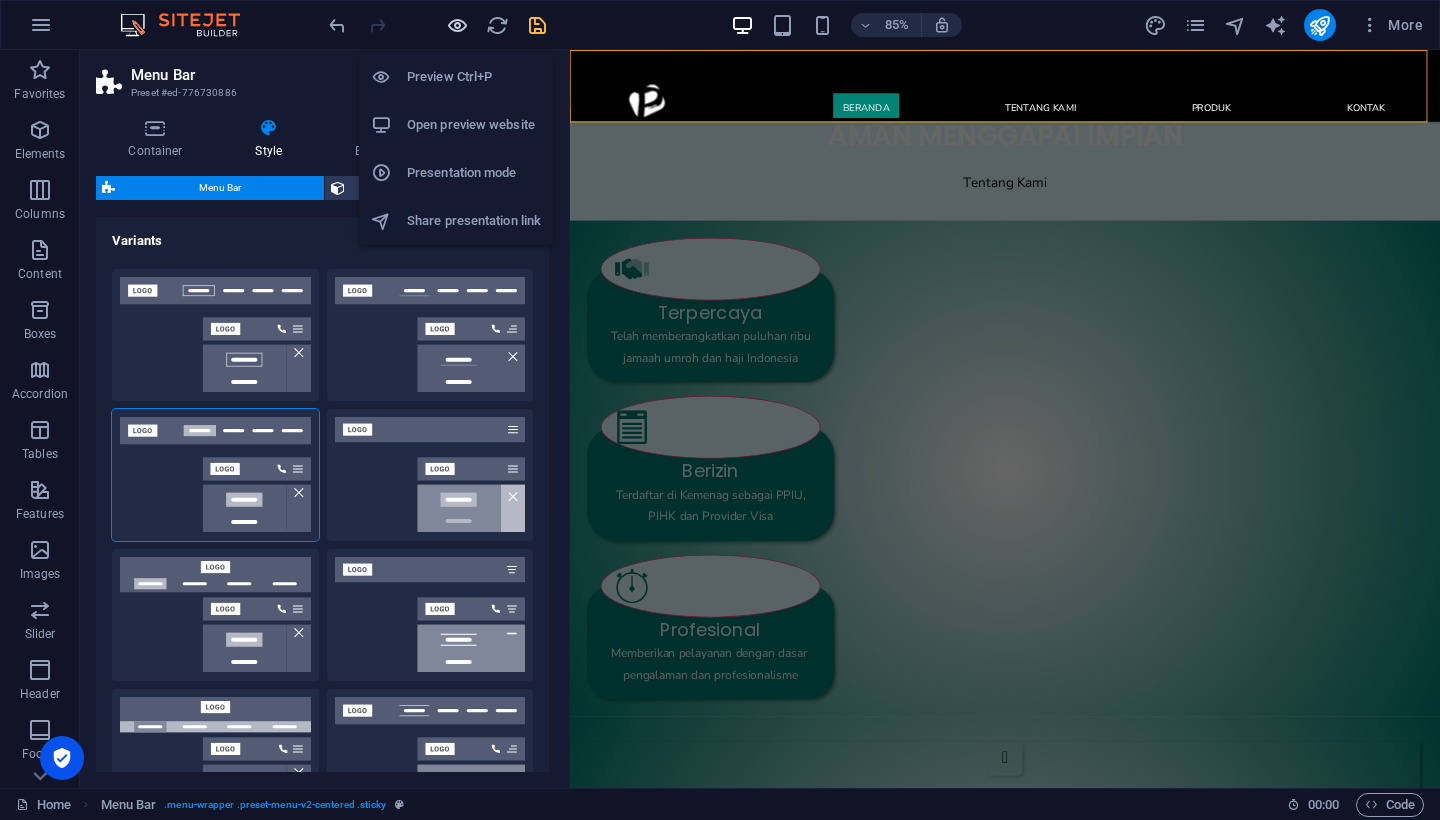 click at bounding box center [457, 25] 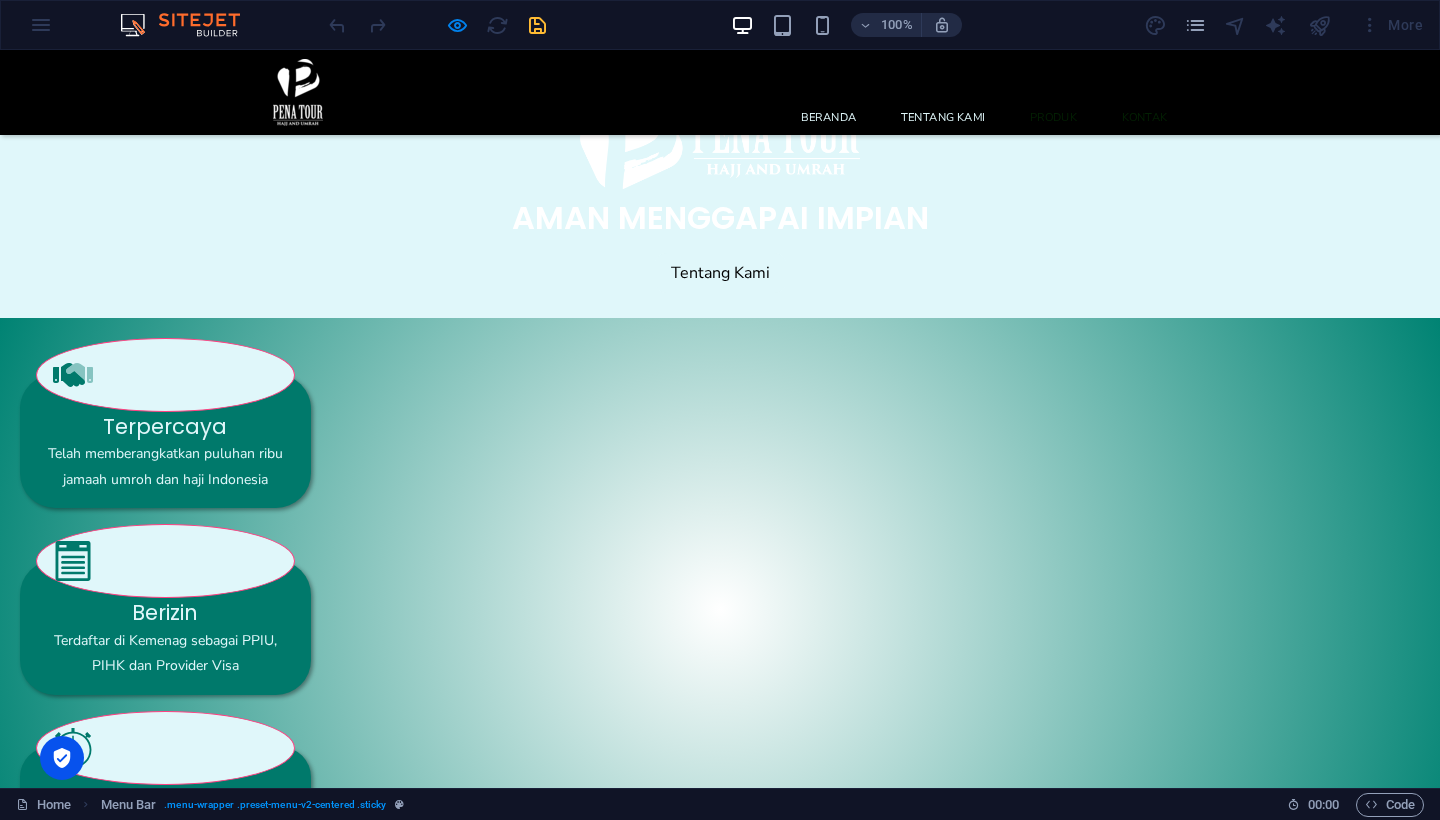 scroll, scrollTop: 912, scrollLeft: 0, axis: vertical 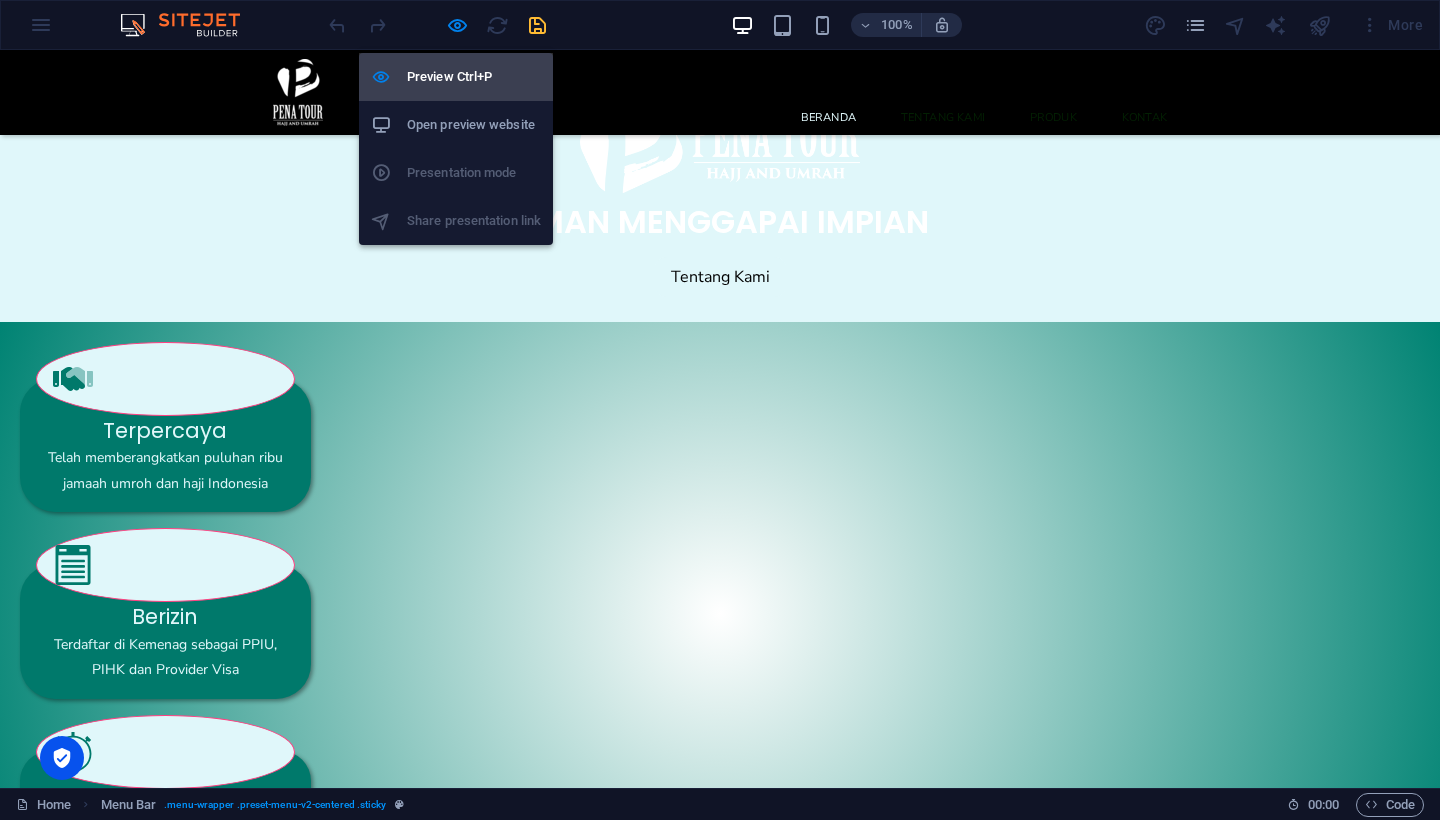 drag, startPoint x: 453, startPoint y: 82, endPoint x: 109, endPoint y: 296, distance: 405.13208 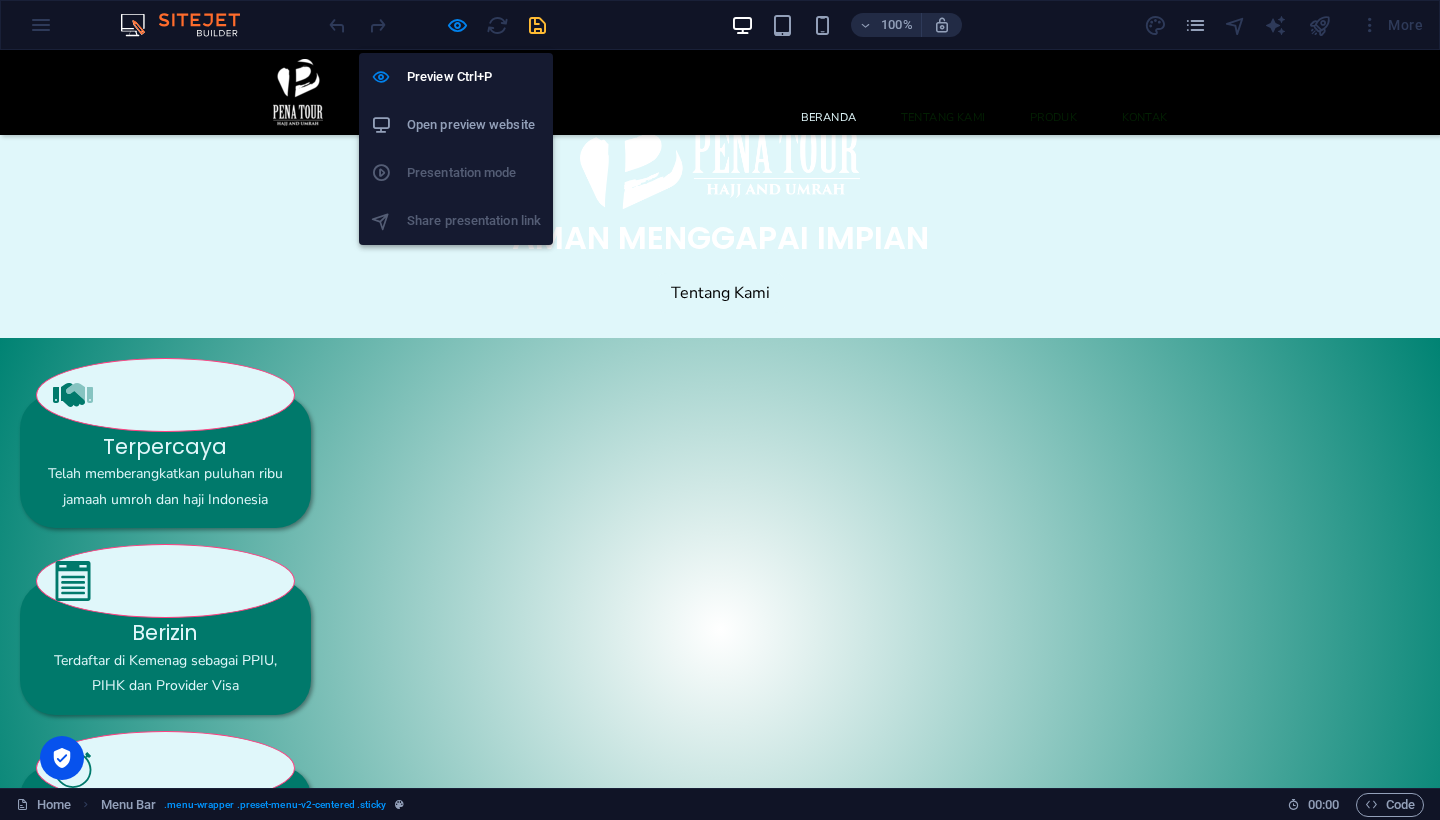select on "preset-menu-v2-centered" 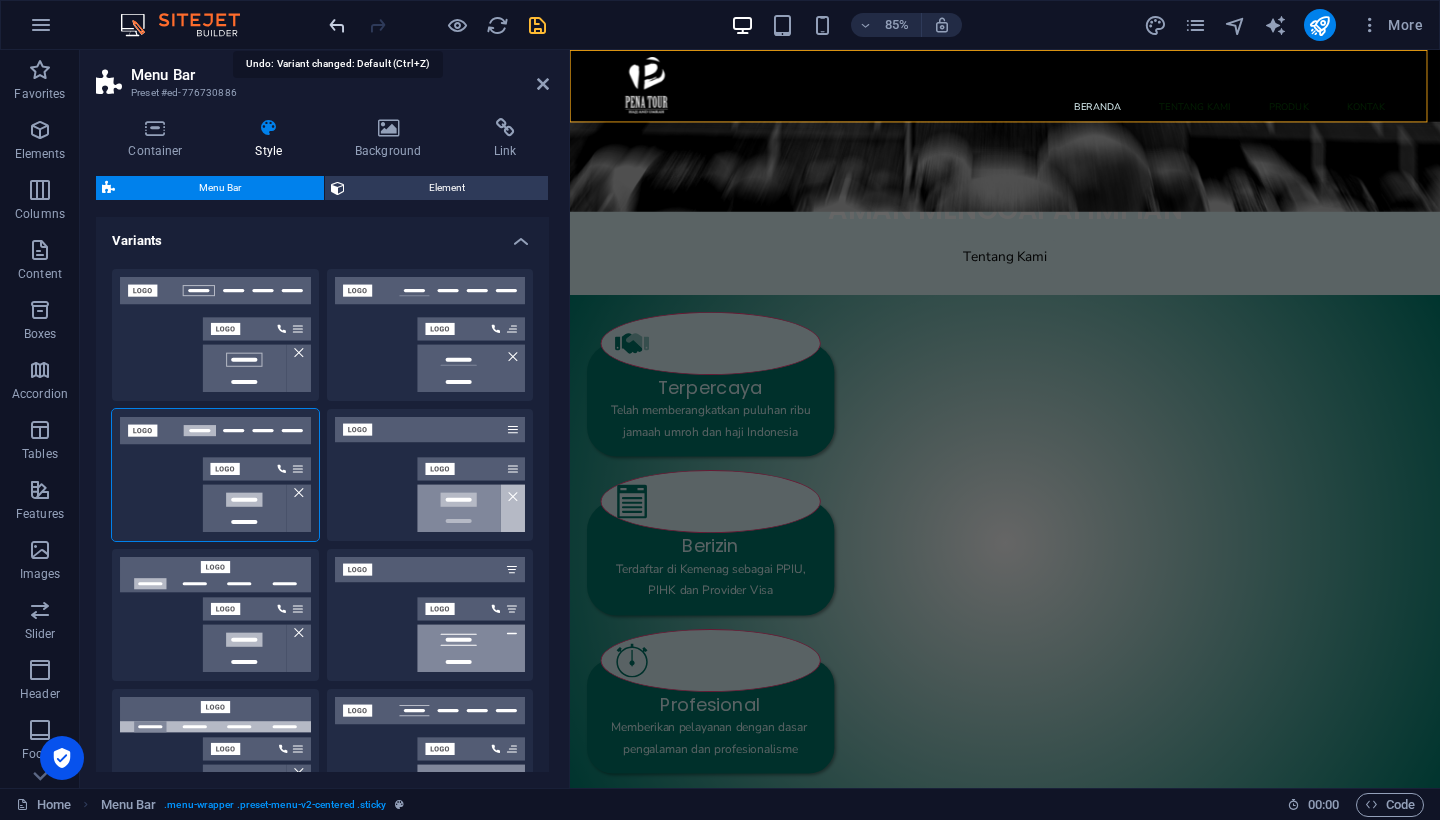 click at bounding box center [337, 25] 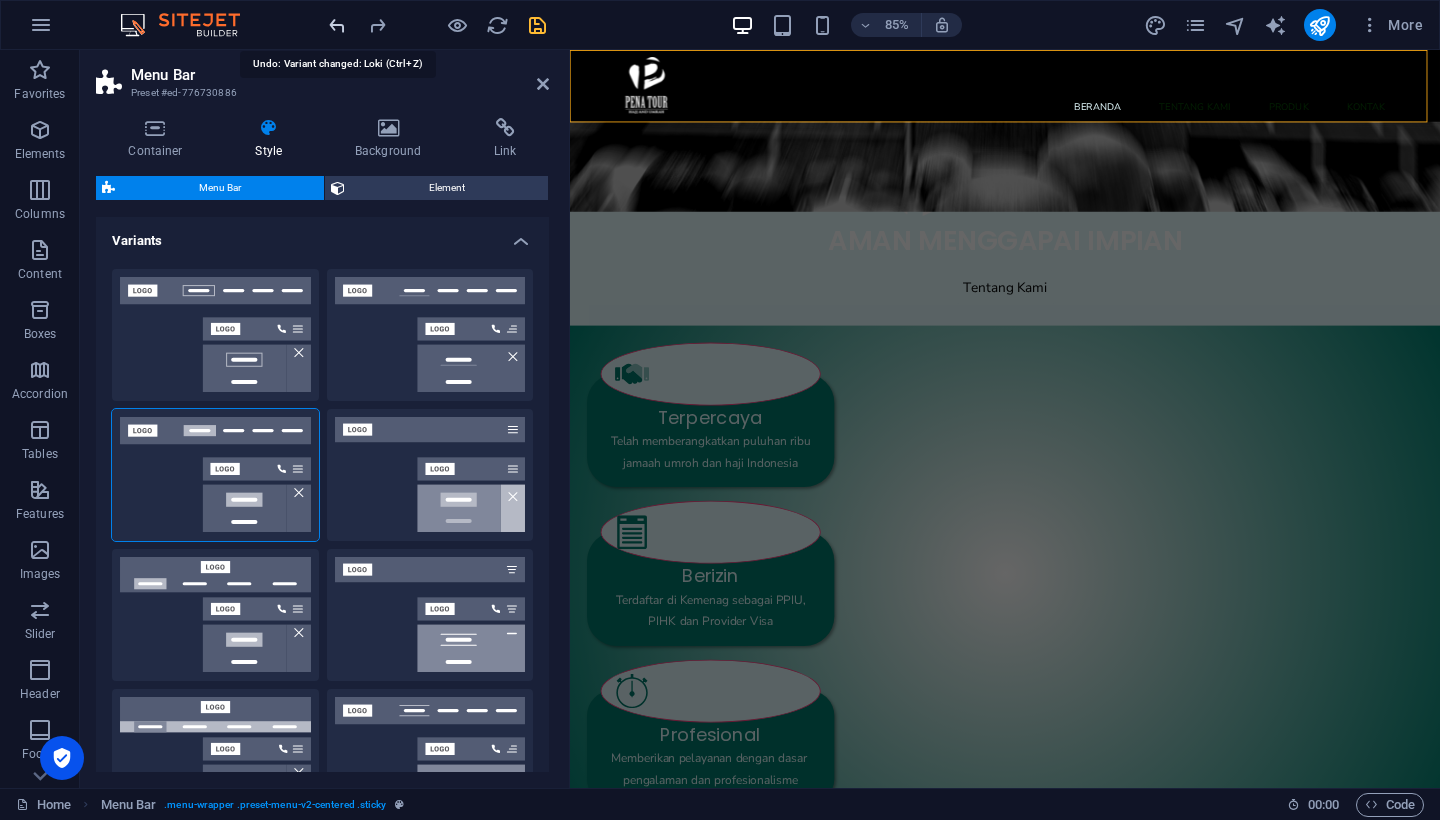 click at bounding box center (337, 25) 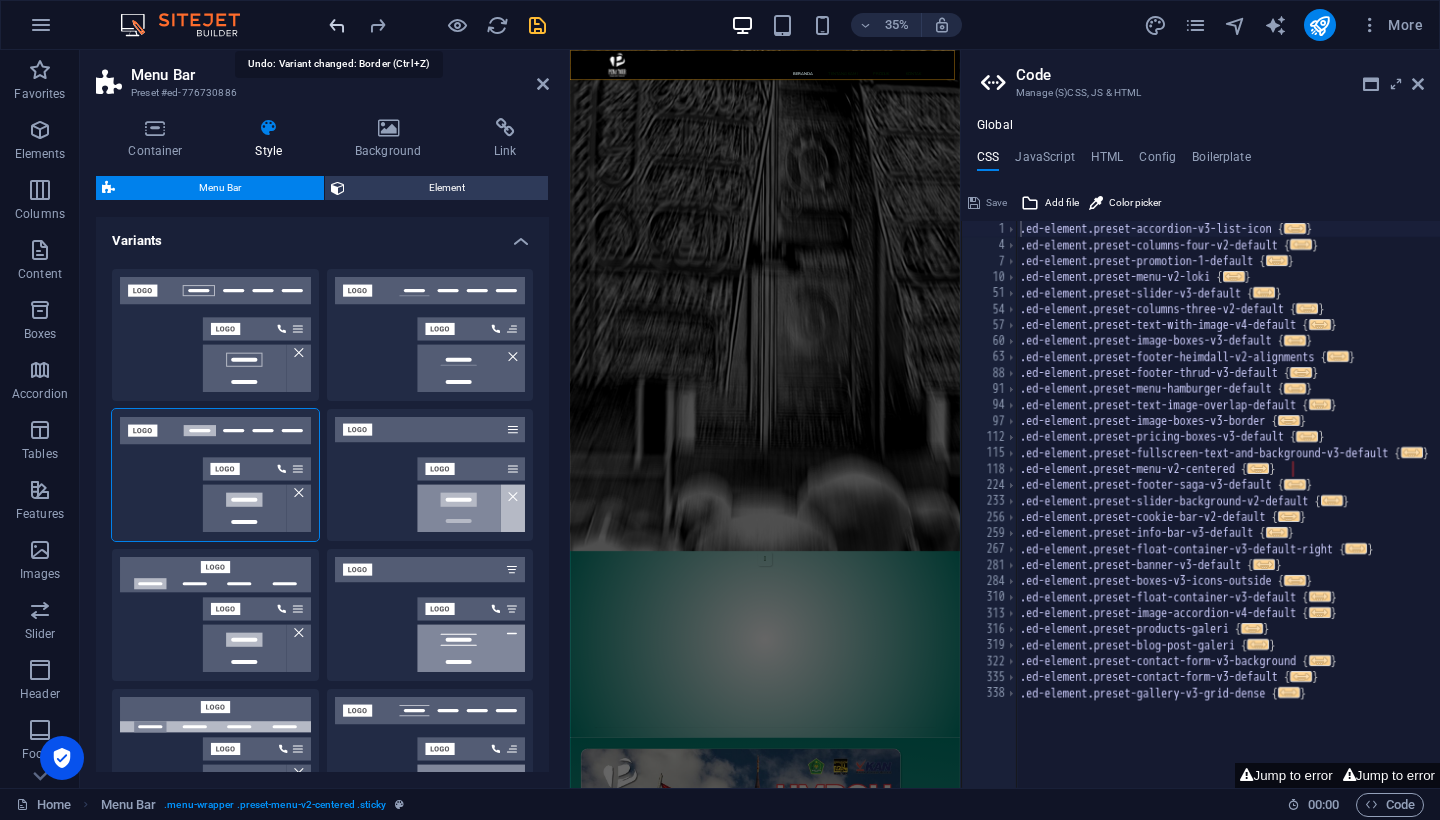 click at bounding box center [337, 25] 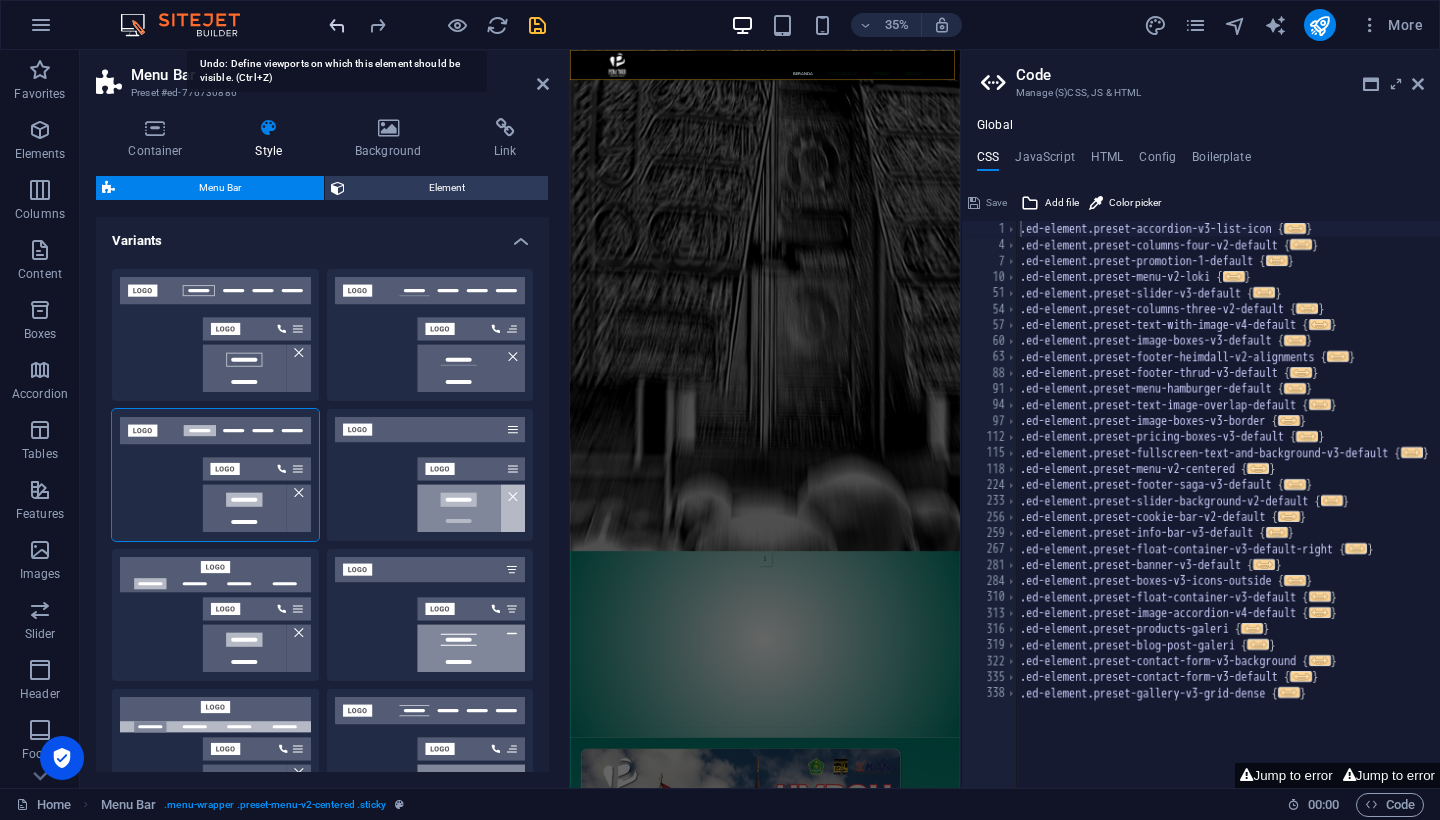 click at bounding box center (337, 25) 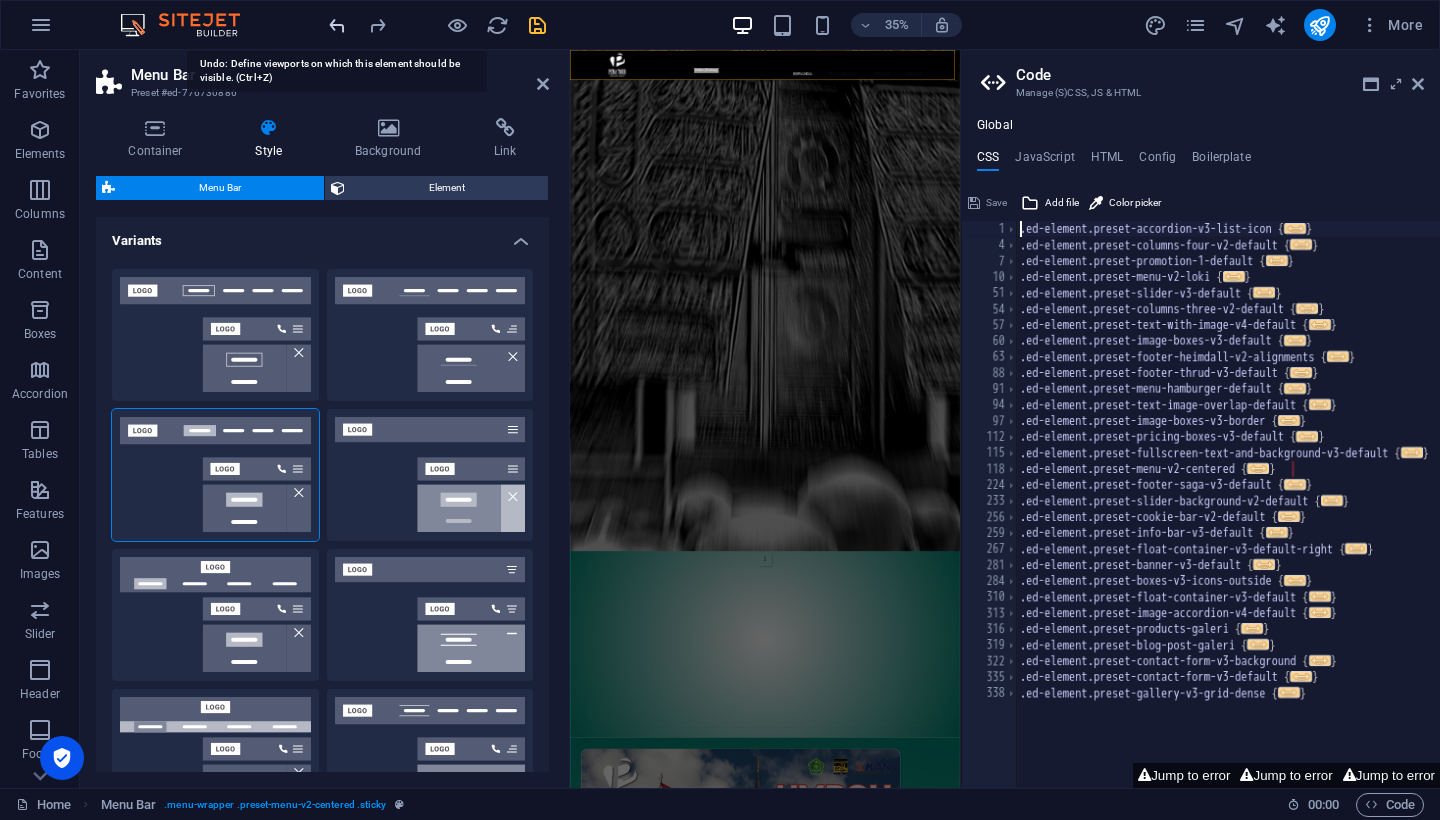 click at bounding box center (337, 25) 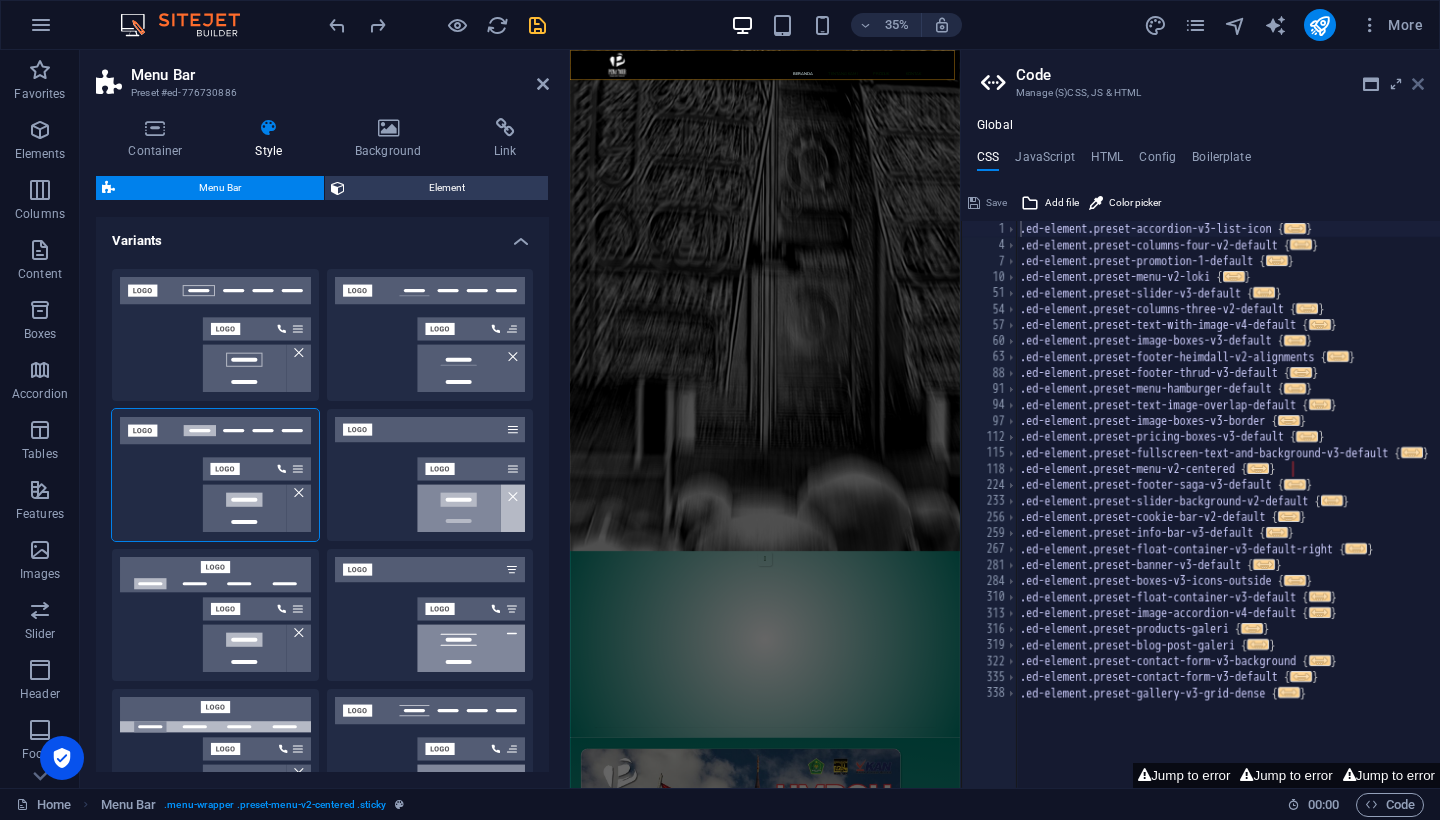drag, startPoint x: 1421, startPoint y: 85, endPoint x: 1002, endPoint y: 40, distance: 421.40955 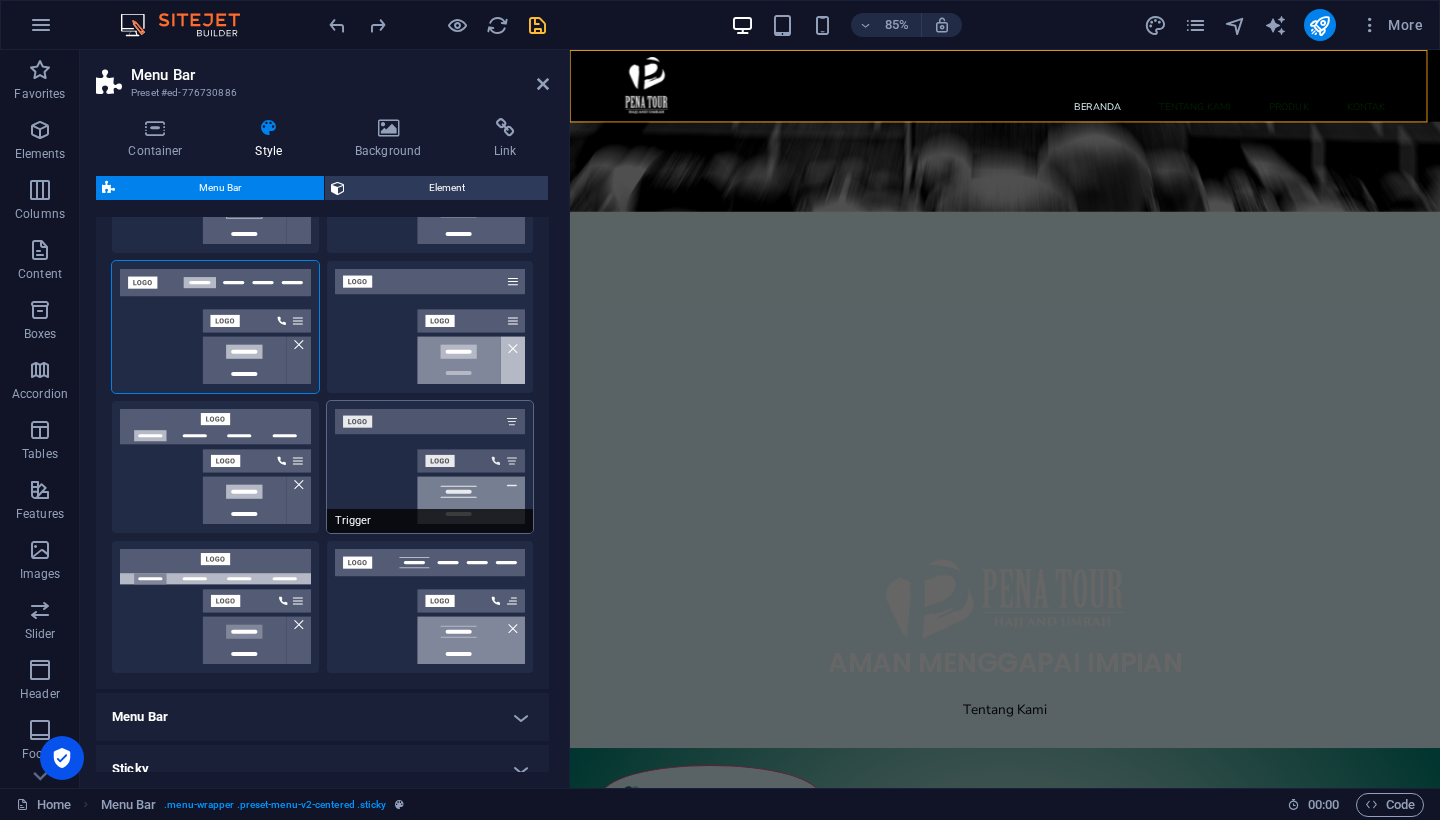 scroll, scrollTop: 45, scrollLeft: 0, axis: vertical 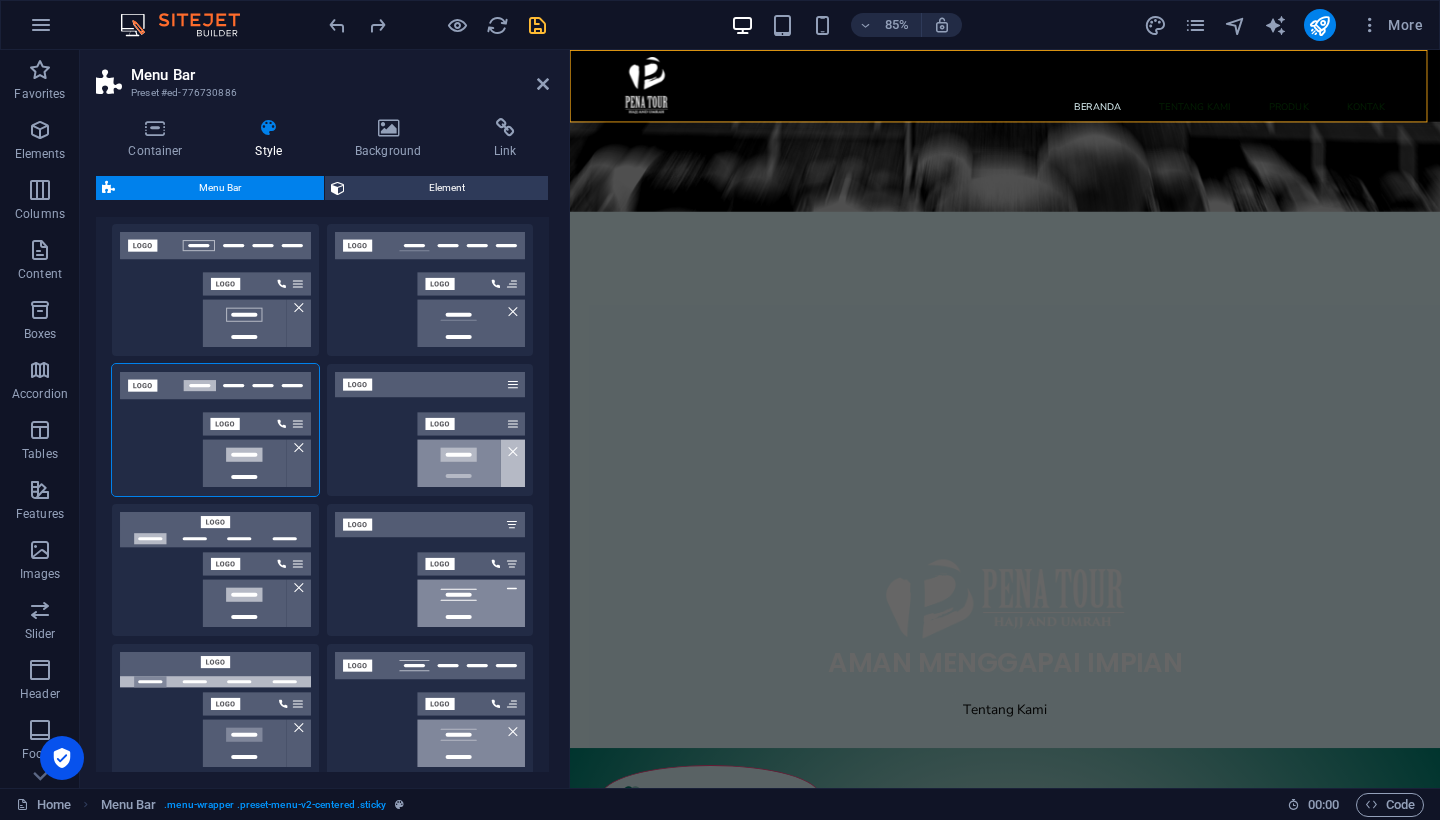 click on "Style" at bounding box center [272, 139] 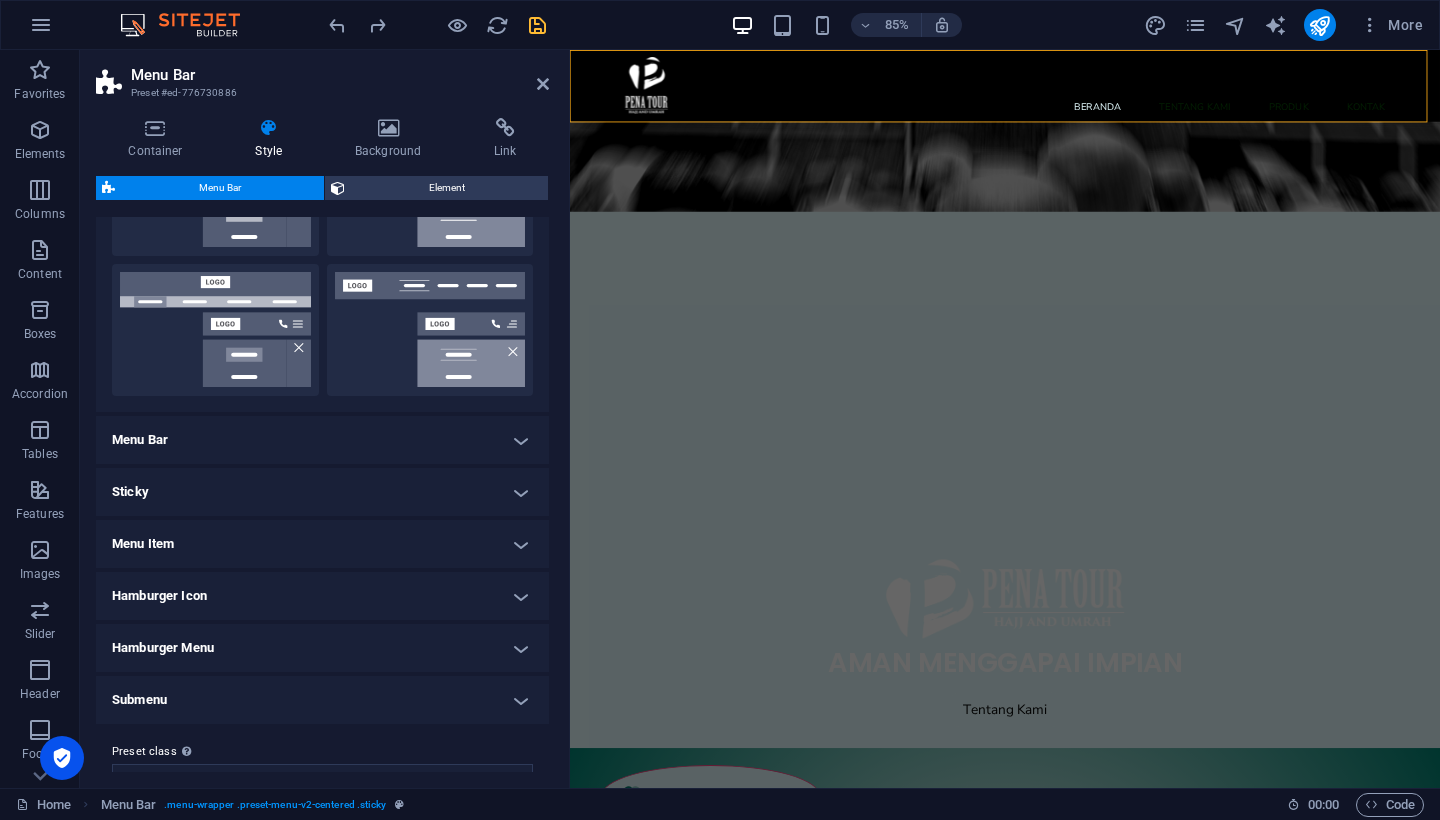 scroll, scrollTop: 456, scrollLeft: 0, axis: vertical 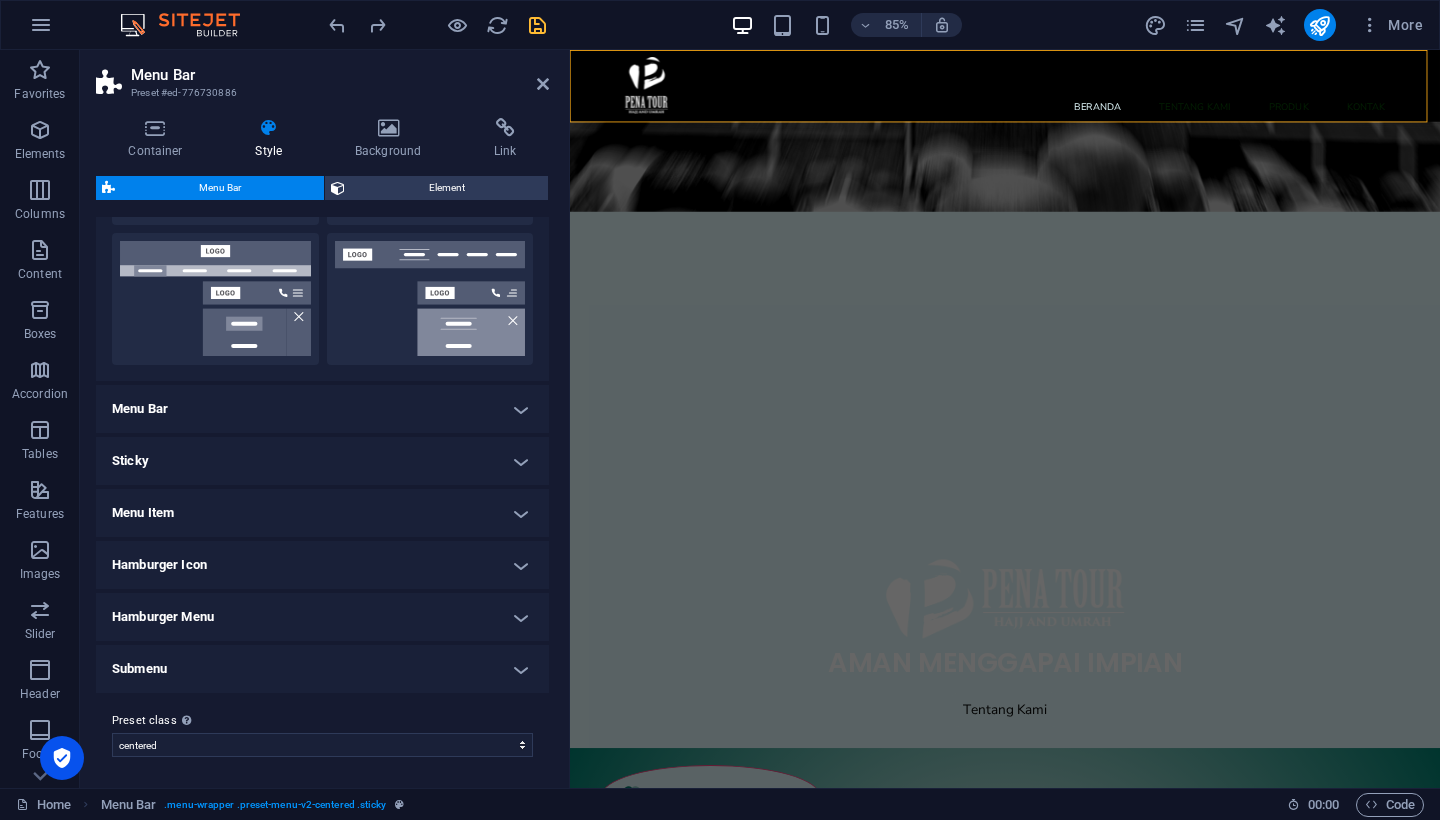 click on "Menu Bar" at bounding box center [322, 409] 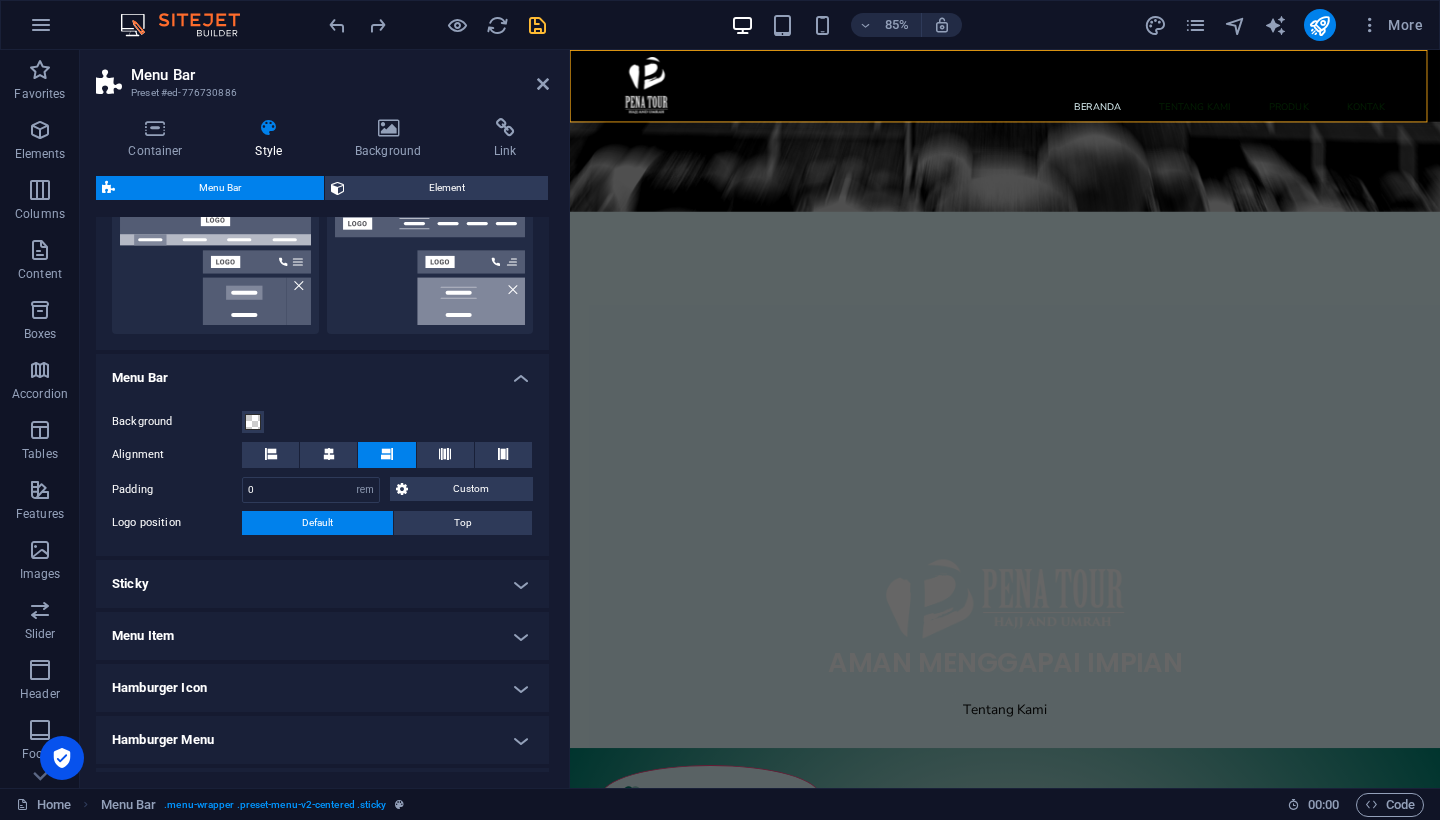 scroll, scrollTop: 572, scrollLeft: 0, axis: vertical 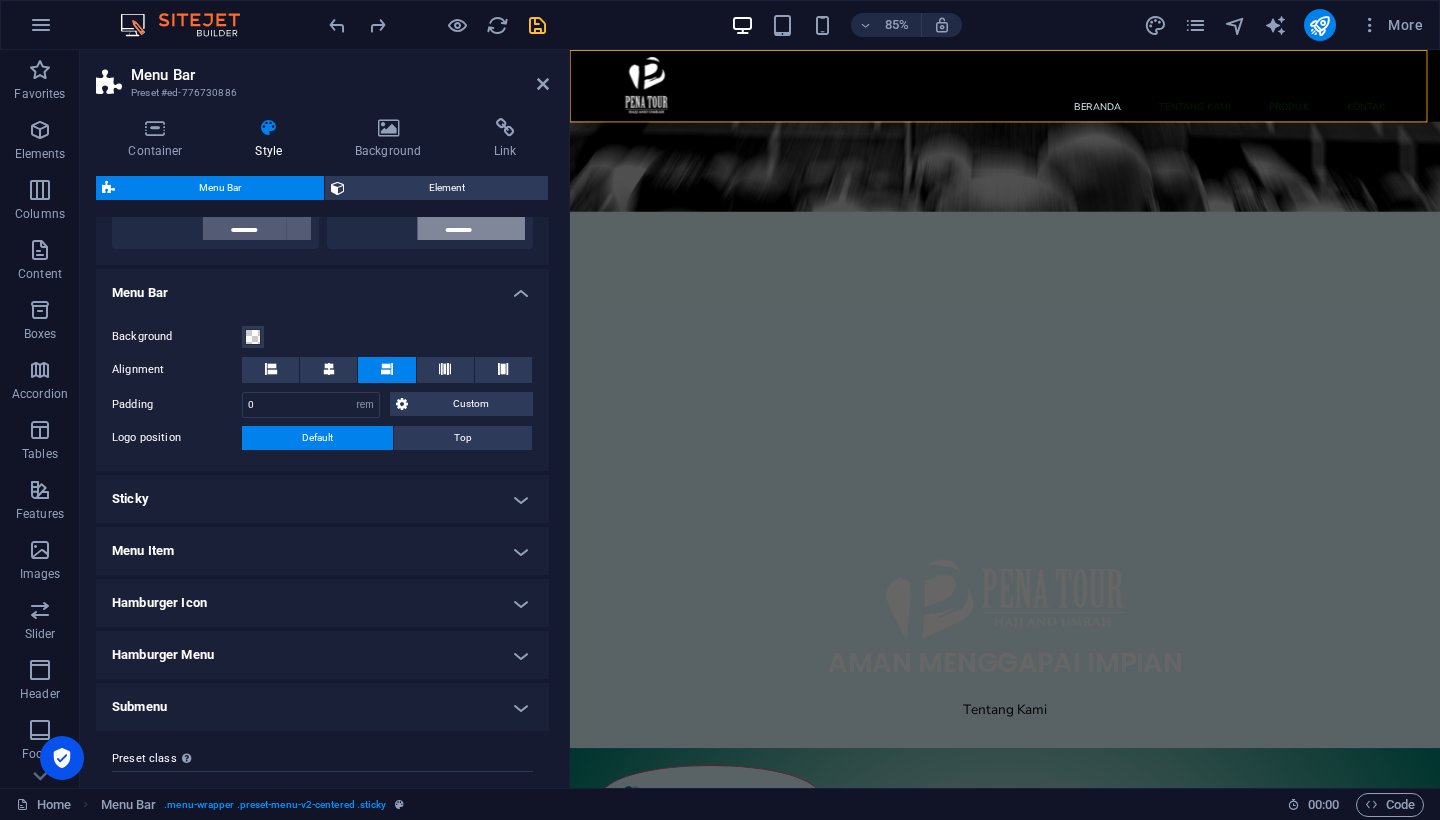 click on "Sticky" at bounding box center (322, 499) 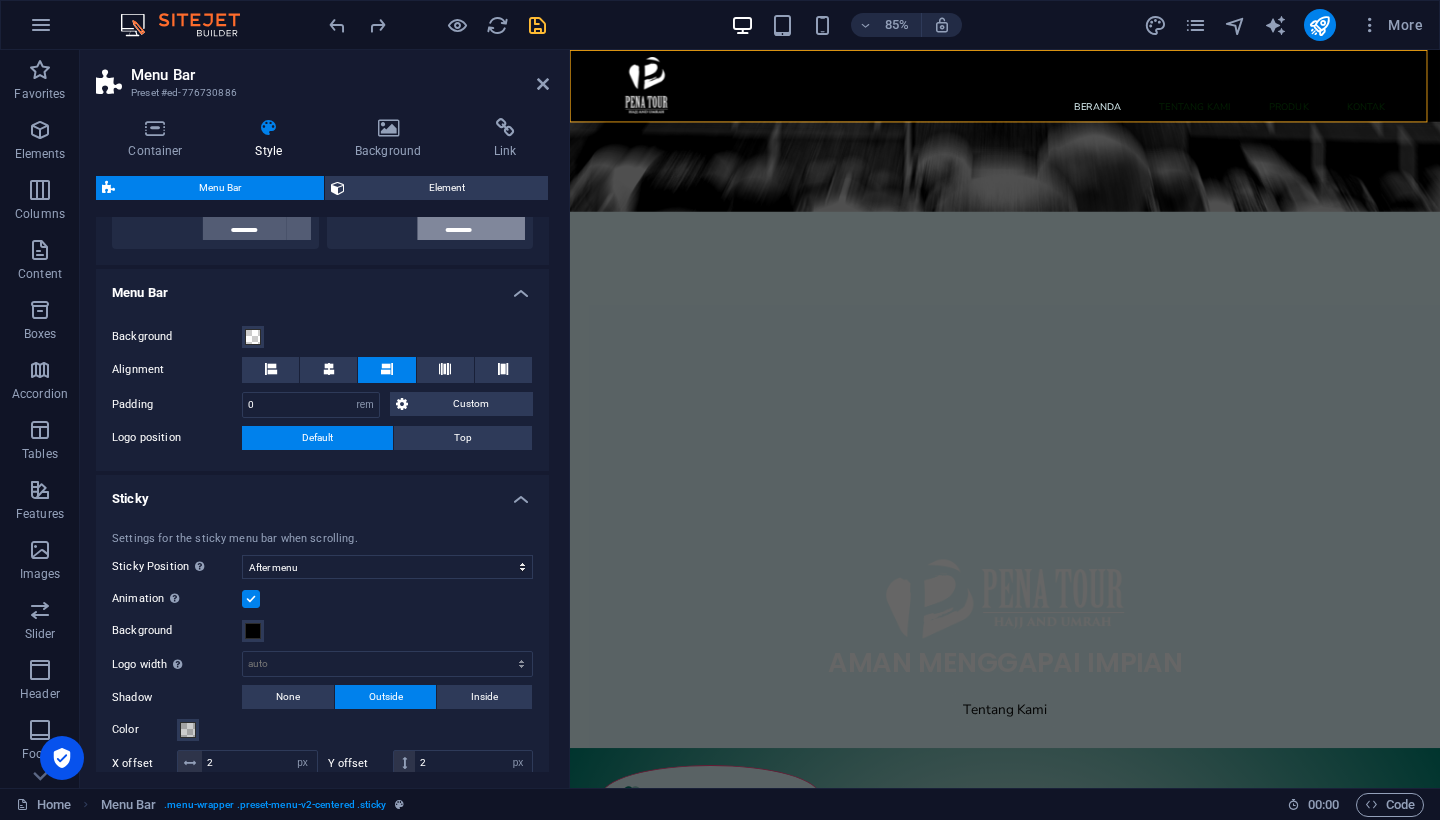 scroll, scrollTop: 623, scrollLeft: 0, axis: vertical 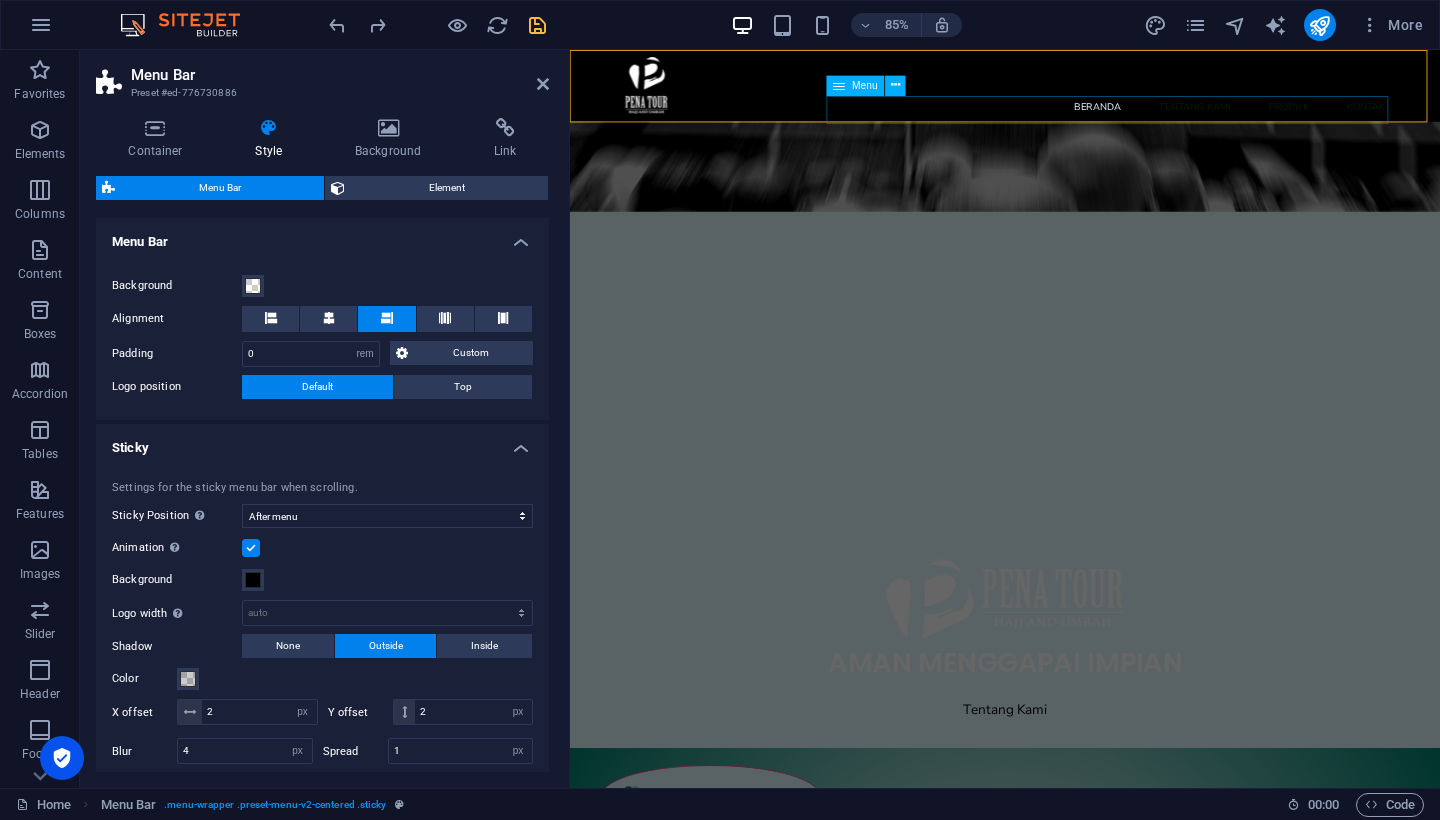 click on "Menu" at bounding box center [865, 85] 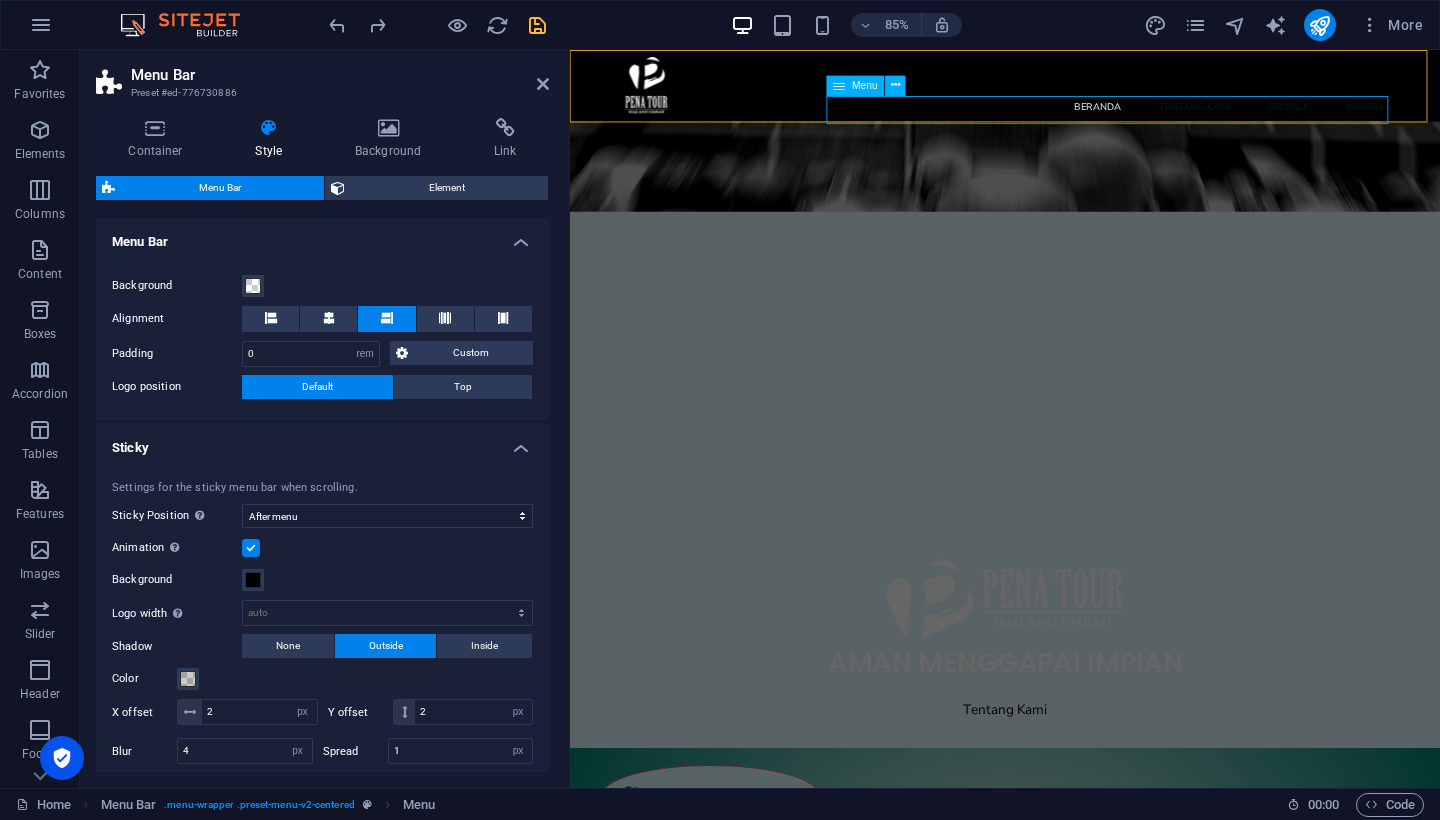 click on "Menu" at bounding box center (865, 85) 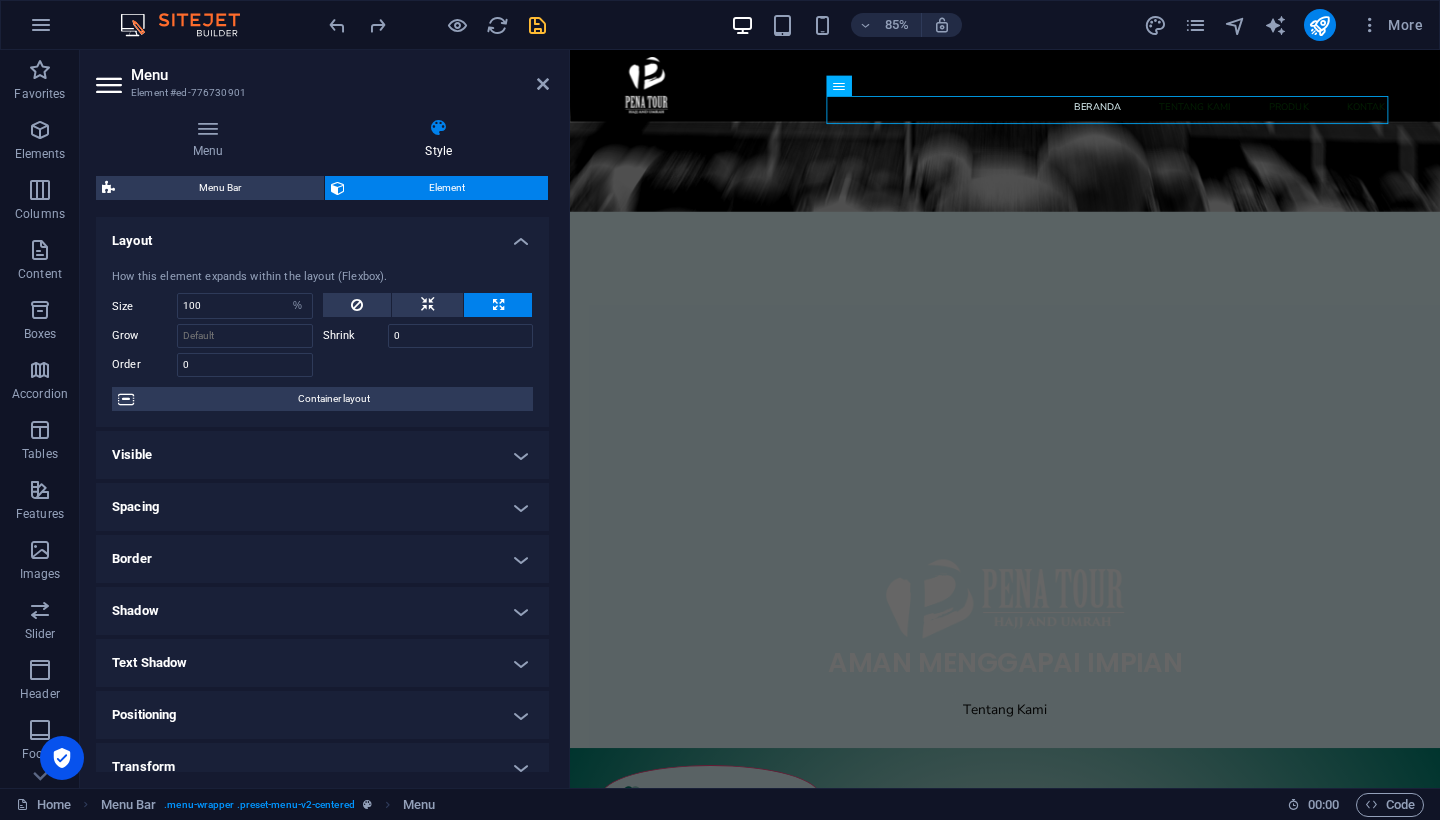 click on "Menu Bar" at bounding box center (219, 188) 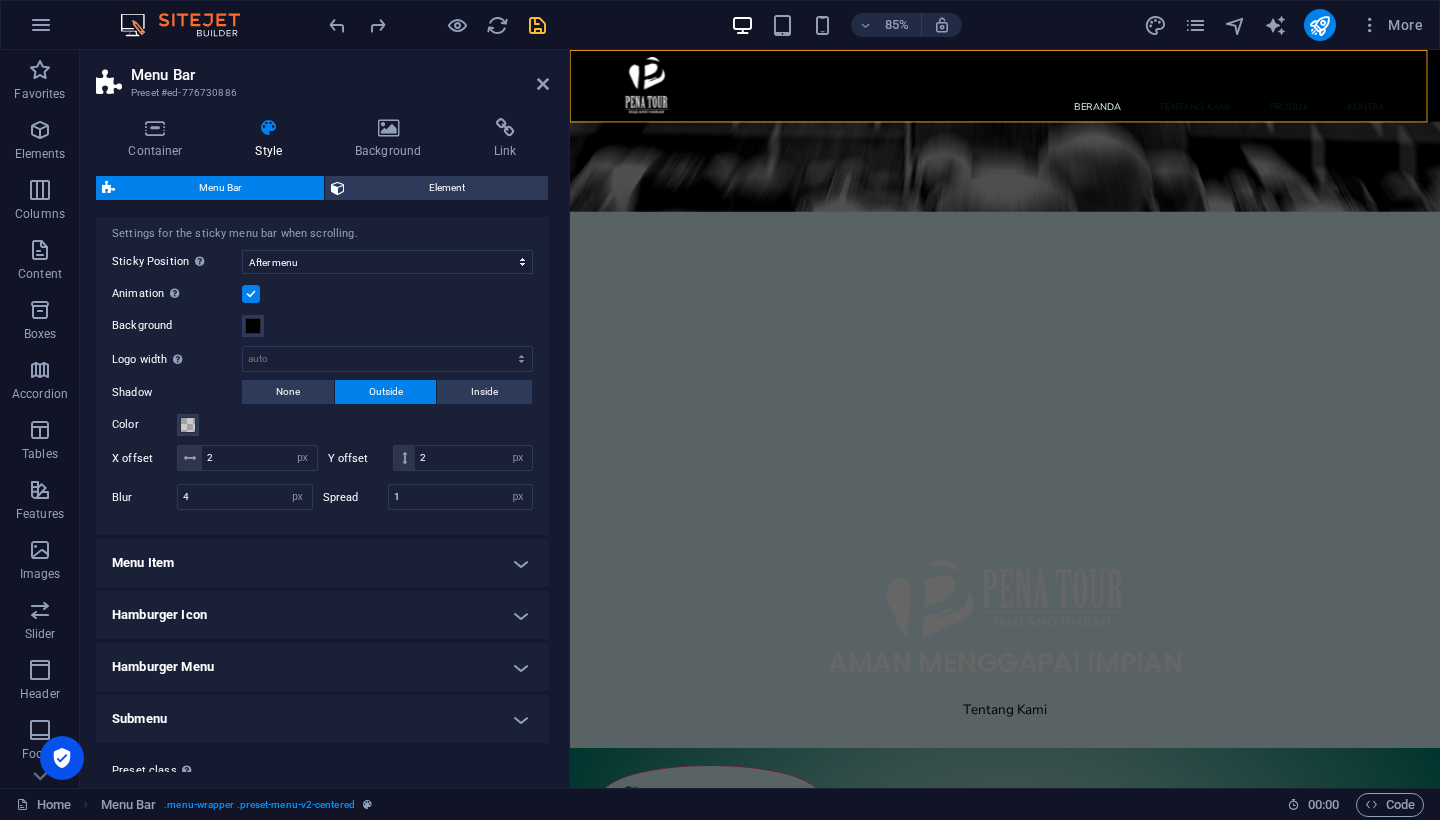 scroll, scrollTop: 910, scrollLeft: 0, axis: vertical 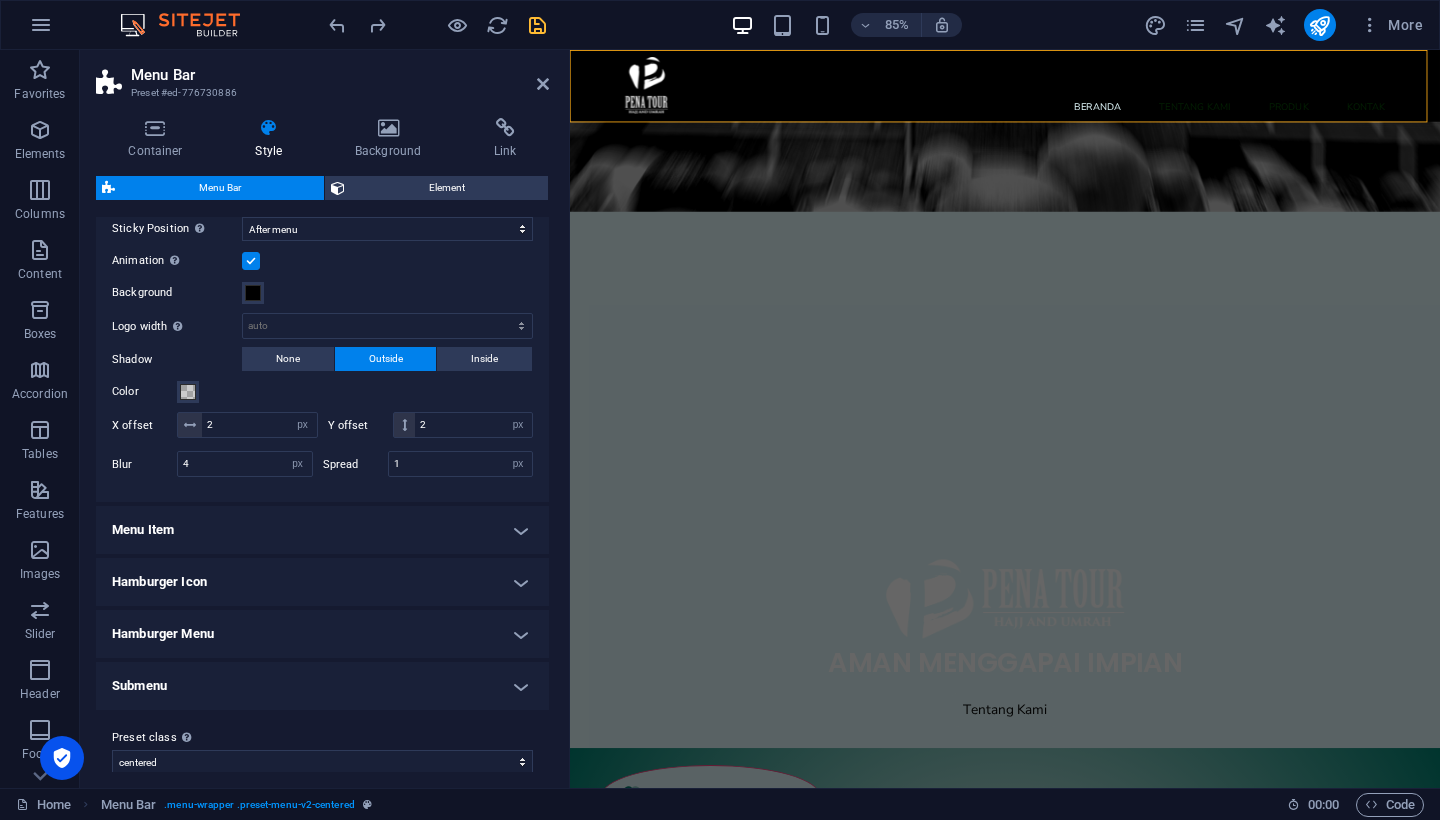 click on "Menu Item" at bounding box center [322, 530] 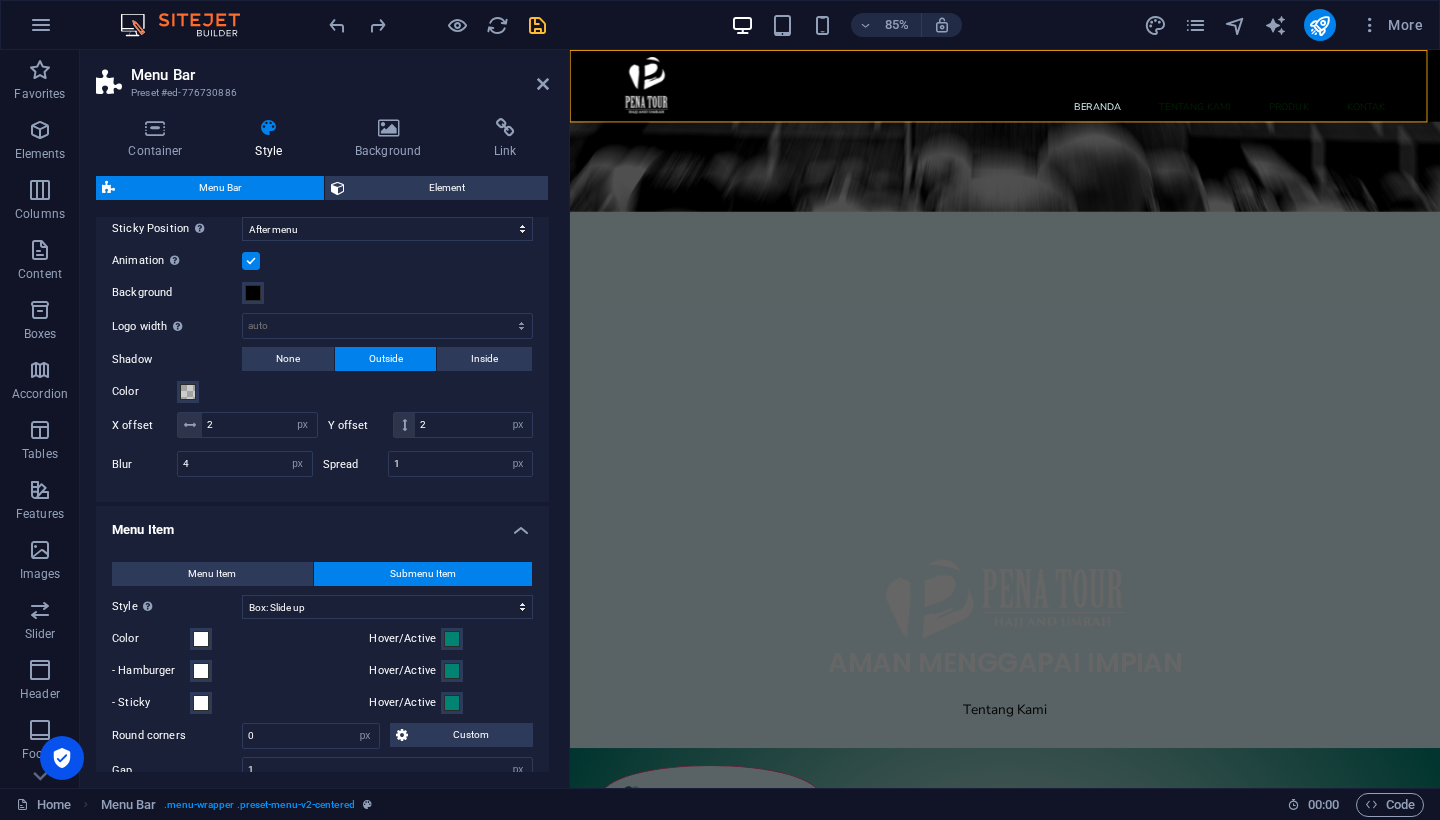 scroll, scrollTop: 1084, scrollLeft: 0, axis: vertical 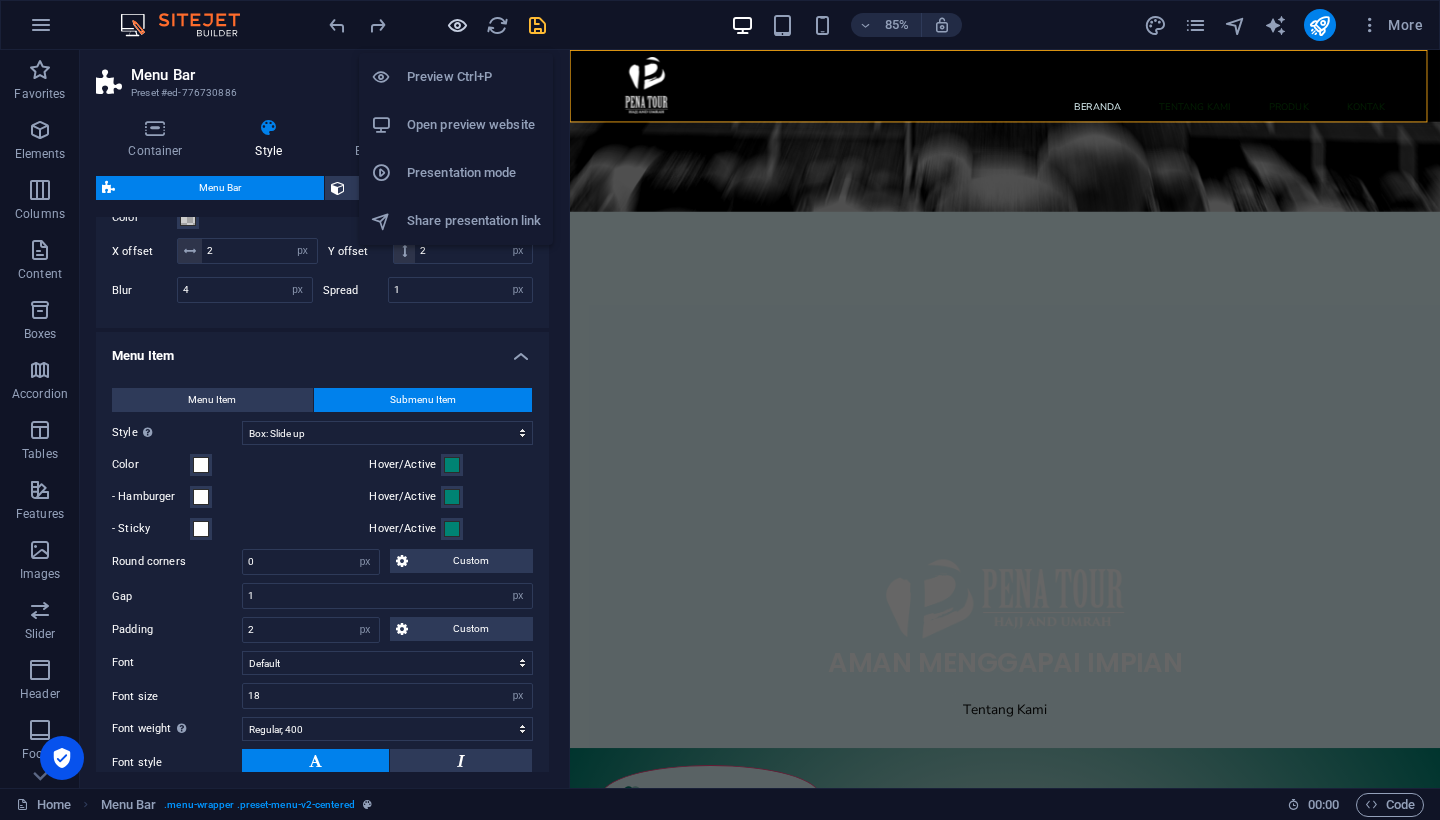 click at bounding box center (457, 25) 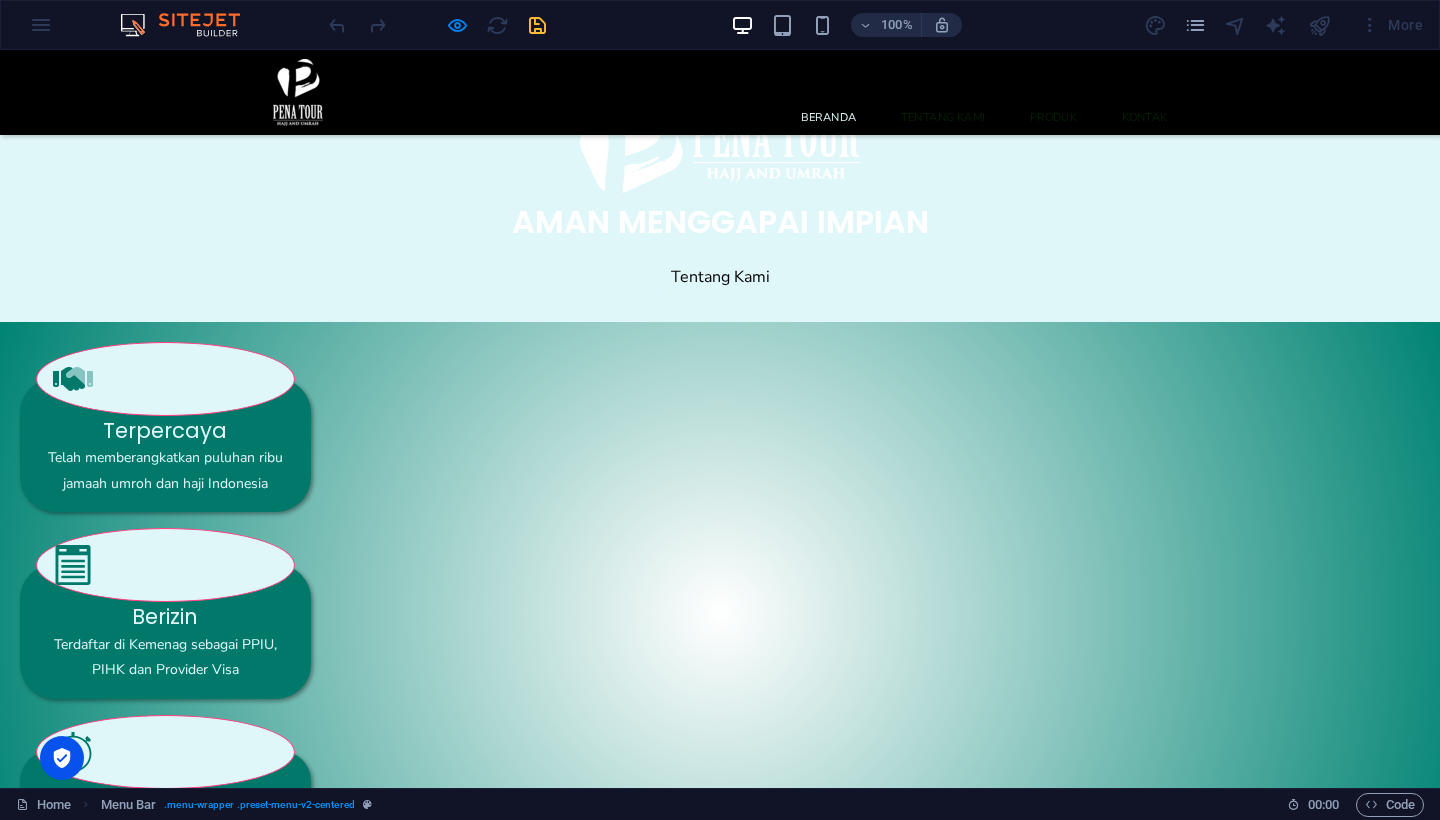 click on "Beranda" at bounding box center [829, 118] 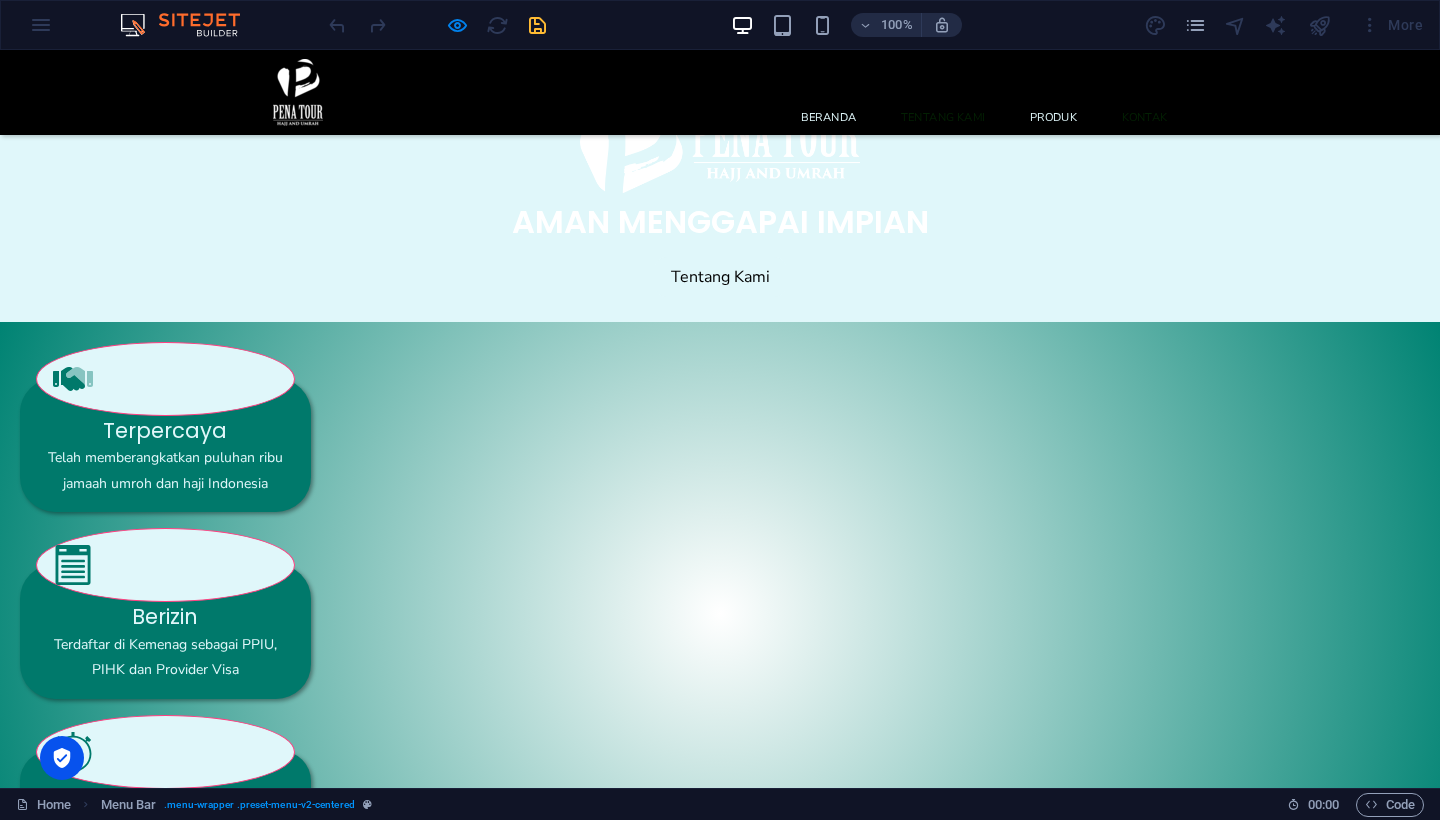 click on "Produk" at bounding box center [1053, 118] 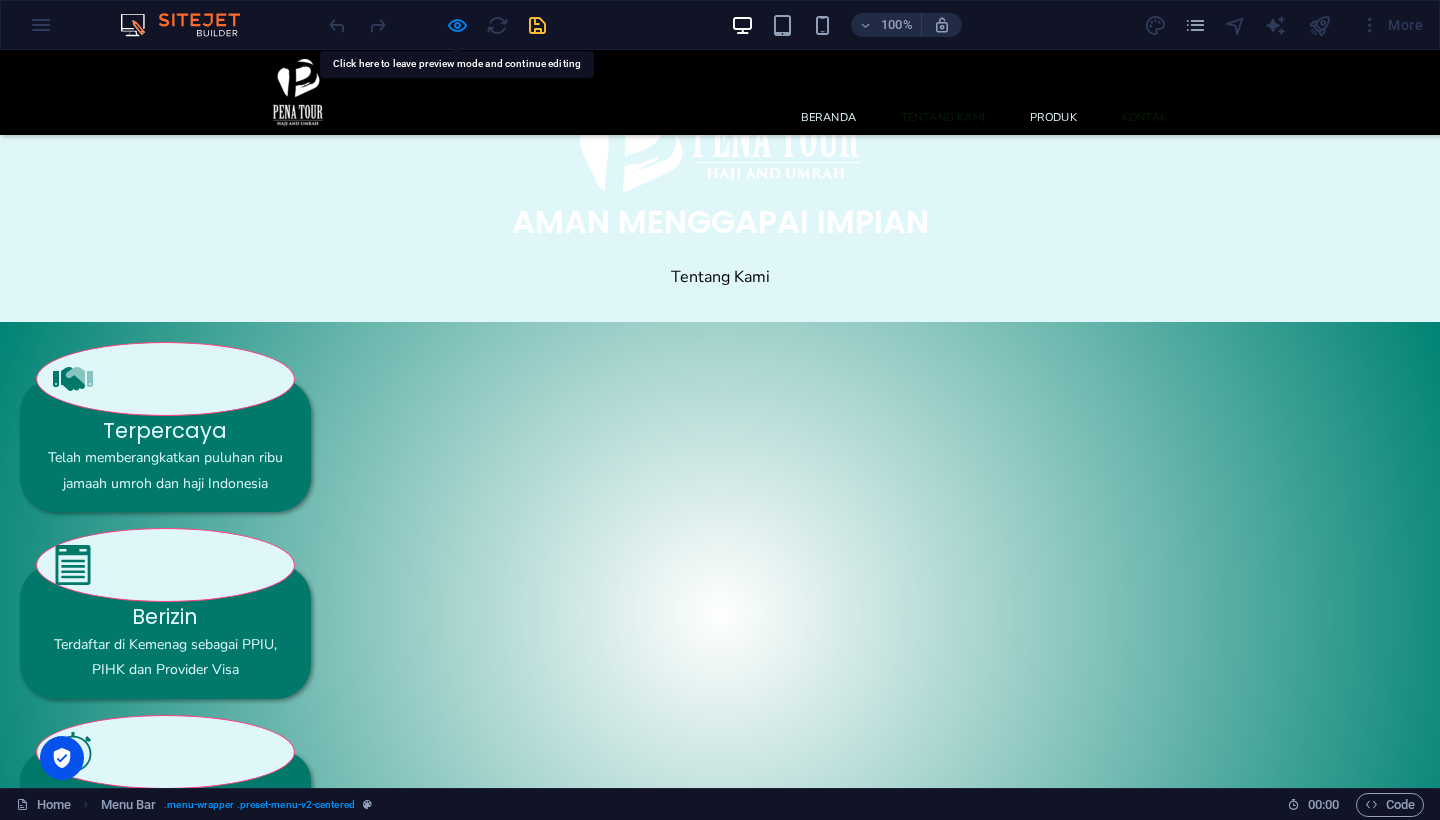 click on "Produk" at bounding box center (1053, 118) 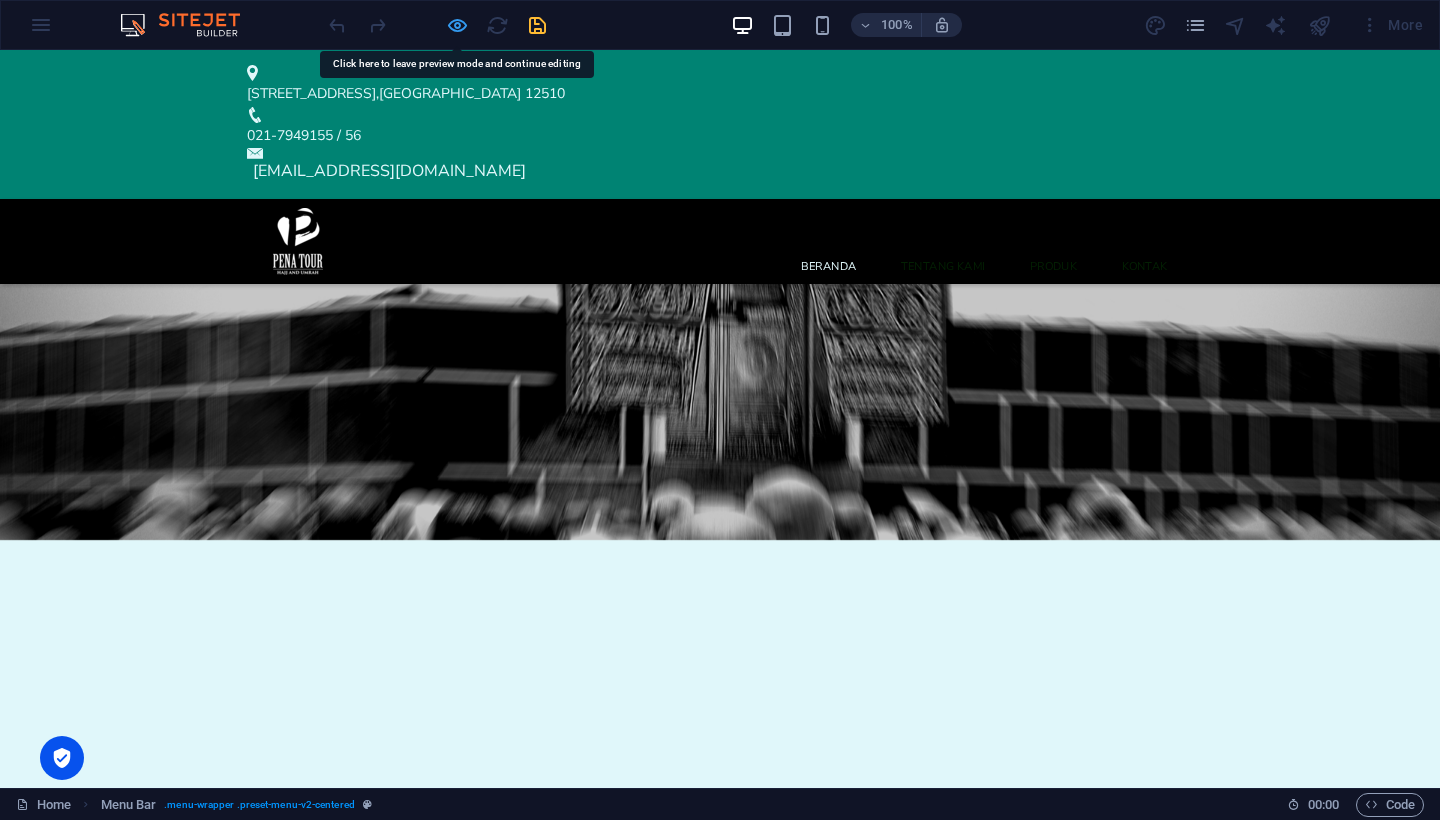 scroll, scrollTop: 35, scrollLeft: 0, axis: vertical 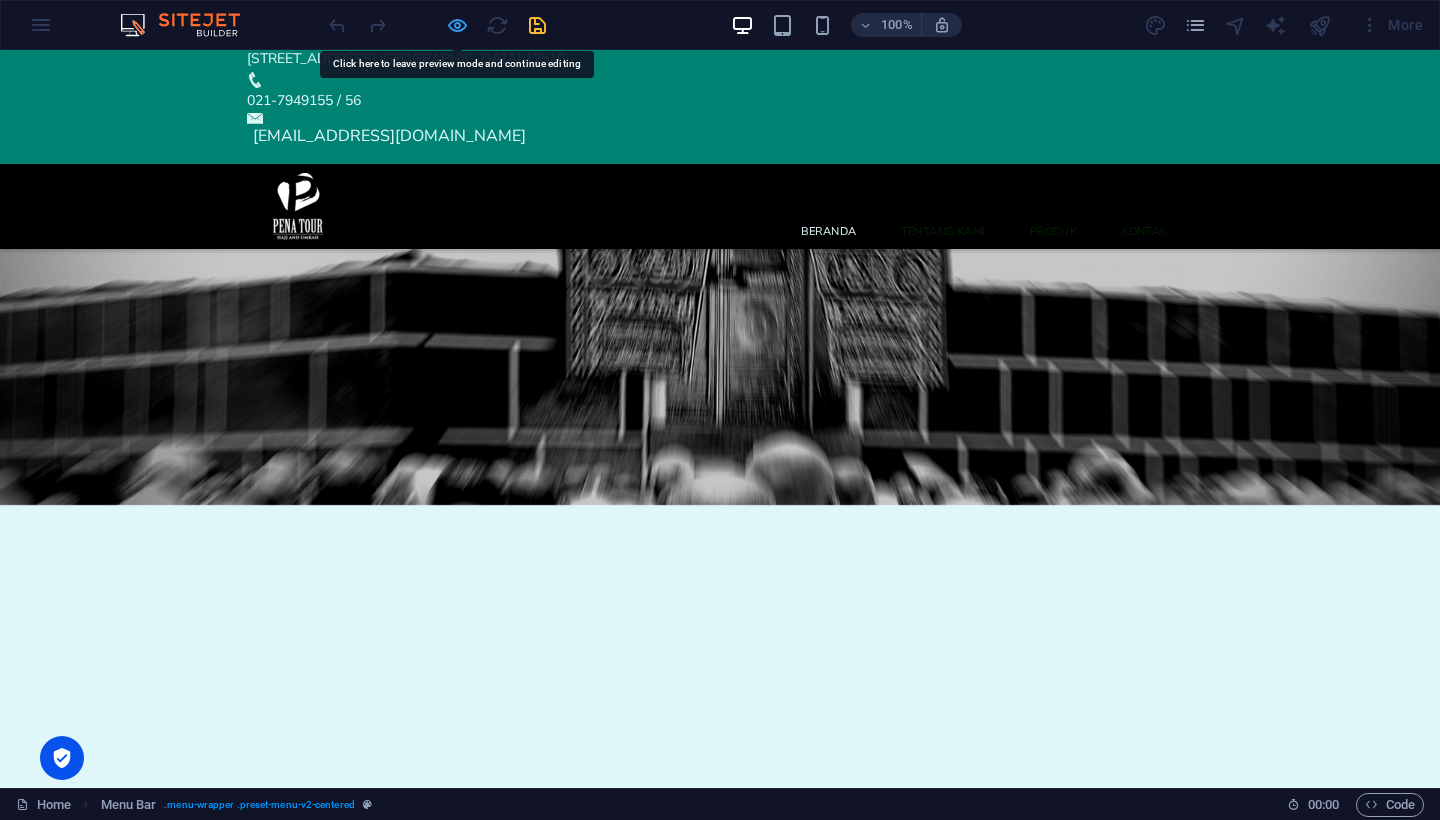 click at bounding box center [457, 25] 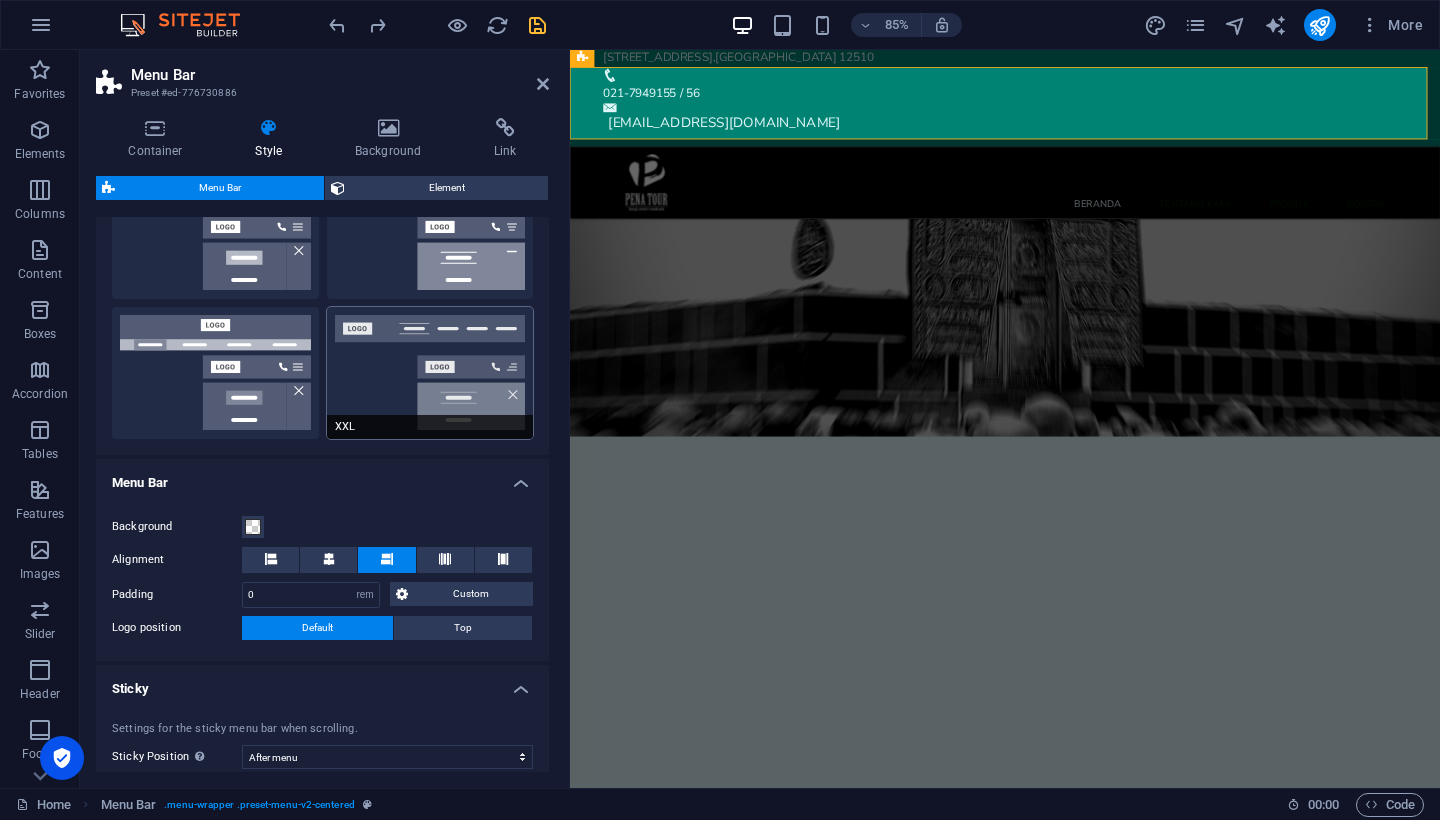 scroll, scrollTop: 783, scrollLeft: 0, axis: vertical 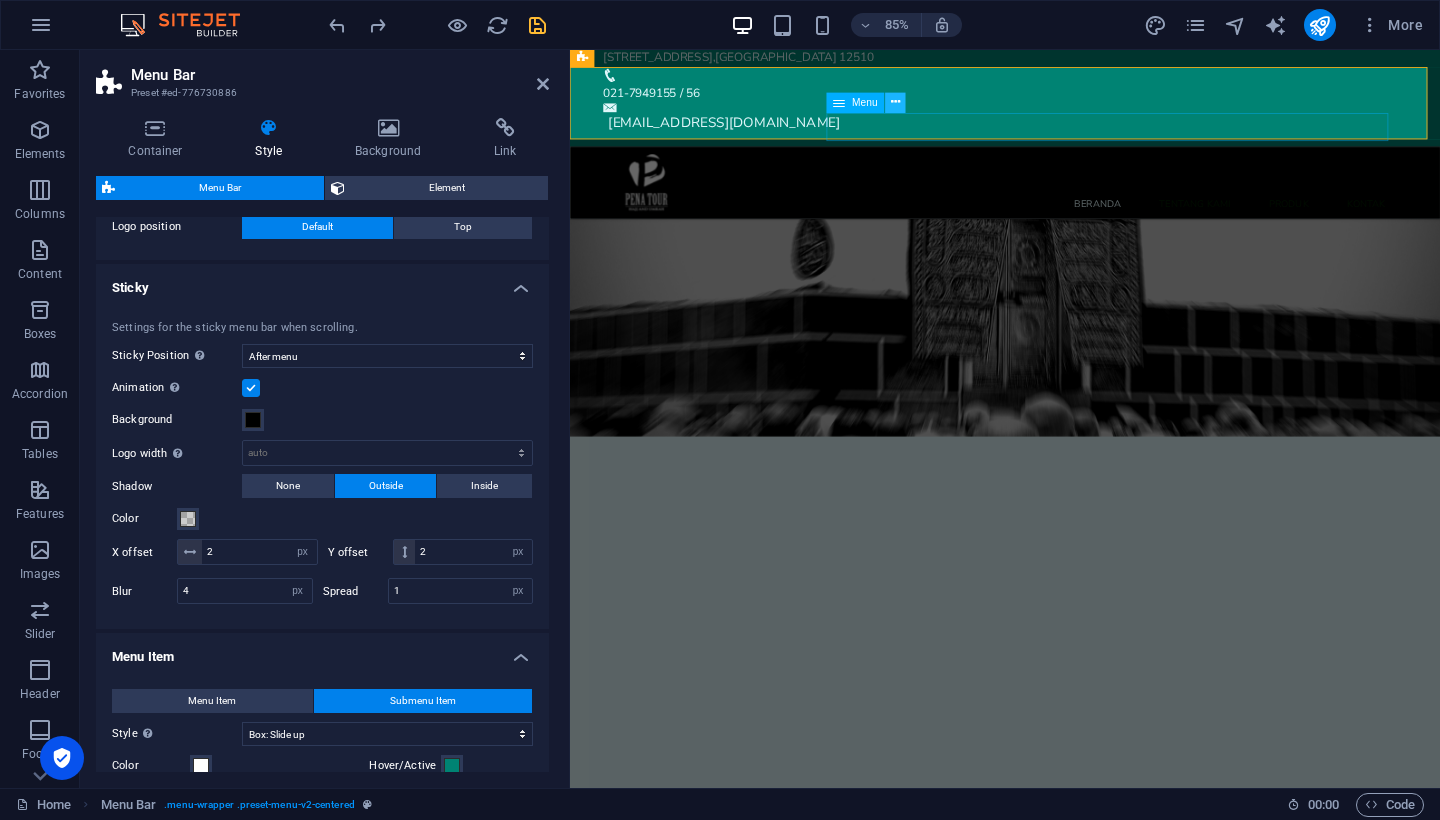 click at bounding box center [895, 103] 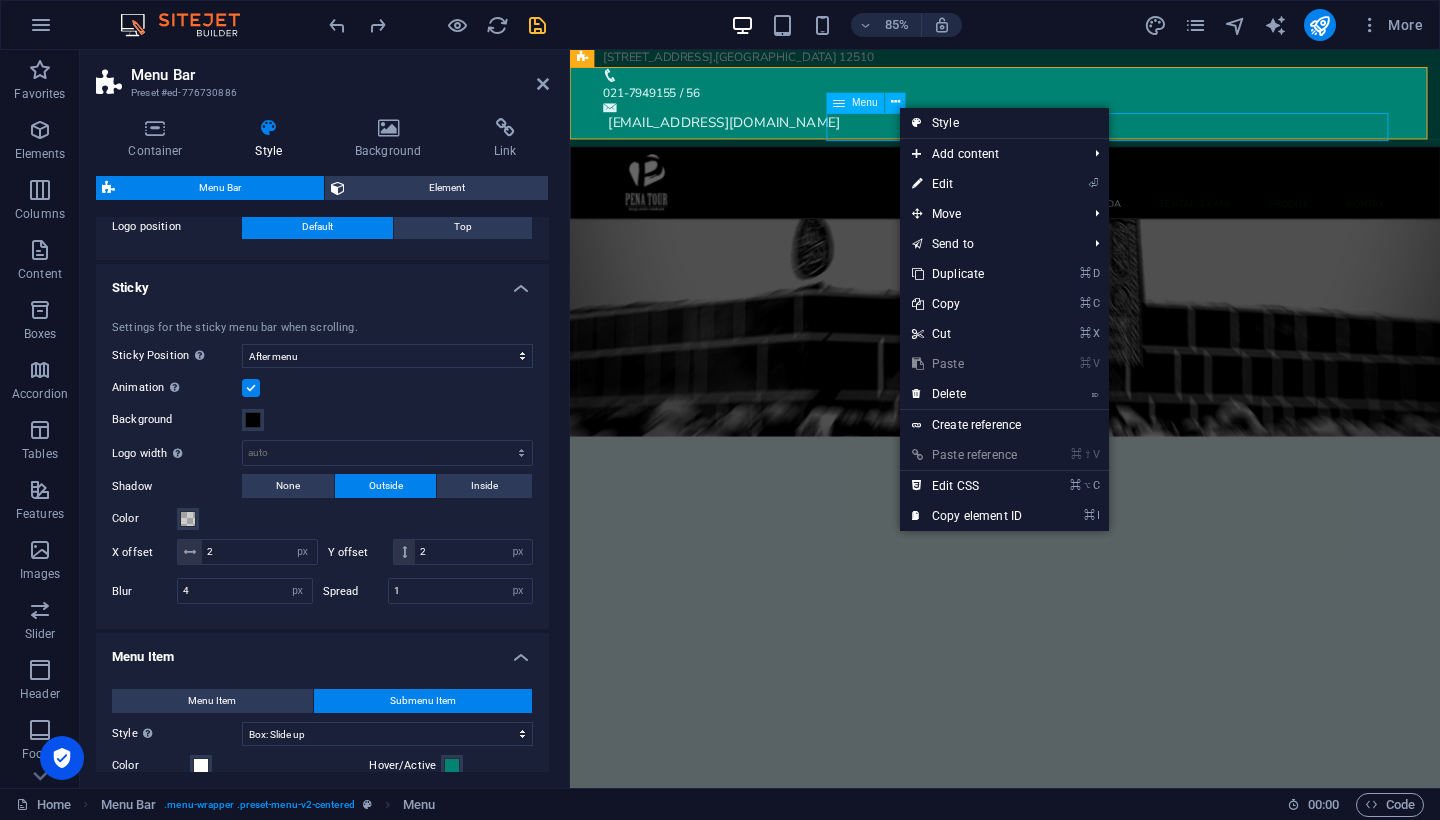 click on "Menu" at bounding box center (865, 102) 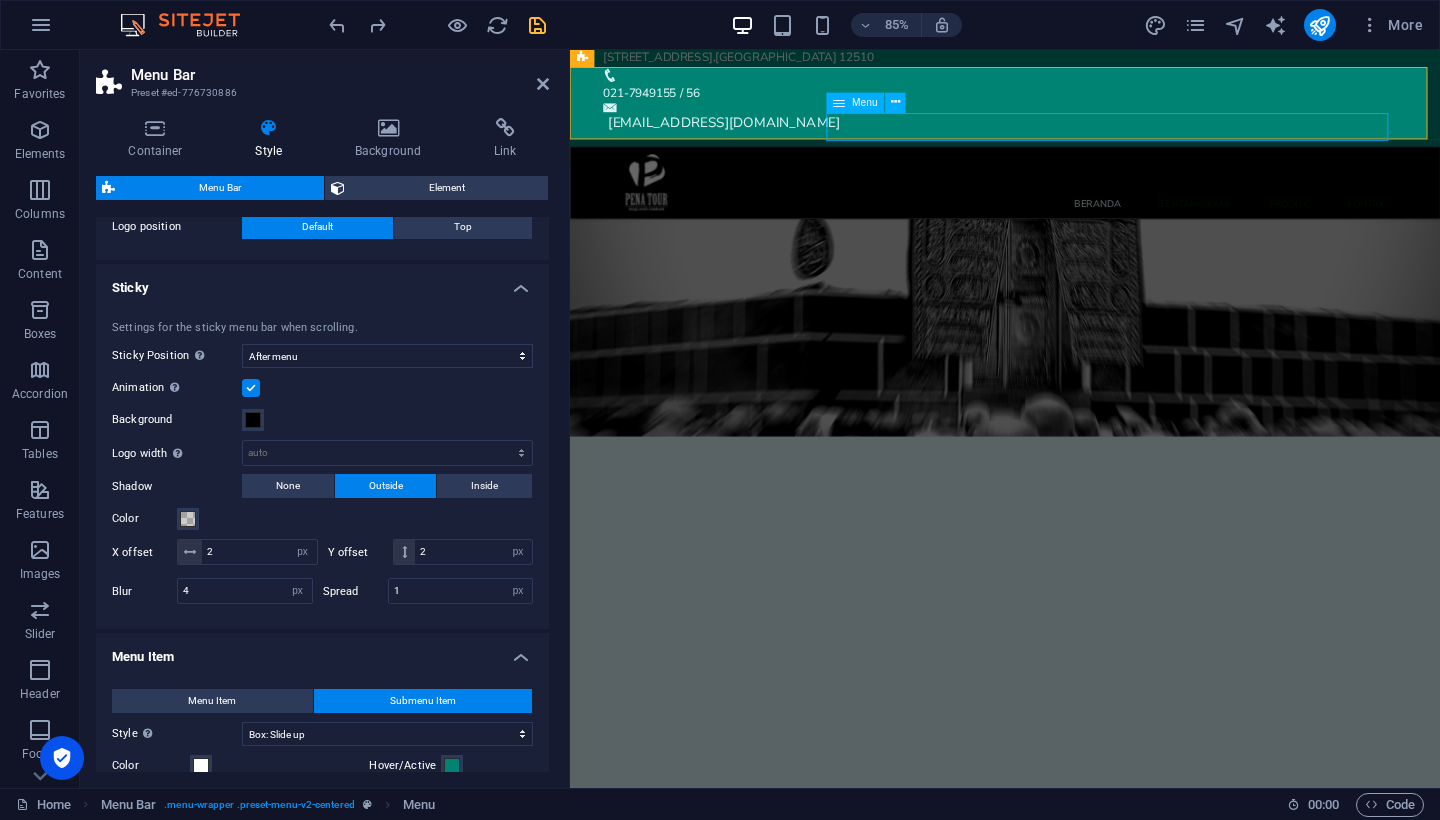 click on "Menu" at bounding box center (865, 102) 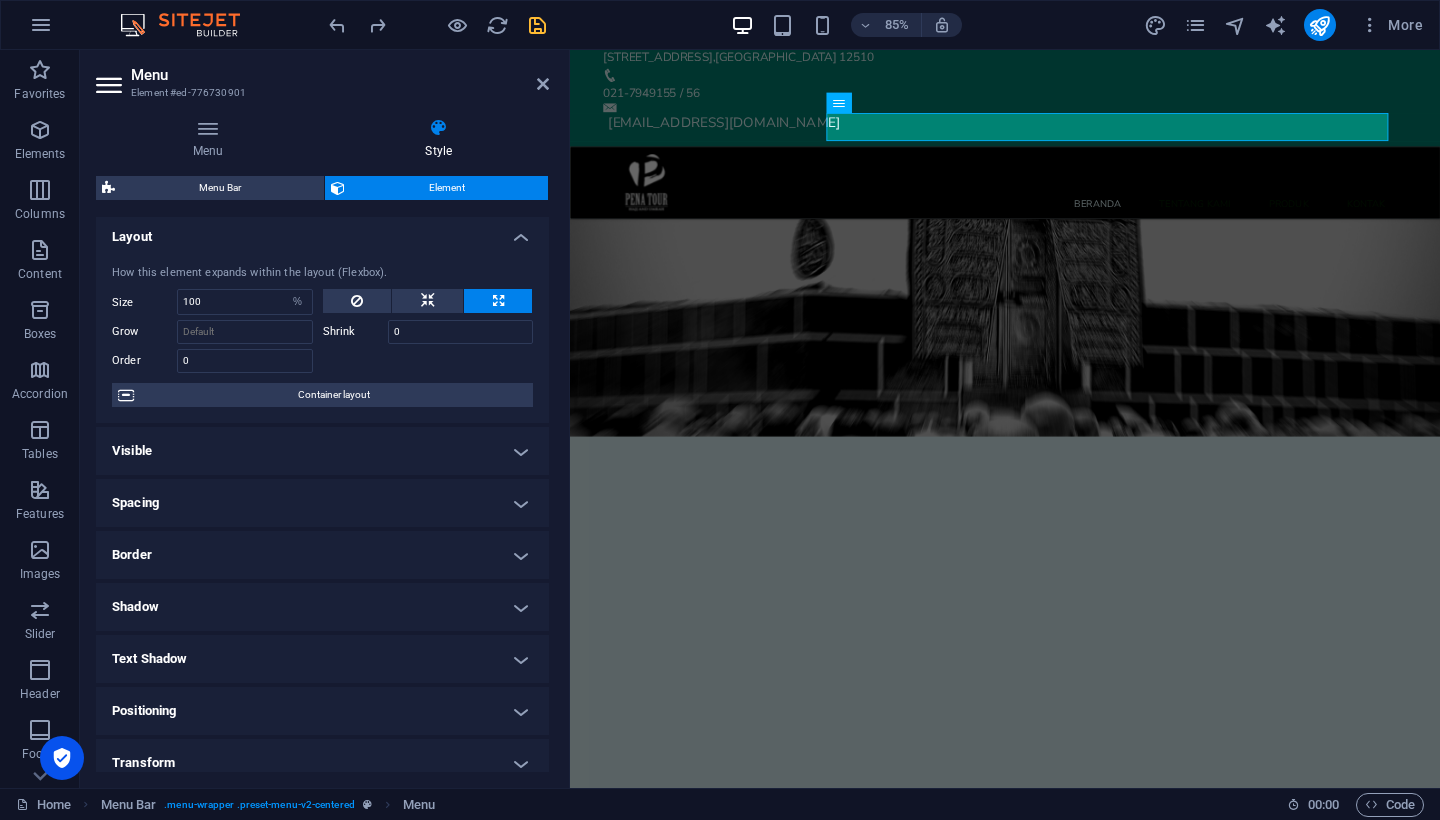 scroll, scrollTop: 0, scrollLeft: 0, axis: both 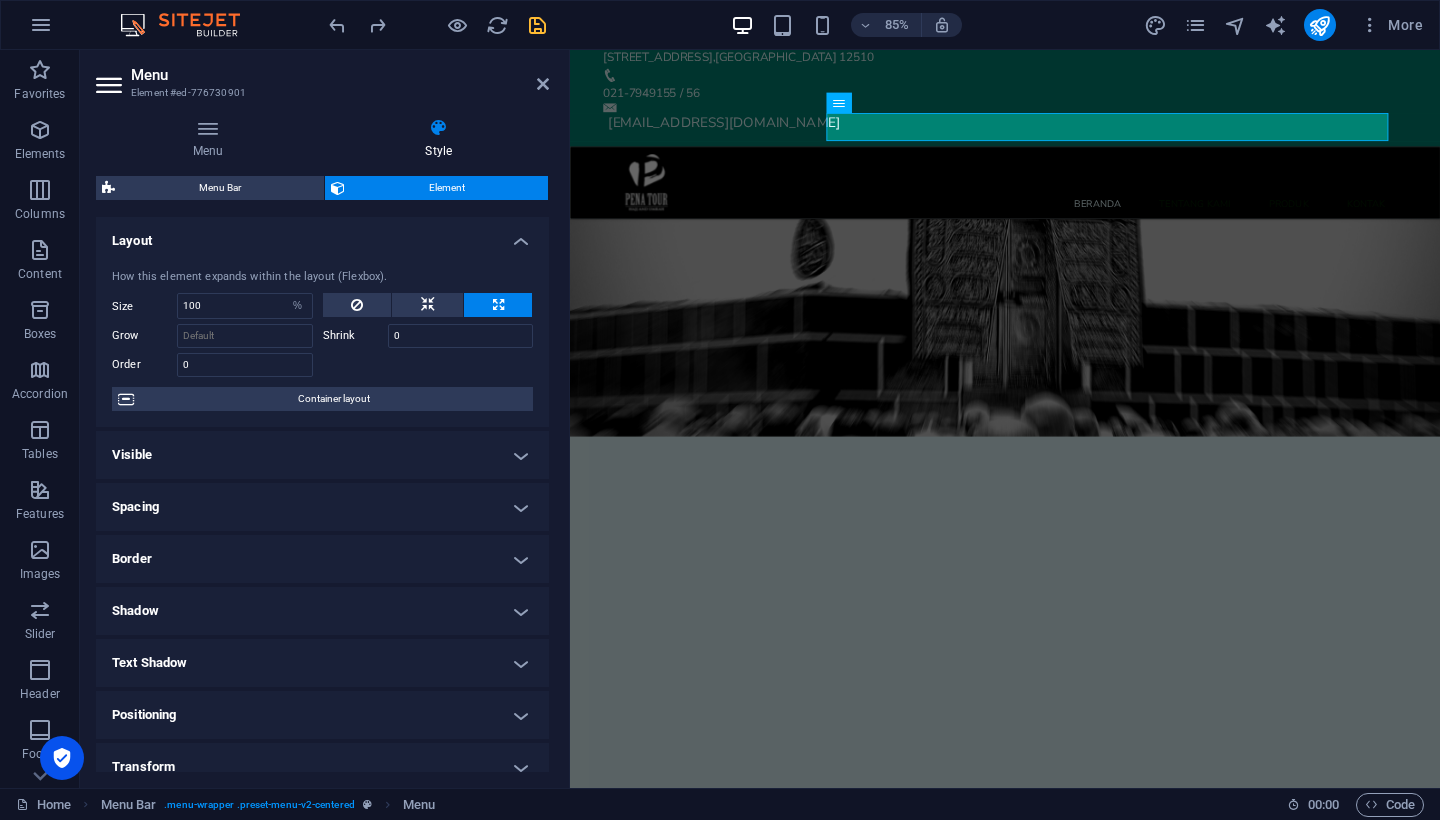 click on "Layout" at bounding box center (322, 235) 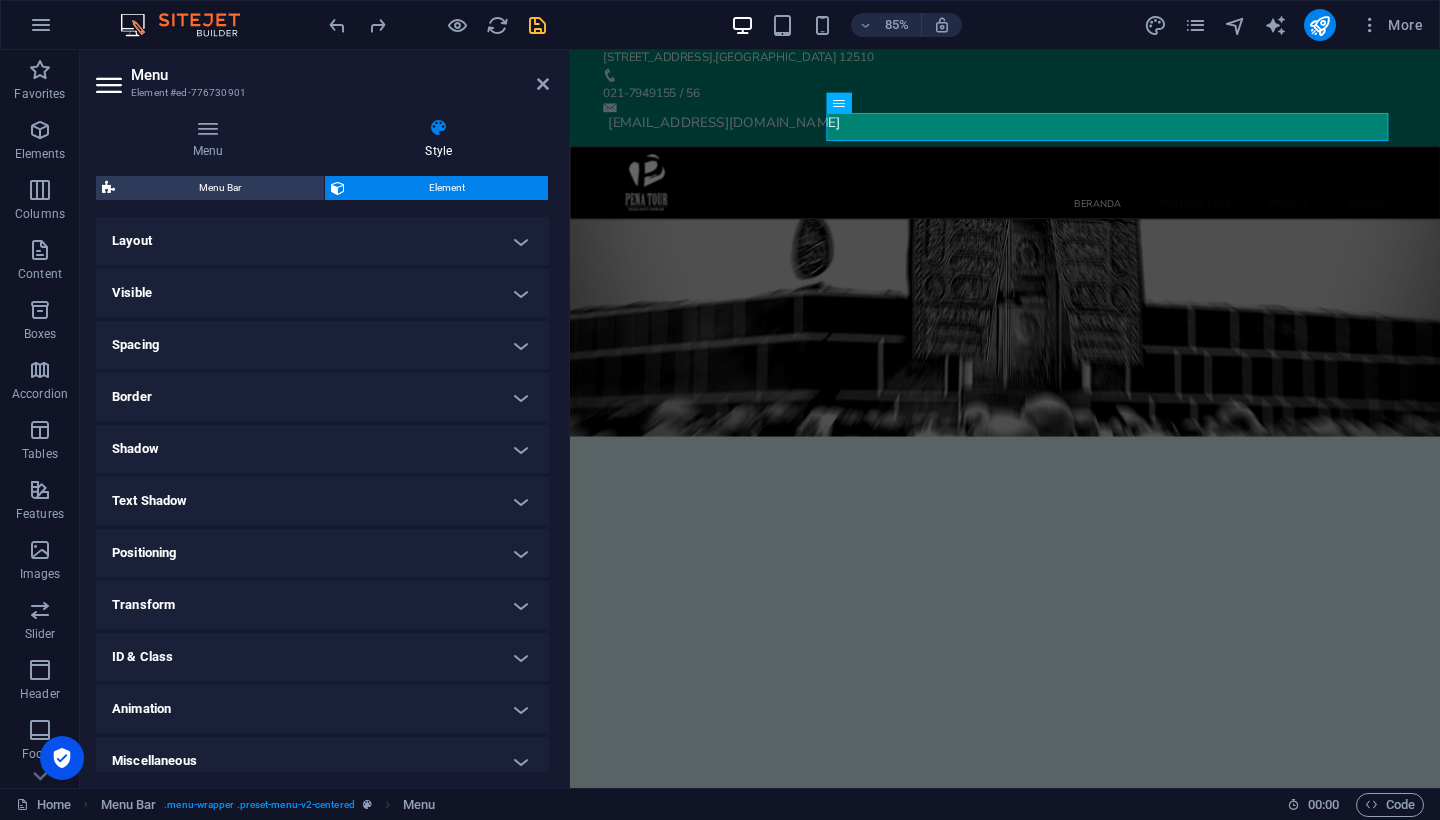 click on "Layout" at bounding box center [322, 241] 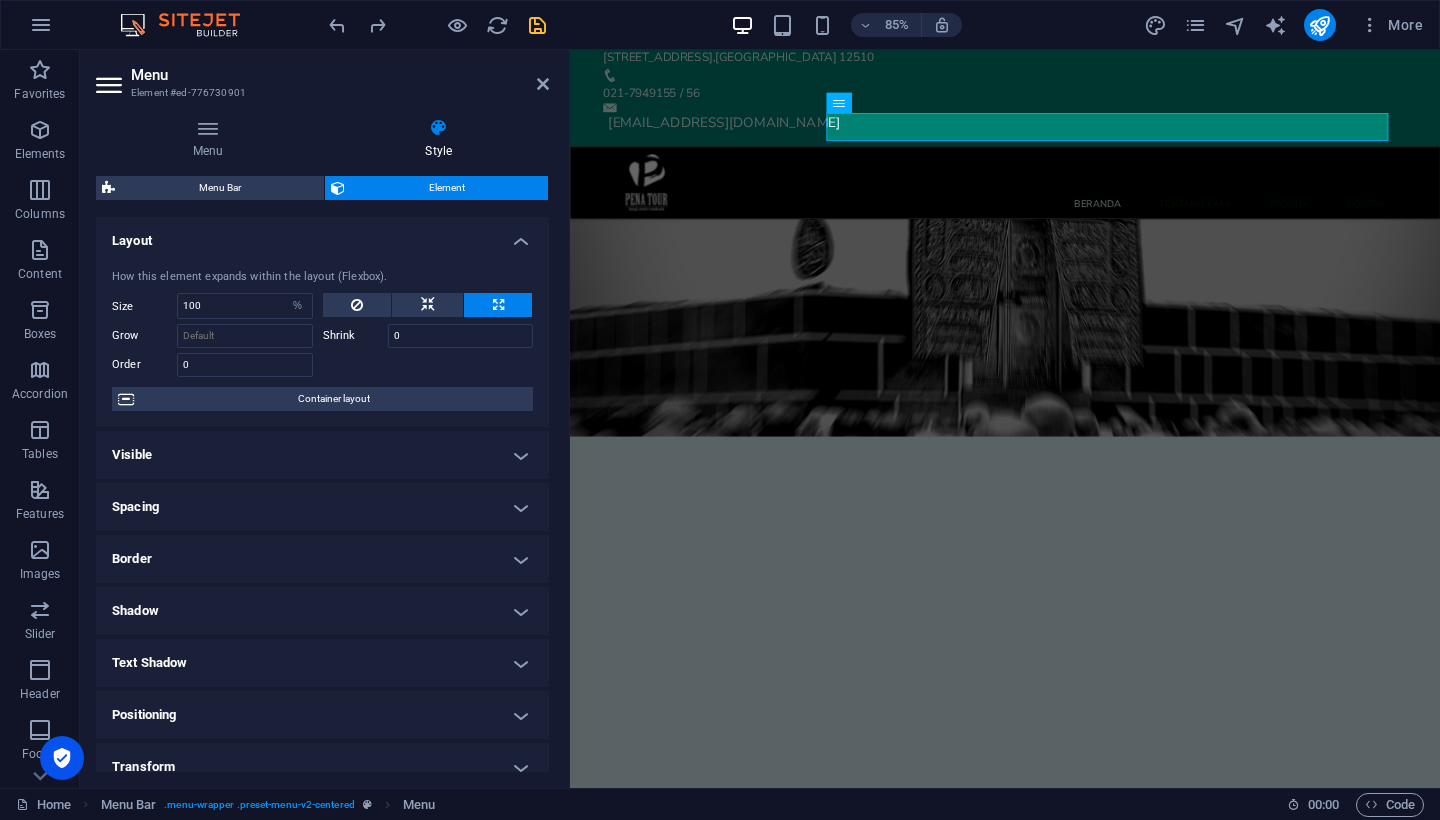 click on "Layout" at bounding box center [322, 235] 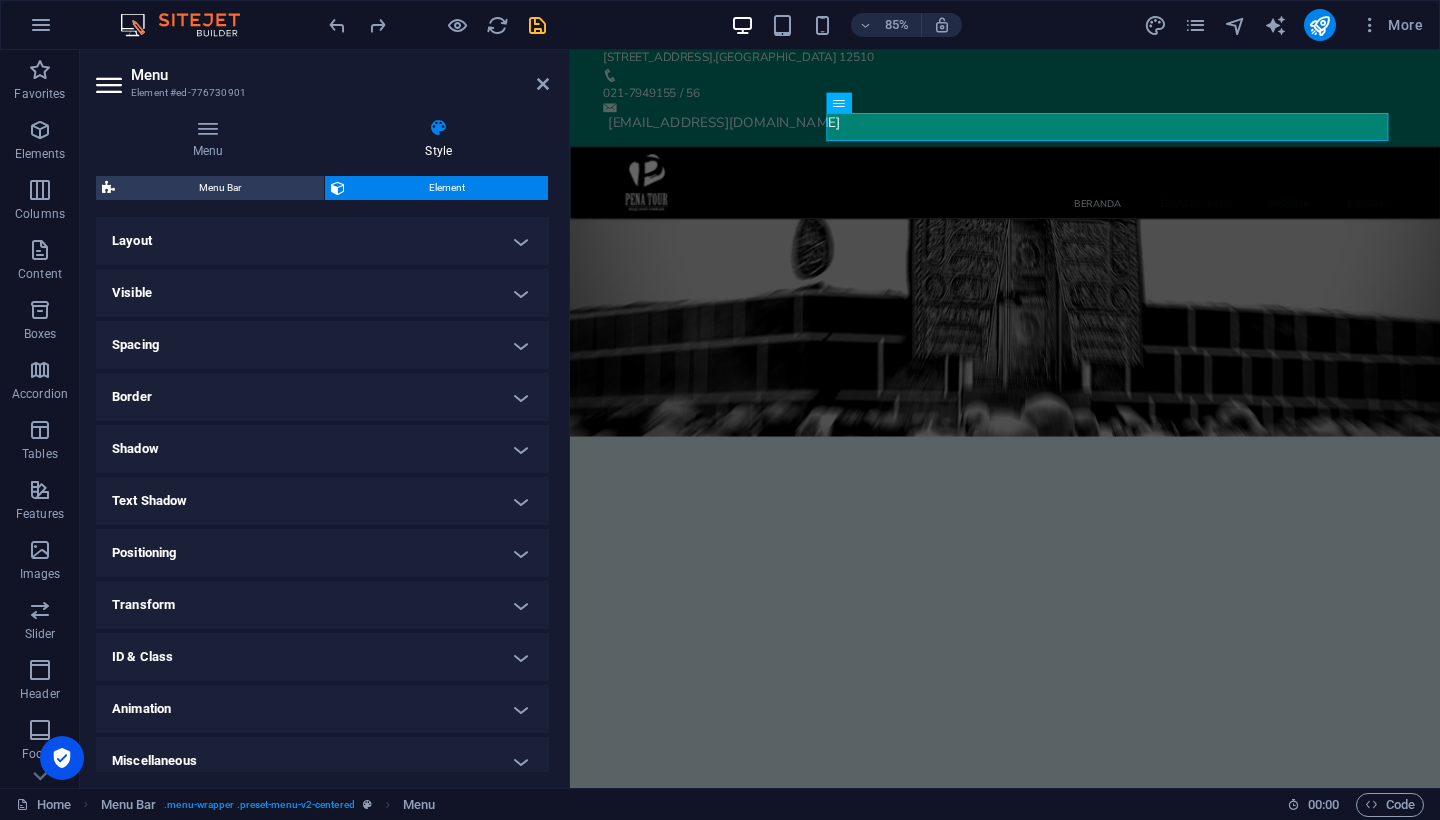 click on "Visible" at bounding box center [322, 293] 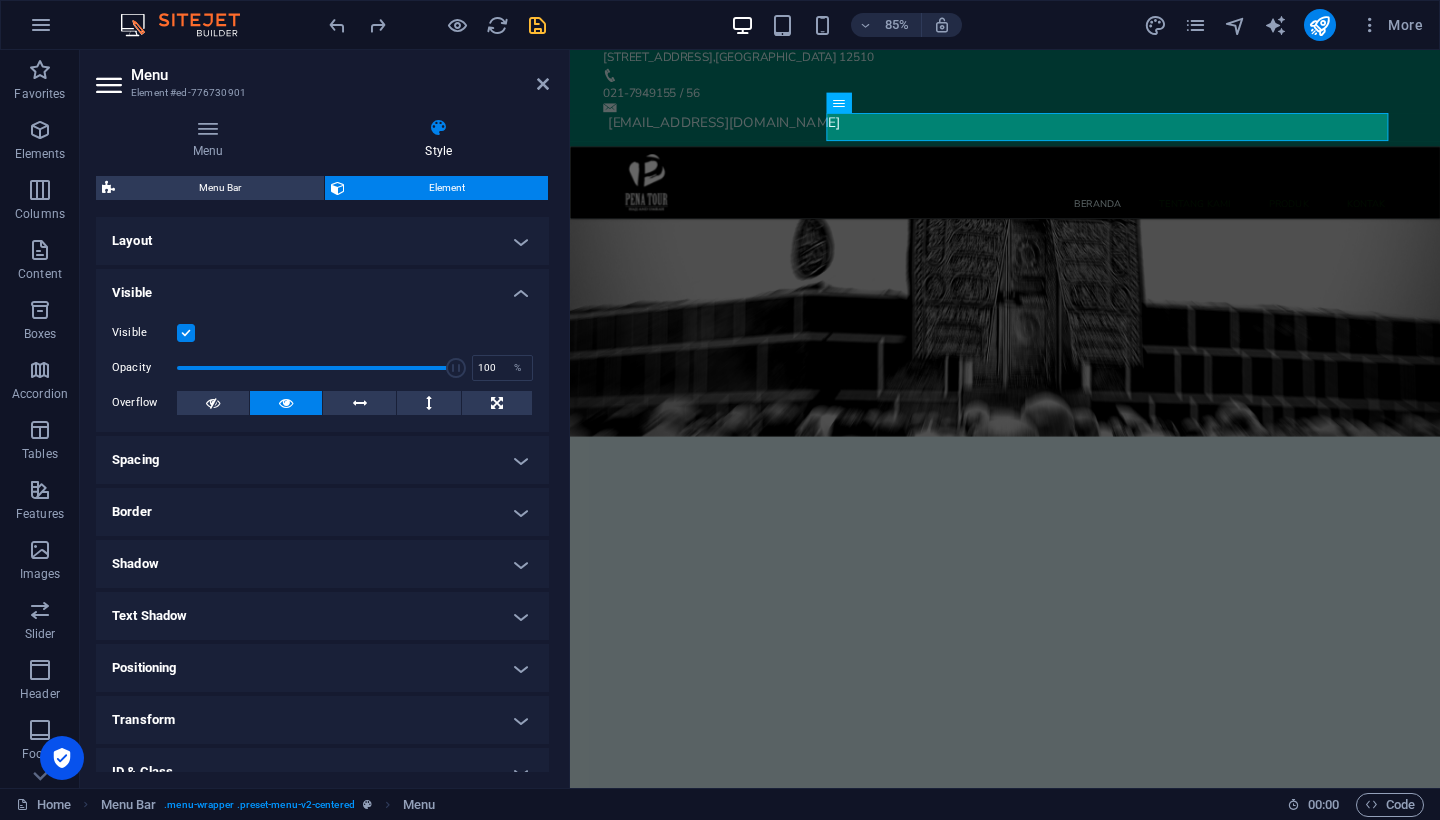 click at bounding box center (186, 333) 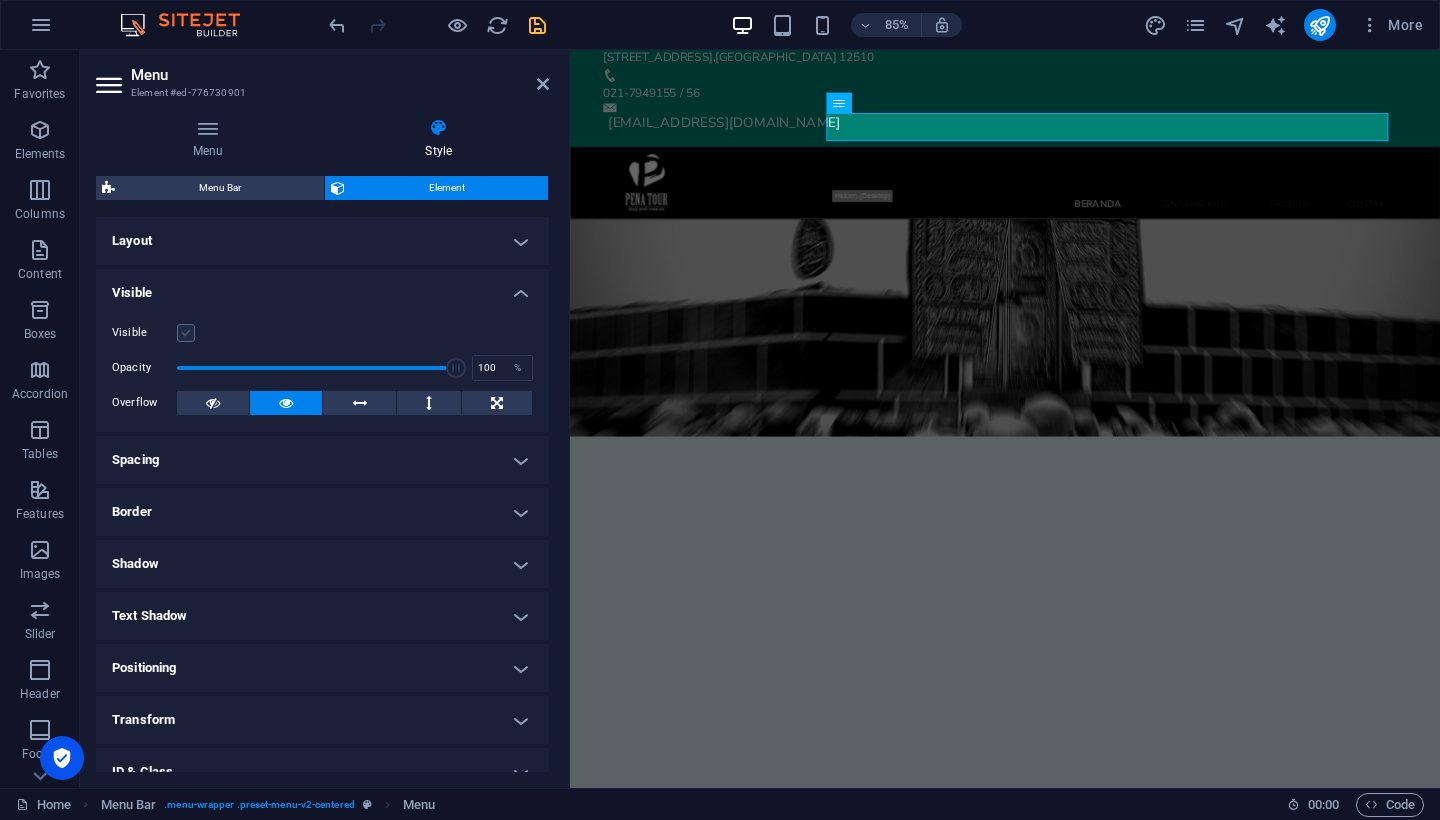 click at bounding box center (186, 333) 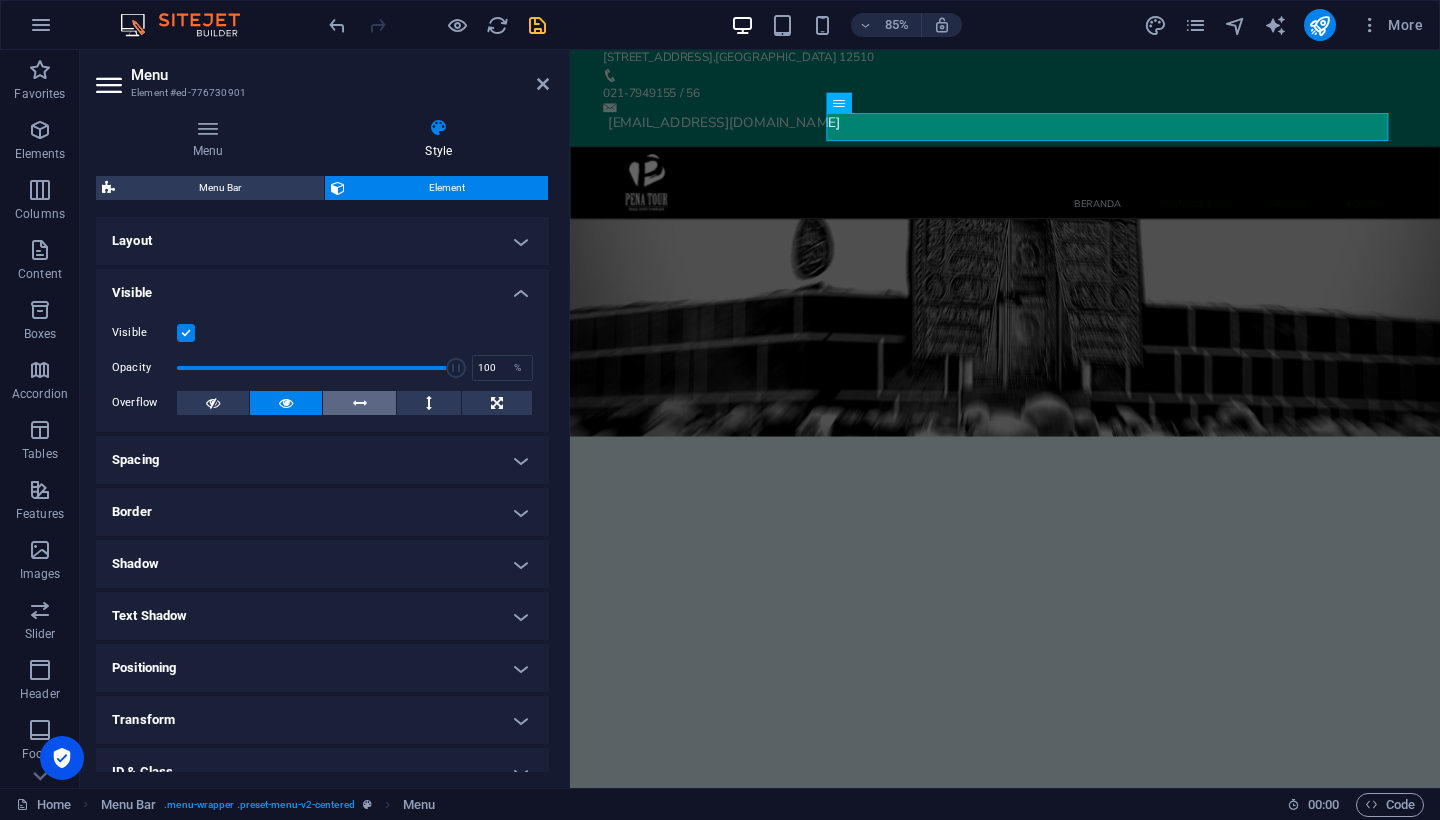 scroll, scrollTop: 4, scrollLeft: 0, axis: vertical 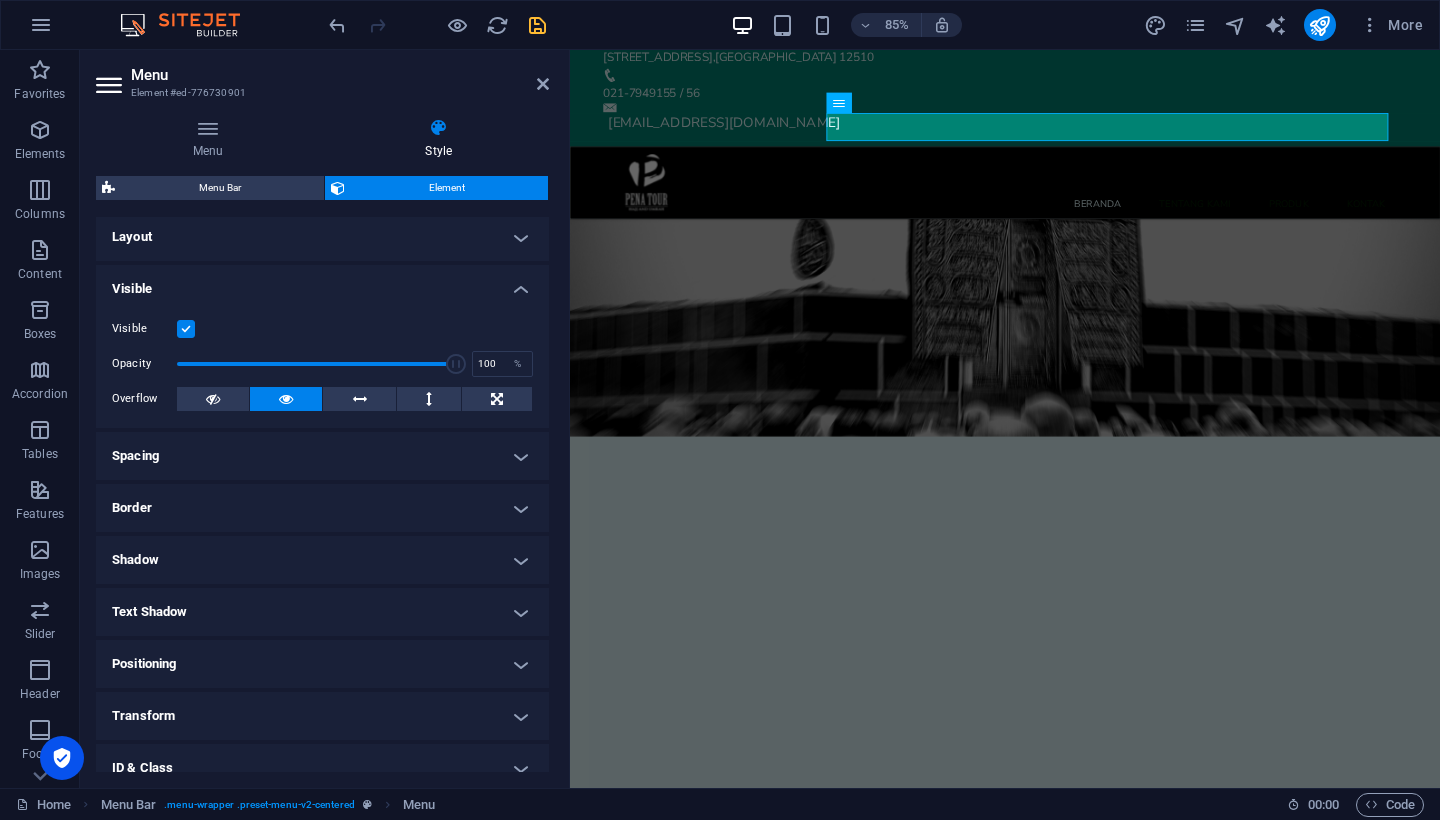 click on "Visible" at bounding box center (322, 283) 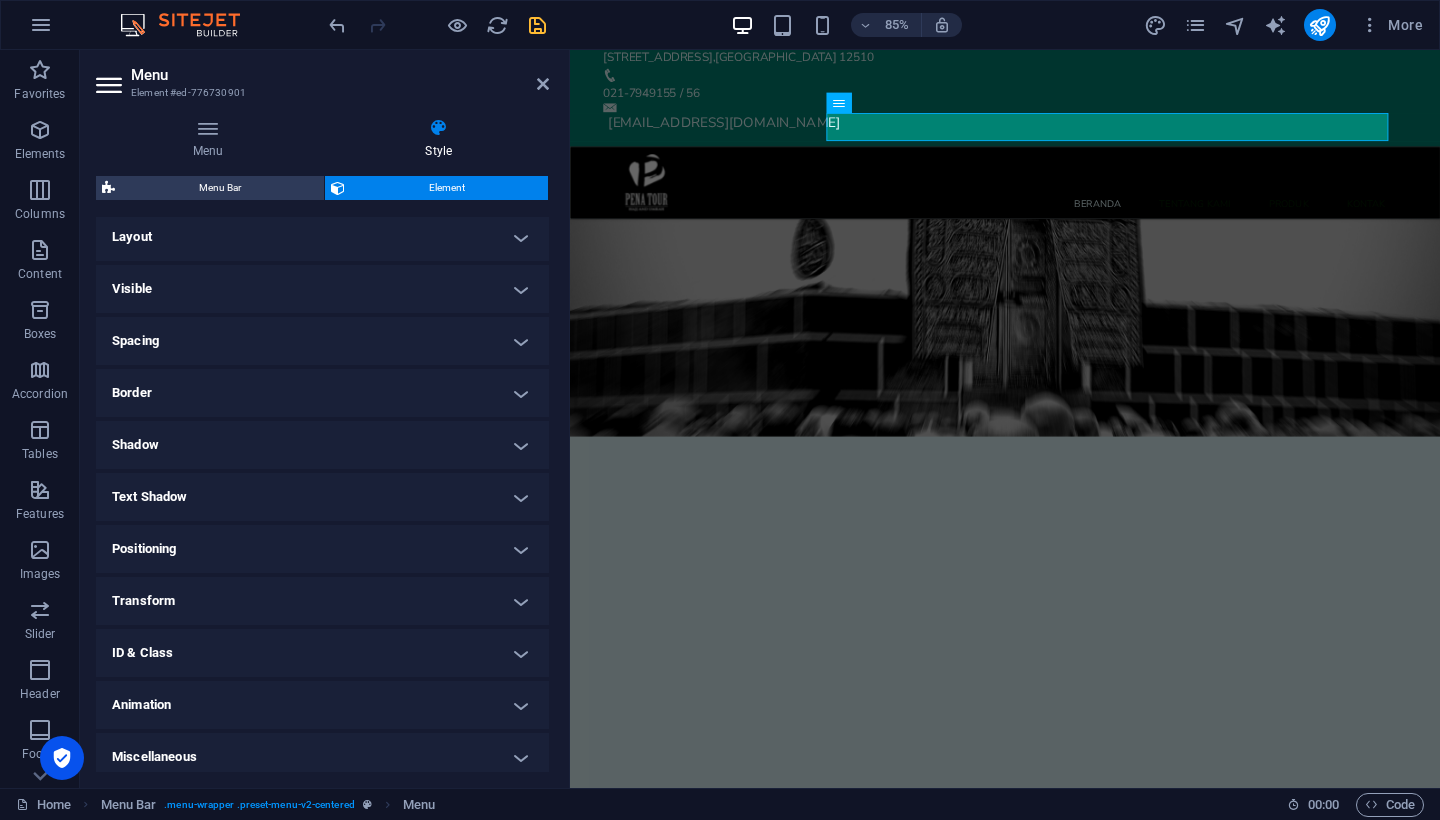 click on "Text Shadow" at bounding box center [322, 497] 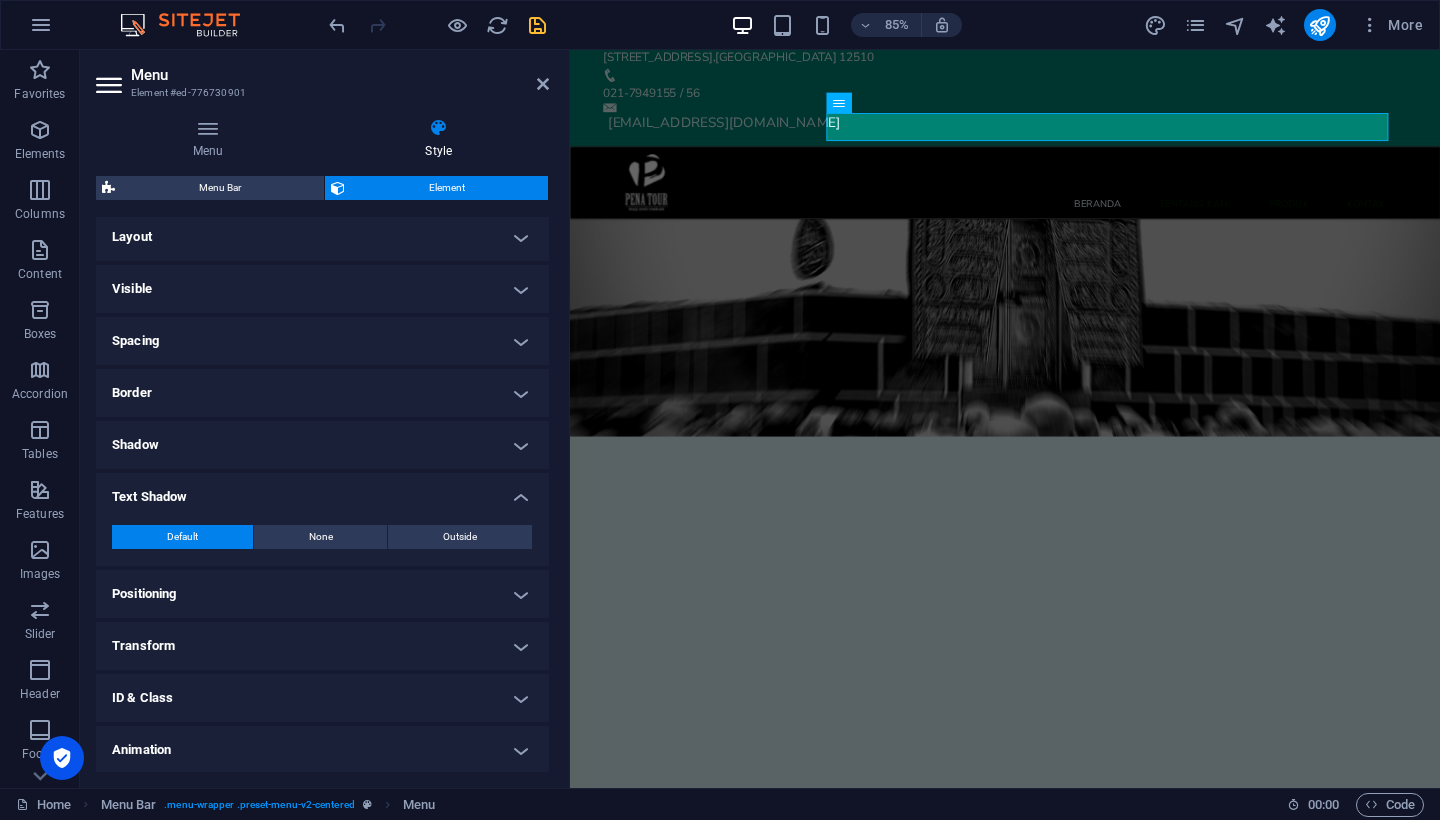 scroll, scrollTop: 36, scrollLeft: 0, axis: vertical 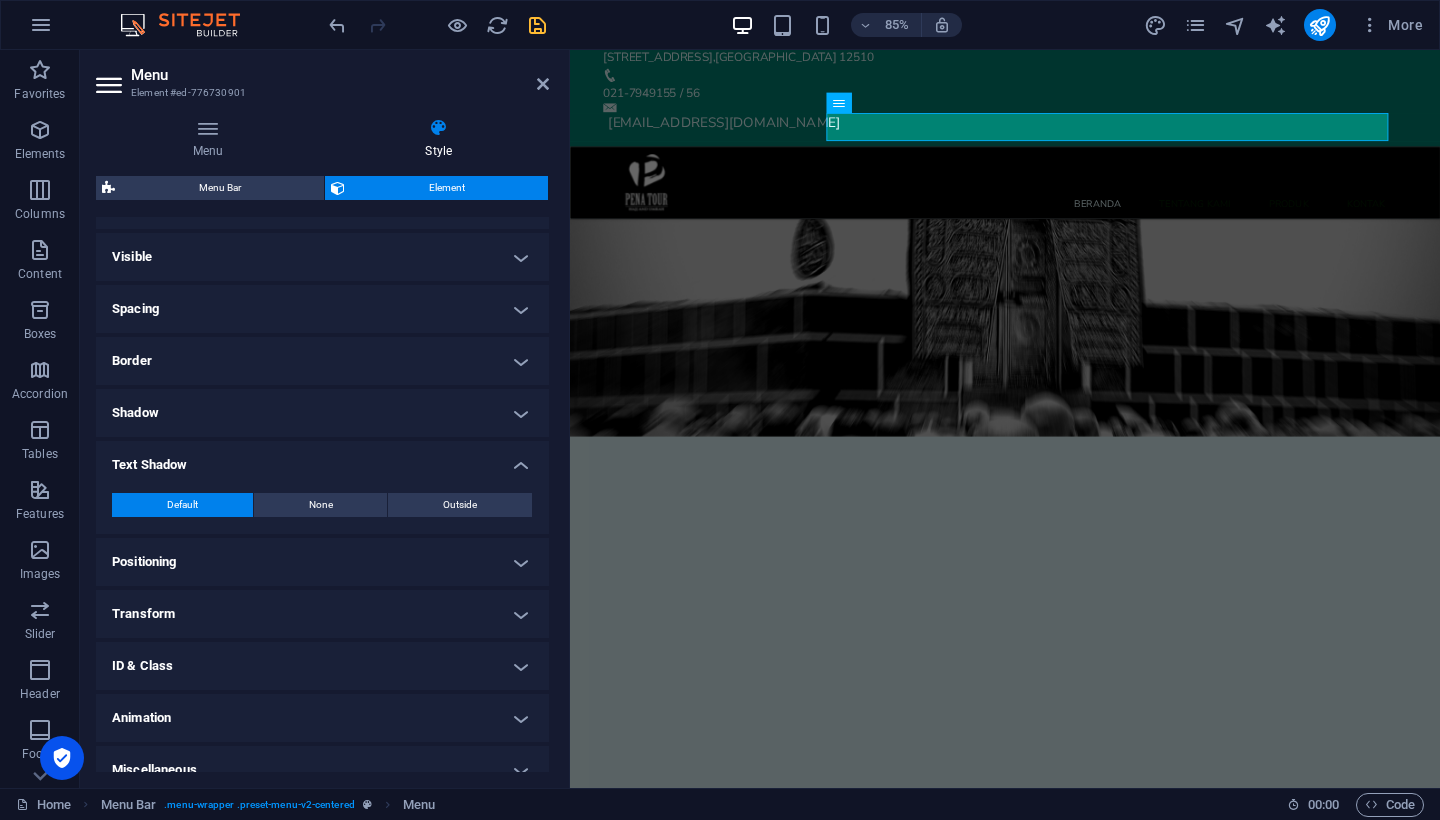click on "Text Shadow" at bounding box center (322, 459) 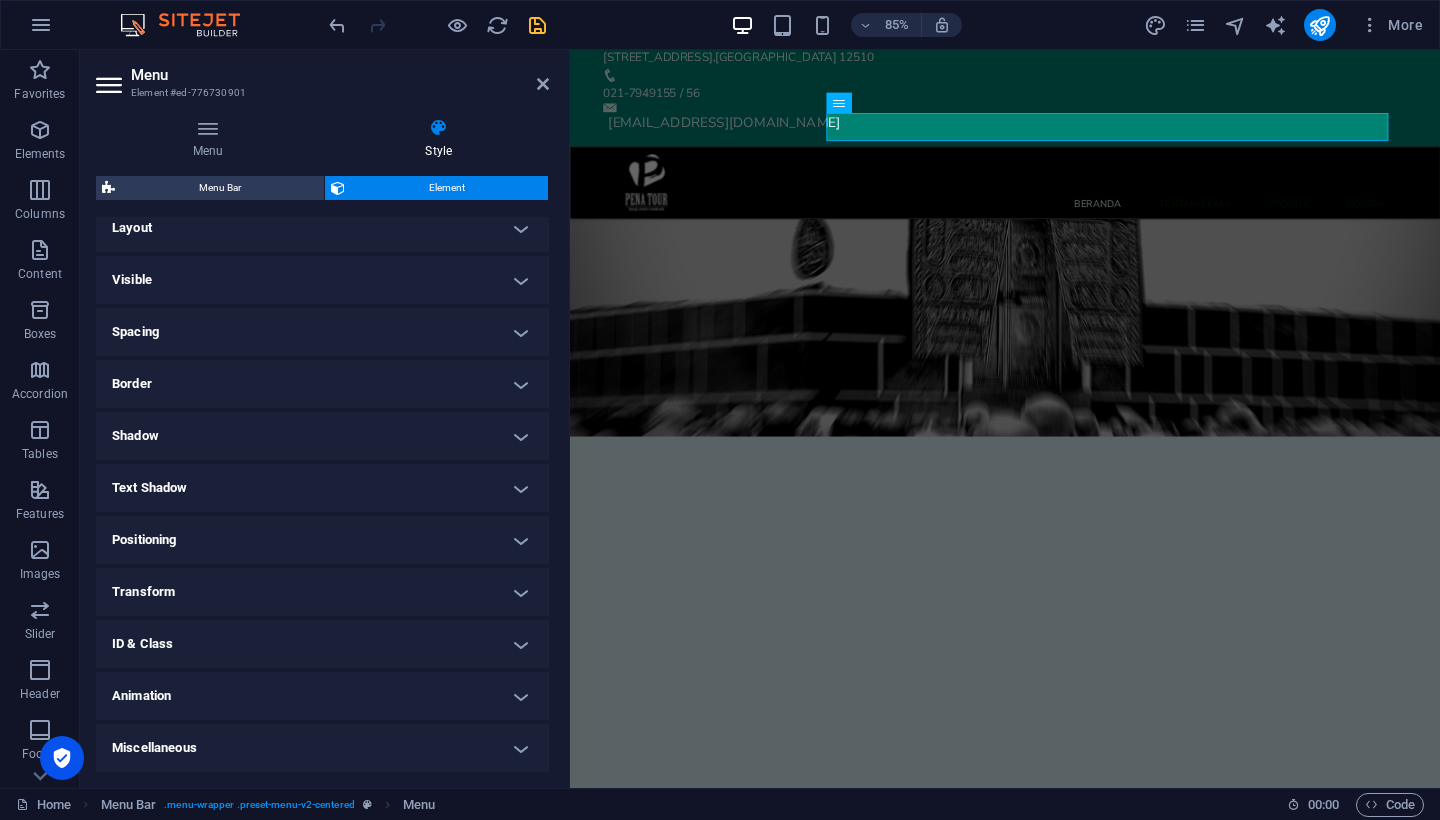 scroll, scrollTop: 12, scrollLeft: 0, axis: vertical 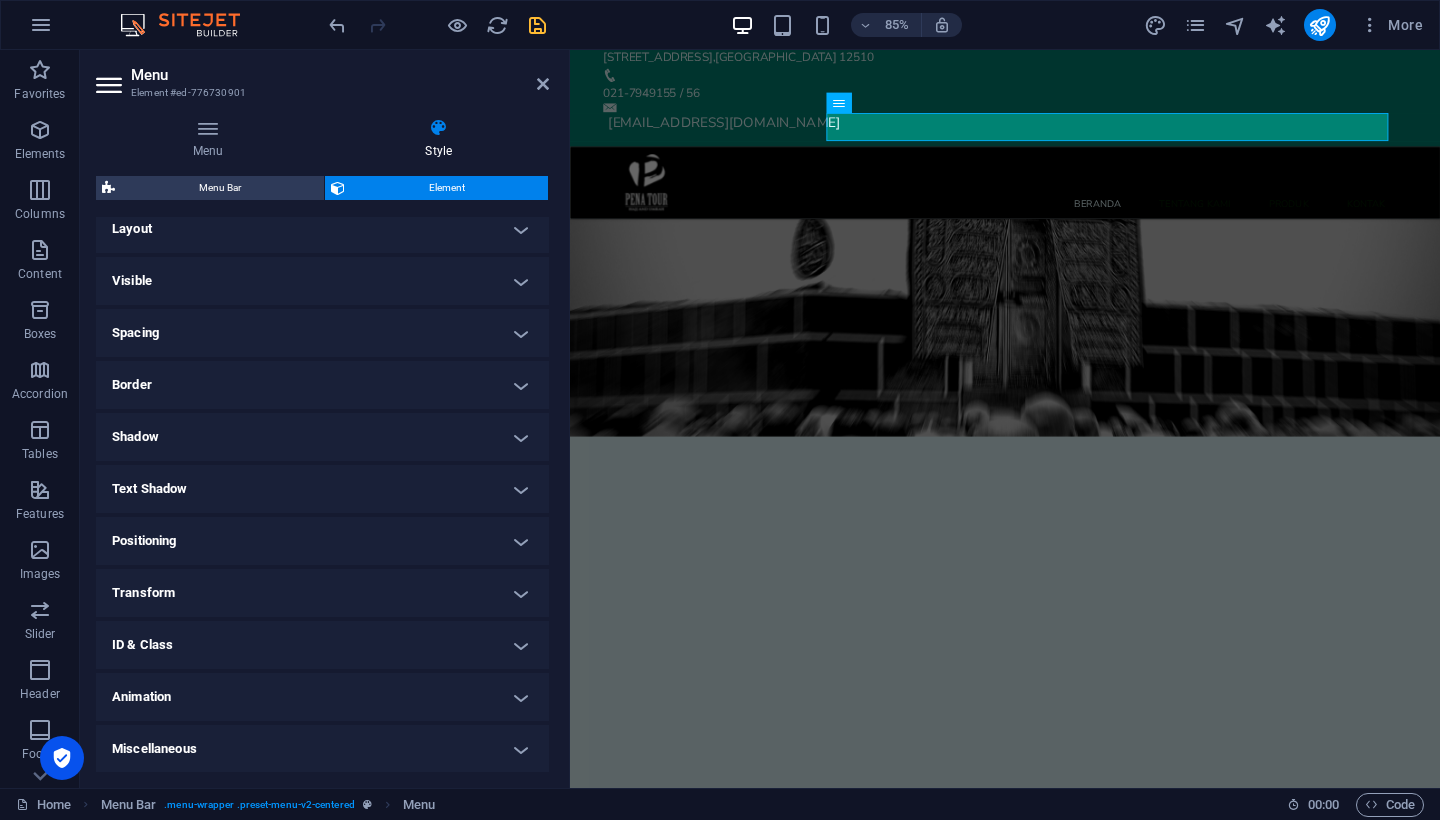 click on "Positioning" at bounding box center (322, 541) 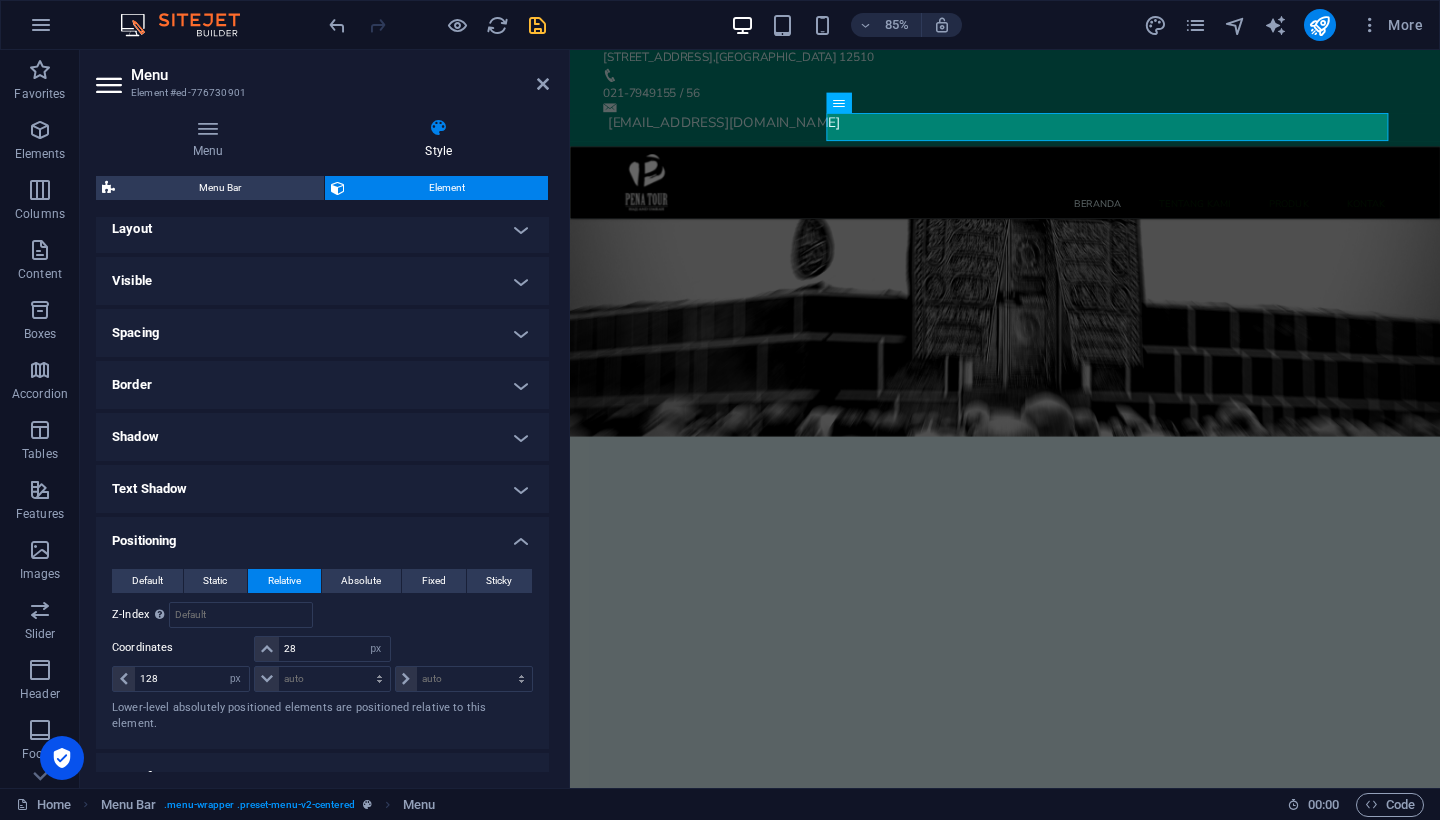 click on "Positioning" at bounding box center (322, 535) 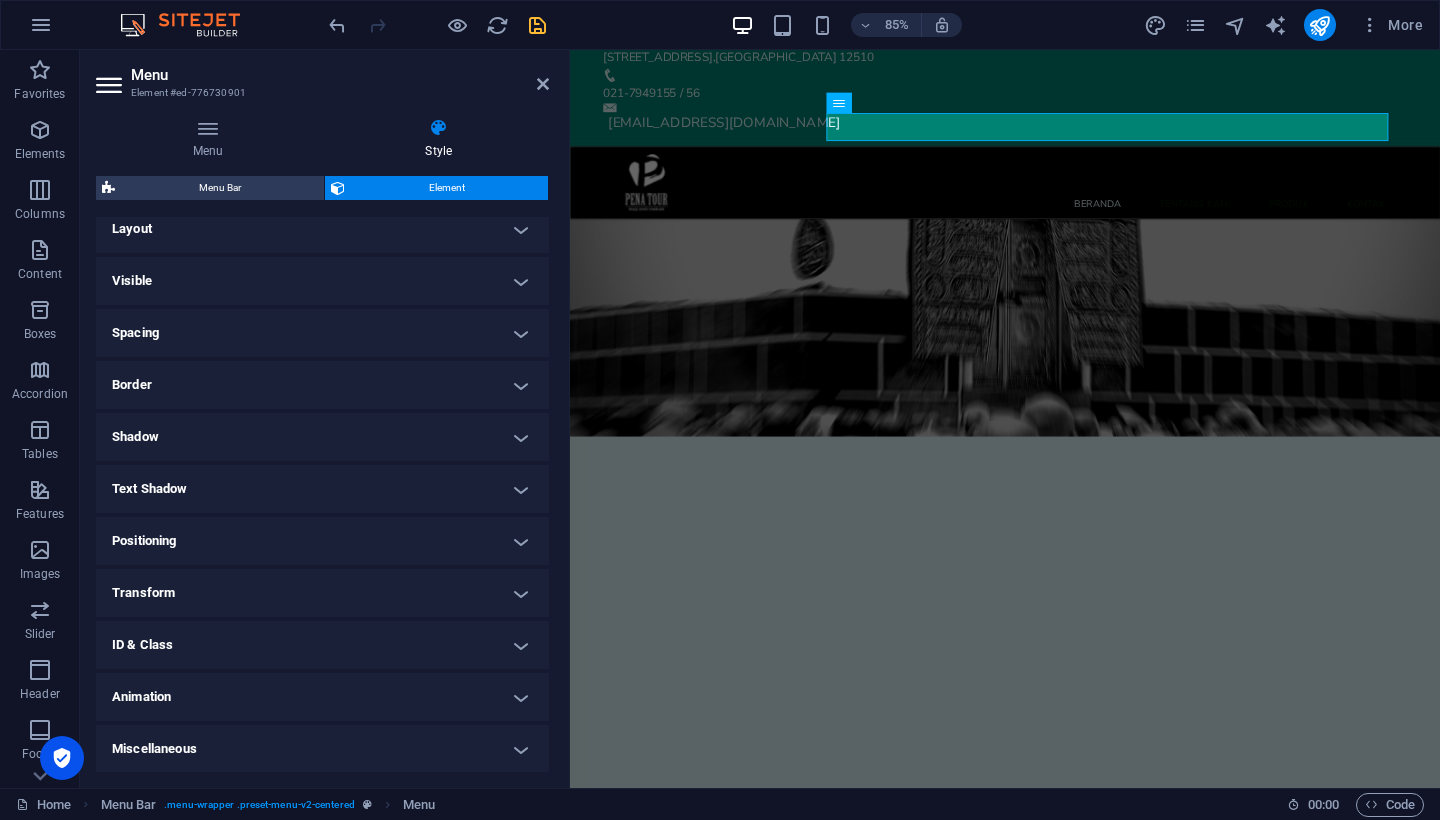 scroll, scrollTop: 0, scrollLeft: 0, axis: both 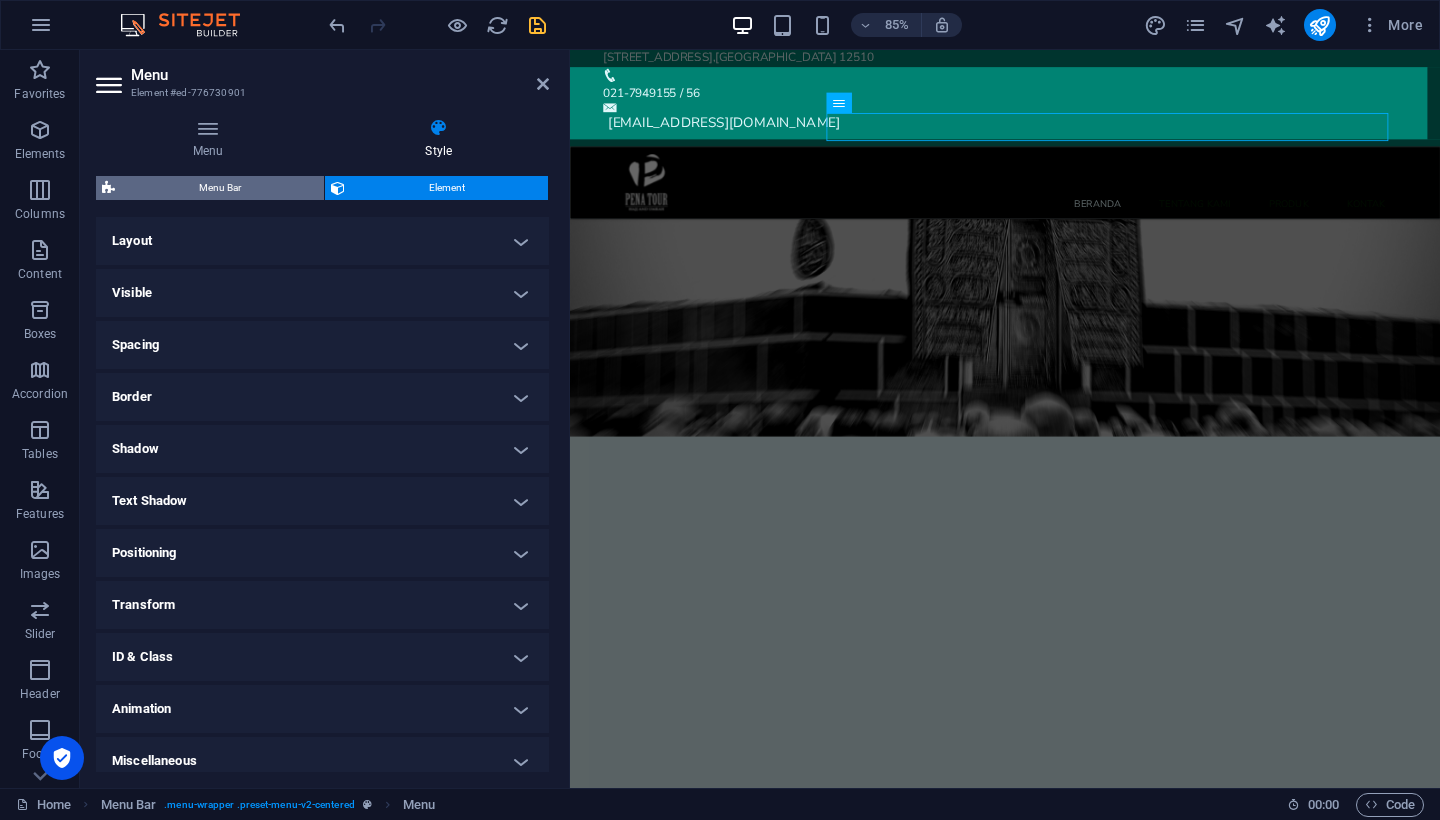 click on "Menu Bar" at bounding box center (219, 188) 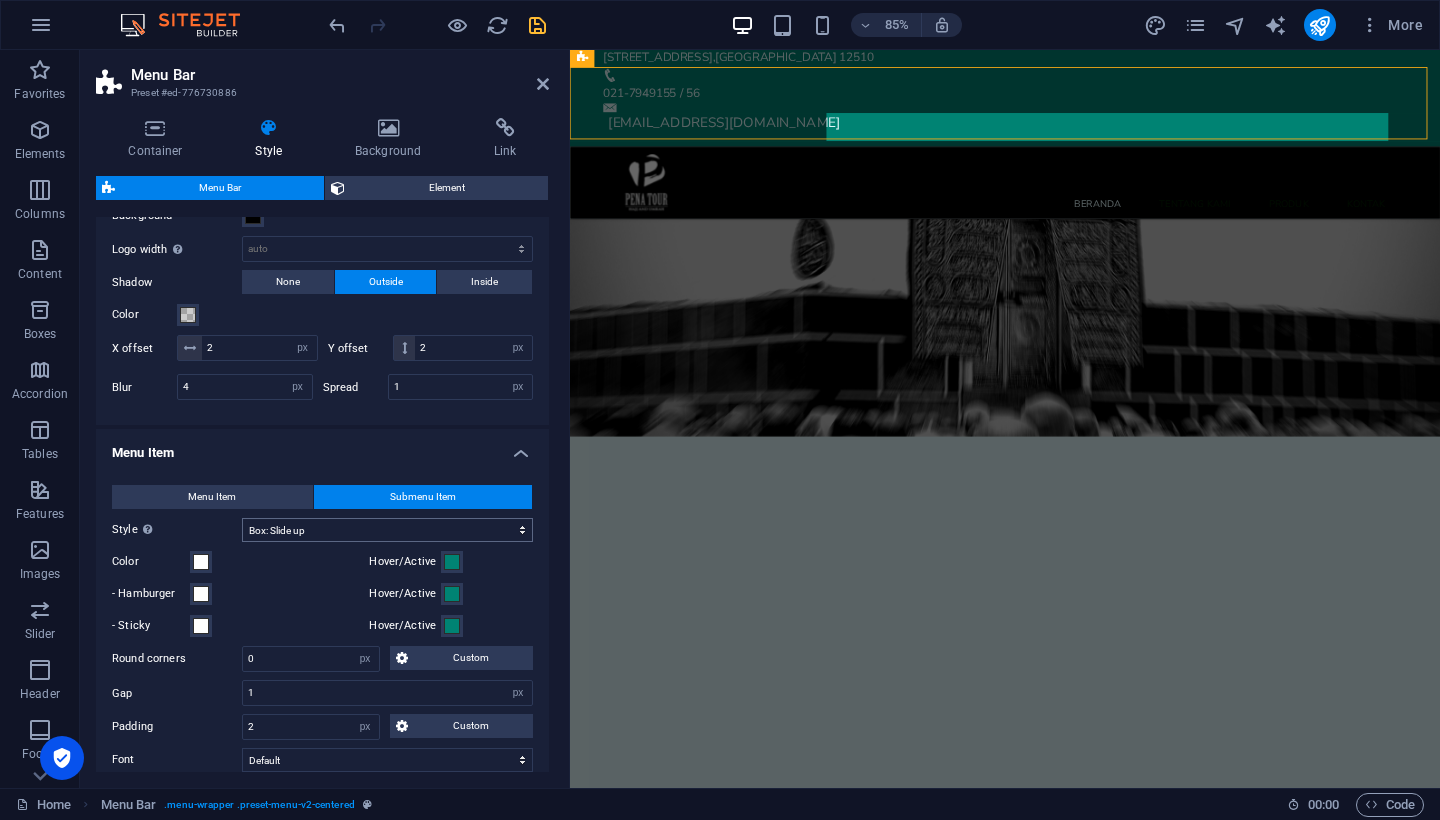 scroll, scrollTop: 1031, scrollLeft: 0, axis: vertical 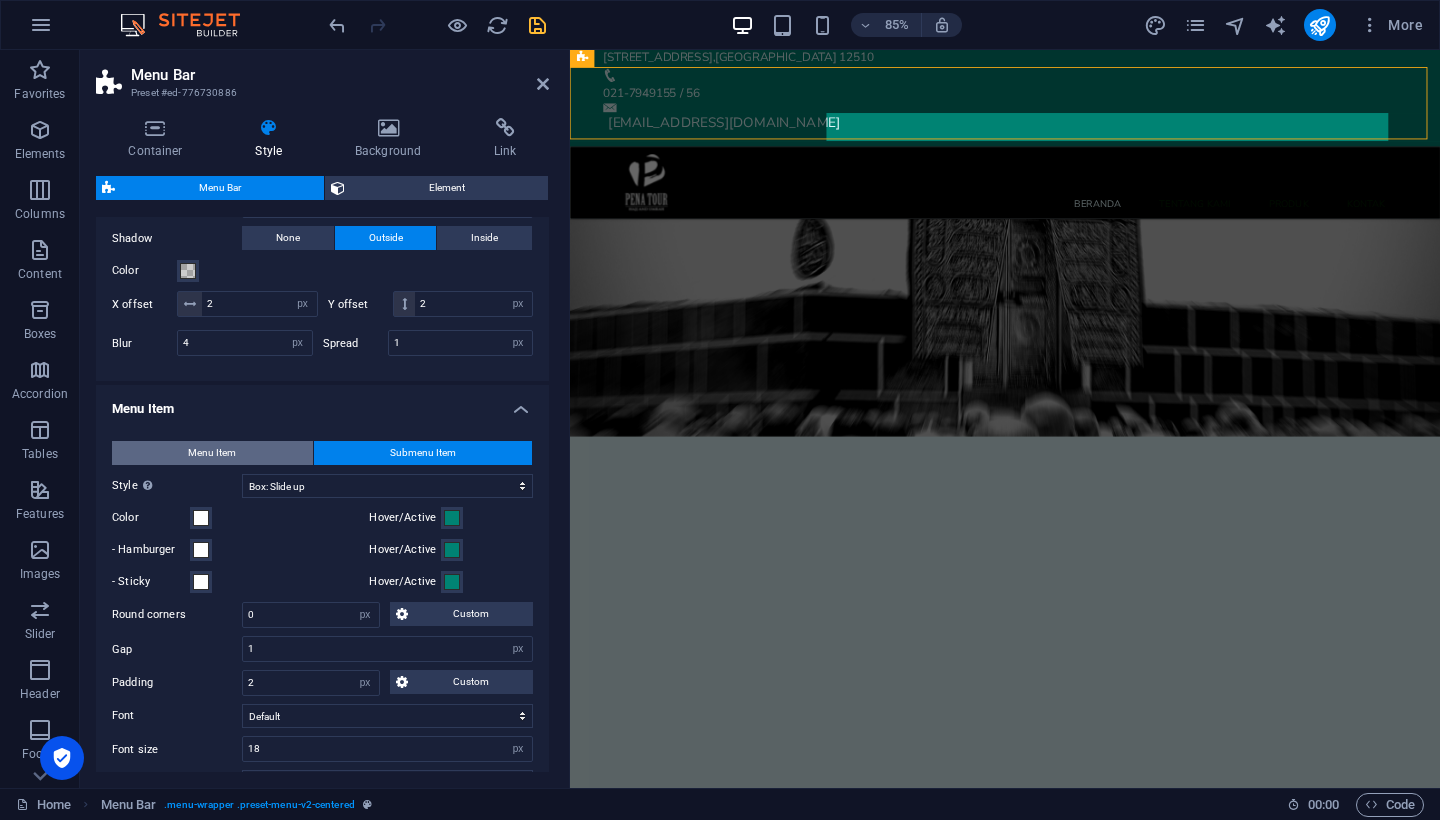 click on "Menu Item" at bounding box center (212, 453) 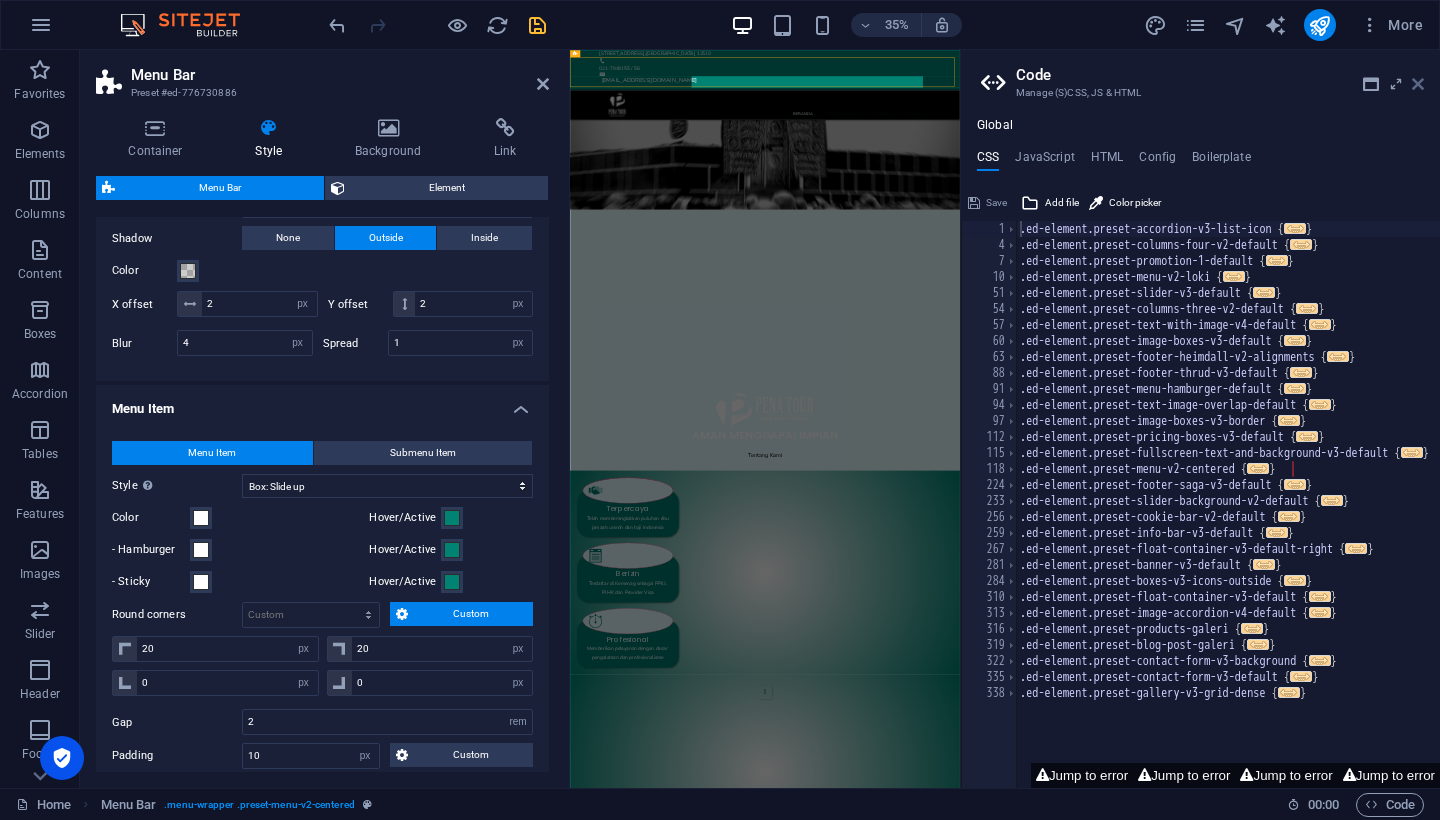 drag, startPoint x: 1420, startPoint y: 84, endPoint x: 1000, endPoint y: 40, distance: 422.29846 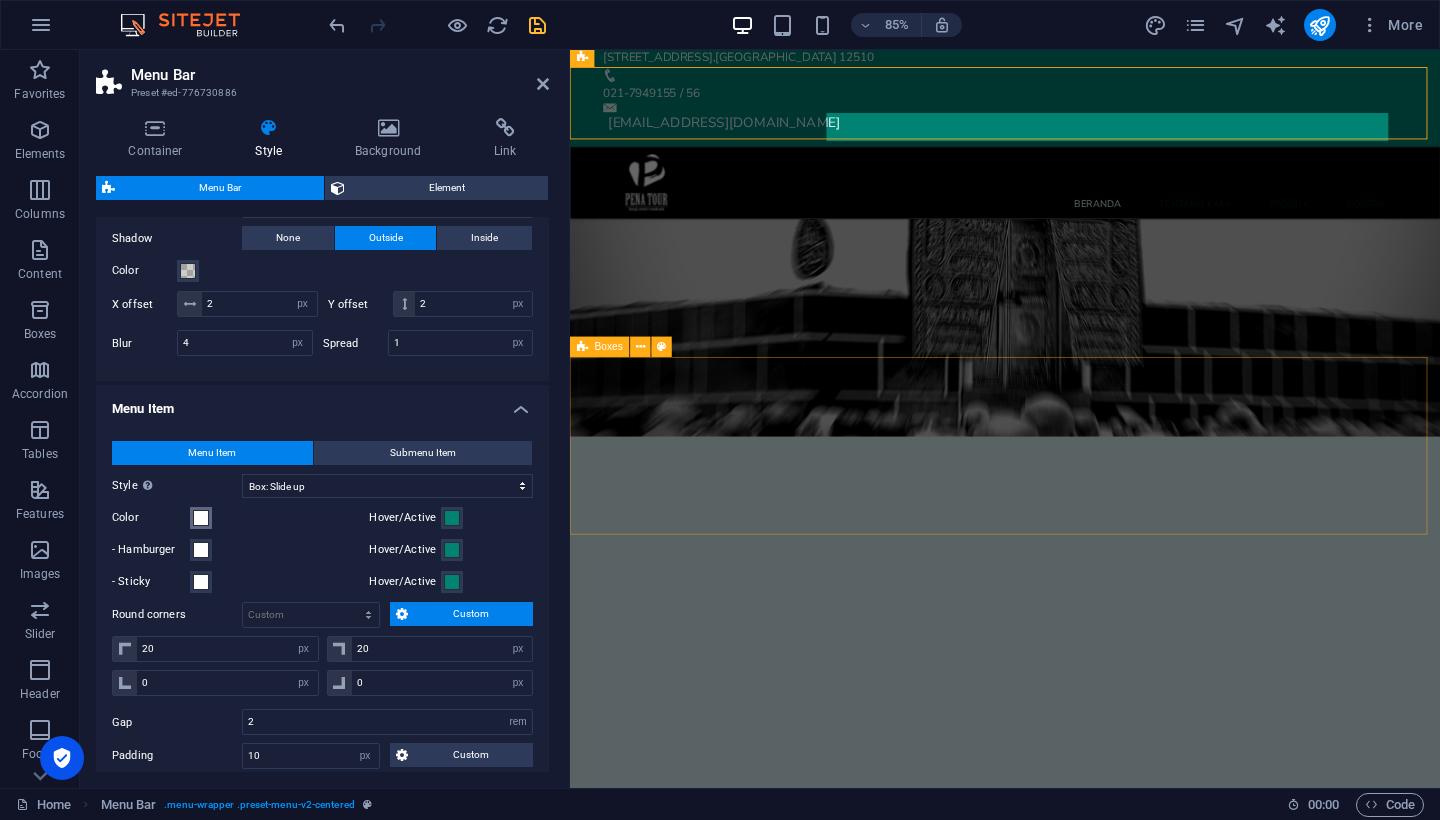 click at bounding box center (201, 518) 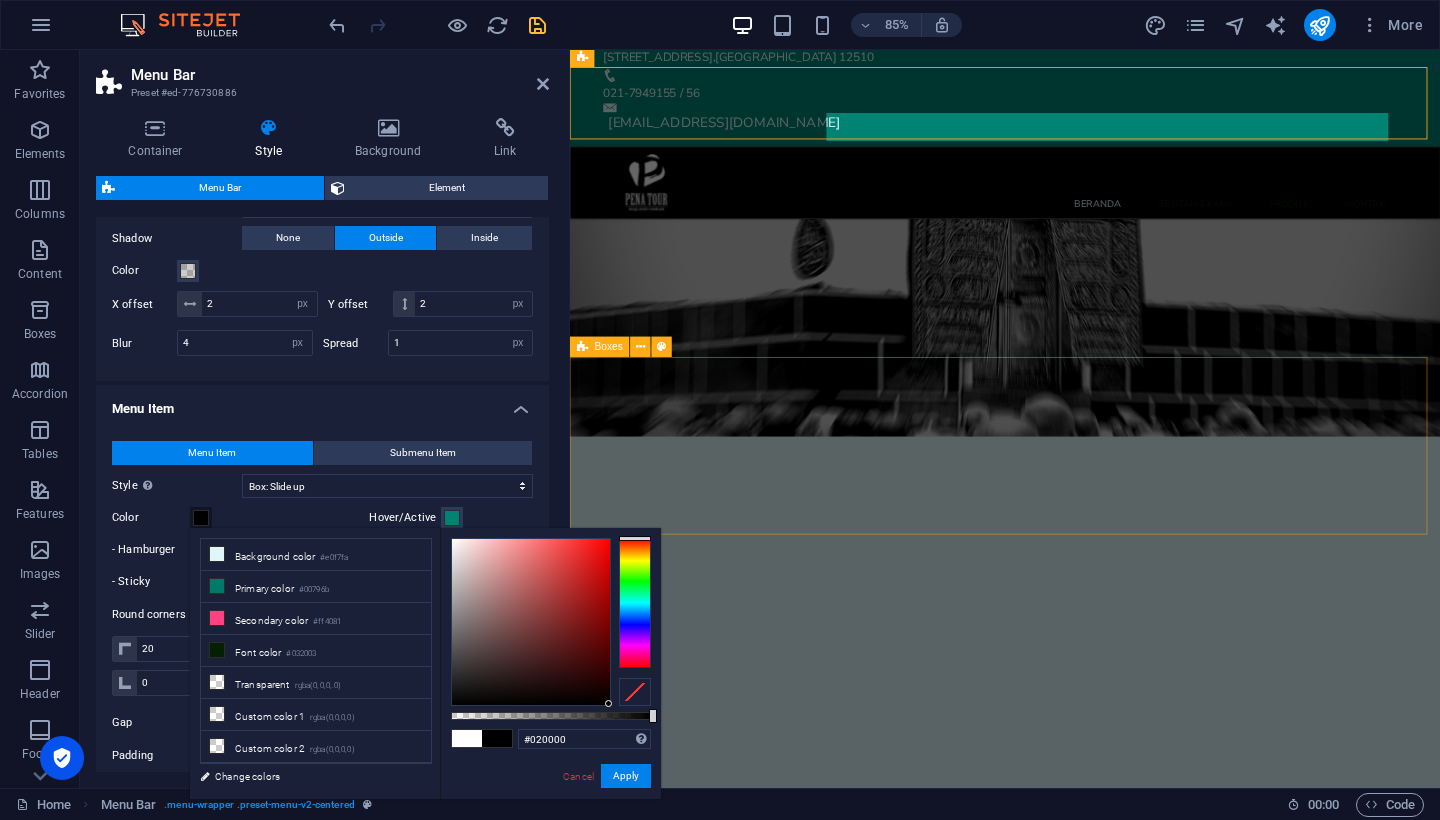 type on "#000000" 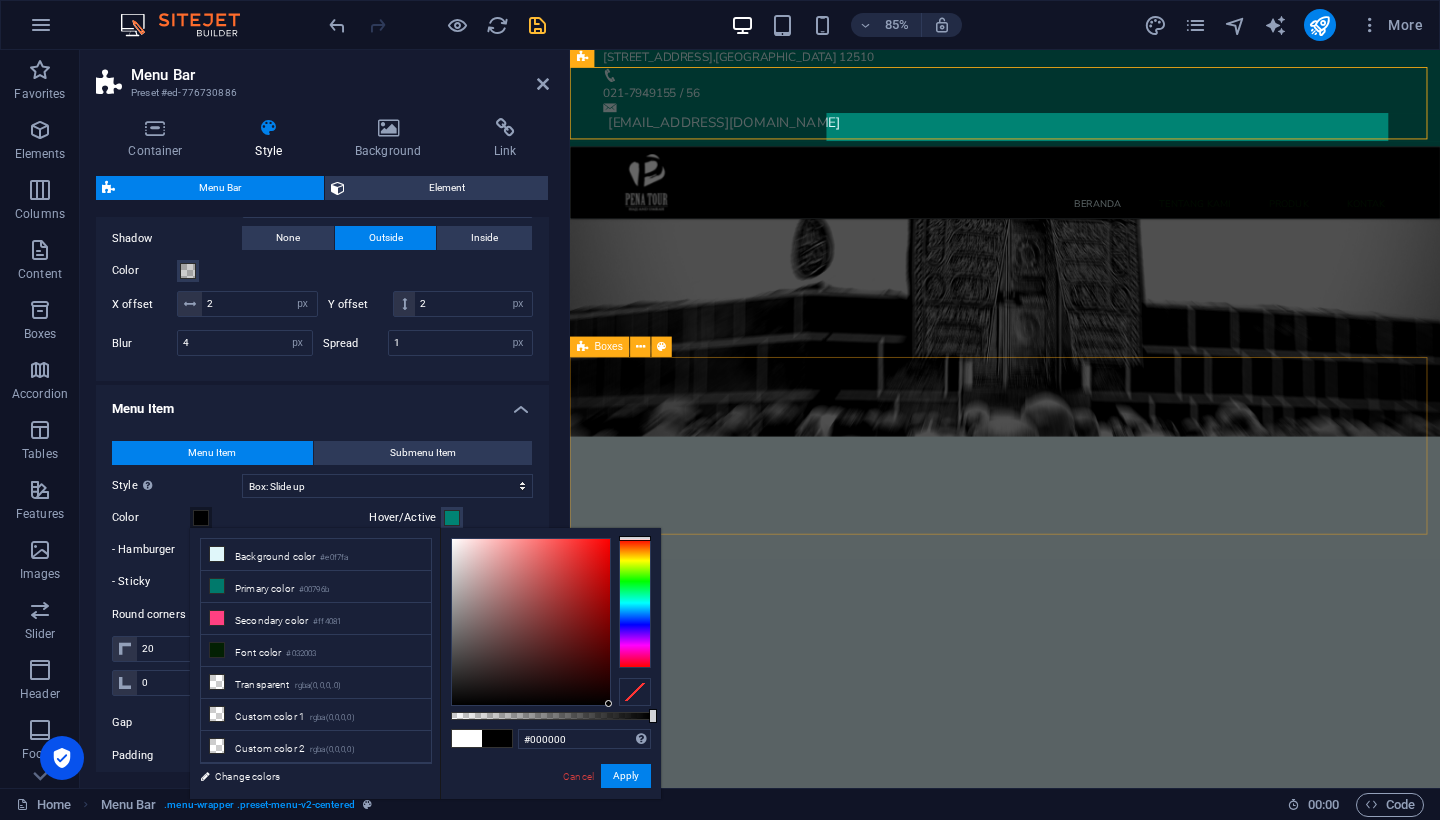 drag, startPoint x: 661, startPoint y: 723, endPoint x: 106, endPoint y: 795, distance: 559.65076 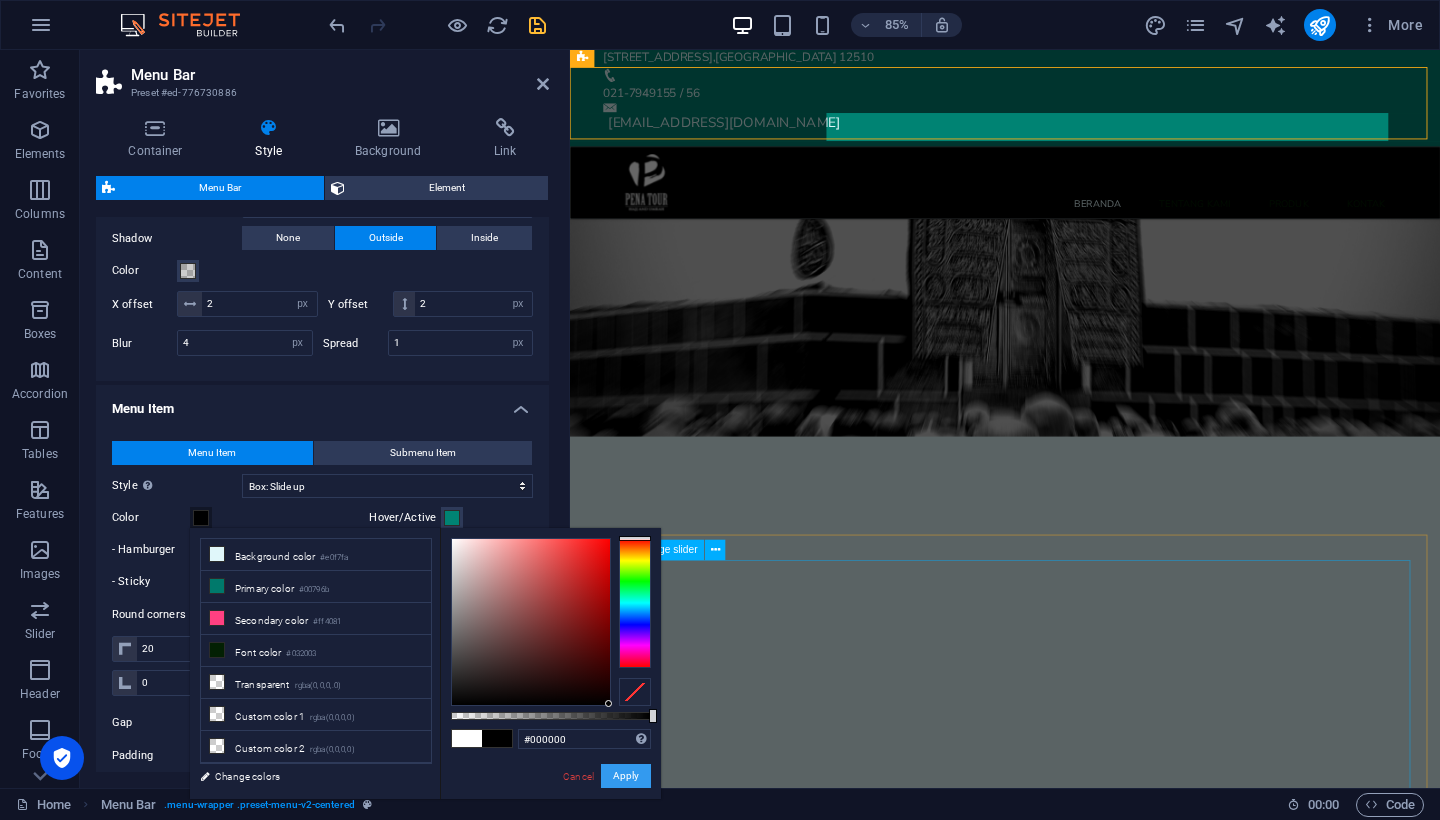 click on "Apply" at bounding box center [626, 776] 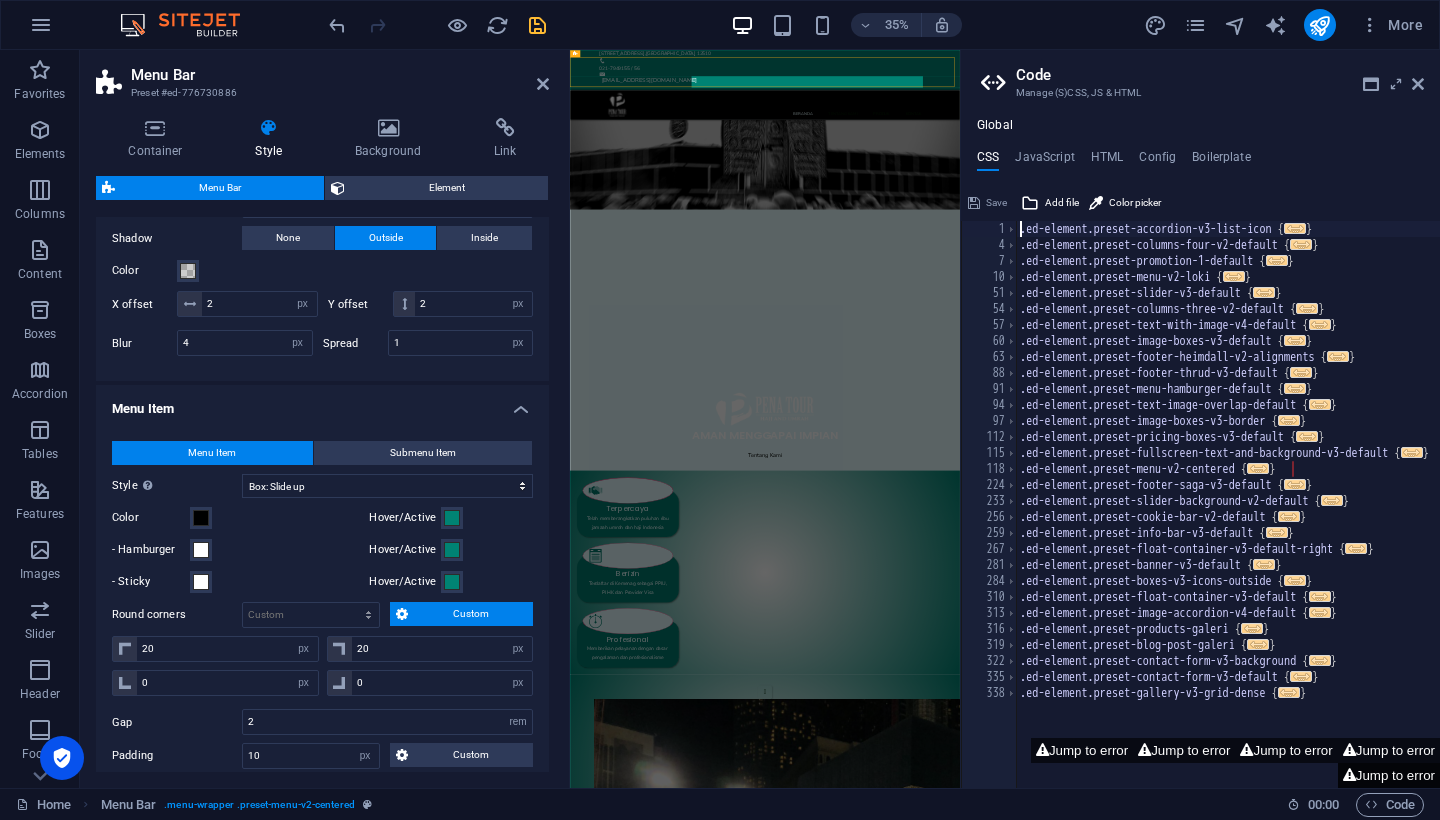 click on "Jump to error" at bounding box center (1389, 775) 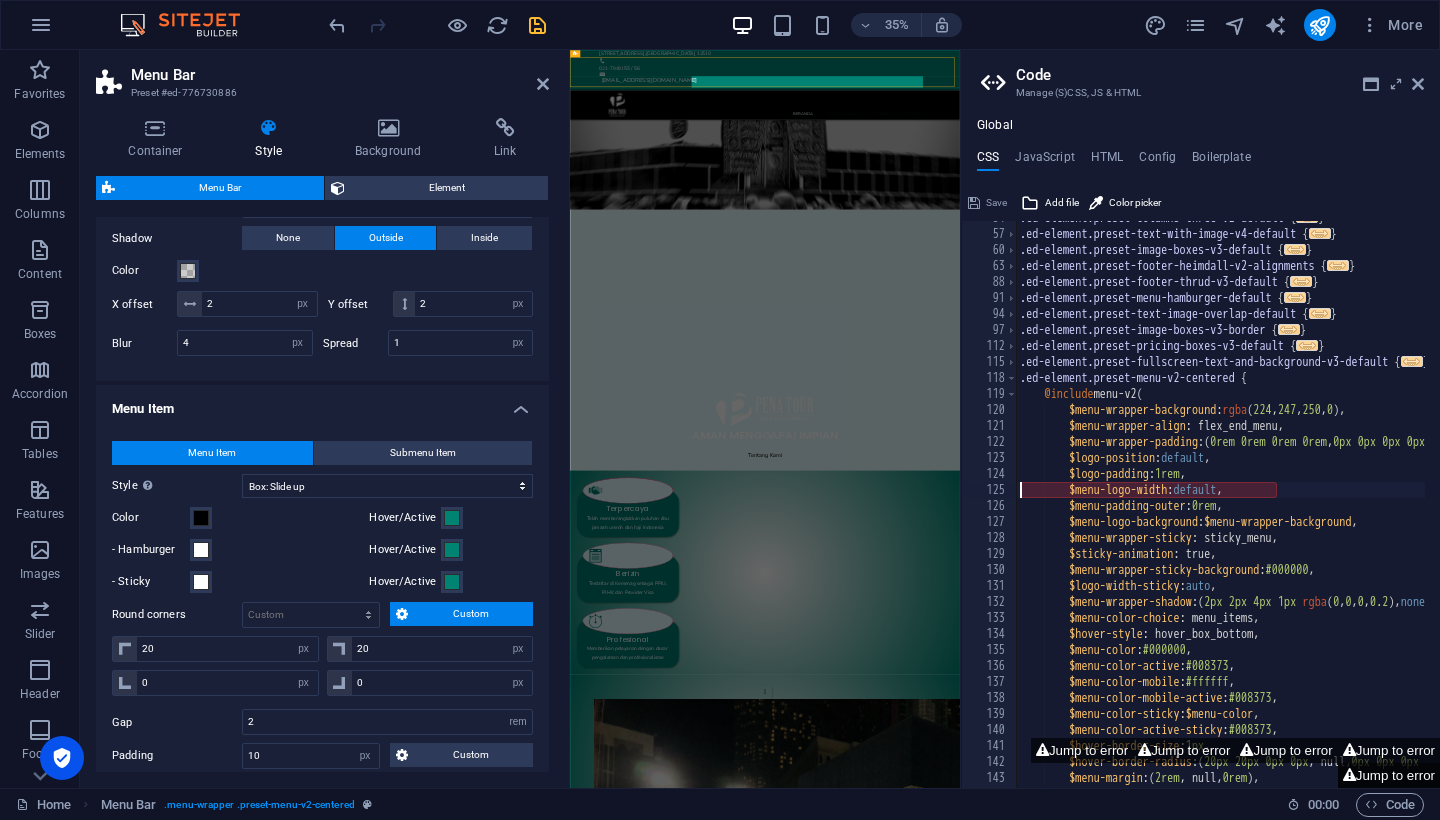 scroll, scrollTop: 91, scrollLeft: 0, axis: vertical 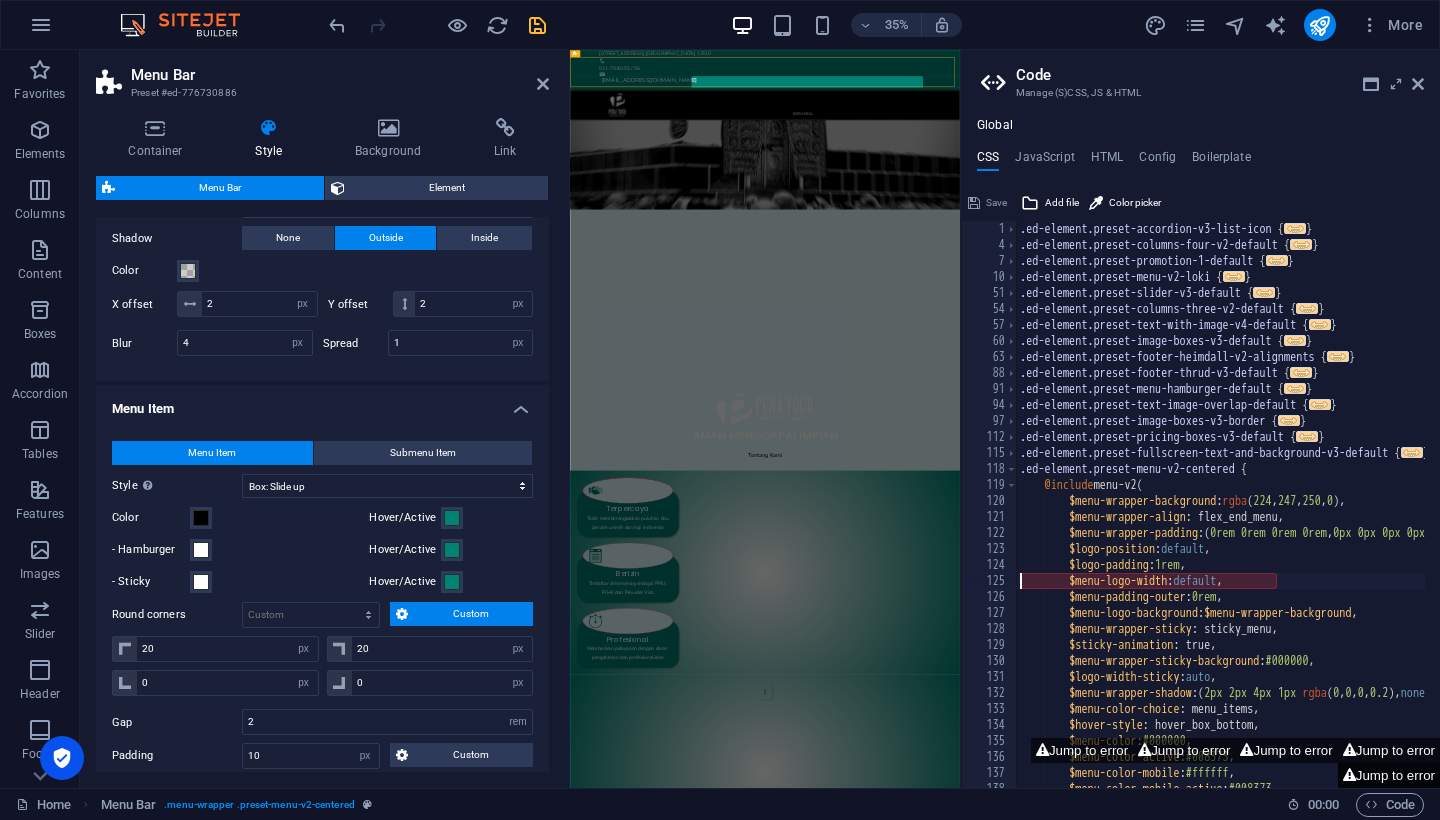 click on "Jump to error" at bounding box center [1389, 775] 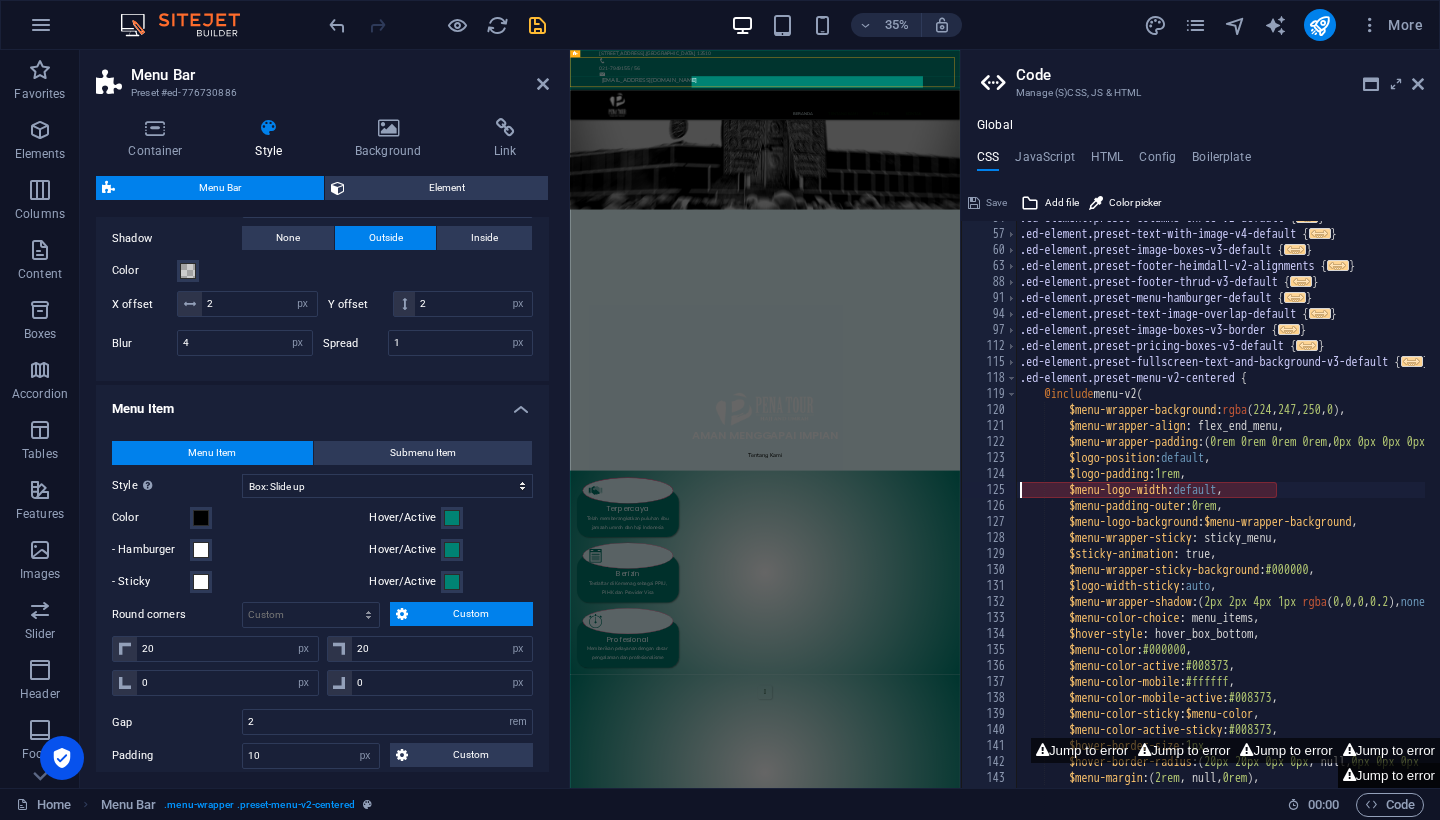scroll, scrollTop: 91, scrollLeft: 0, axis: vertical 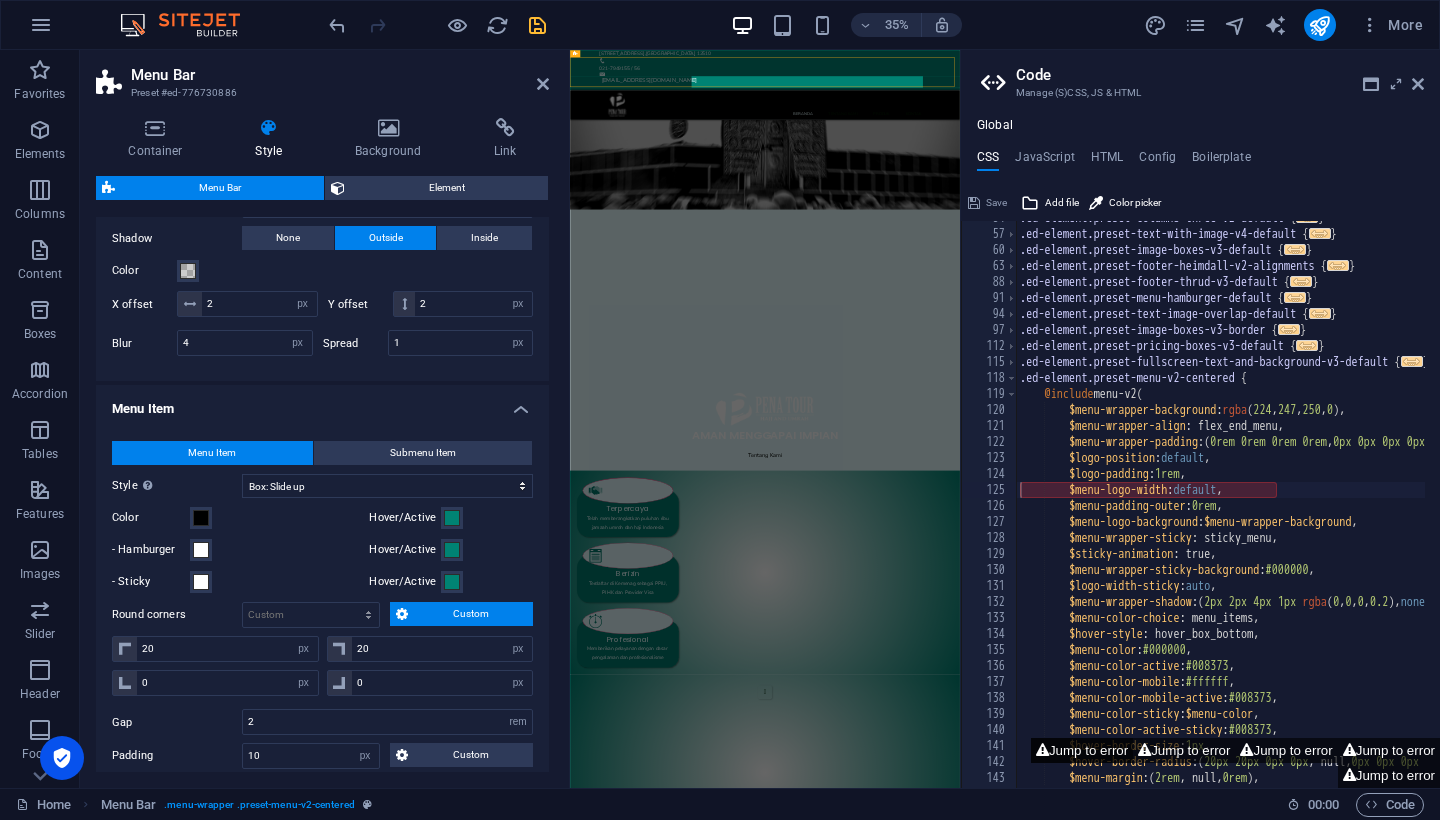 click on "Jump to error" at bounding box center (1082, 750) 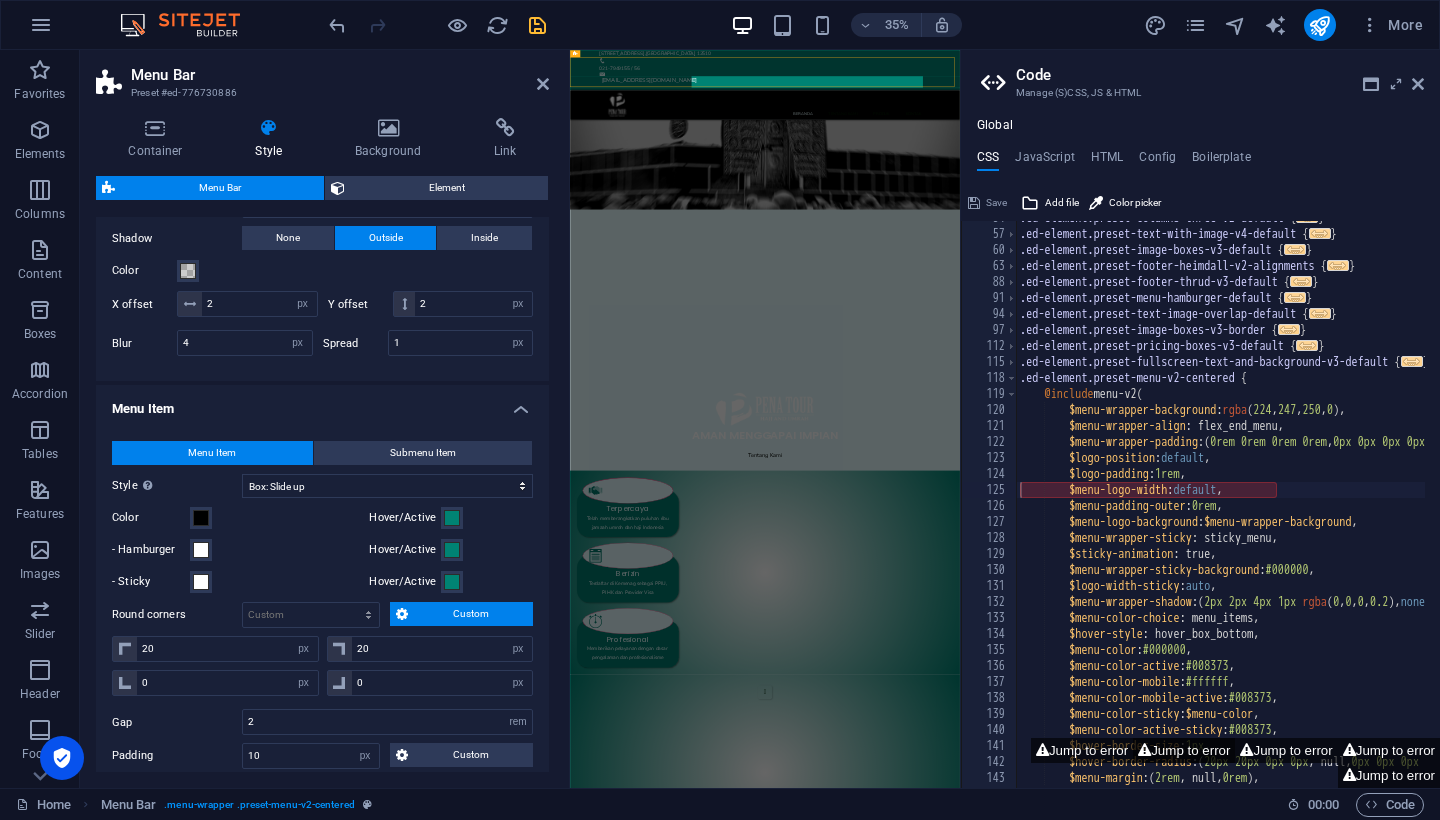 click on "Jump to error" at bounding box center (1184, 750) 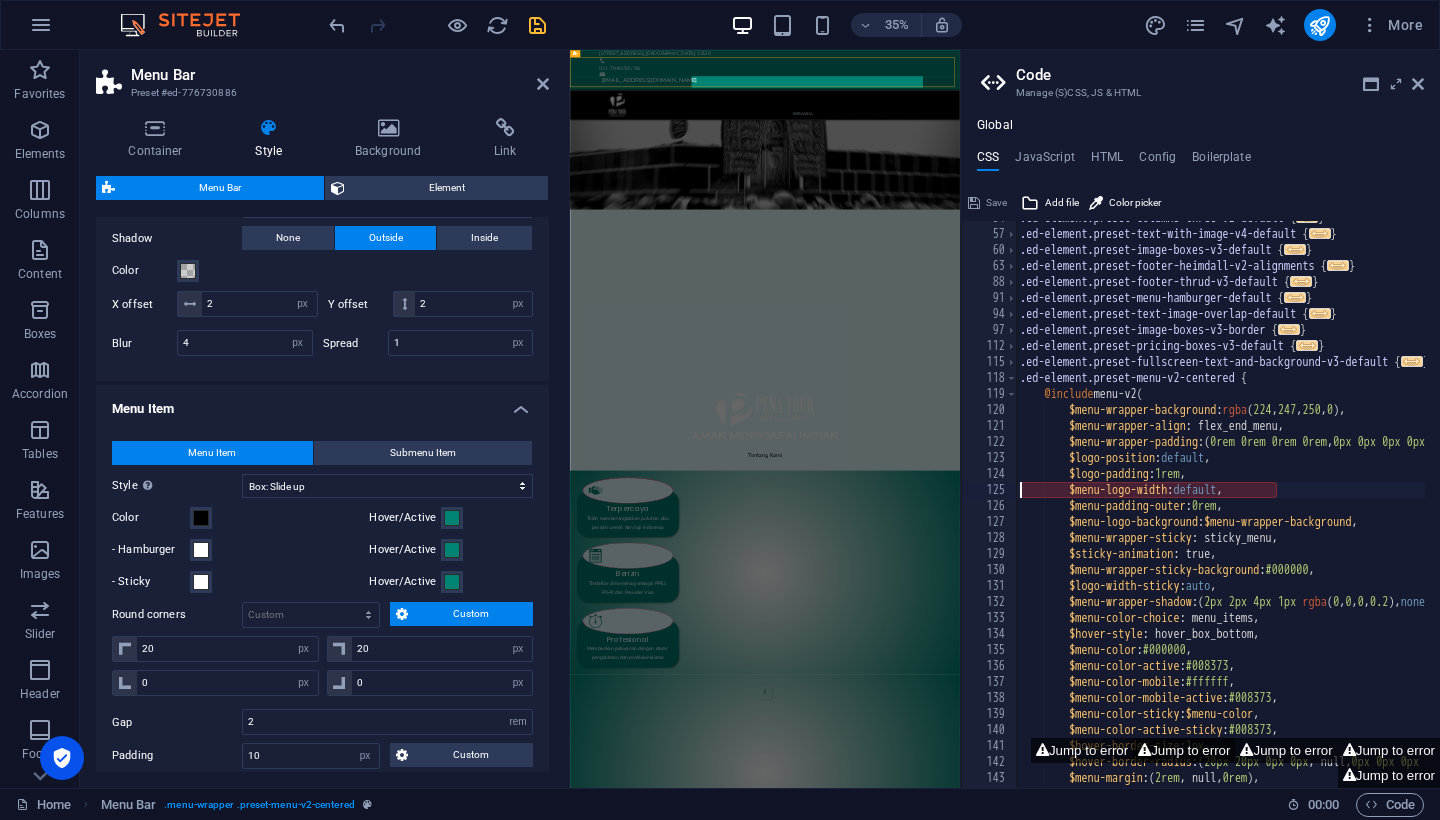 click on "Jump to error" at bounding box center [1184, 750] 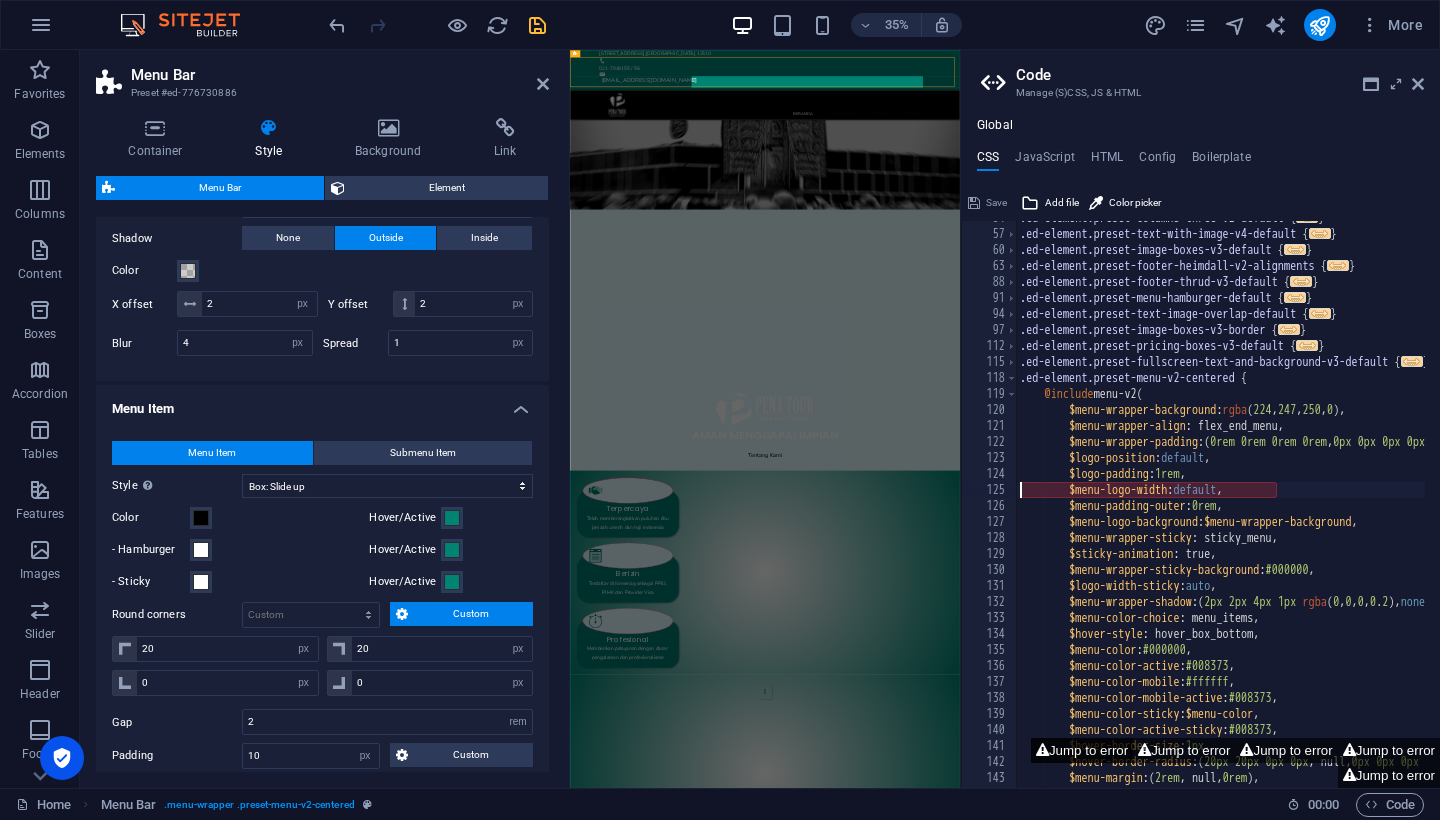 click on "Jump to error" at bounding box center [1082, 750] 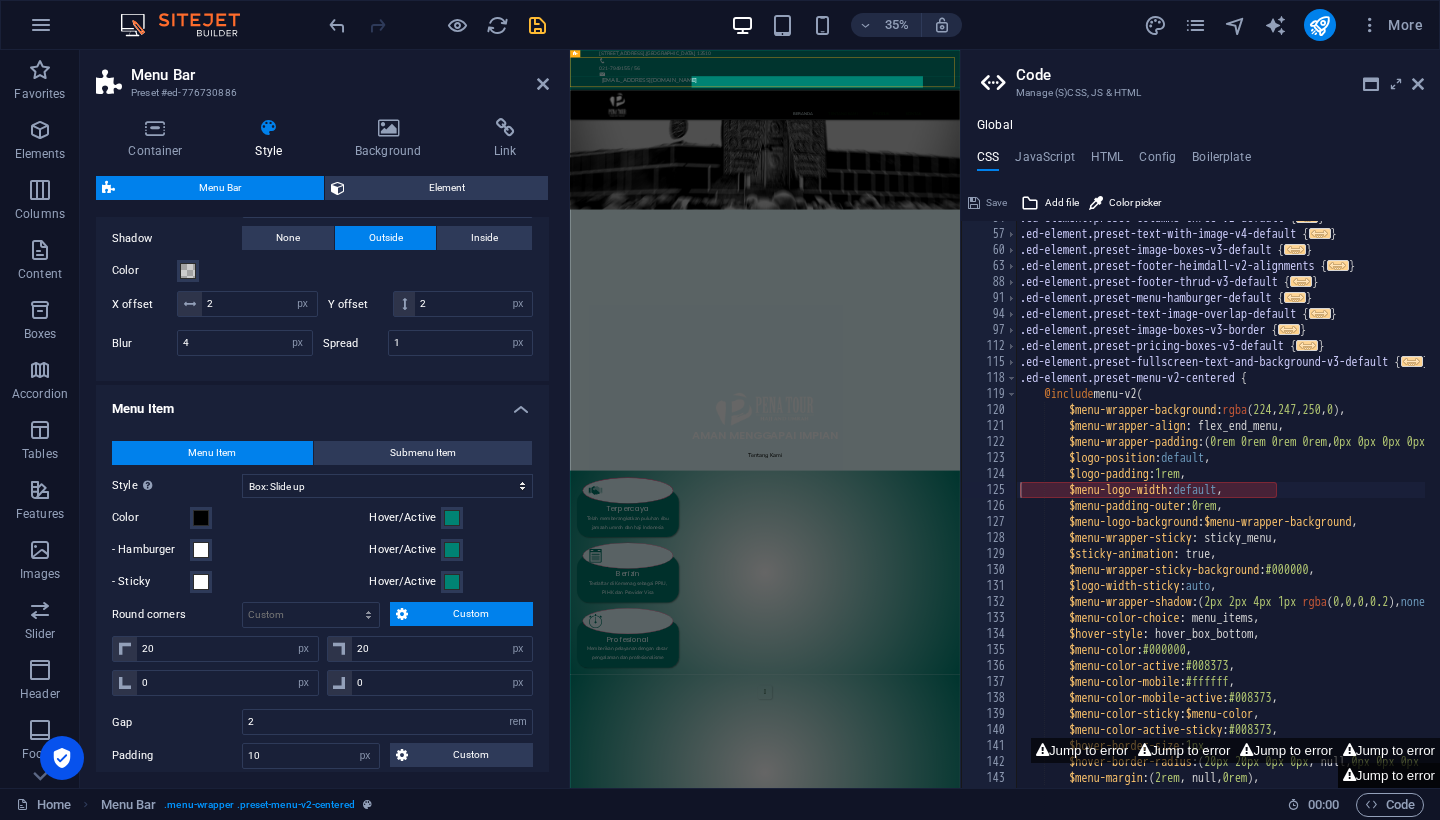 click on "Jump to error" at bounding box center (1389, 775) 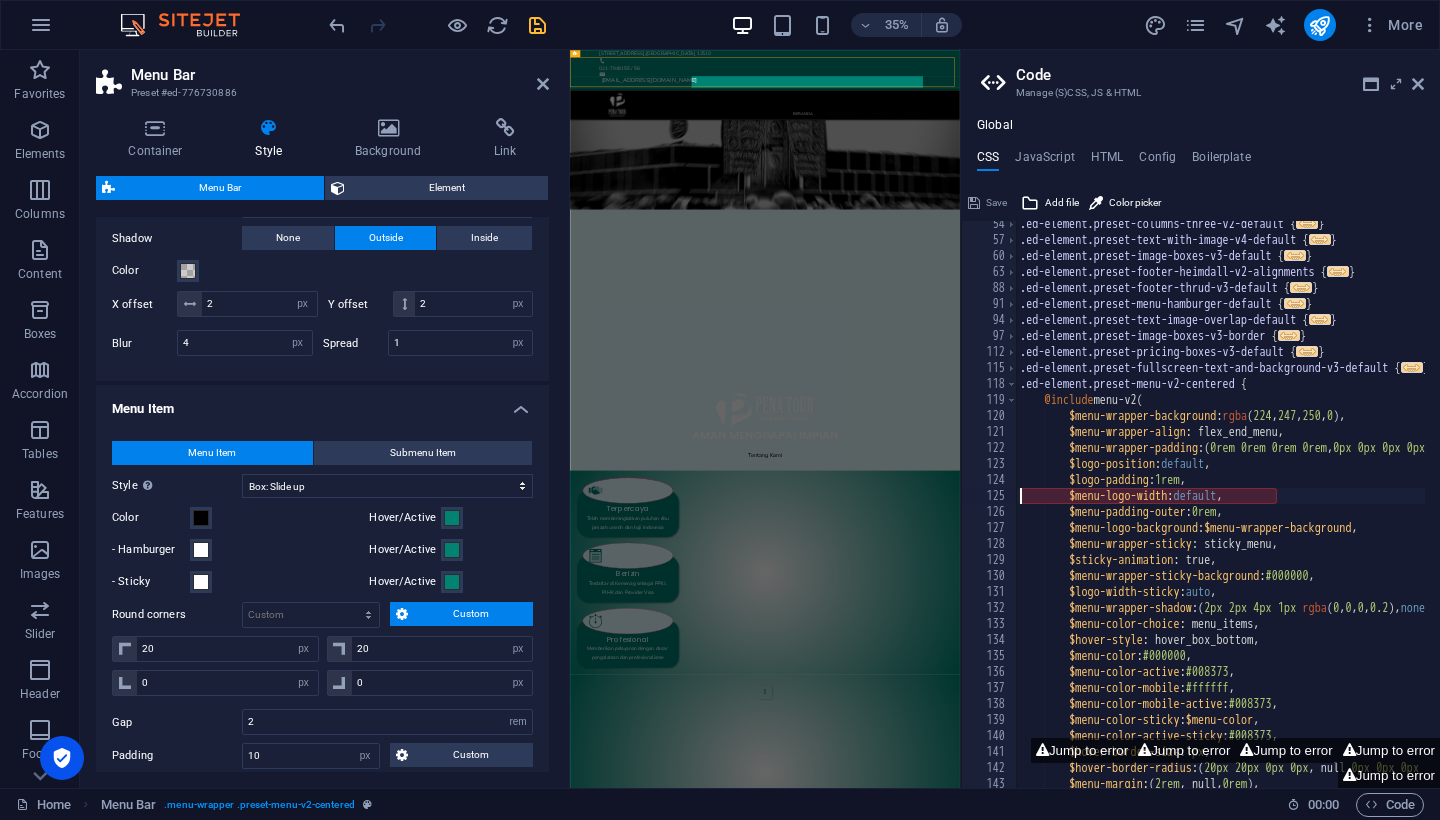 scroll, scrollTop: 0, scrollLeft: 0, axis: both 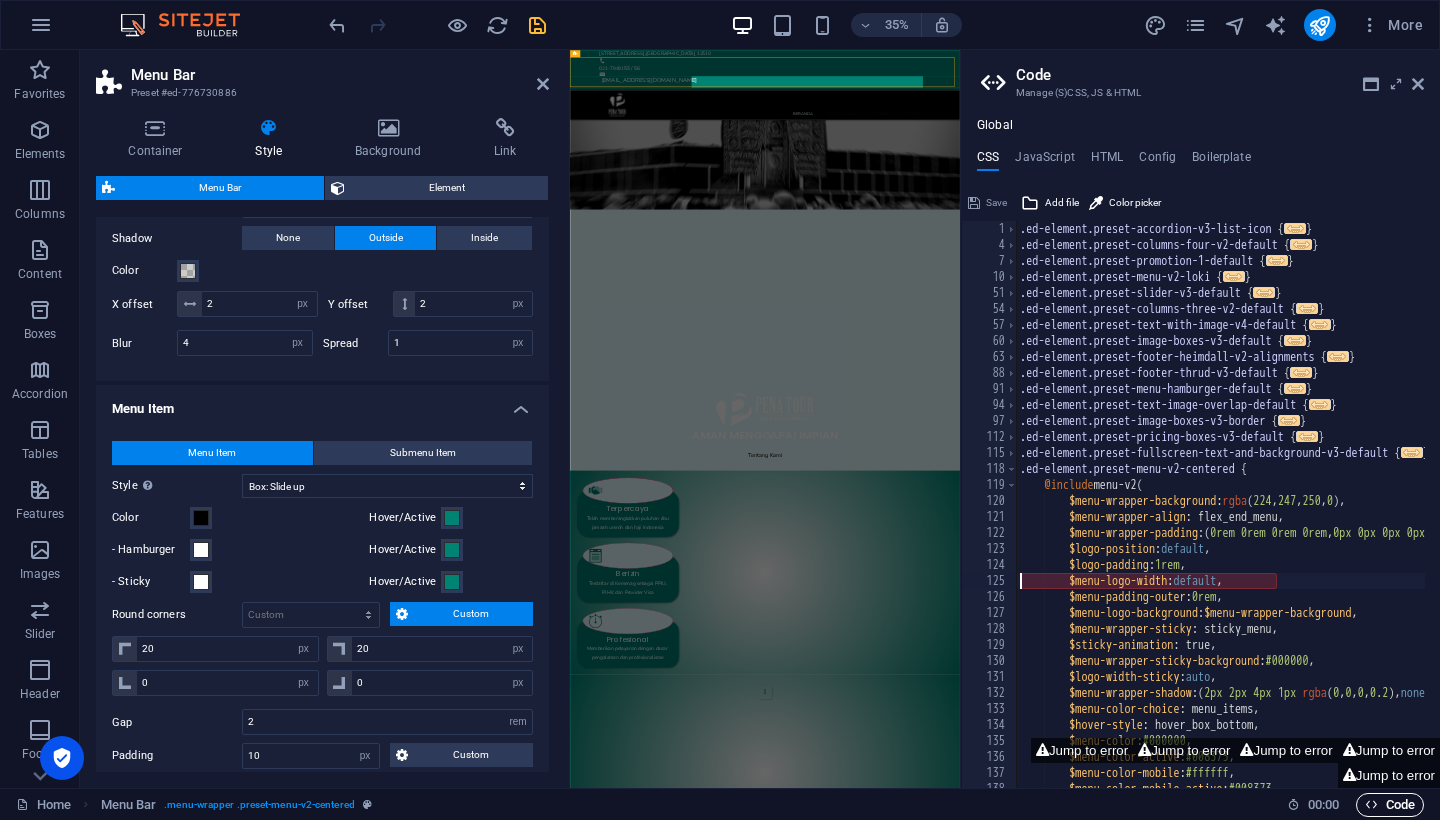 click on "Code" at bounding box center (1390, 805) 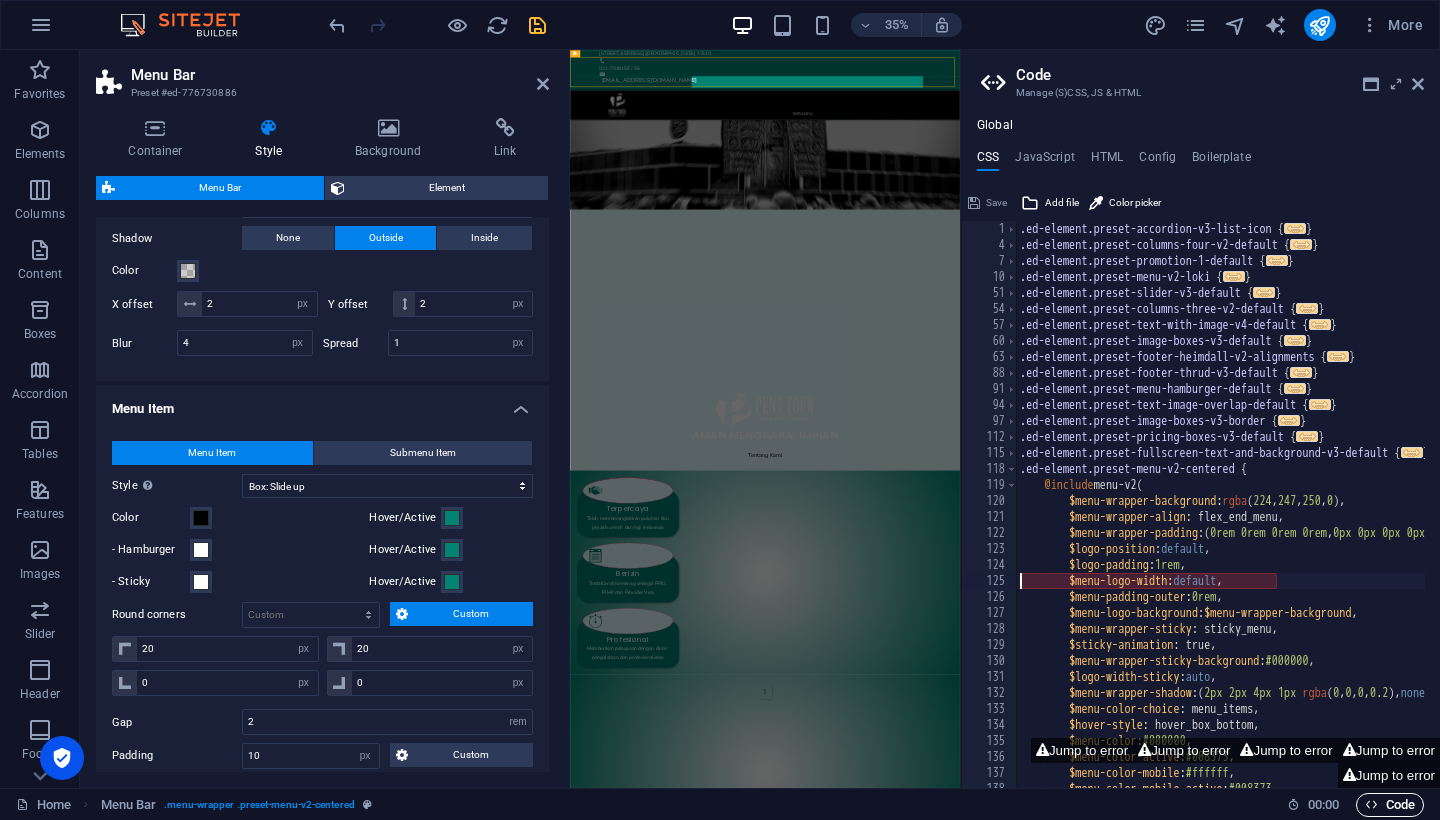 click on "Code" at bounding box center (1390, 805) 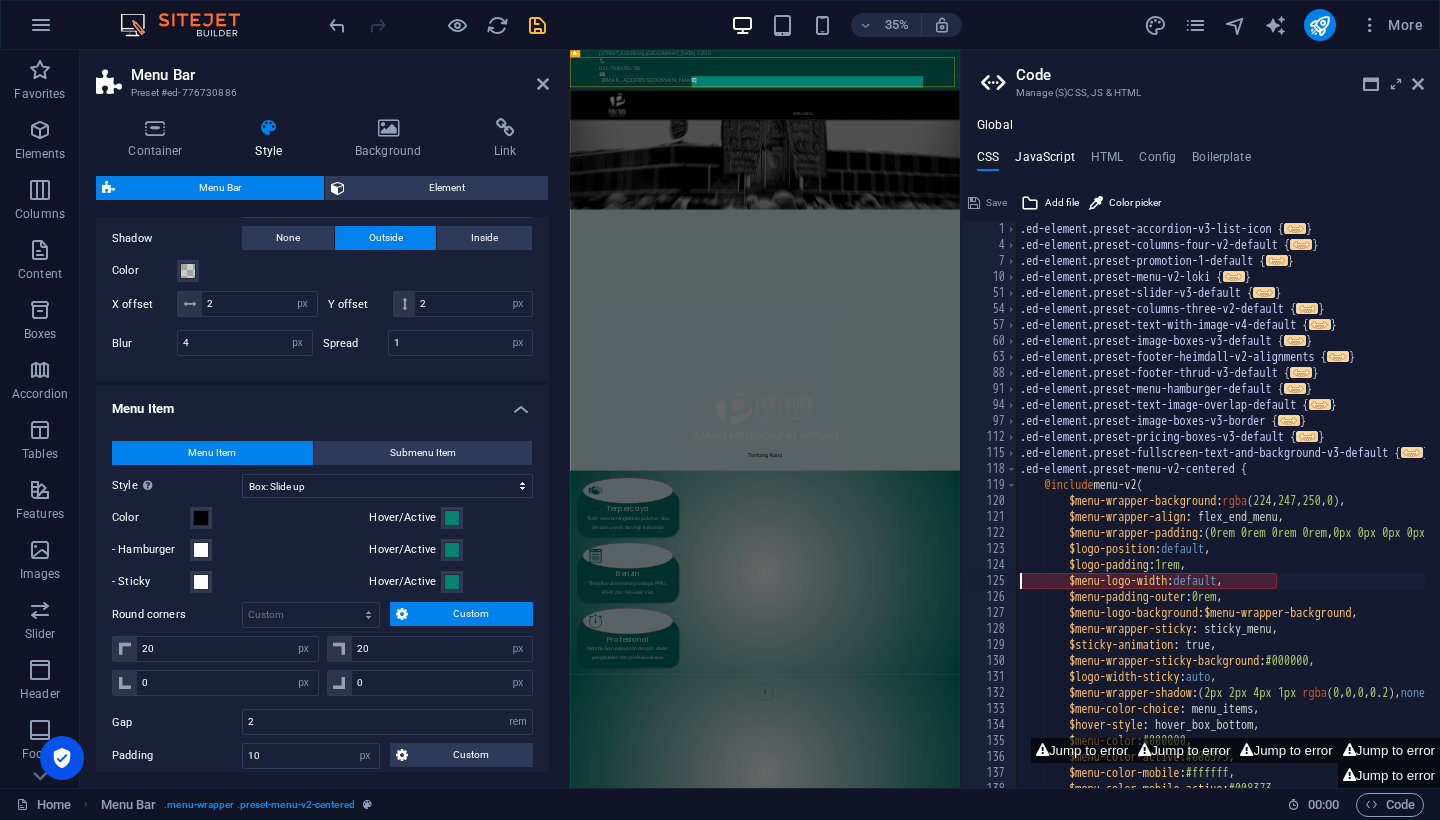 click on "JavaScript" at bounding box center [1044, 161] 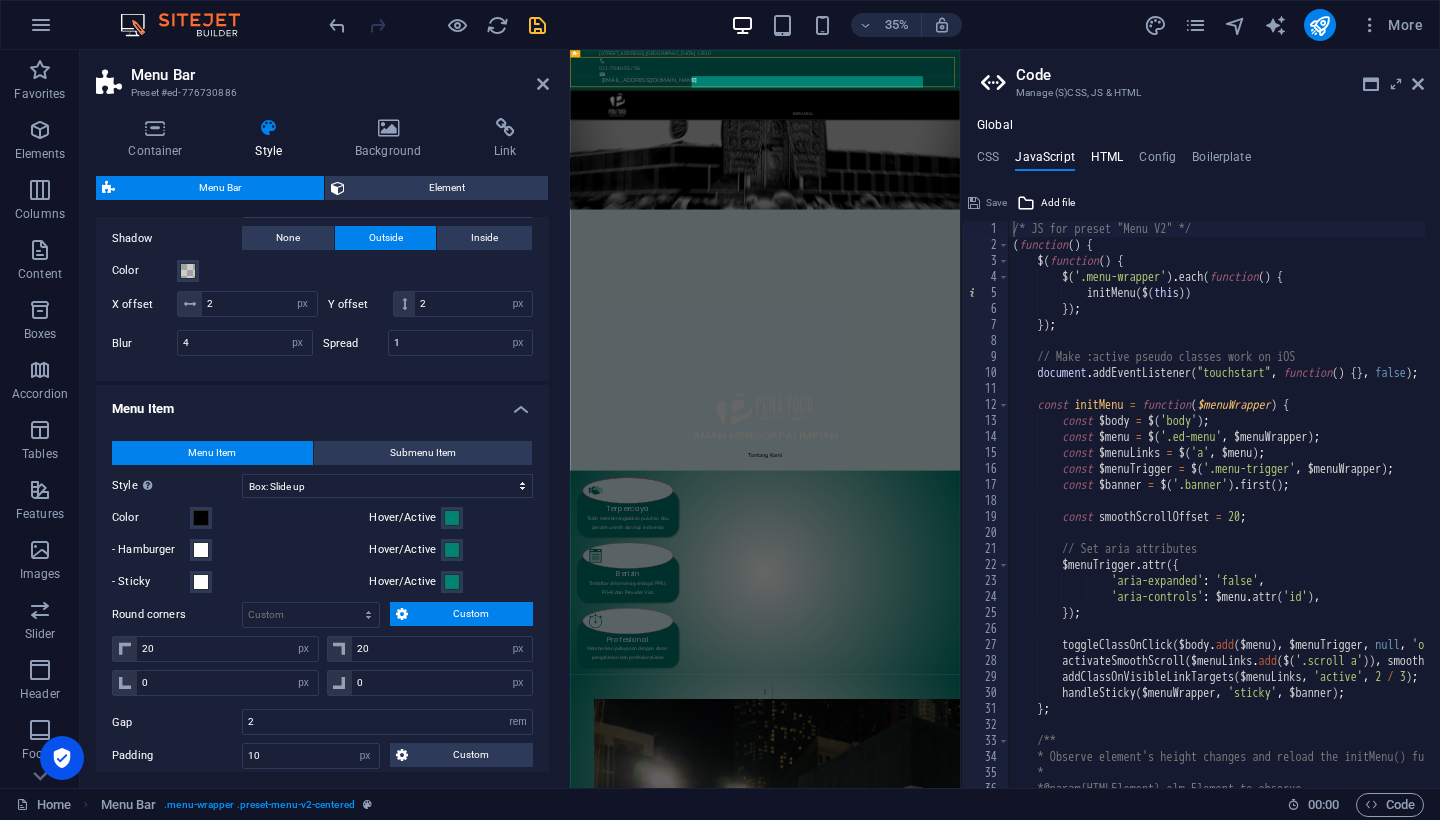 click on "HTML" at bounding box center [1107, 161] 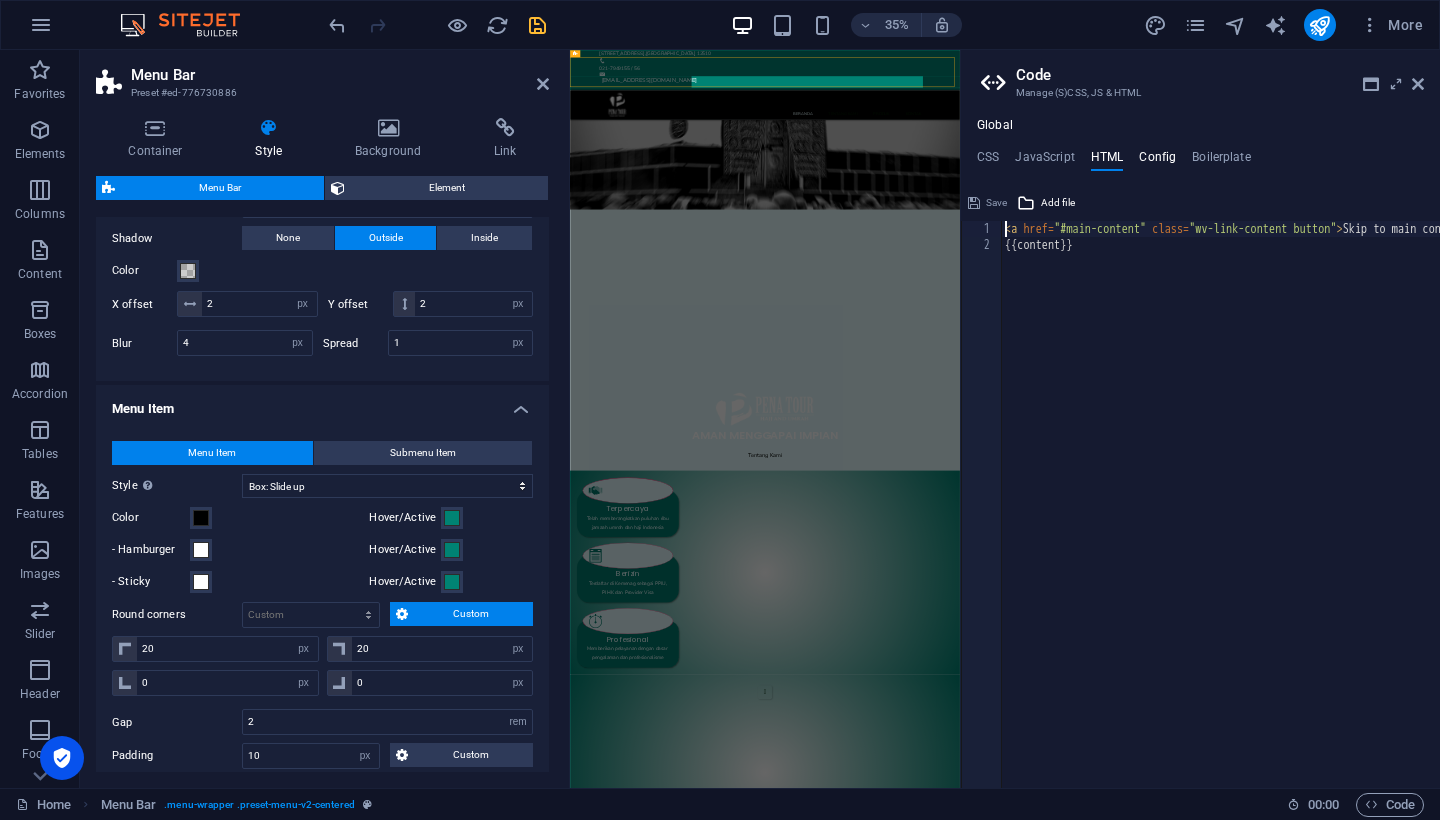 click on "Config" at bounding box center [1157, 161] 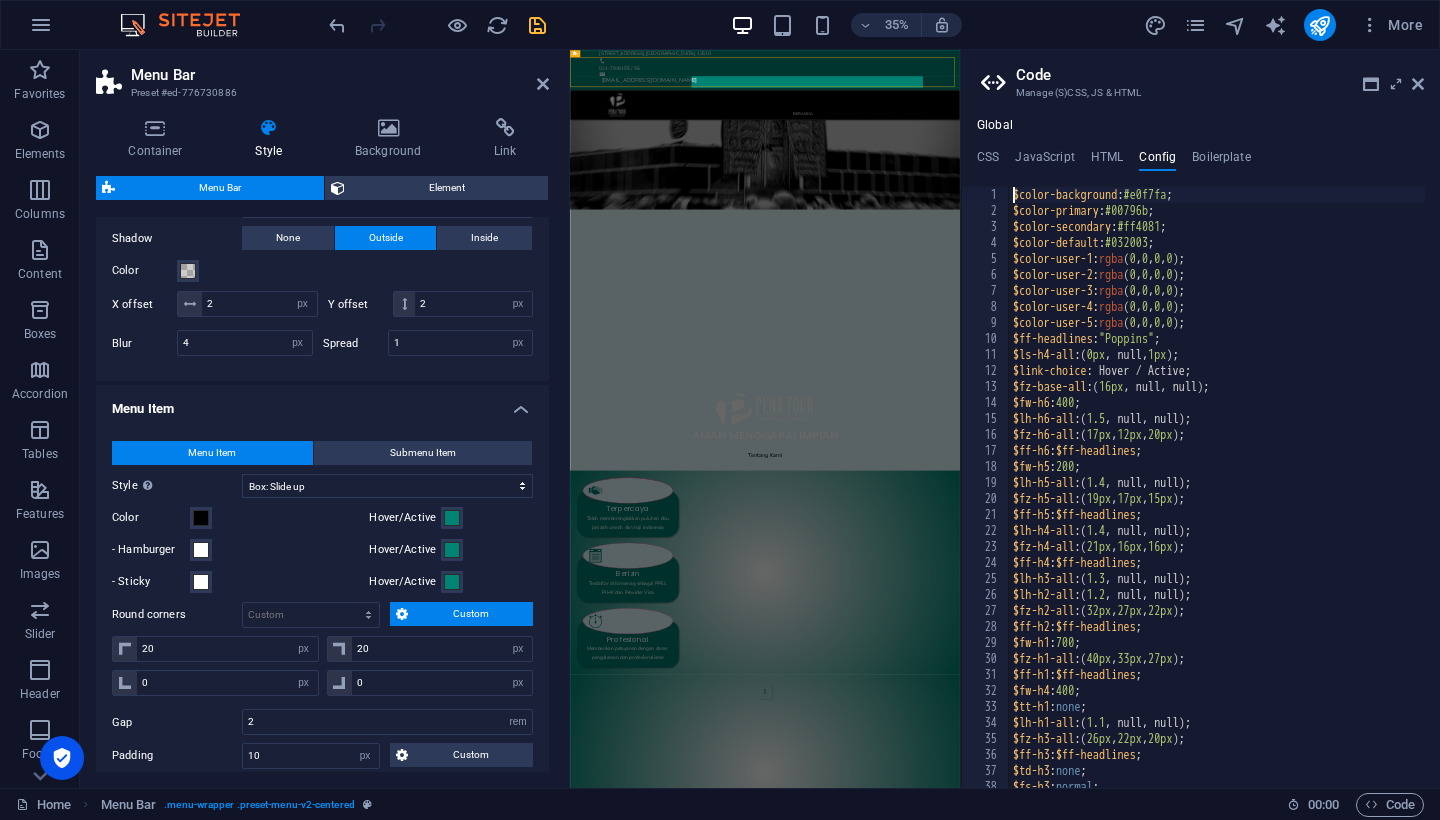 type on "$color-background: #e0f7fa;" 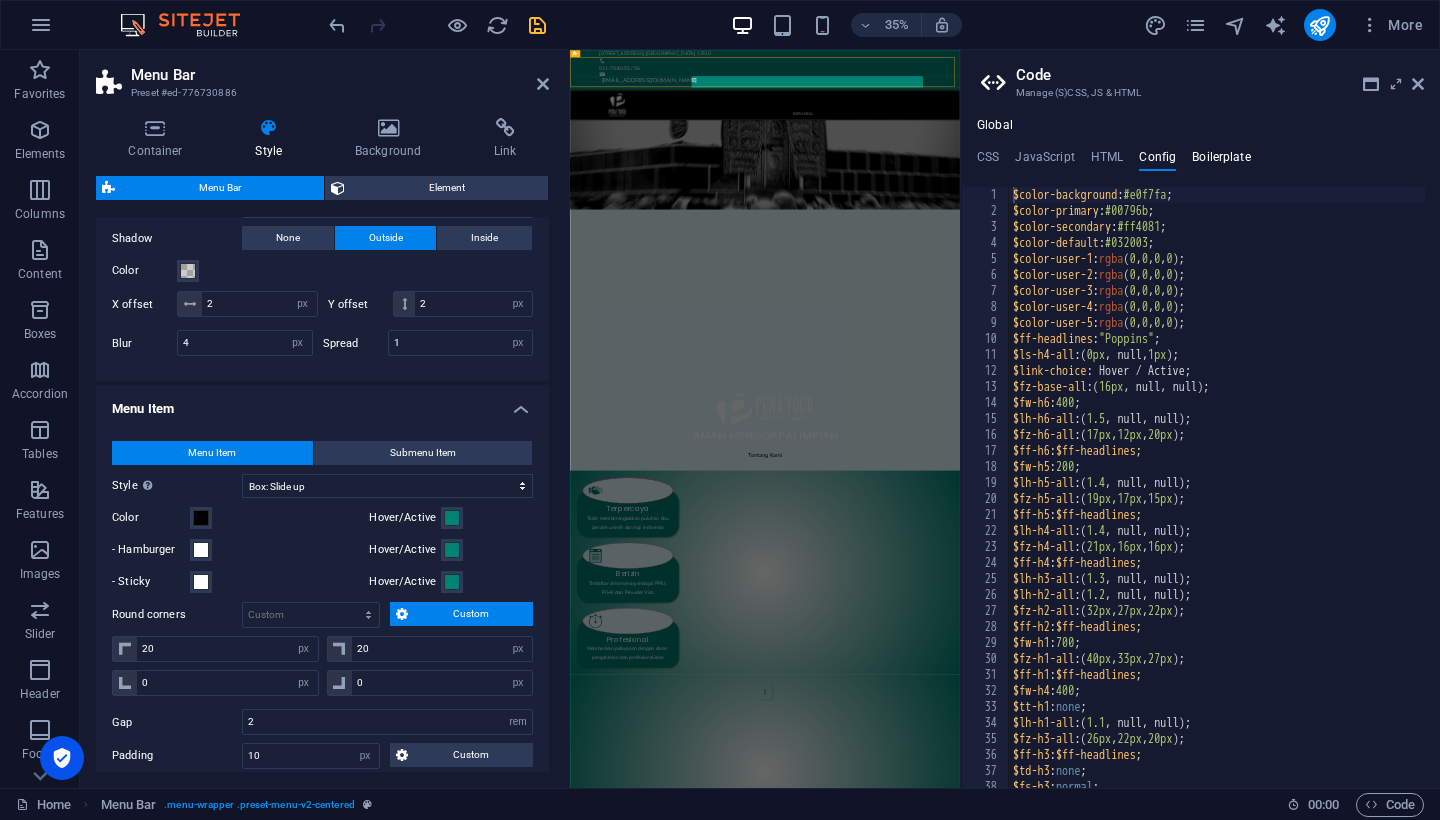 click on "Boilerplate" at bounding box center (1221, 161) 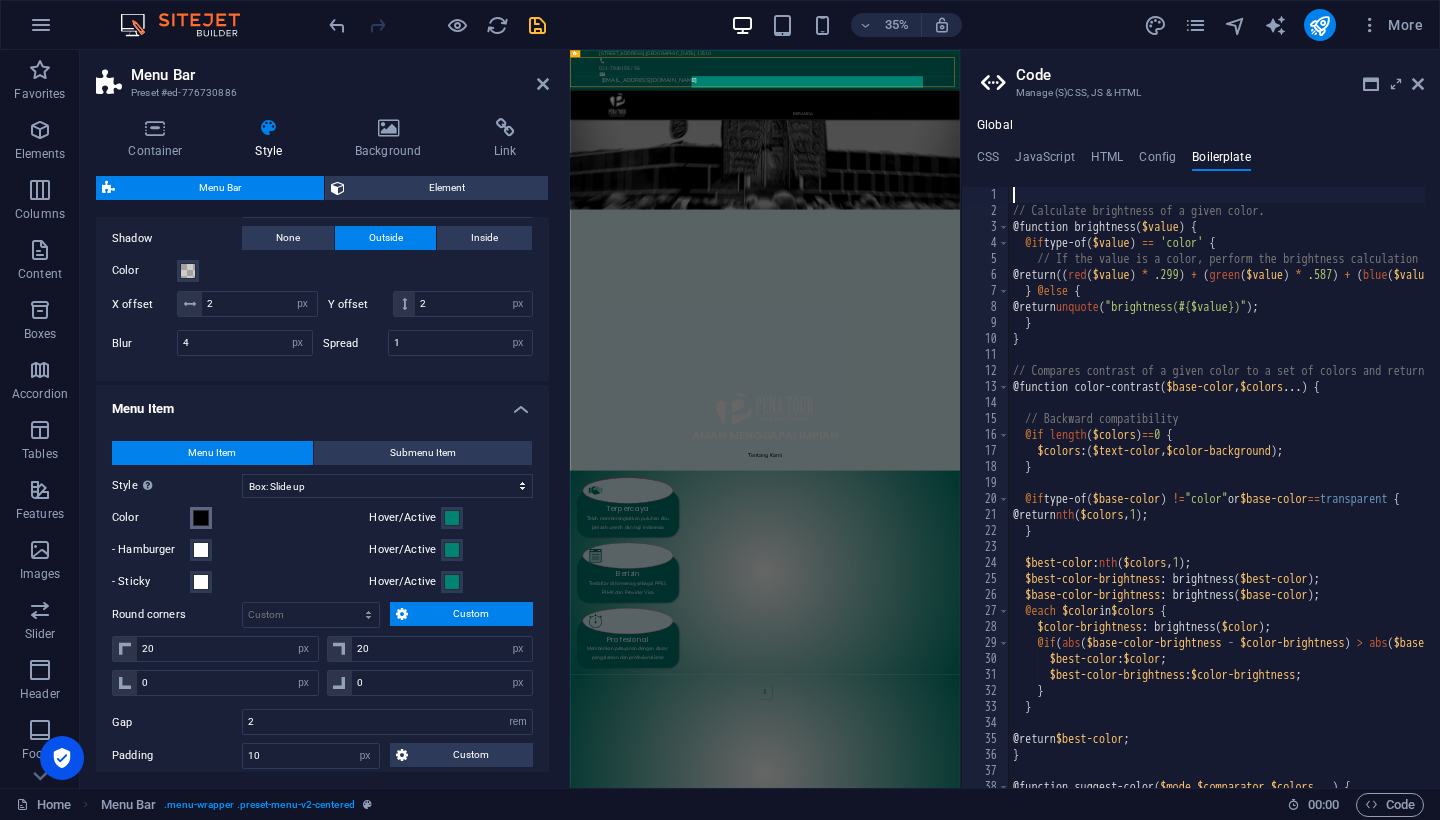 click at bounding box center [201, 518] 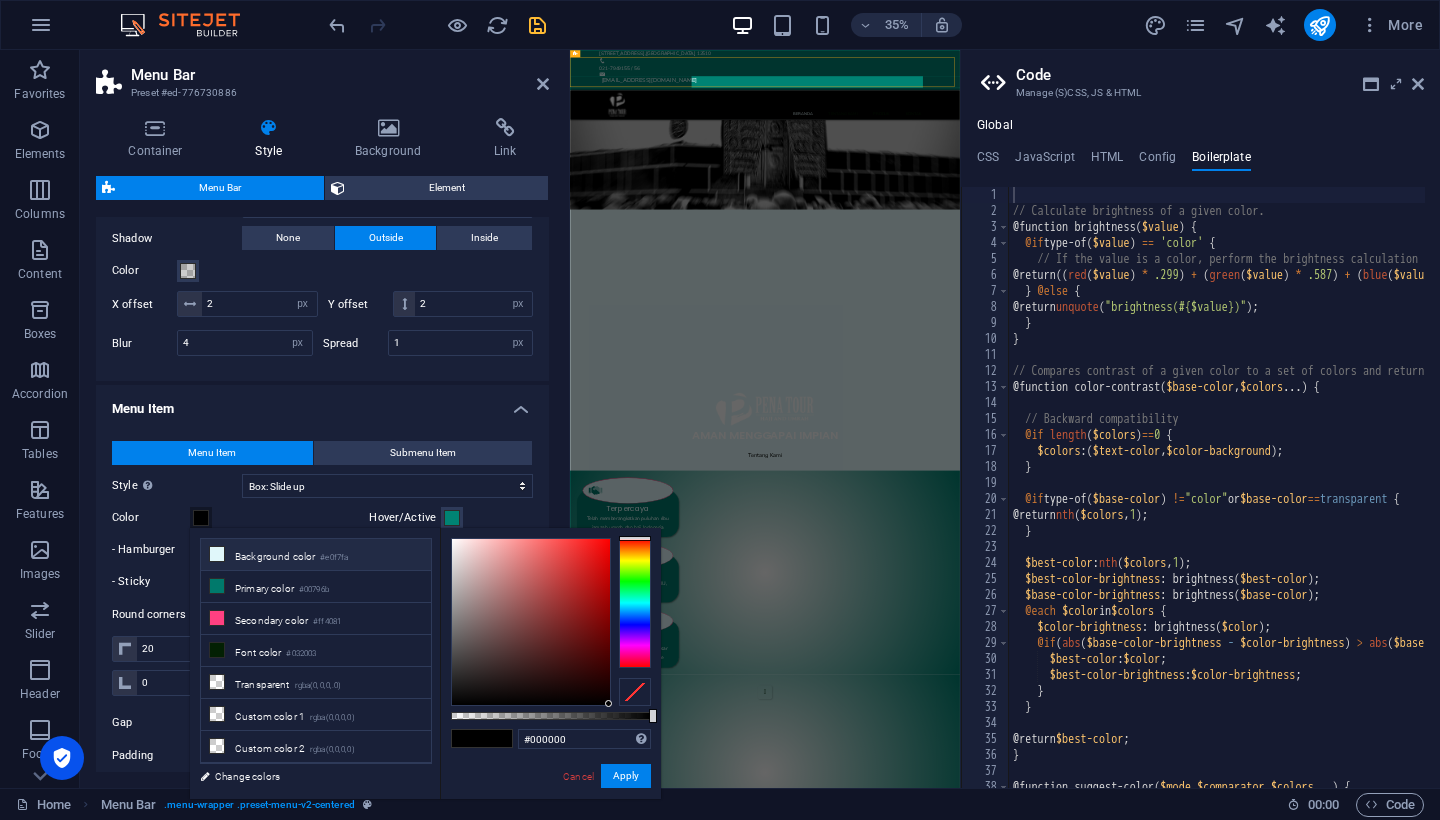 click on "Background color
#e0f7fa" at bounding box center (316, 555) 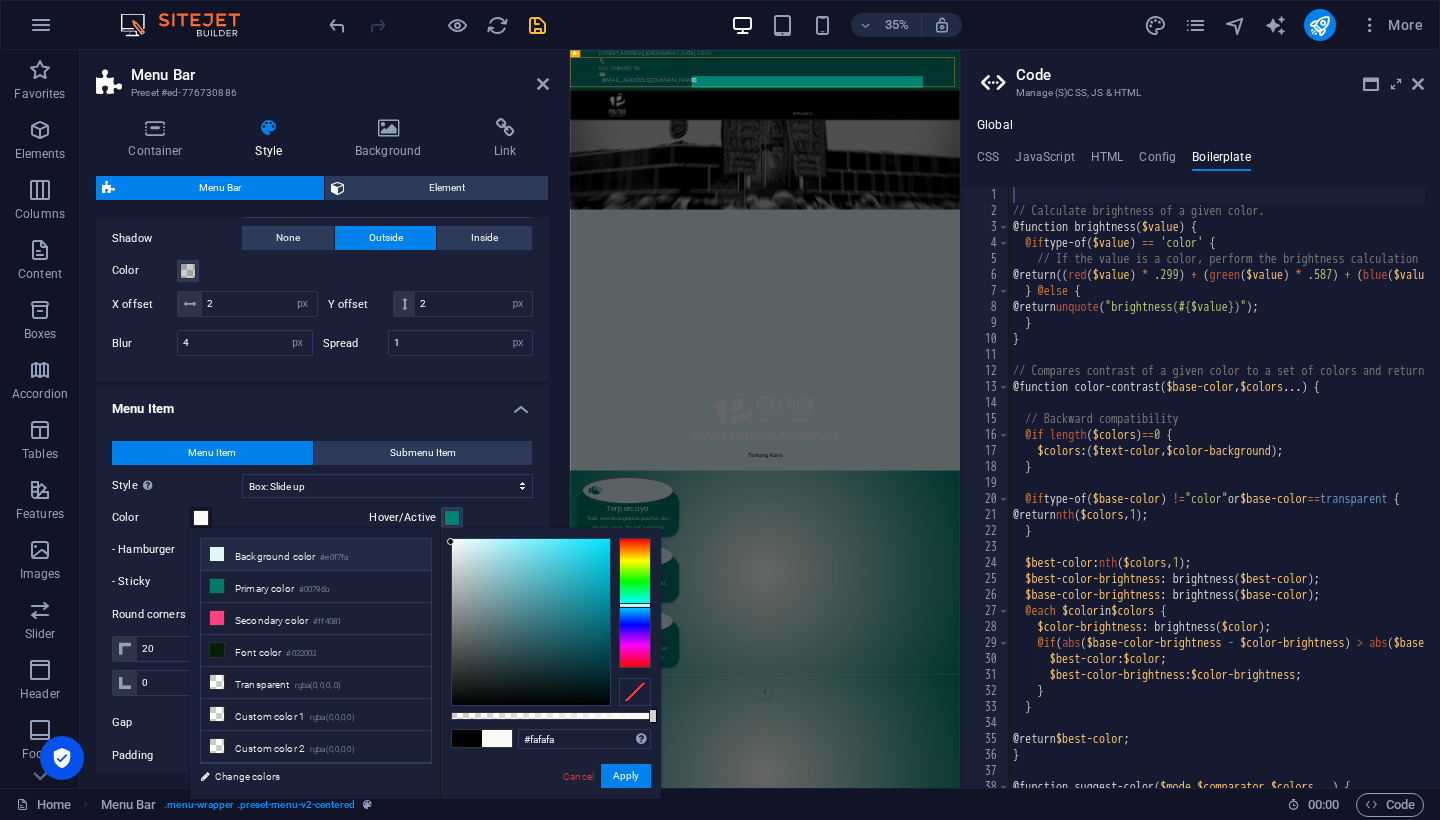 drag, startPoint x: 475, startPoint y: 546, endPoint x: 403, endPoint y: 543, distance: 72.06247 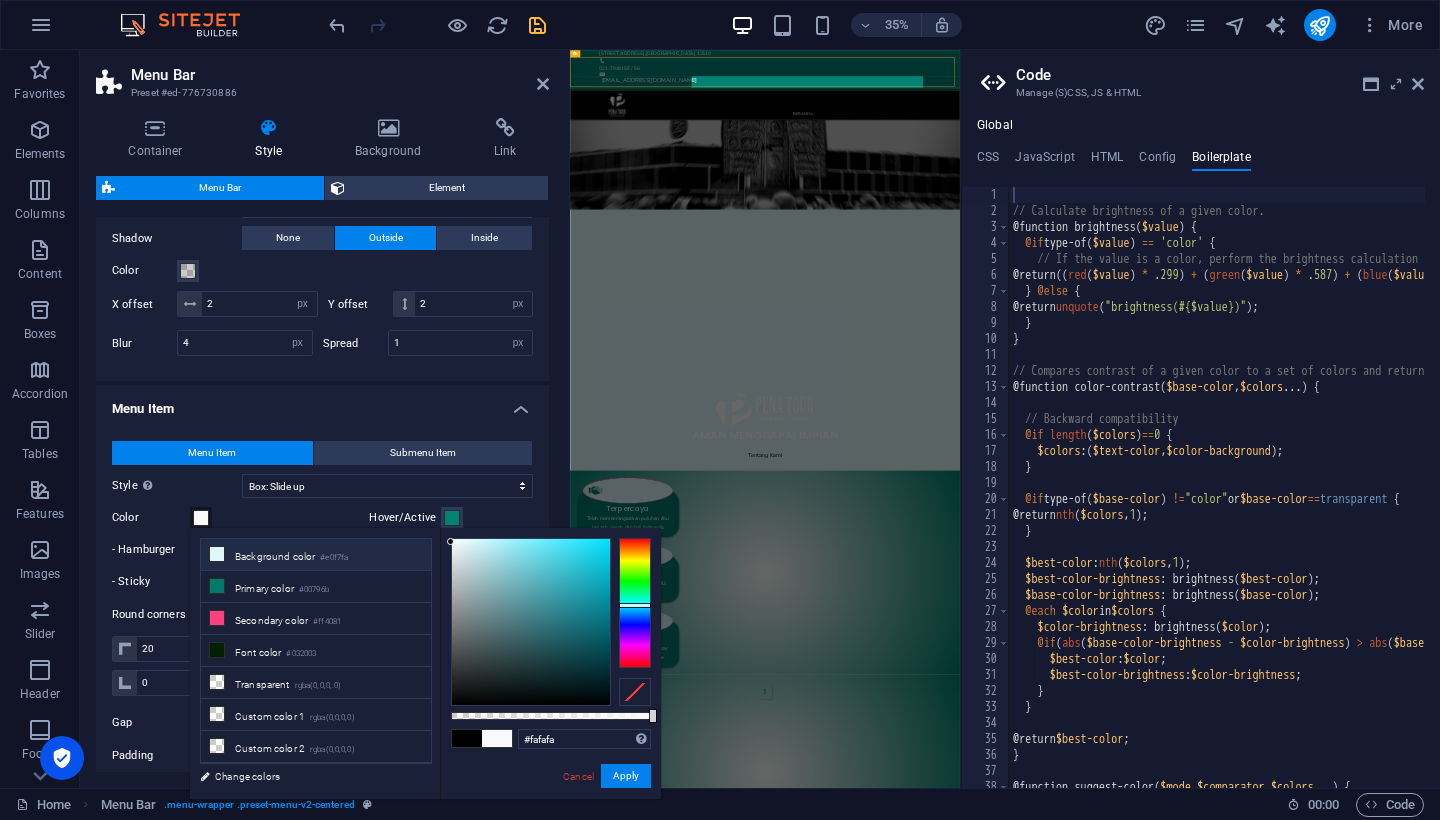 click on "less
Background color
#e0f7fa
Primary color
#00796b
Secondary color
#ff4081
Font color
#fafafa" at bounding box center (425, 663) 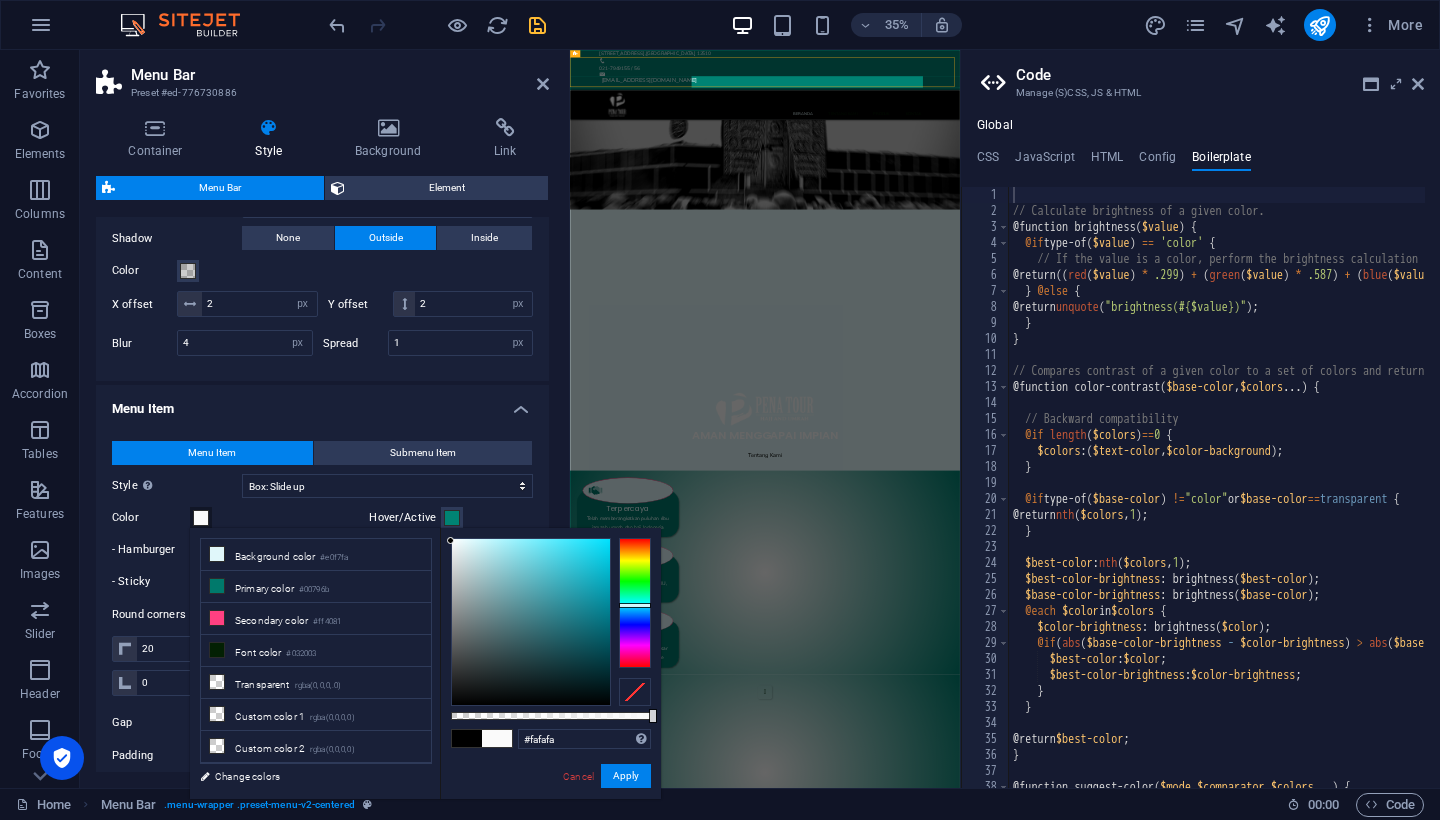 type on "#ffffff" 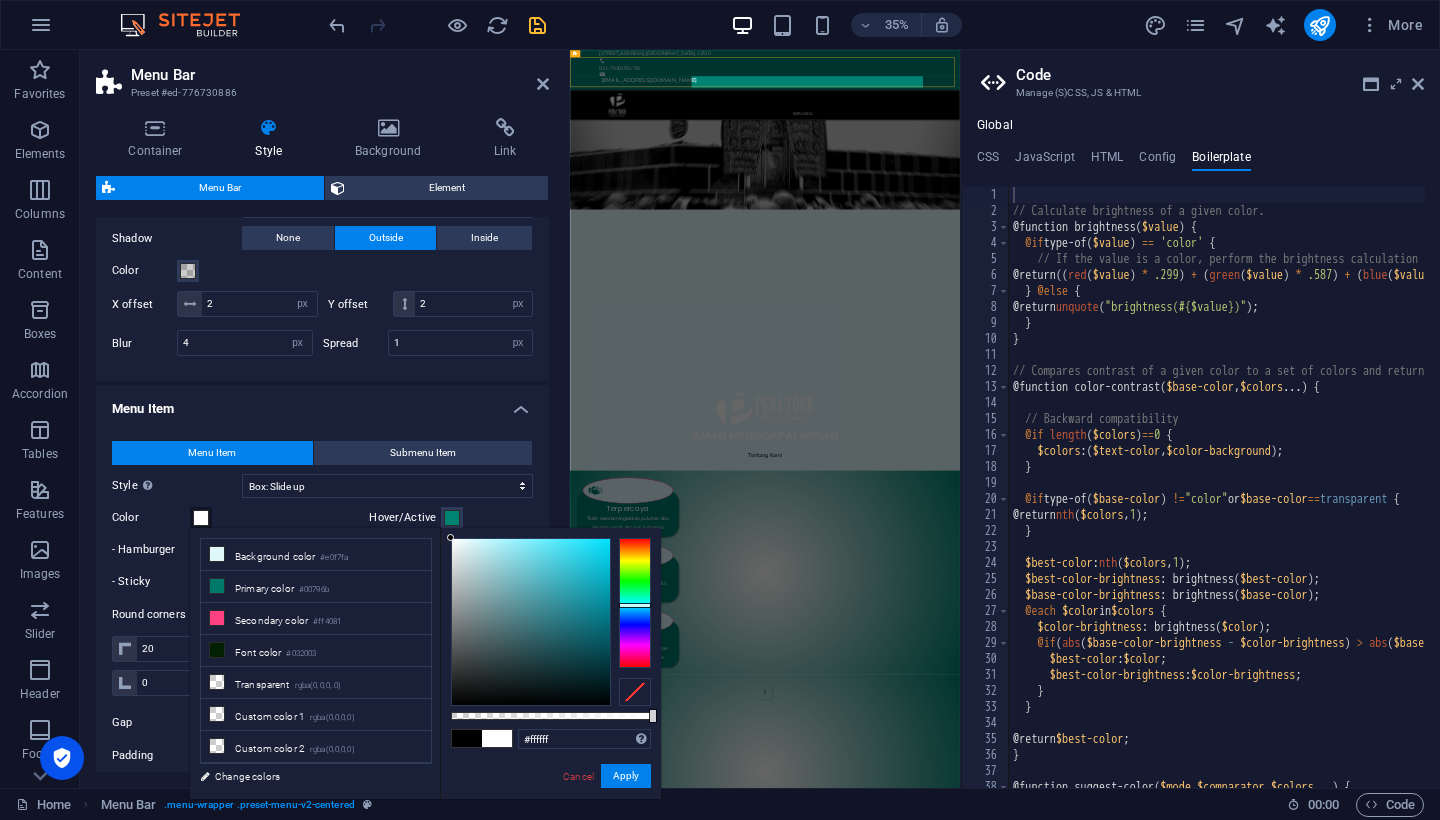 drag, startPoint x: 471, startPoint y: 547, endPoint x: 433, endPoint y: 522, distance: 45.486263 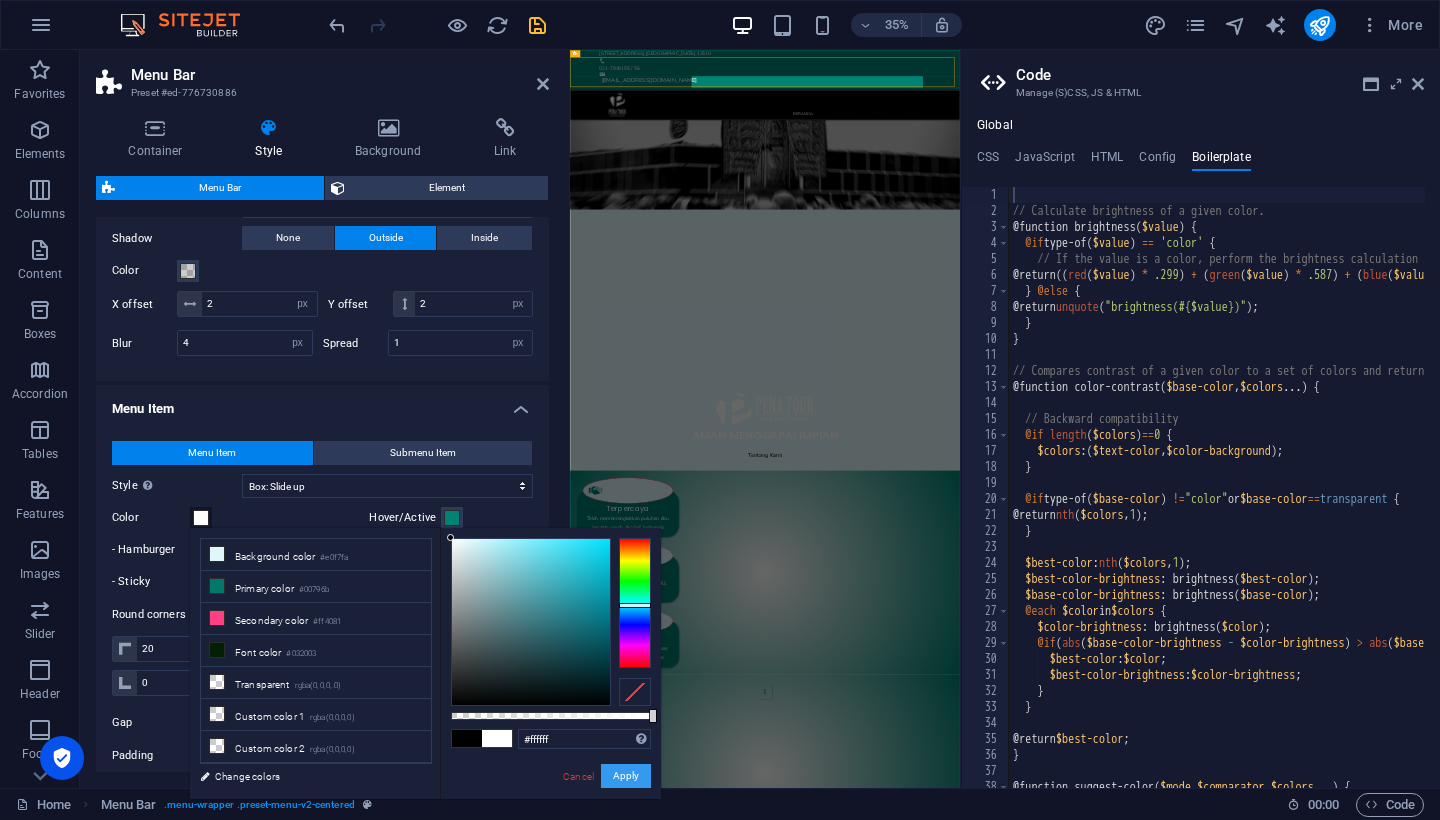 click on "Apply" at bounding box center [626, 776] 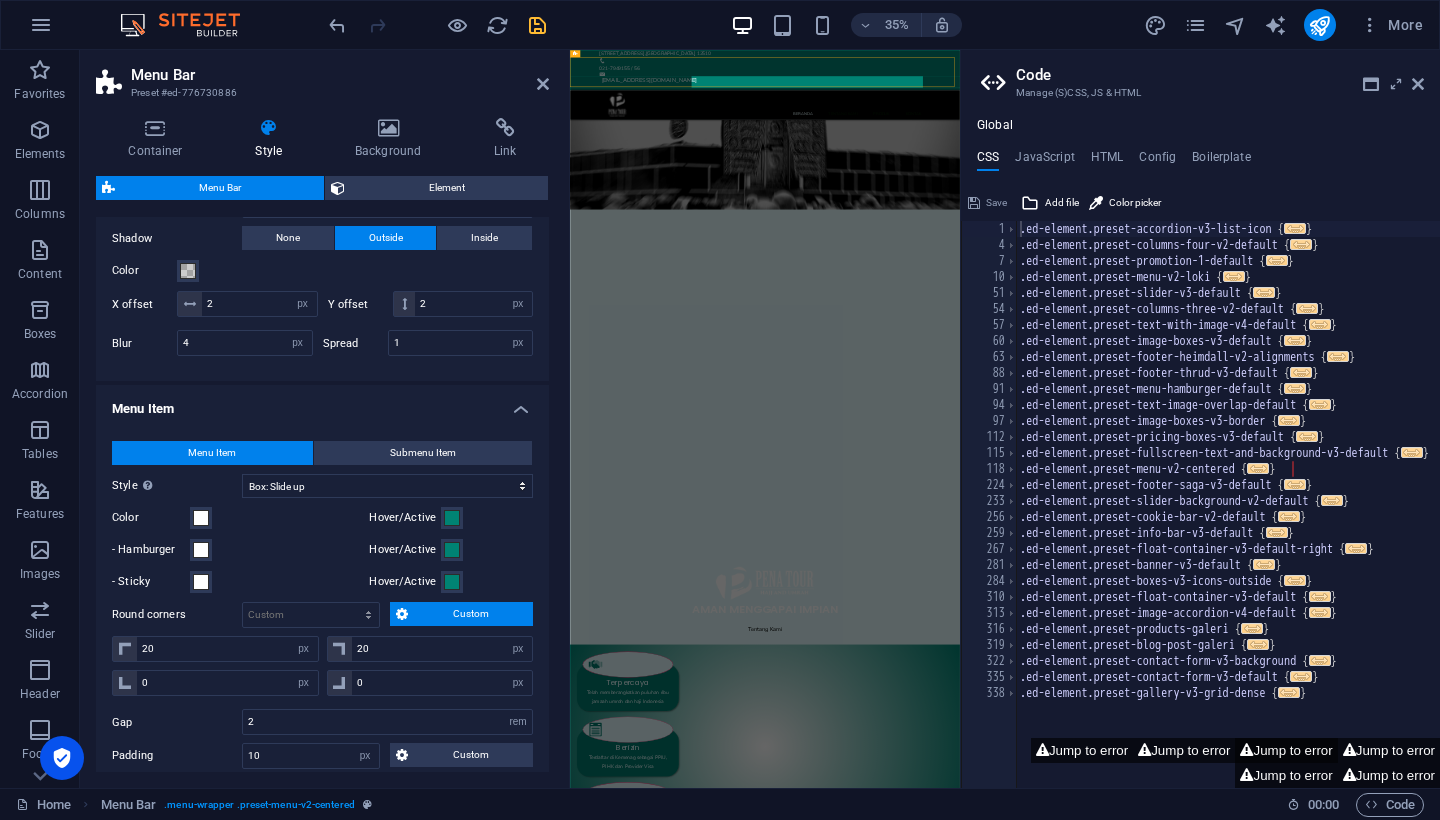 click on "Jump to error" at bounding box center (1286, 750) 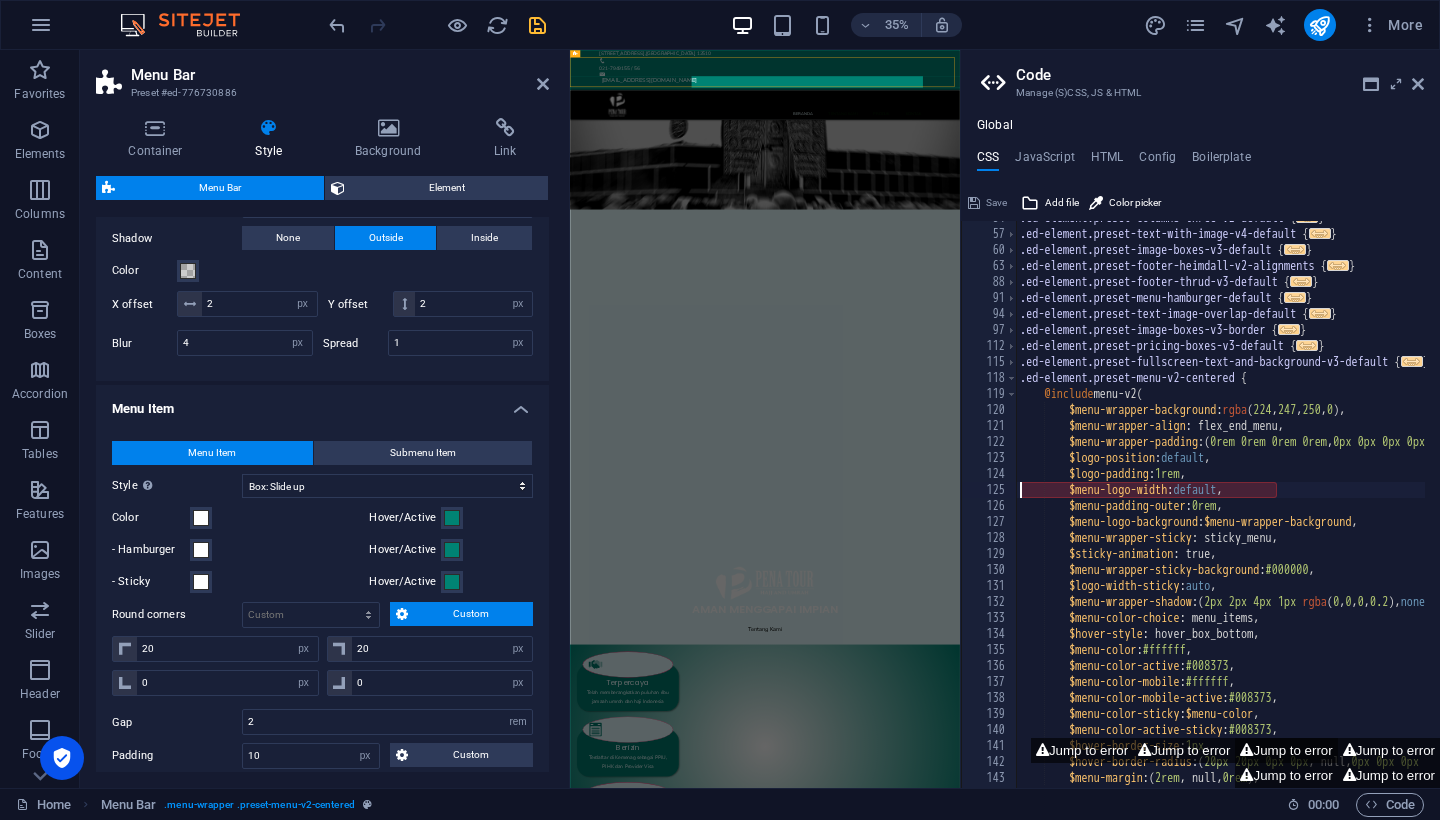 type on "$menu-logo-width: default," 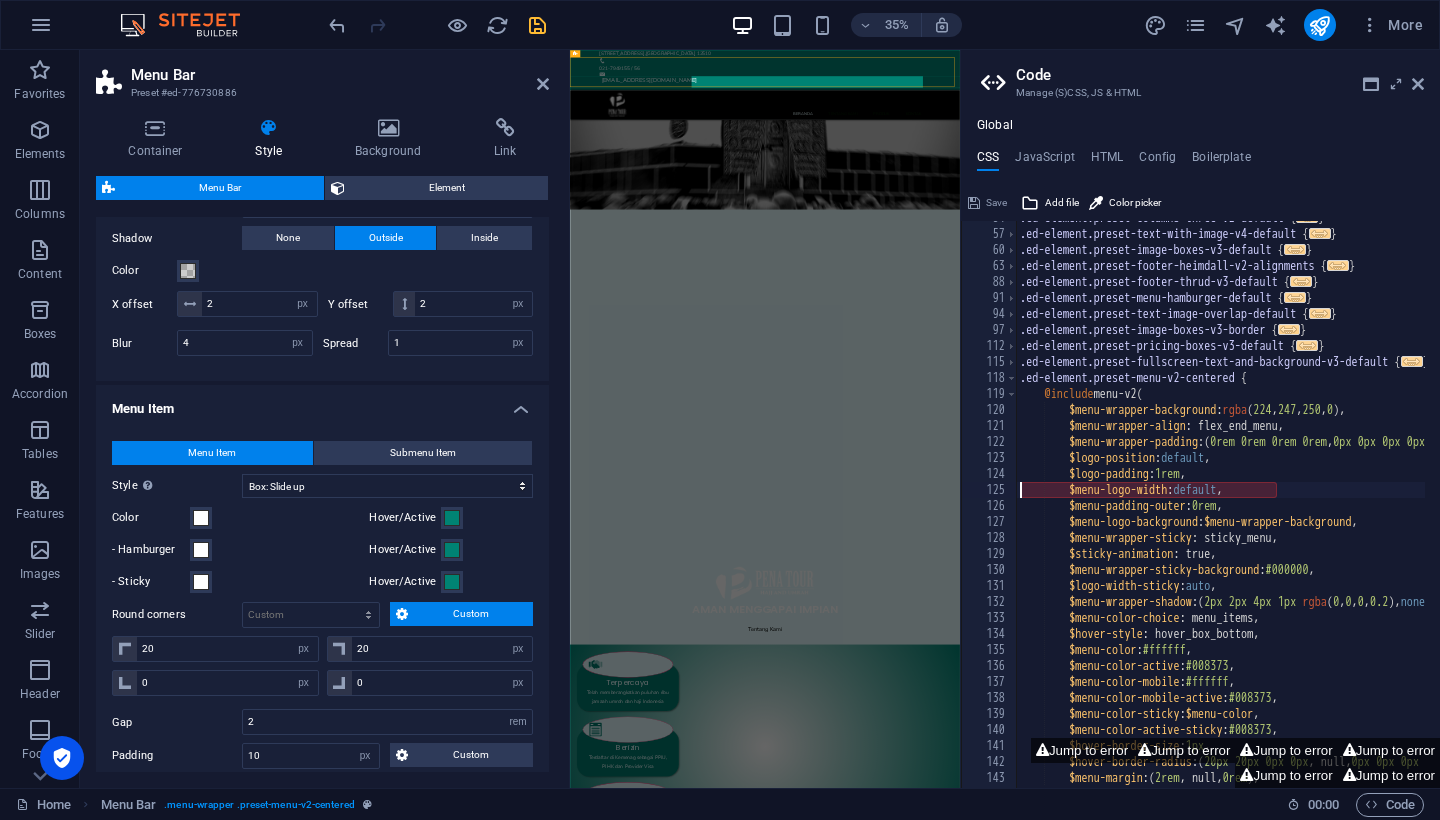 scroll, scrollTop: 0, scrollLeft: 0, axis: both 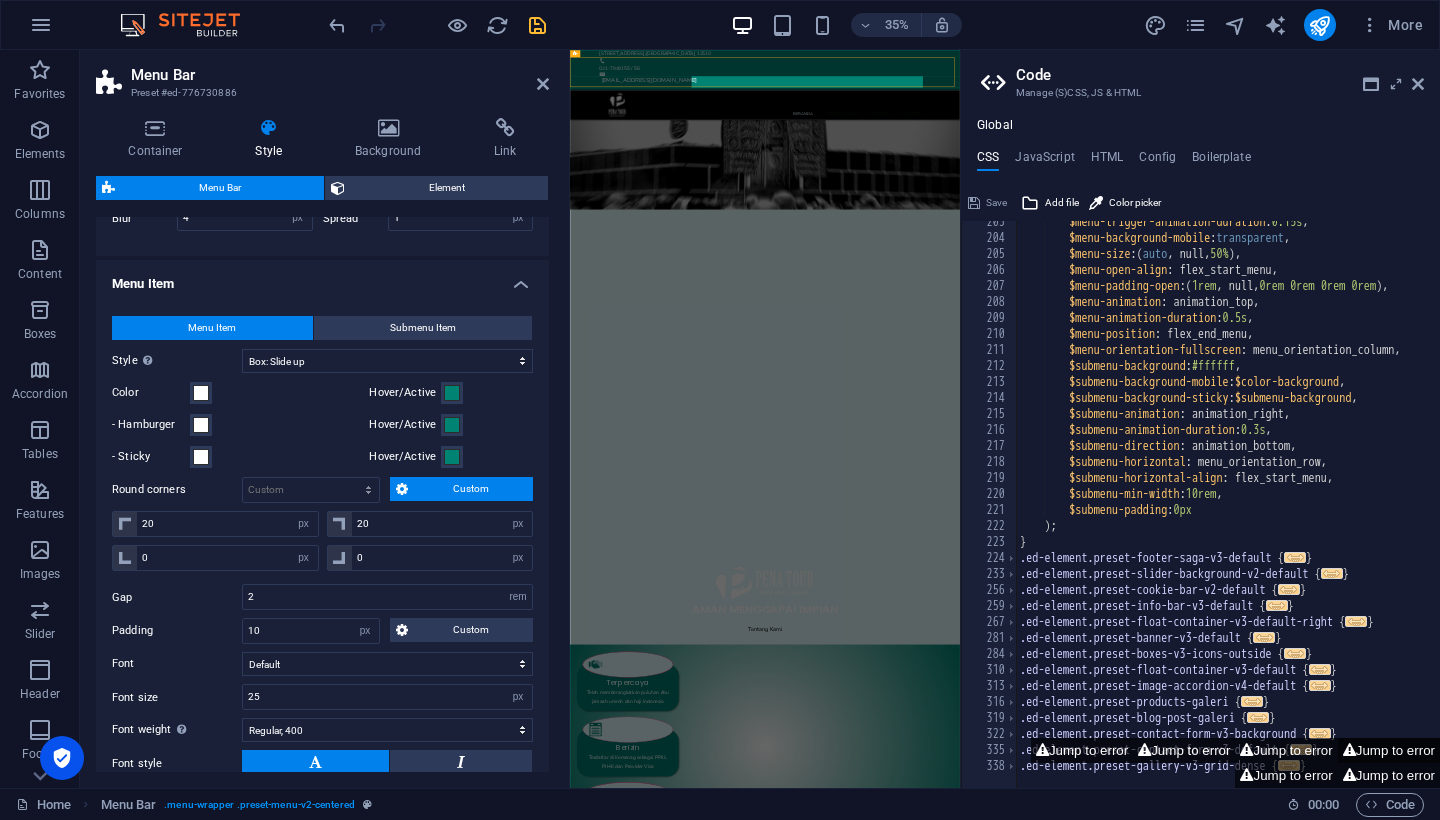 click on "Jump to error" at bounding box center (1389, 750) 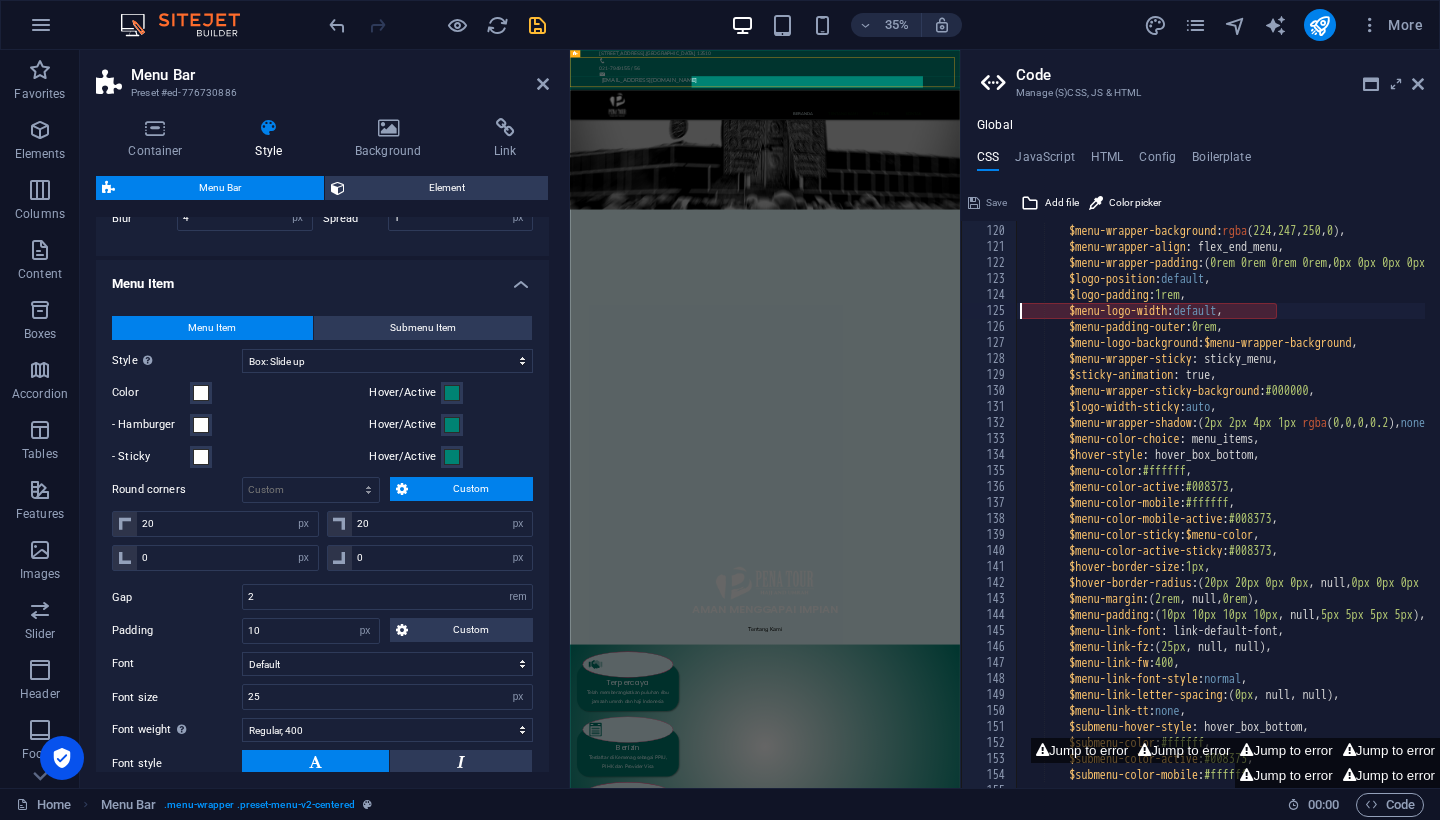 scroll, scrollTop: 270, scrollLeft: 0, axis: vertical 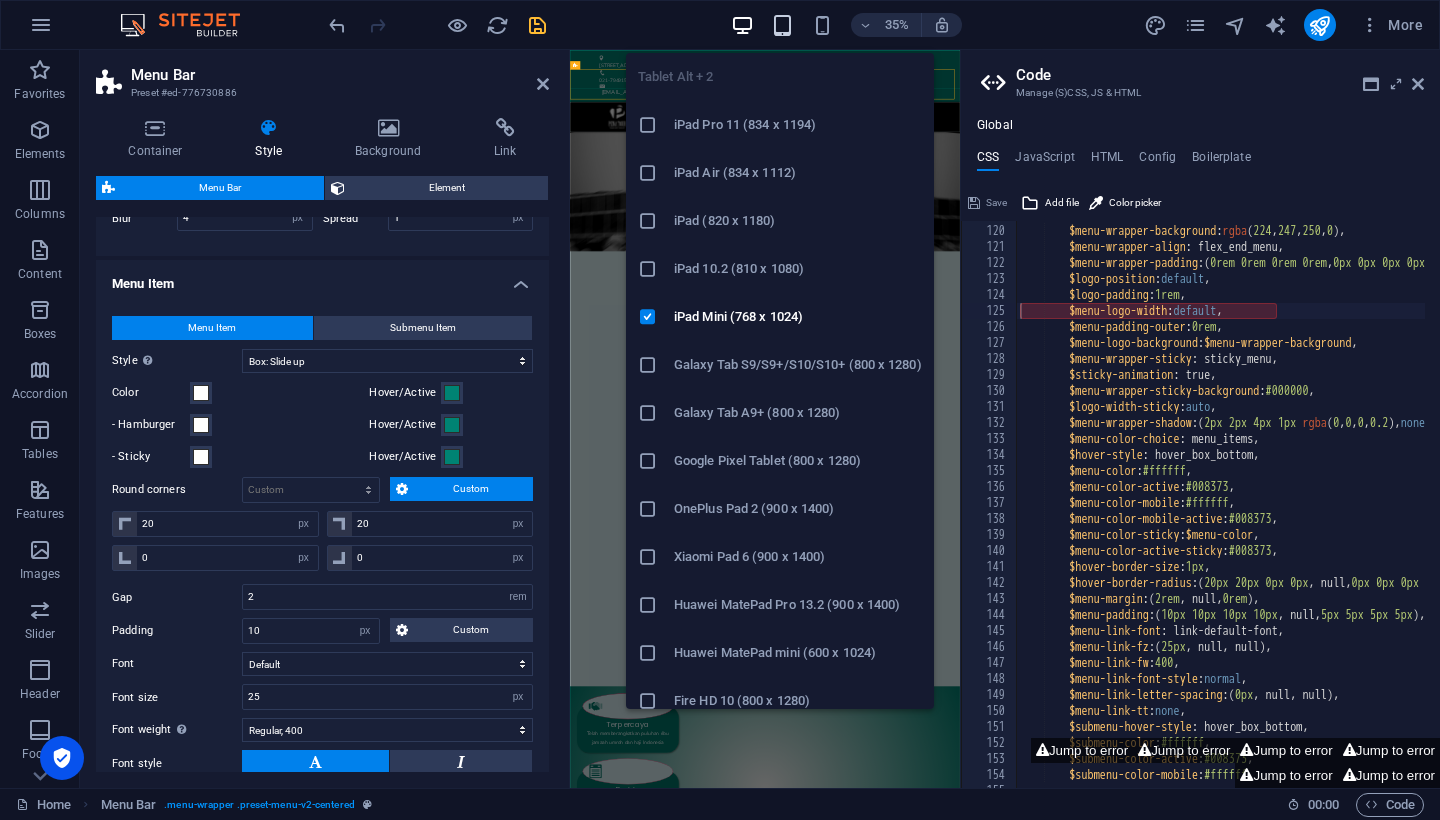 click at bounding box center [782, 25] 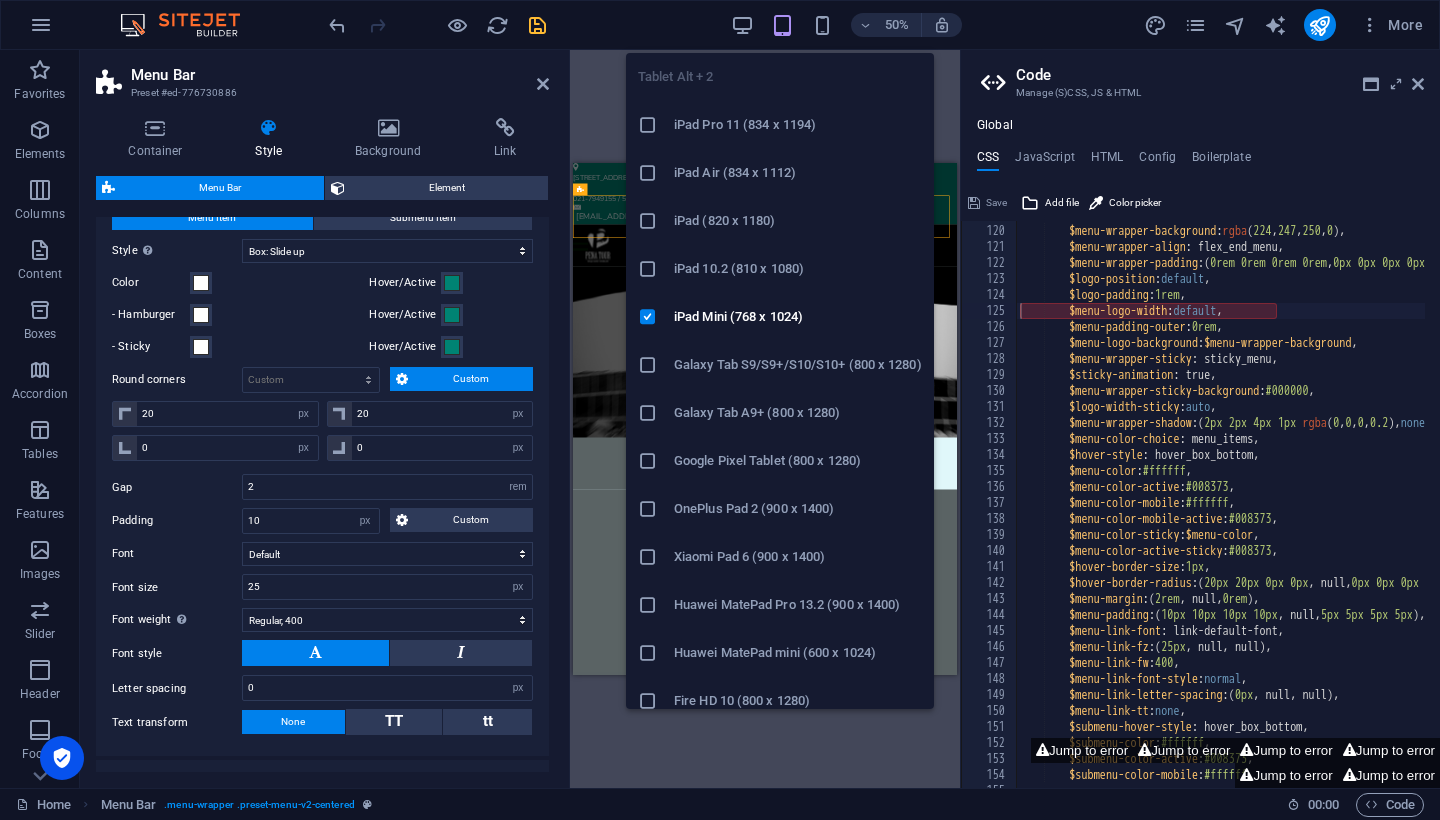 select on "px" 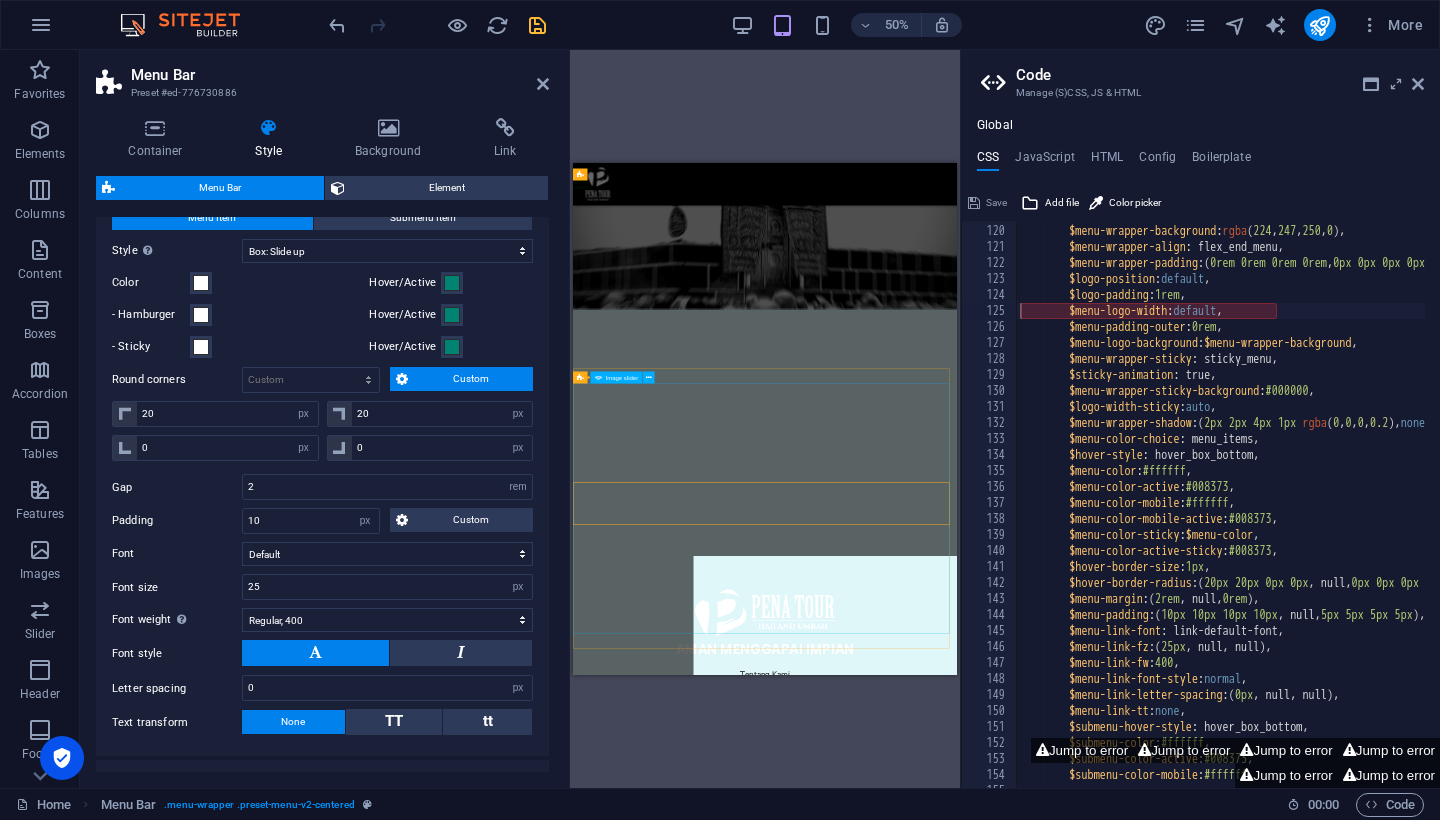scroll, scrollTop: 0, scrollLeft: 0, axis: both 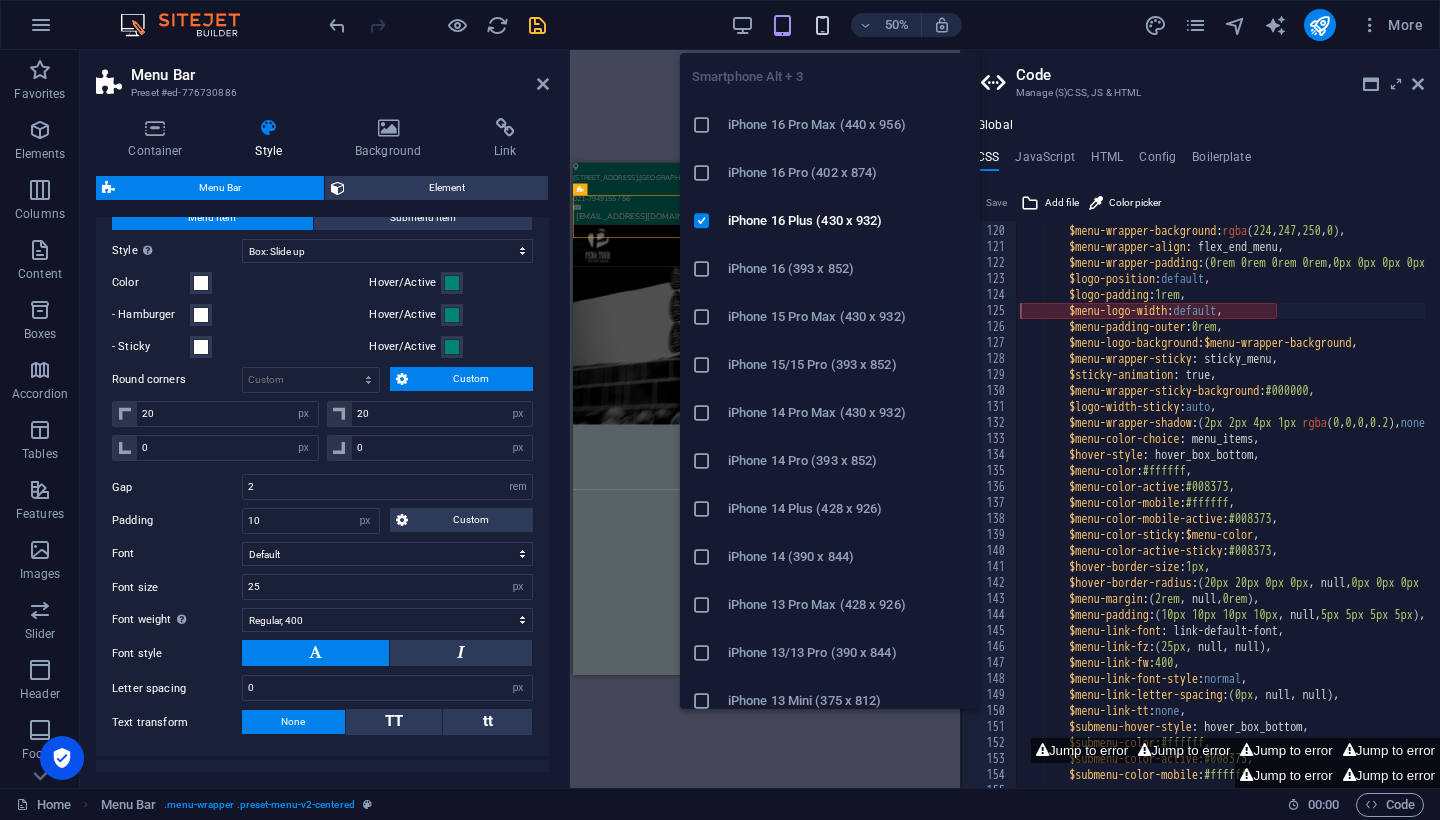 click at bounding box center (822, 25) 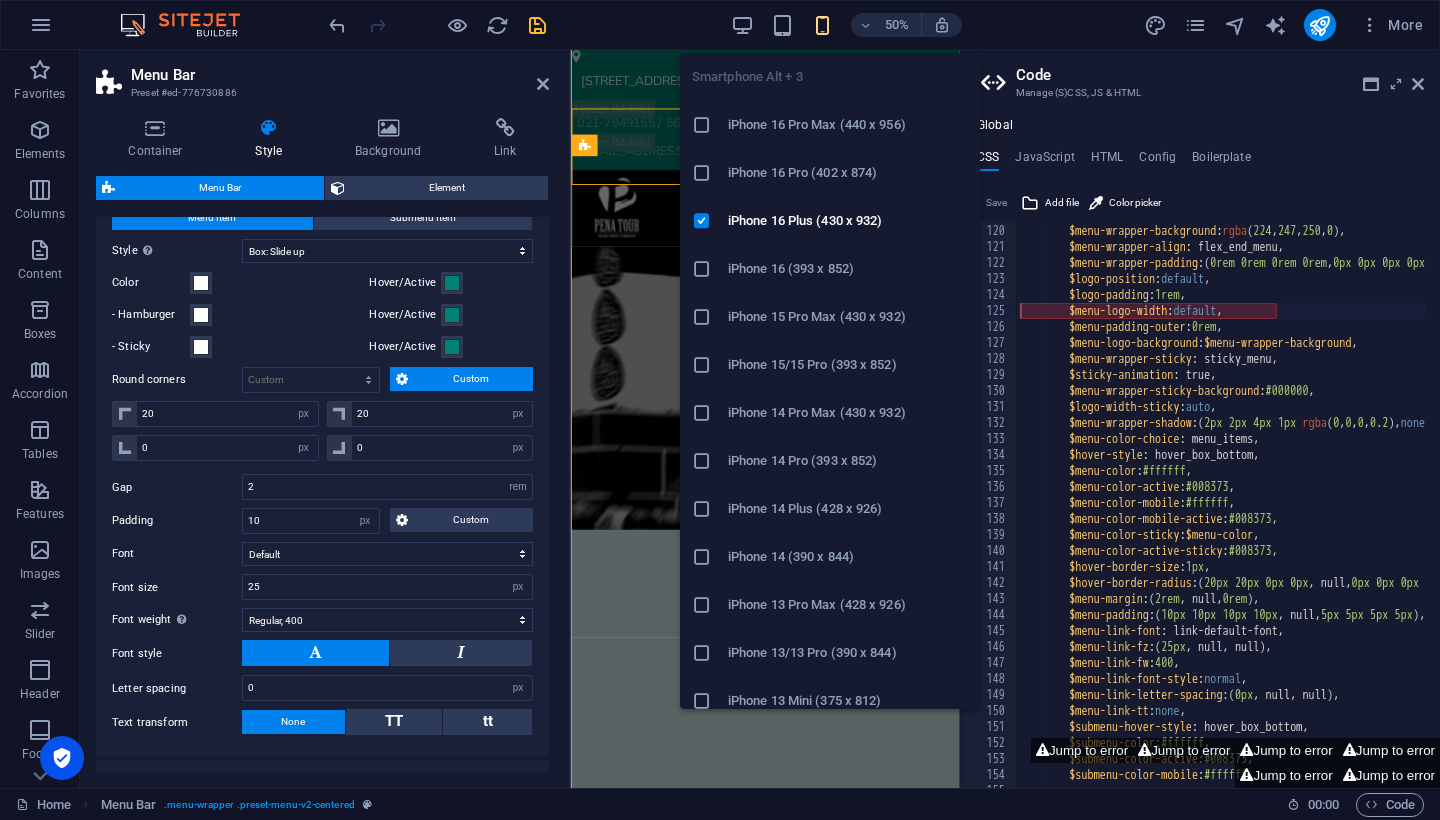 type on "0" 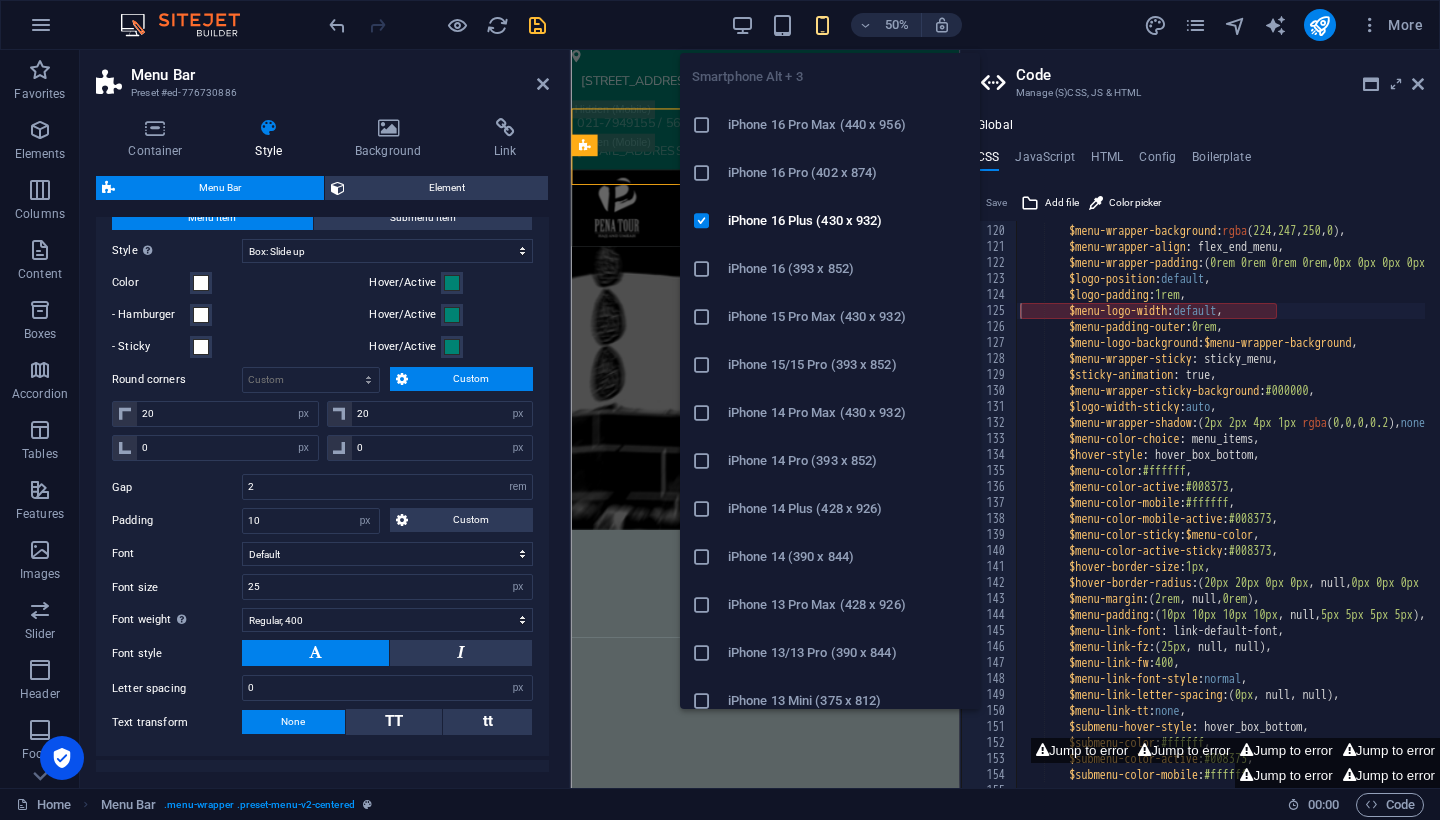 select on "px" 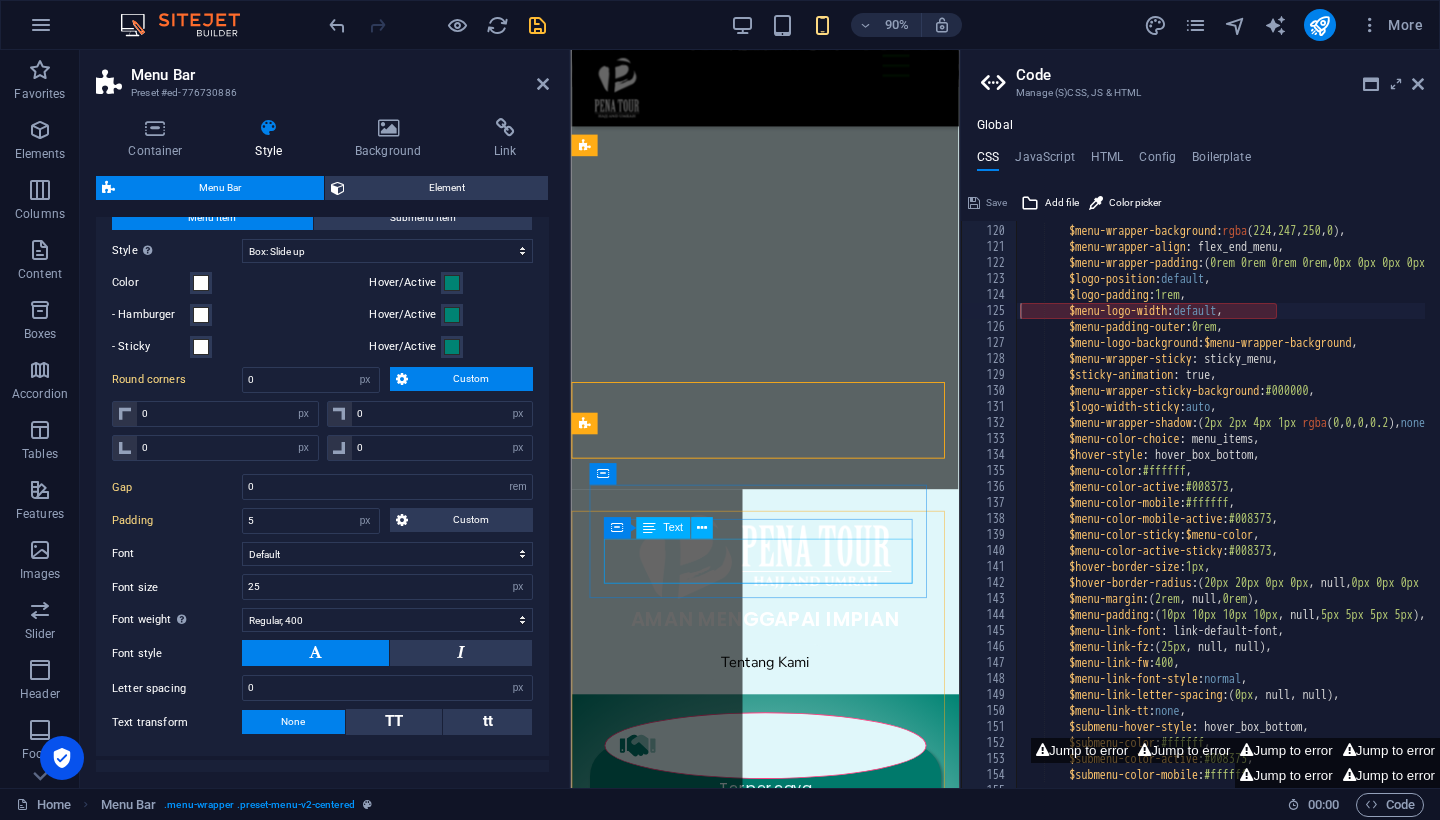 scroll, scrollTop: 0, scrollLeft: 0, axis: both 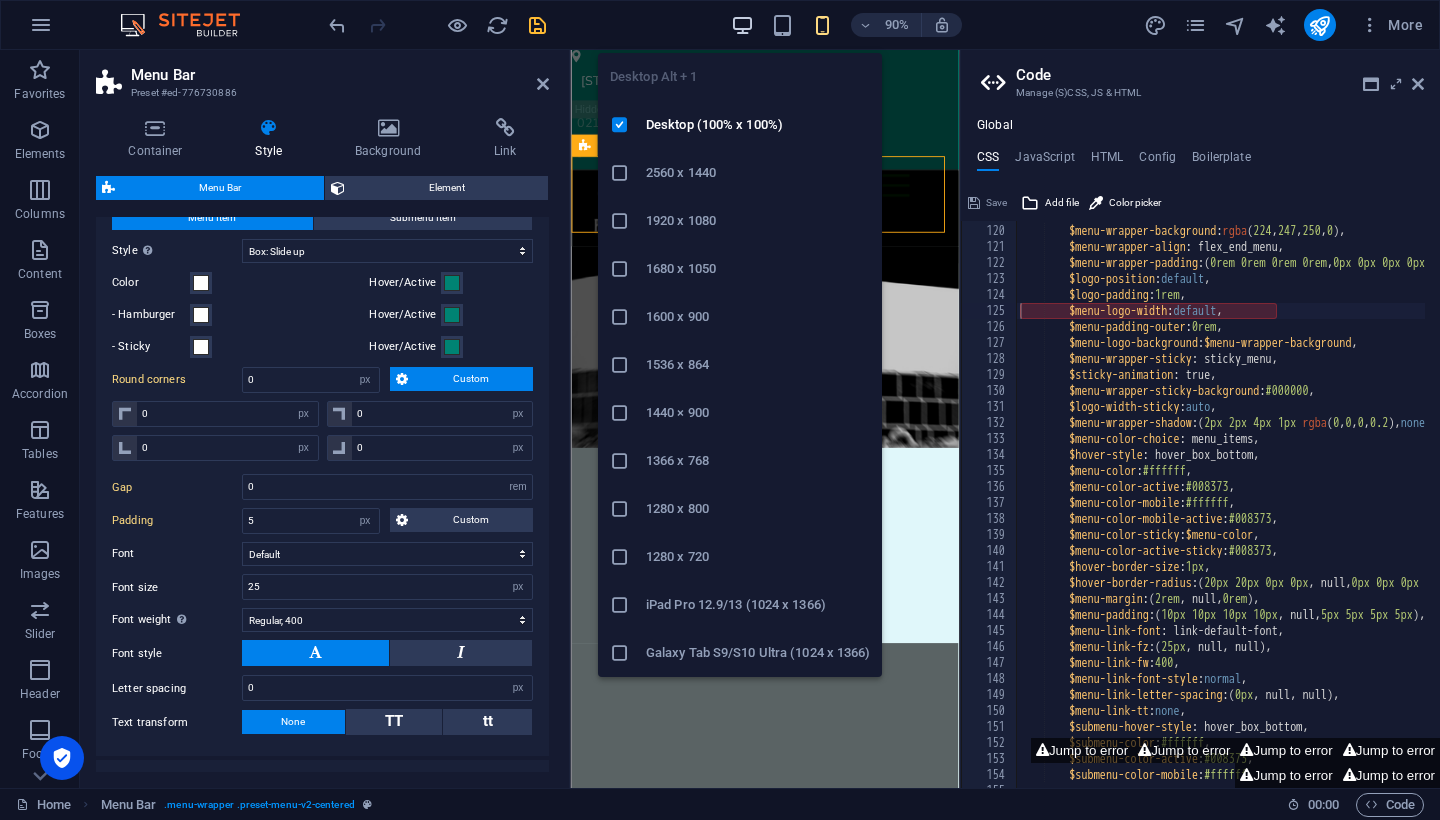 click at bounding box center (742, 25) 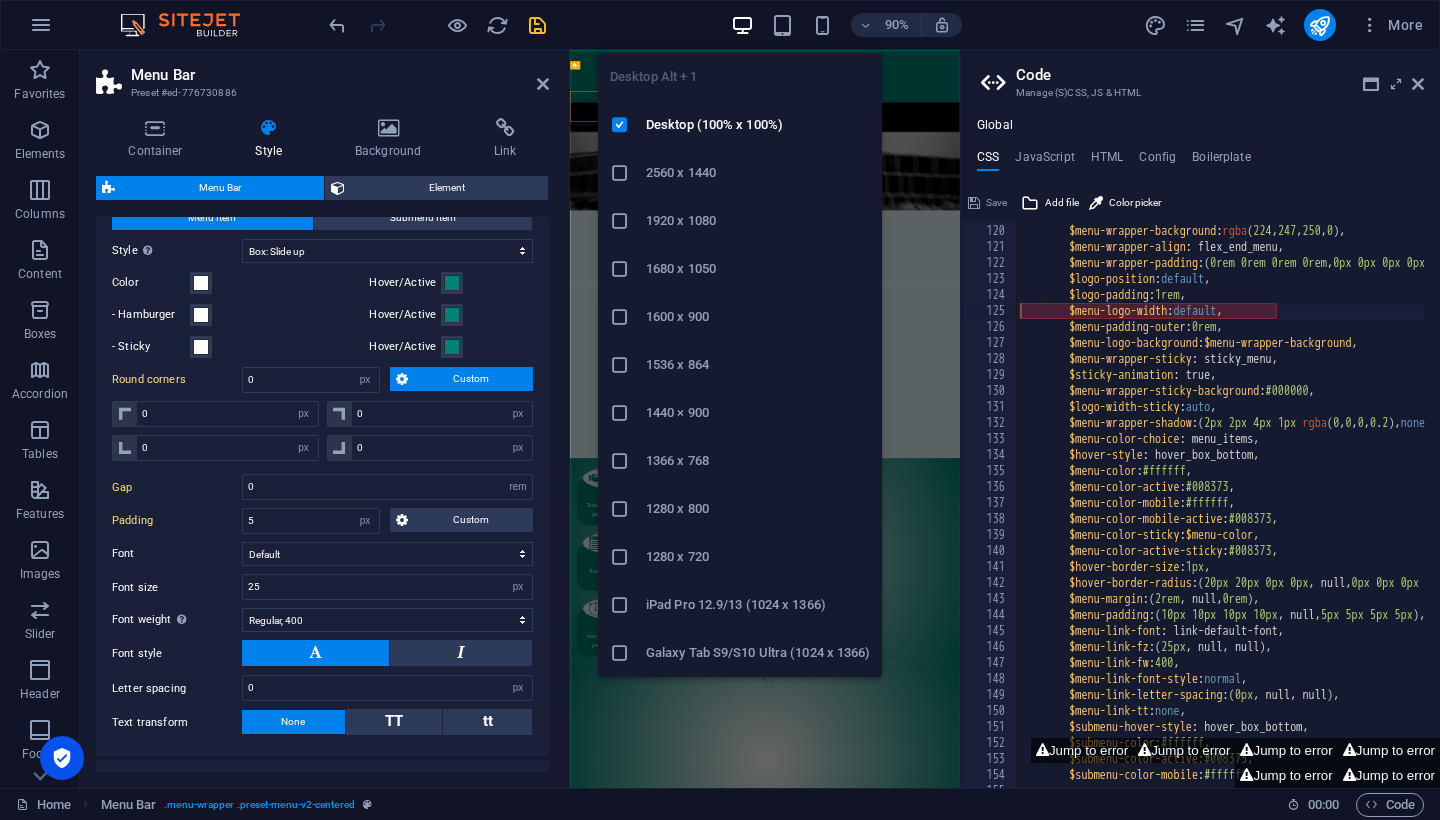 select on "rem" 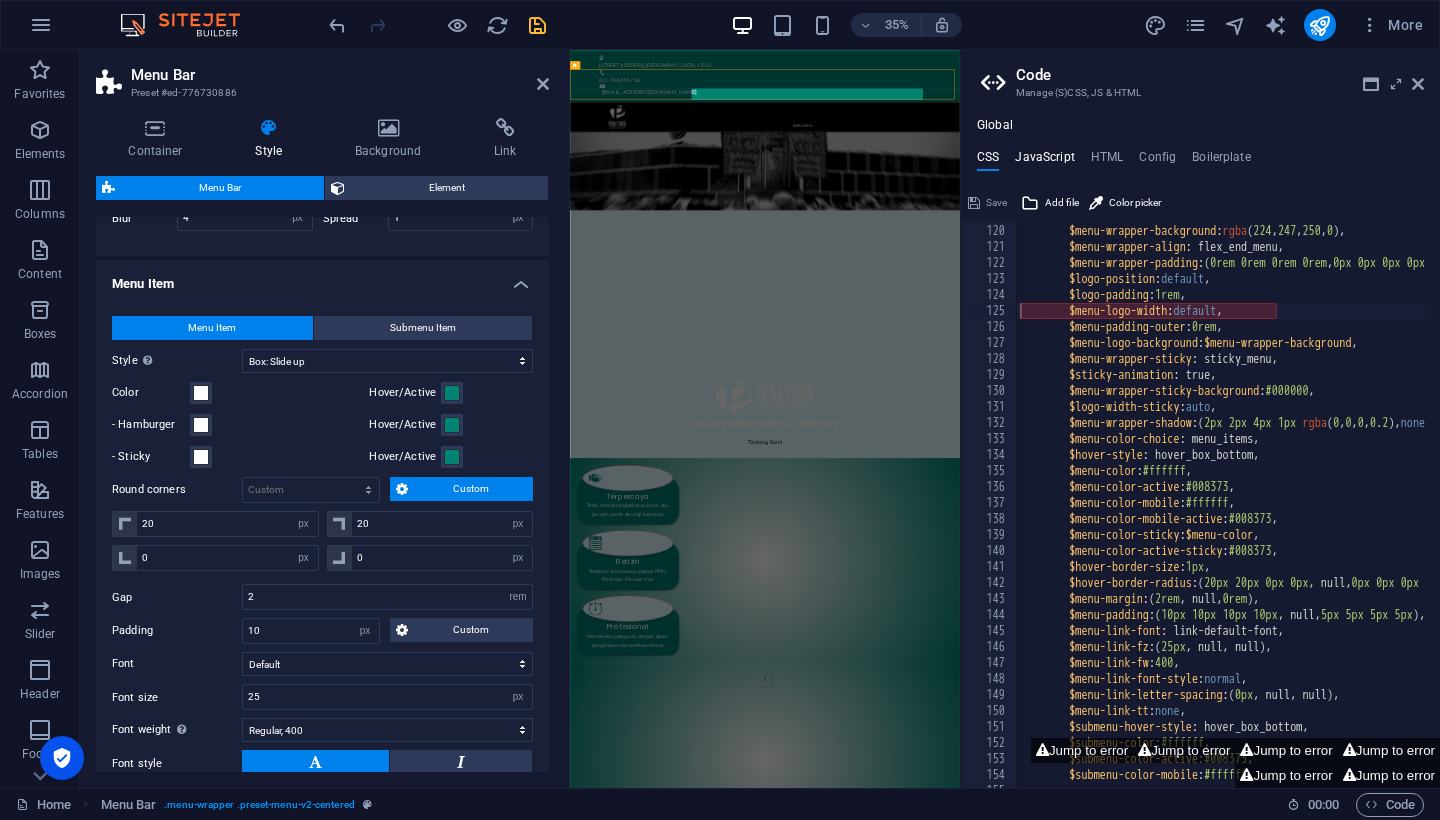 click on "JavaScript" at bounding box center (1044, 161) 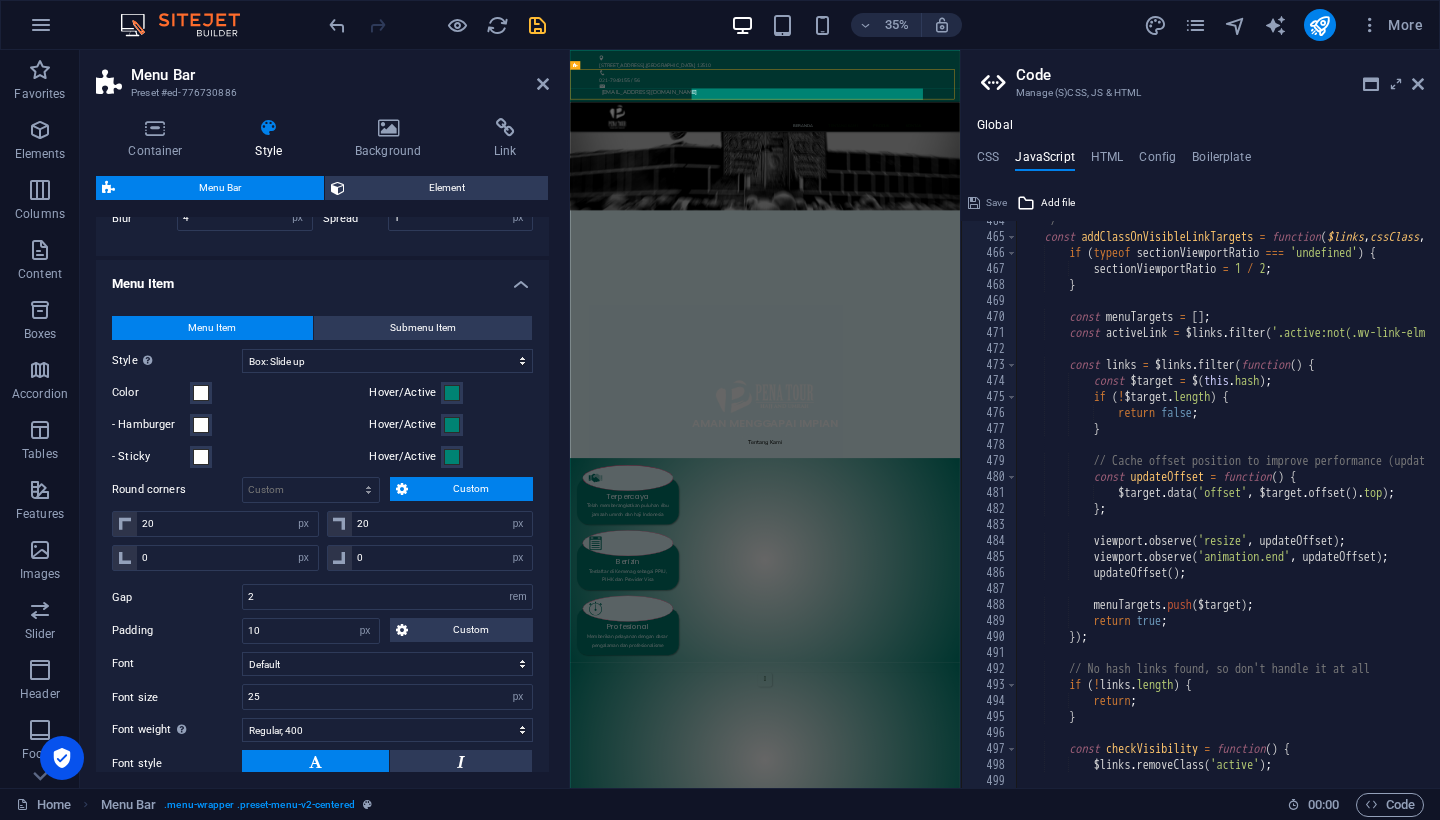 scroll, scrollTop: 8679, scrollLeft: 0, axis: vertical 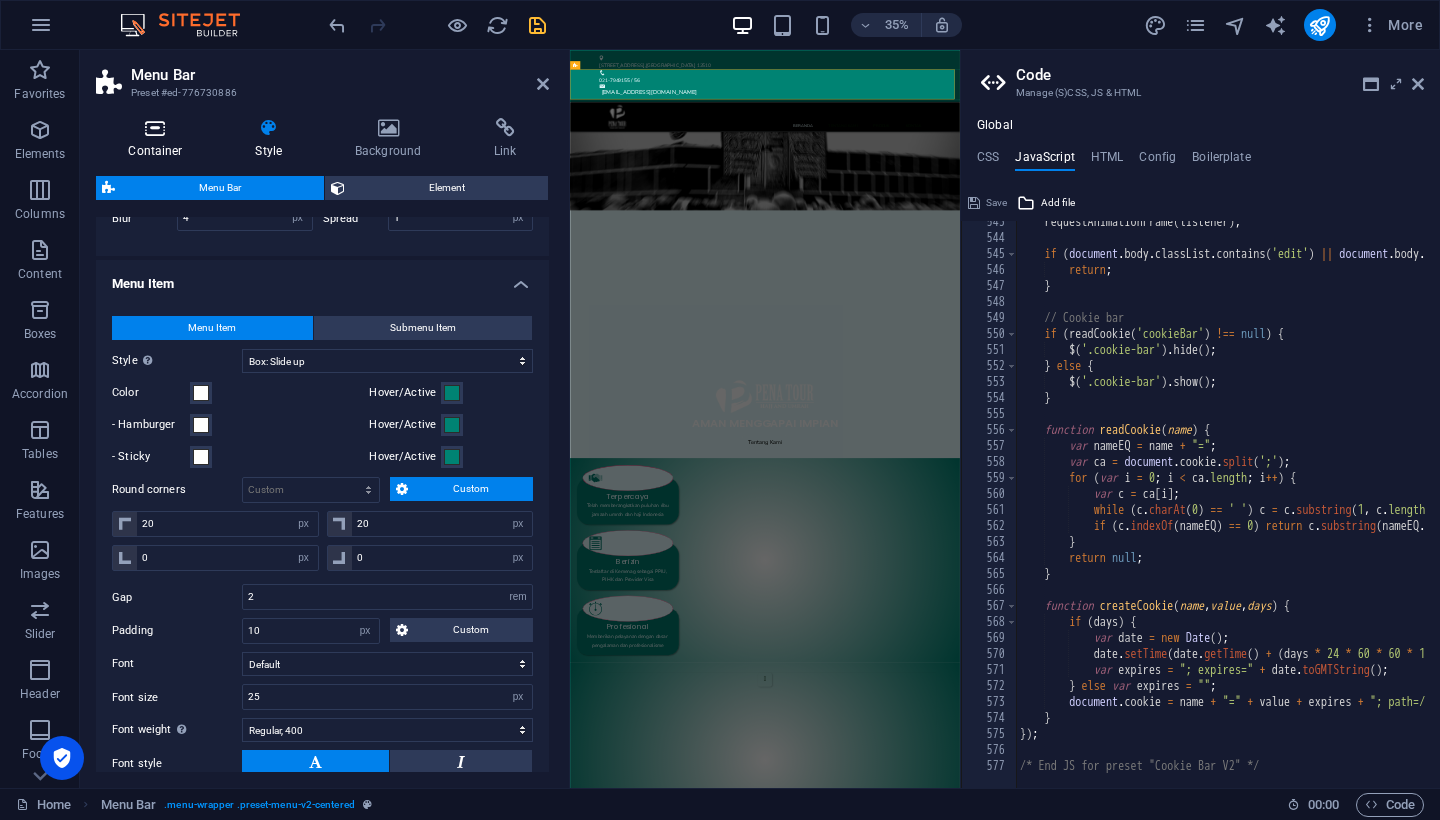 click at bounding box center (155, 128) 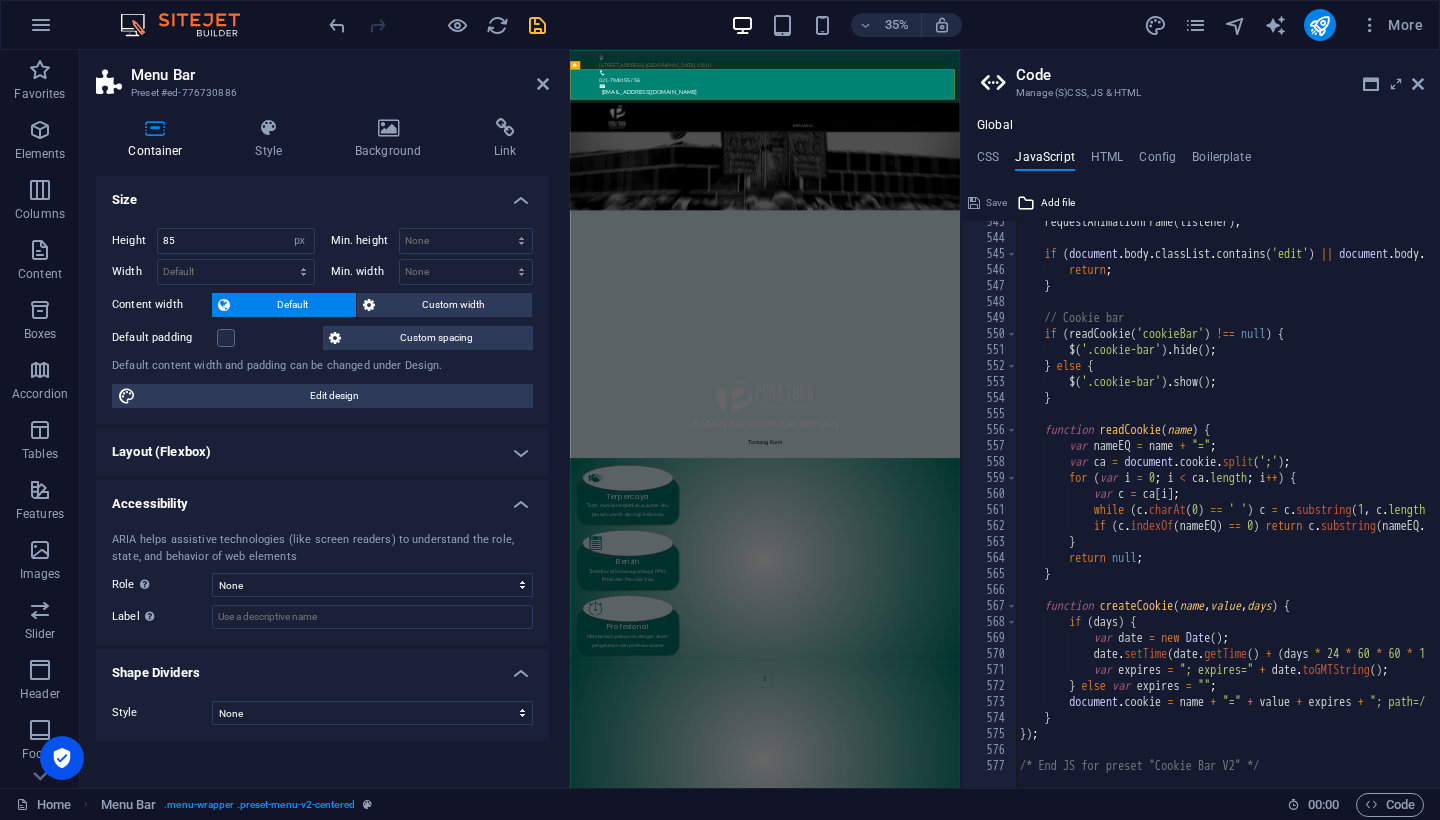click on "Accessibility" at bounding box center (322, 498) 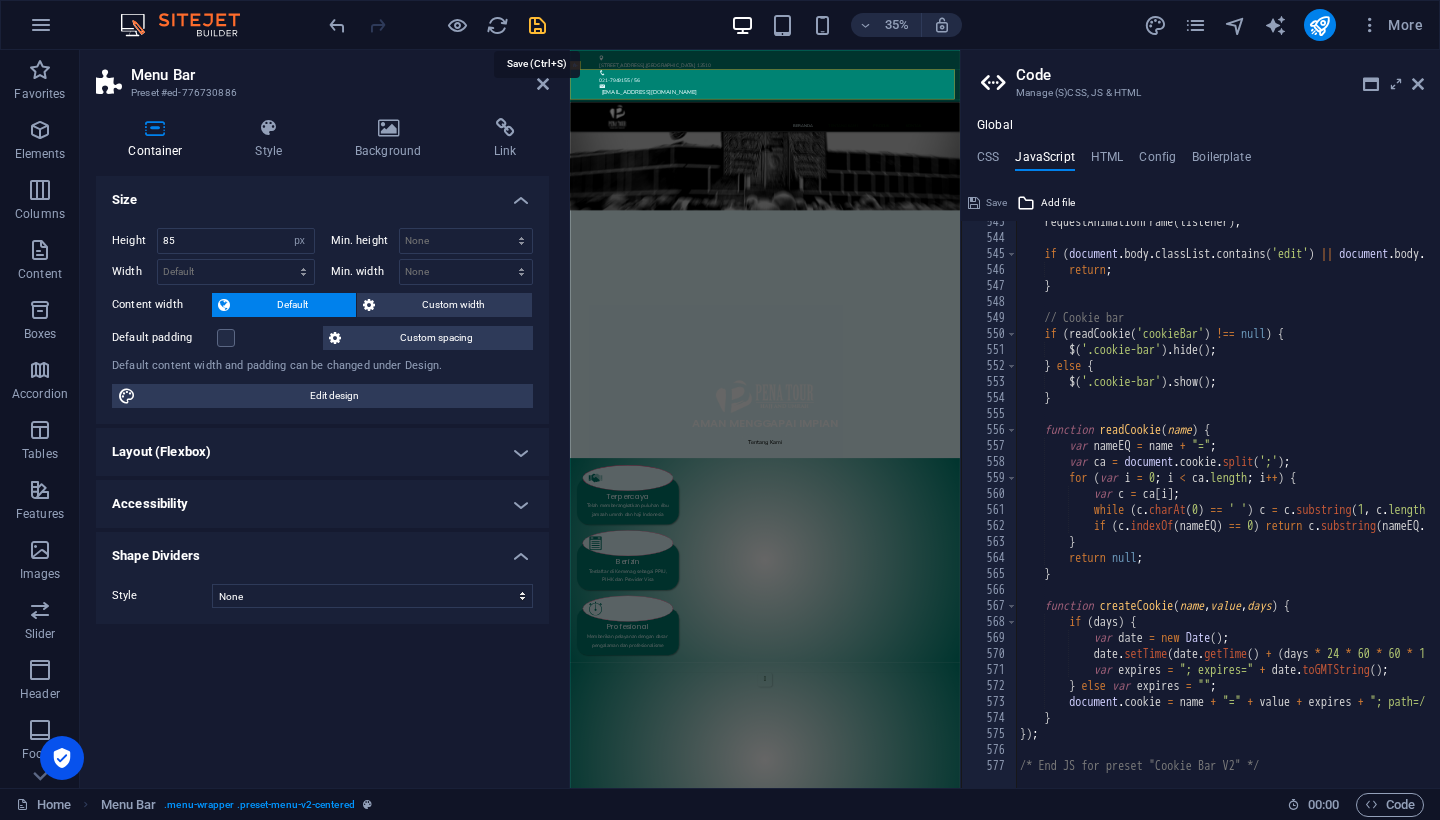 click at bounding box center (537, 25) 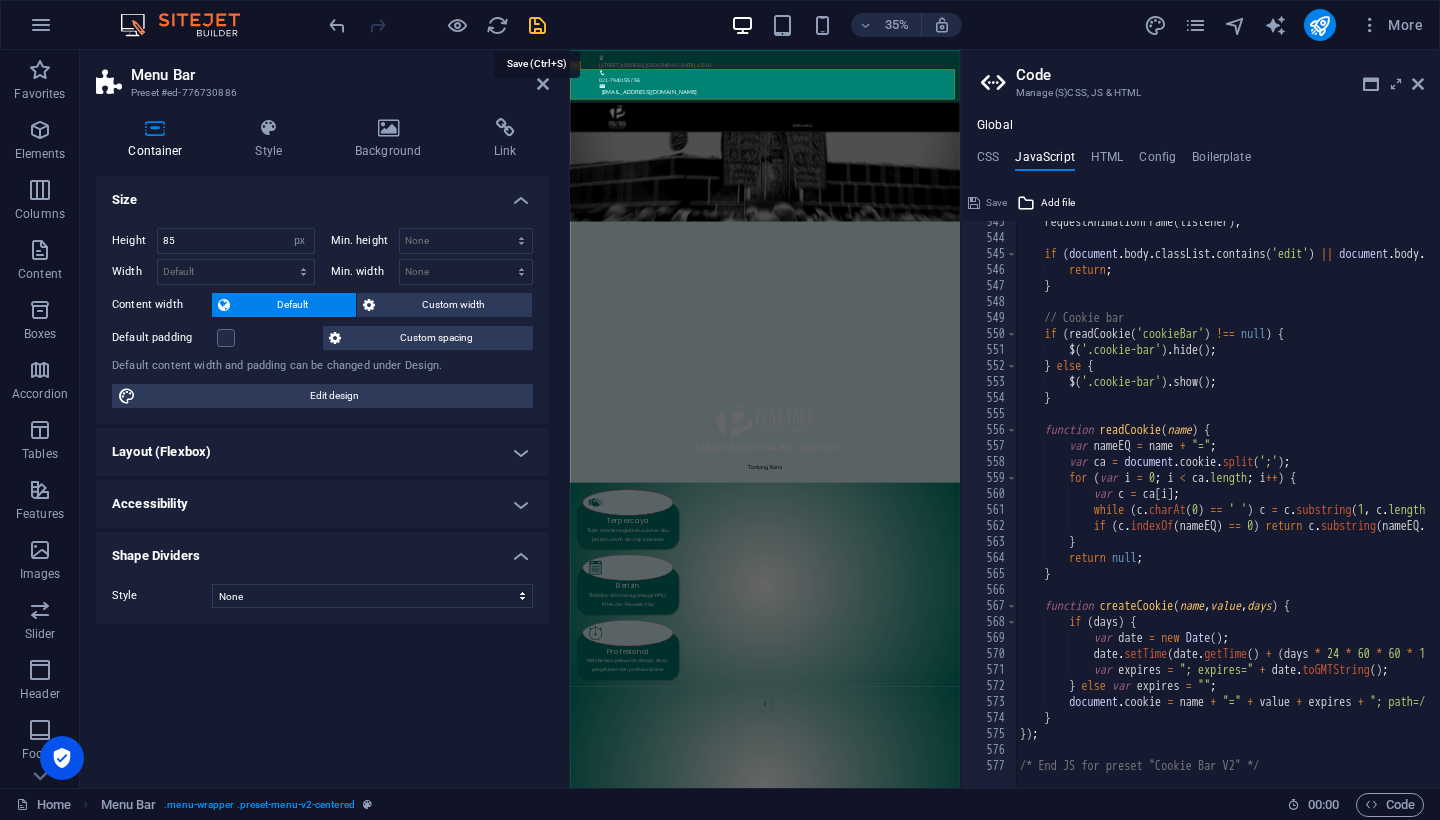 select on "px" 